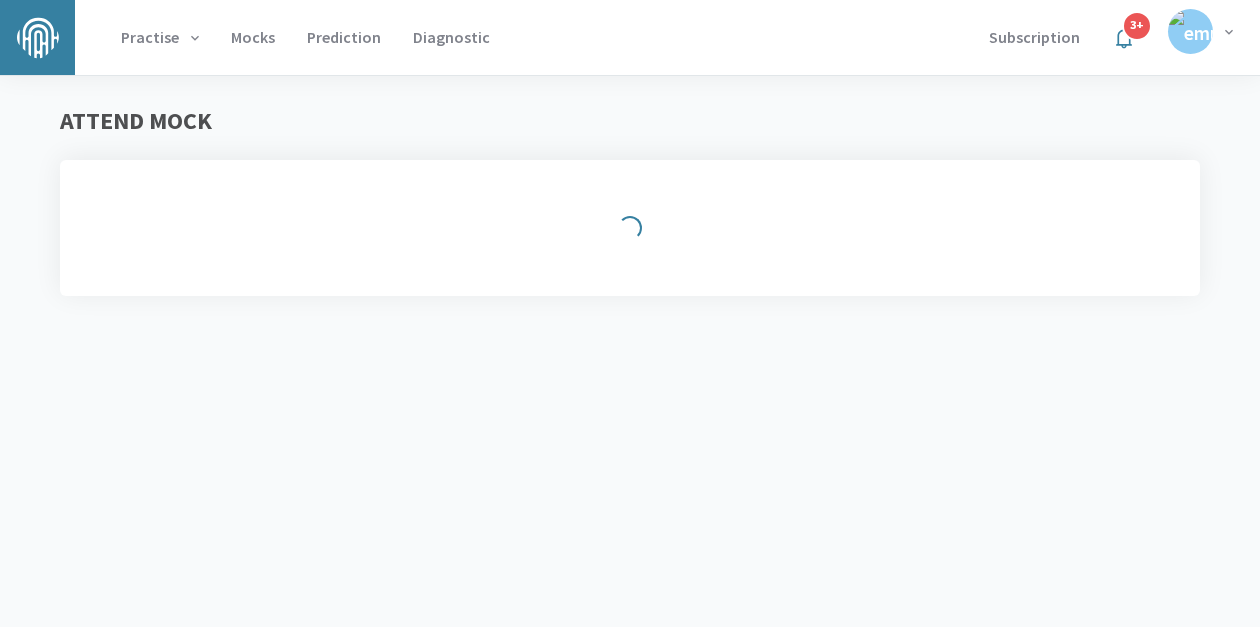 scroll, scrollTop: 0, scrollLeft: 0, axis: both 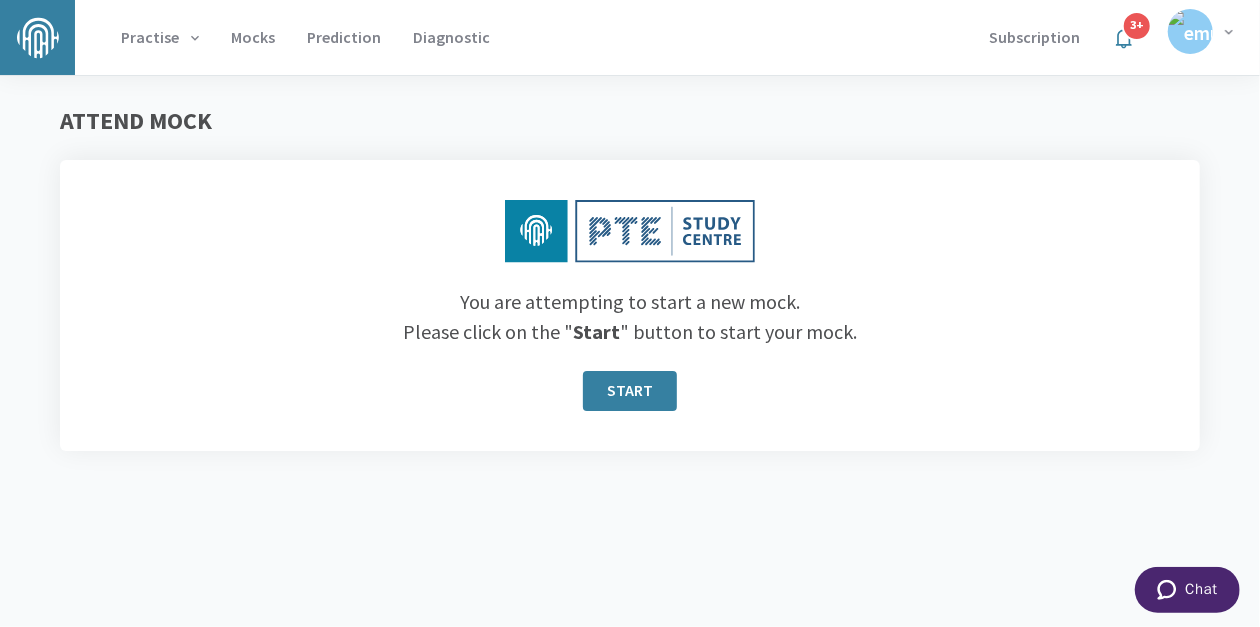 click on "Practise Mocks Prediction Diagnostic Subscription 3 + ATTEND MOCK You are attempting to start a new mock. Please click on the " Start " button to start your mock. START" at bounding box center [630, 313] 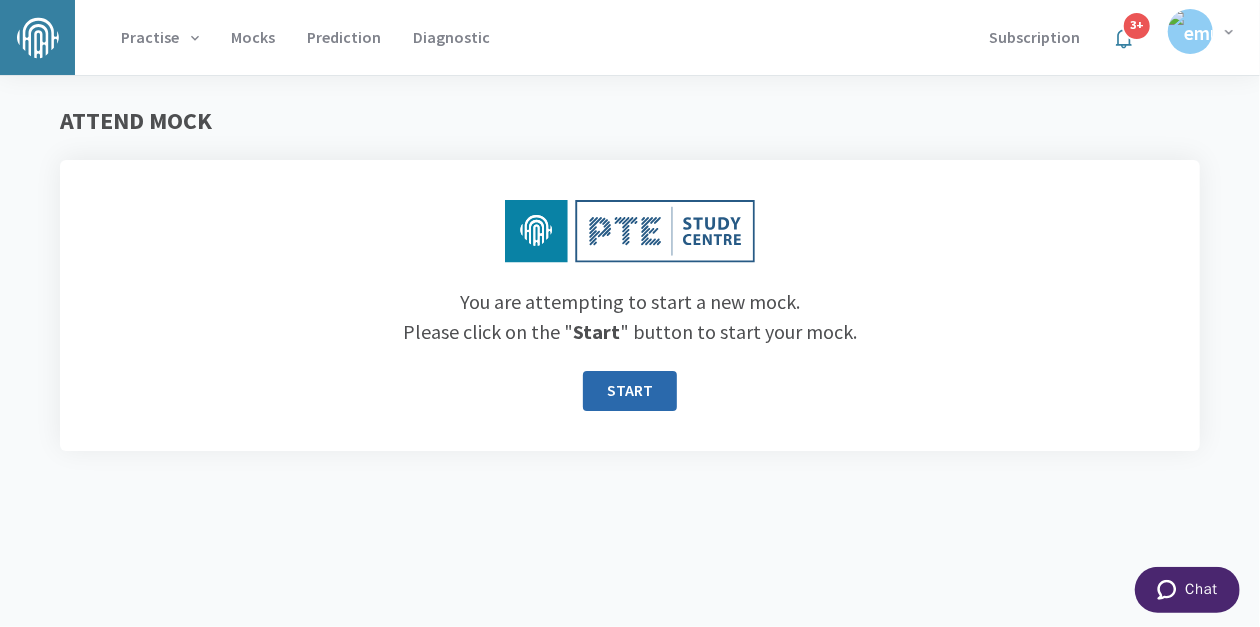 click on "START" at bounding box center (630, 391) 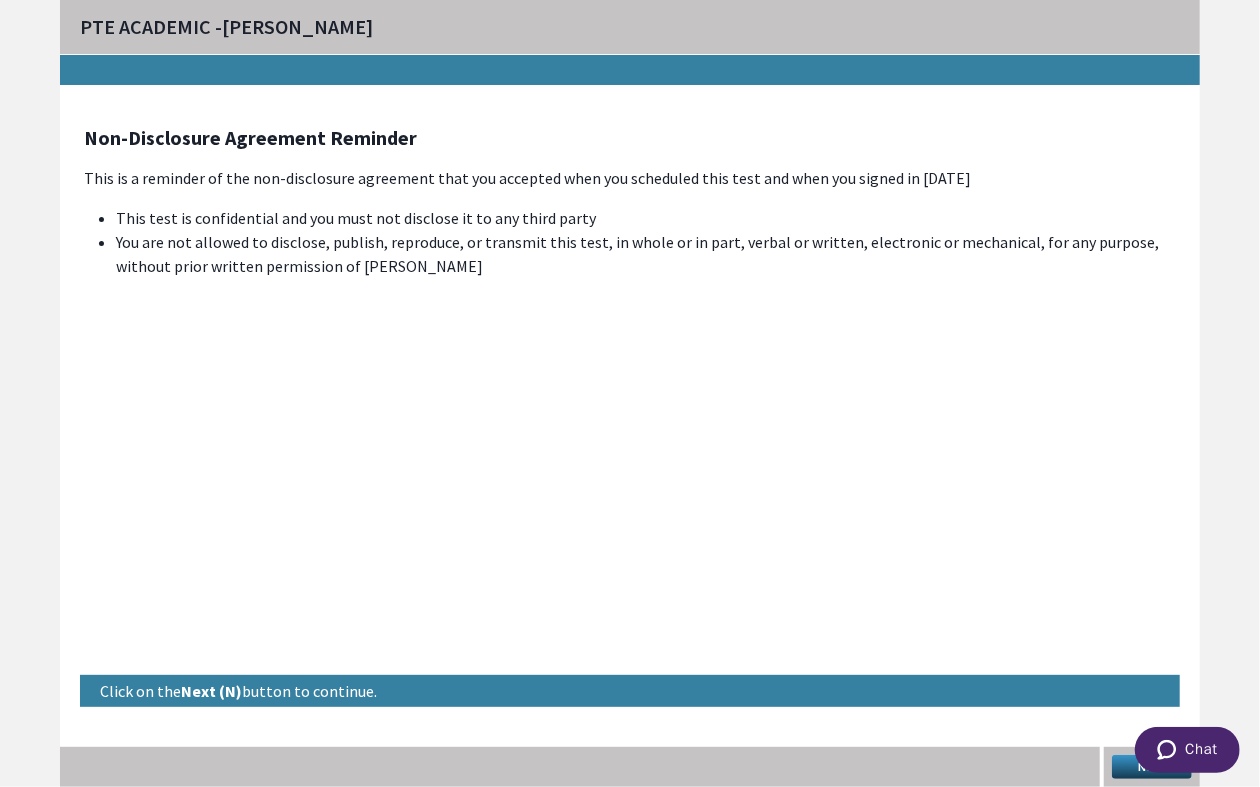 click on "Next" at bounding box center [1152, 767] 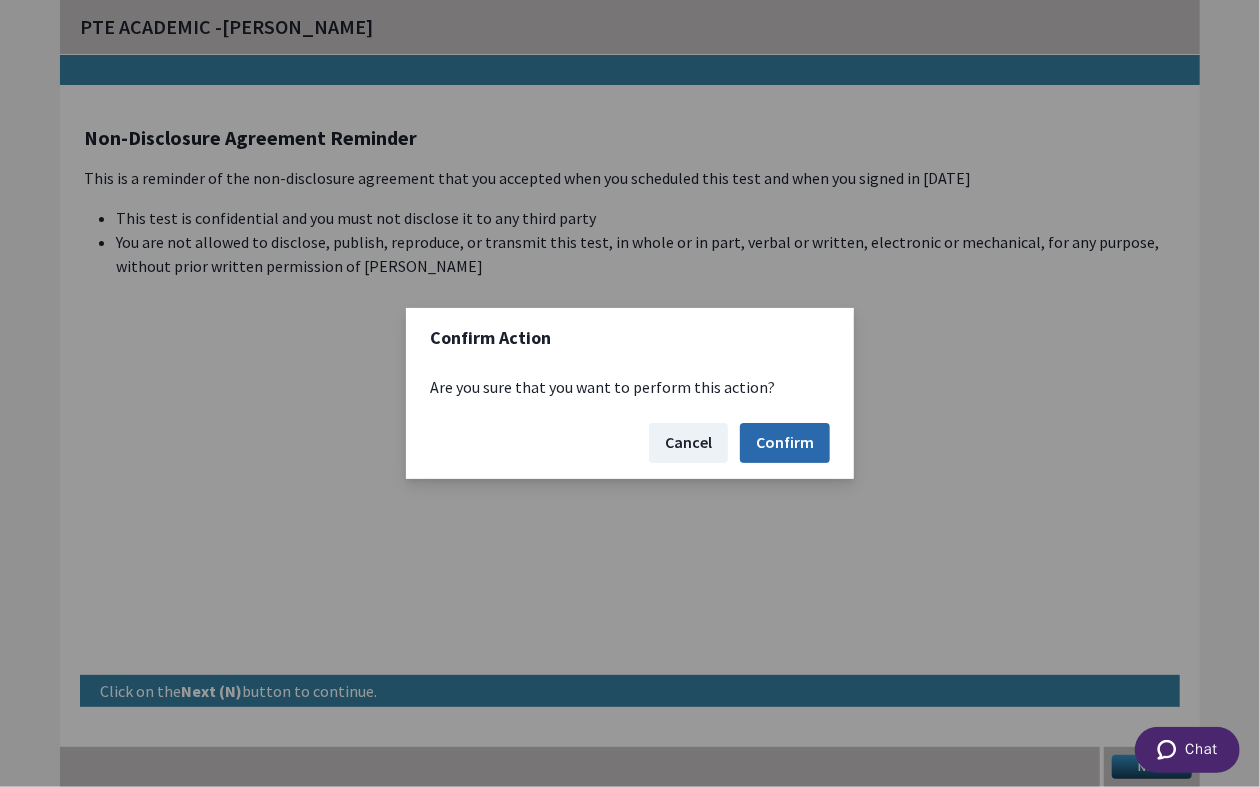 click on "Confirm" at bounding box center (785, 443) 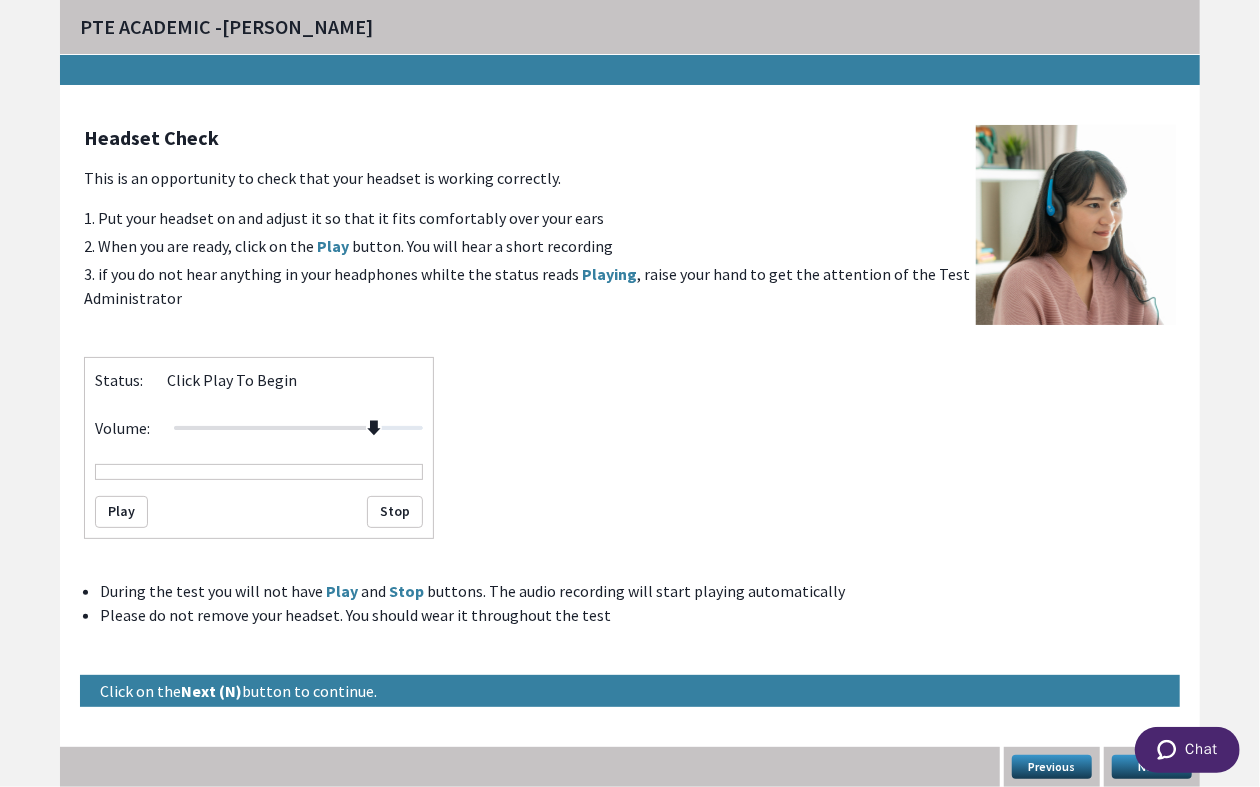 drag, startPoint x: 291, startPoint y: 427, endPoint x: 369, endPoint y: 433, distance: 78.23043 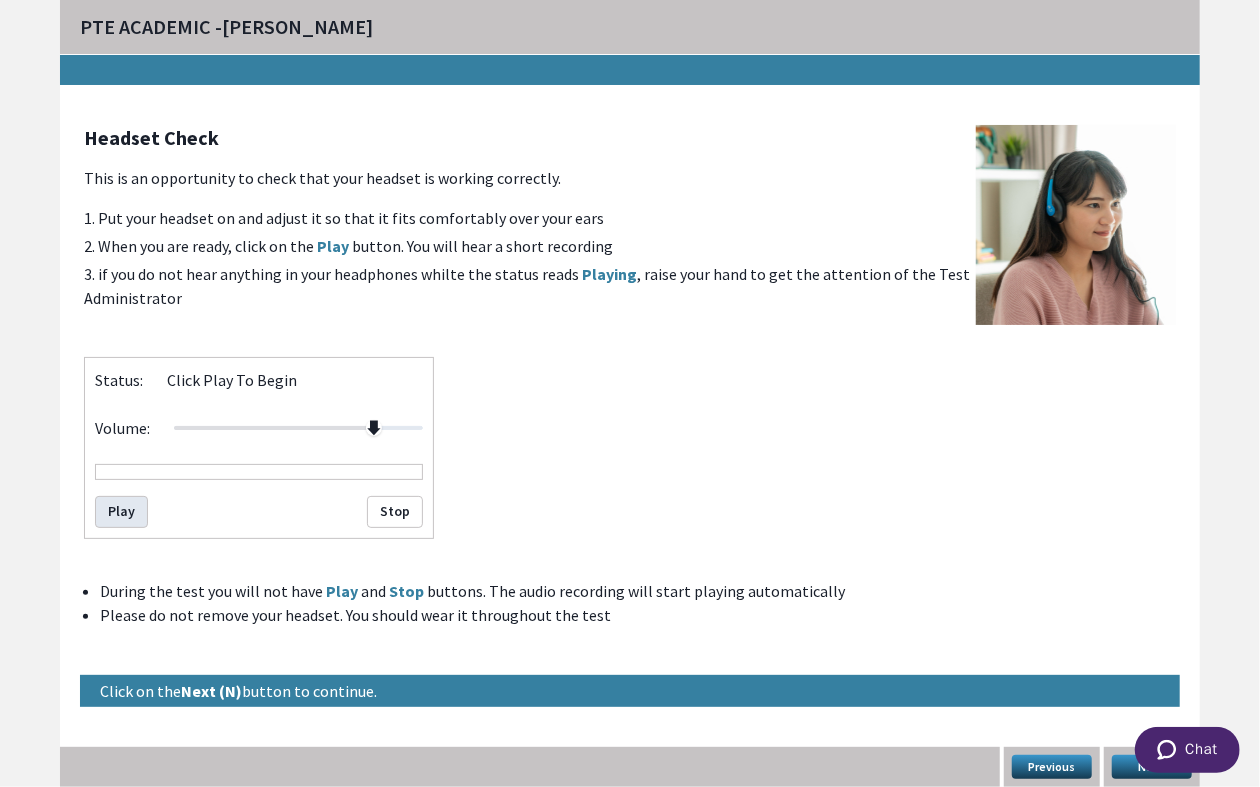 click on "Play" at bounding box center (121, 512) 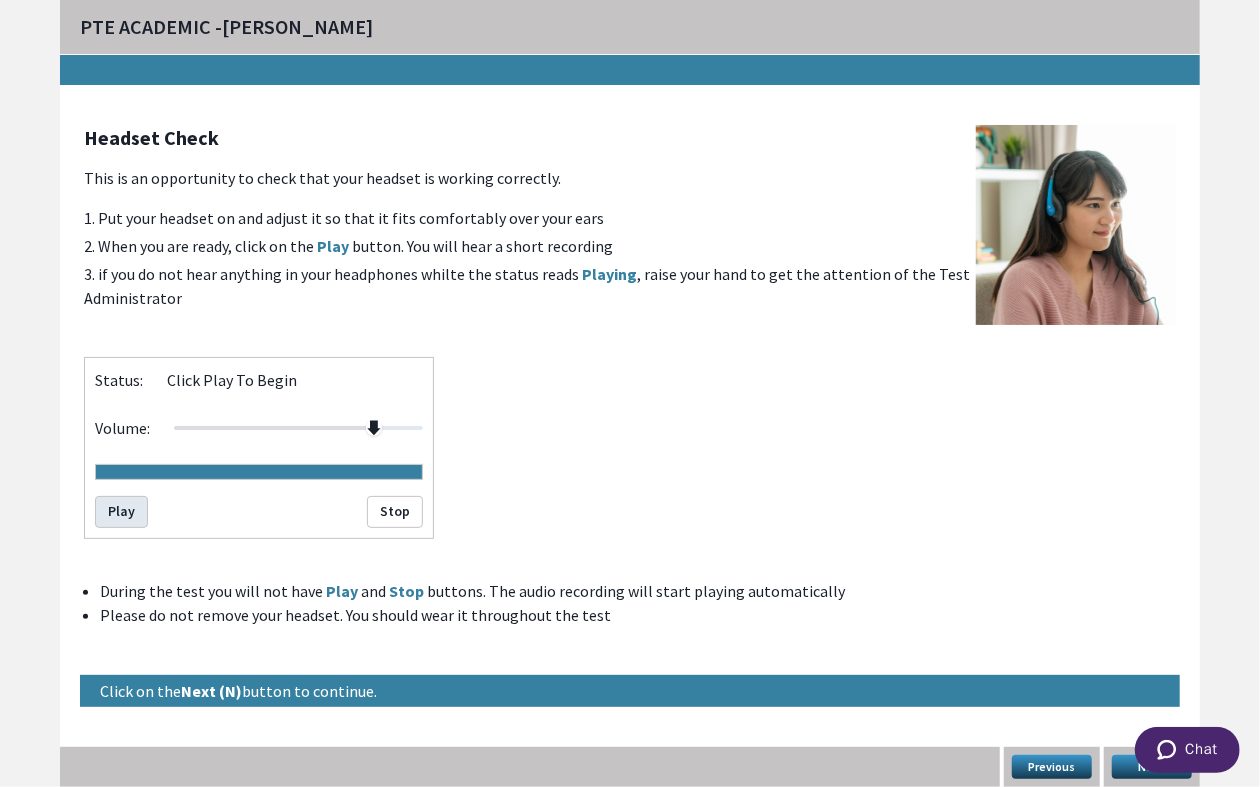 click on "Play" at bounding box center [121, 512] 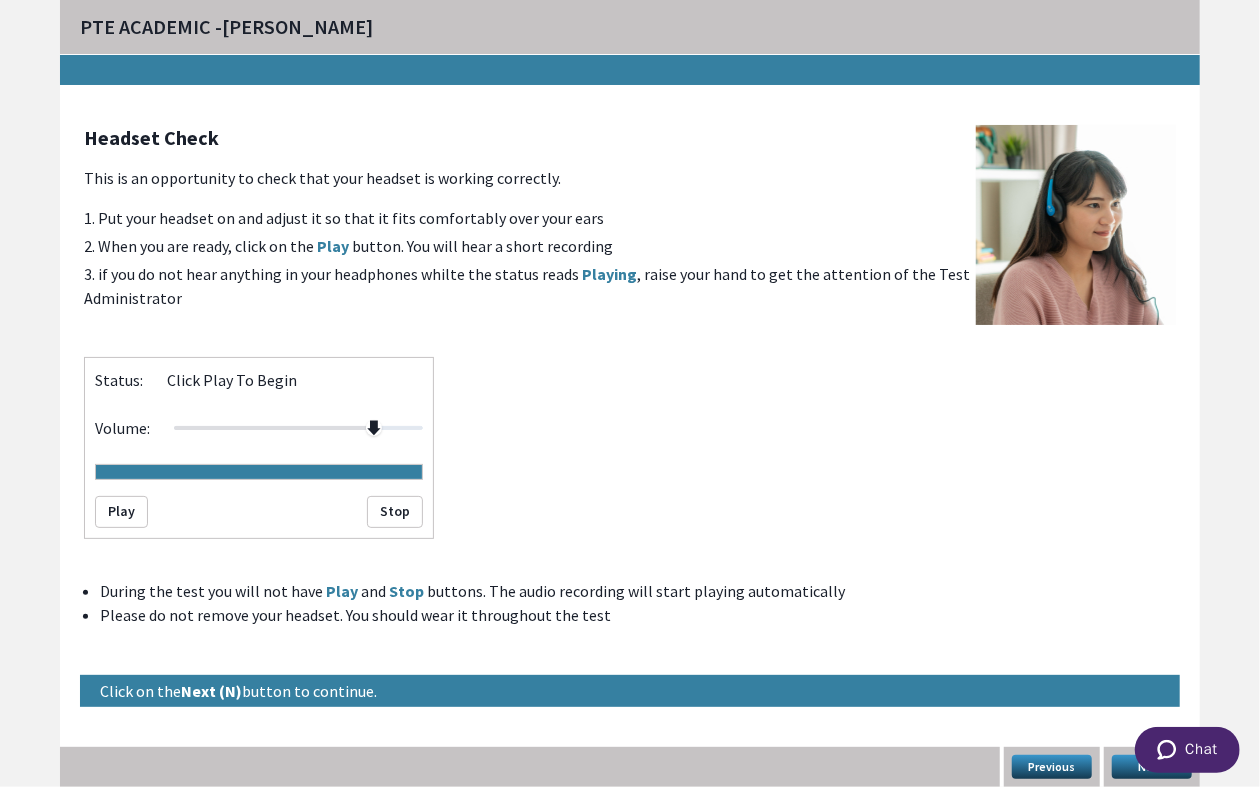 drag, startPoint x: 2265, startPoint y: 1493, endPoint x: 1133, endPoint y: 766, distance: 1345.345 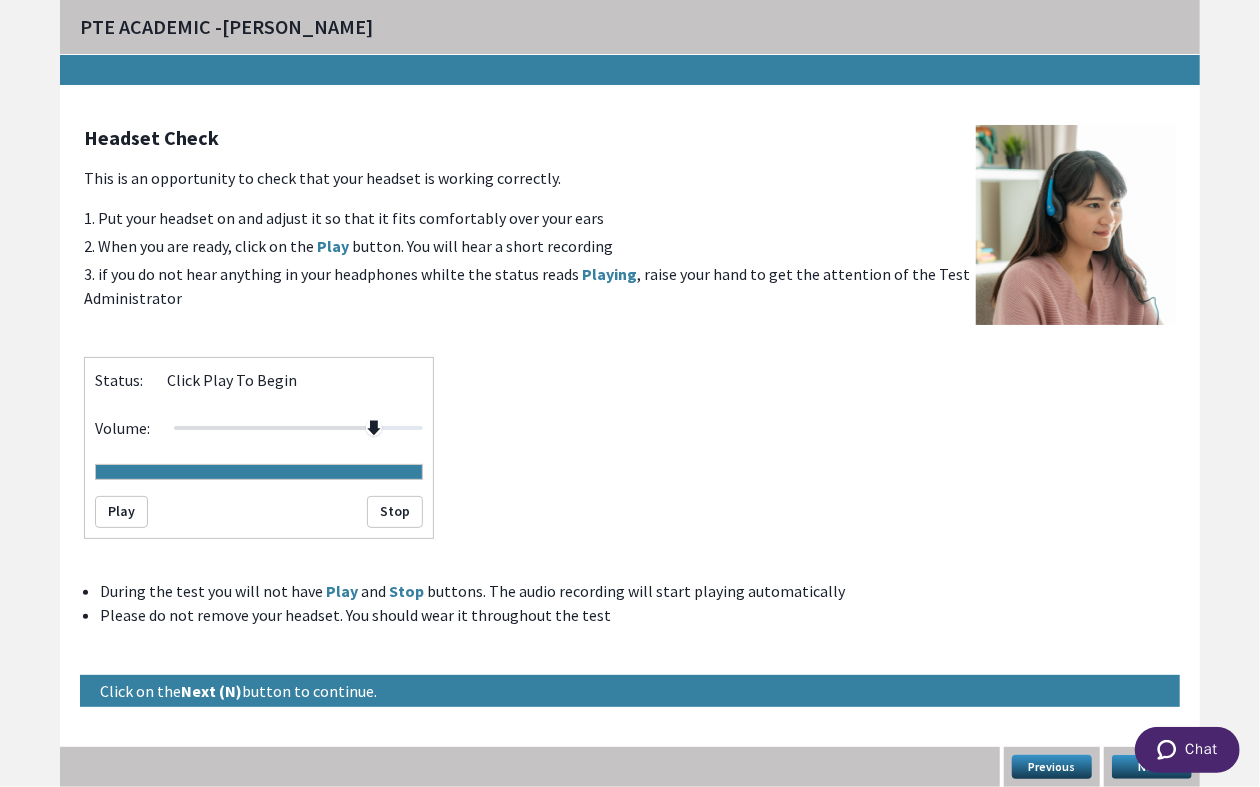 click on "Next" at bounding box center [1152, 767] 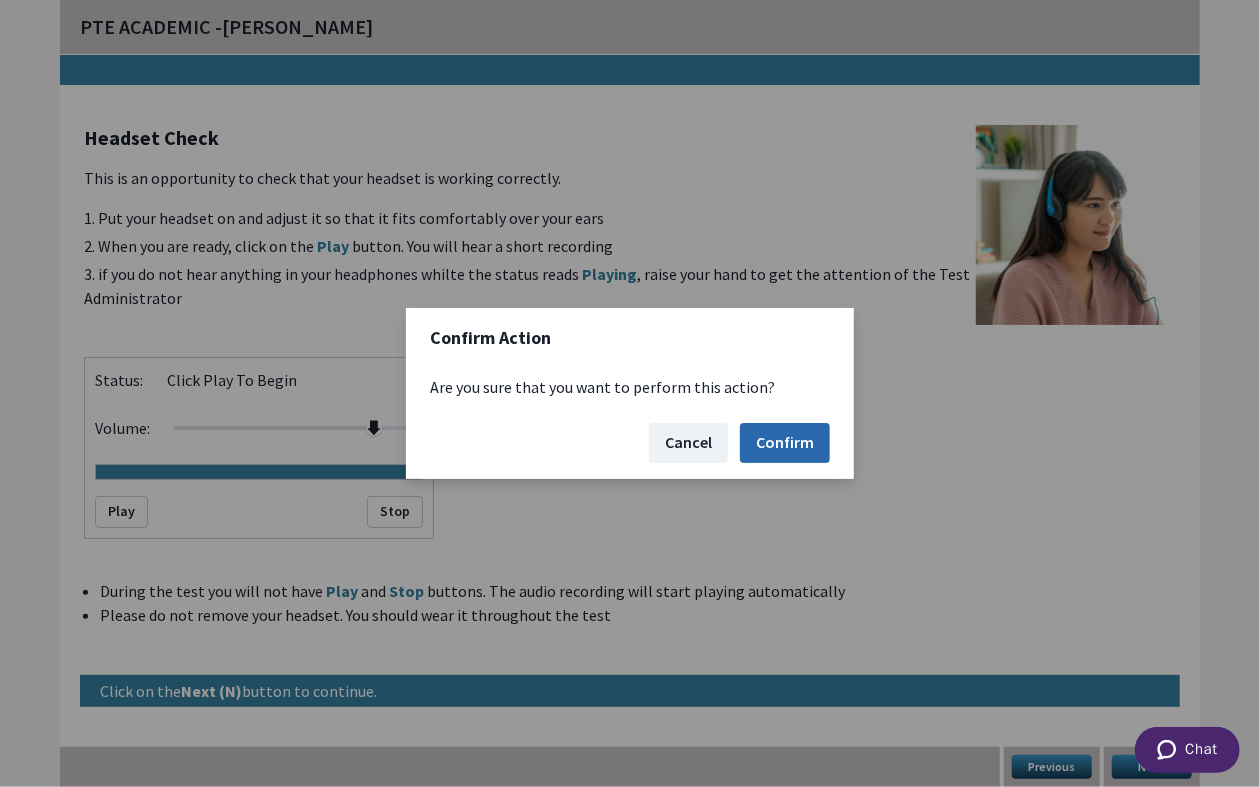 click on "Confirm" at bounding box center (785, 443) 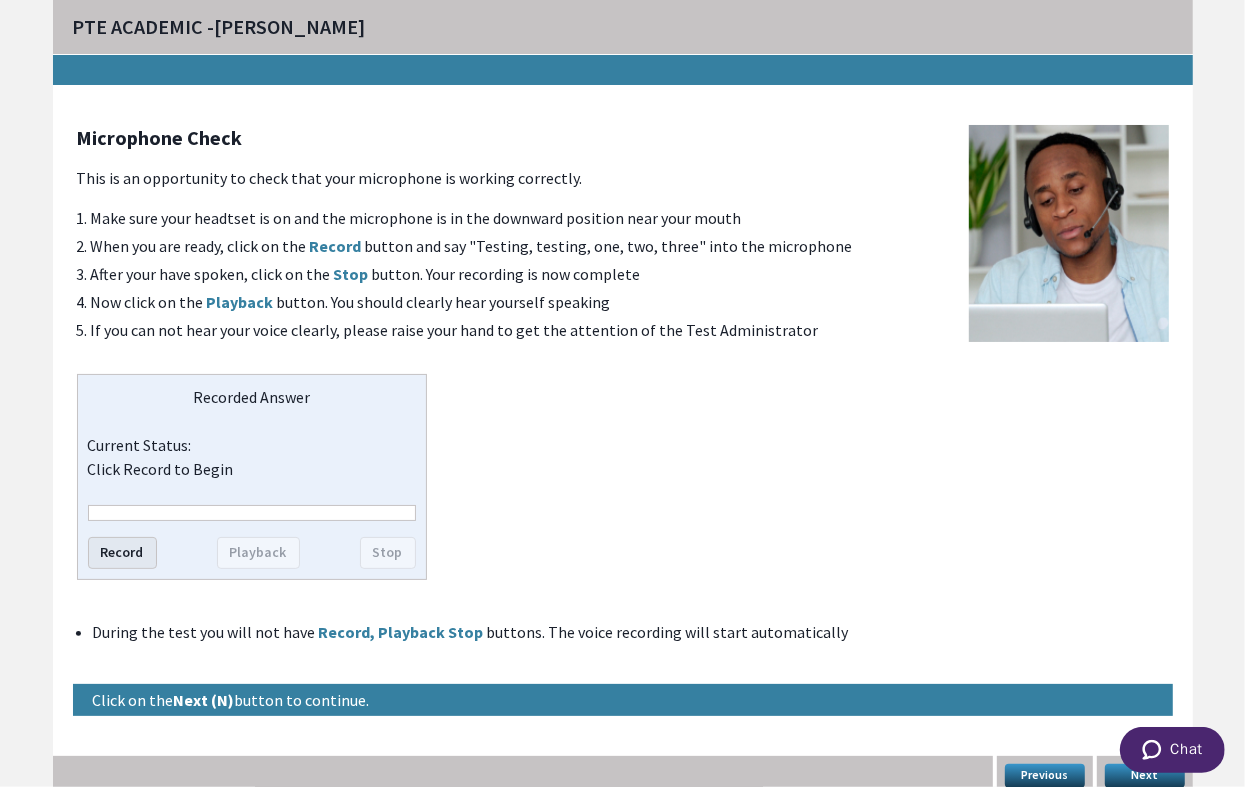click on "Record" at bounding box center [122, 553] 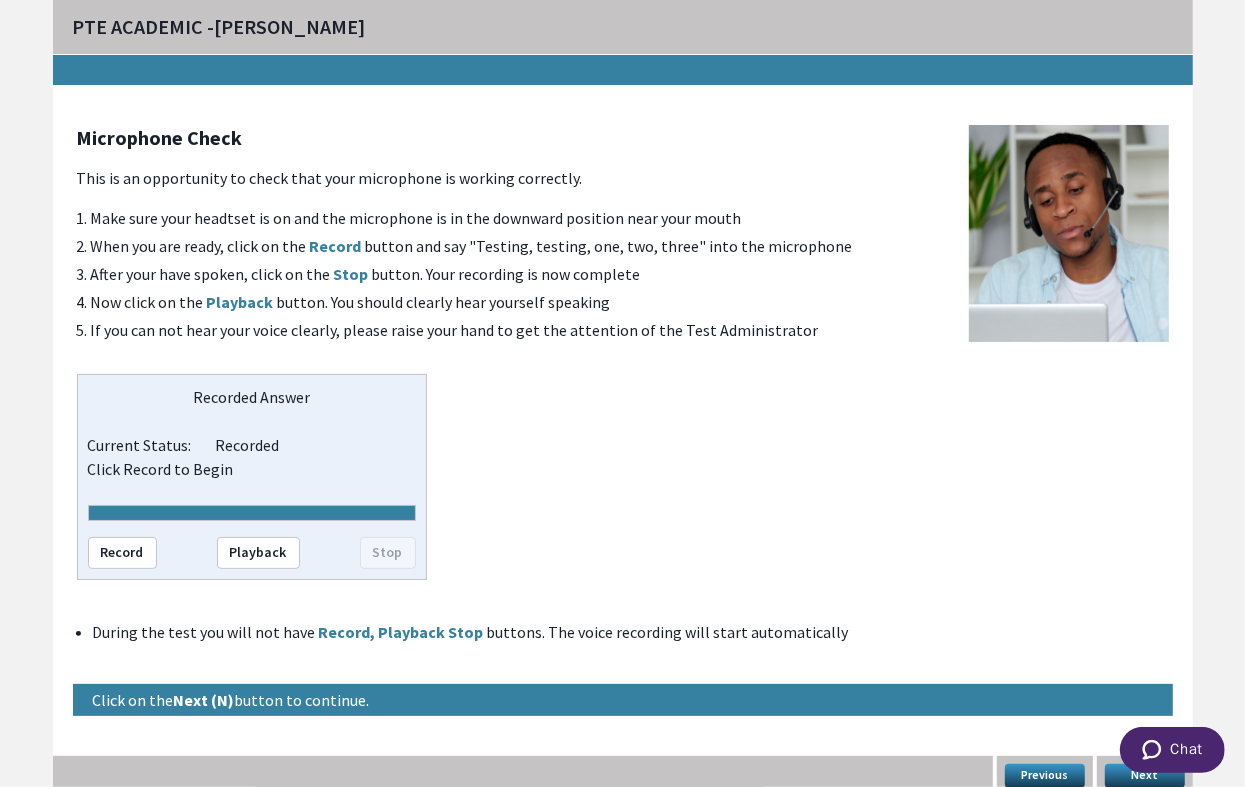 click on "Chat" at bounding box center (1170, 751) 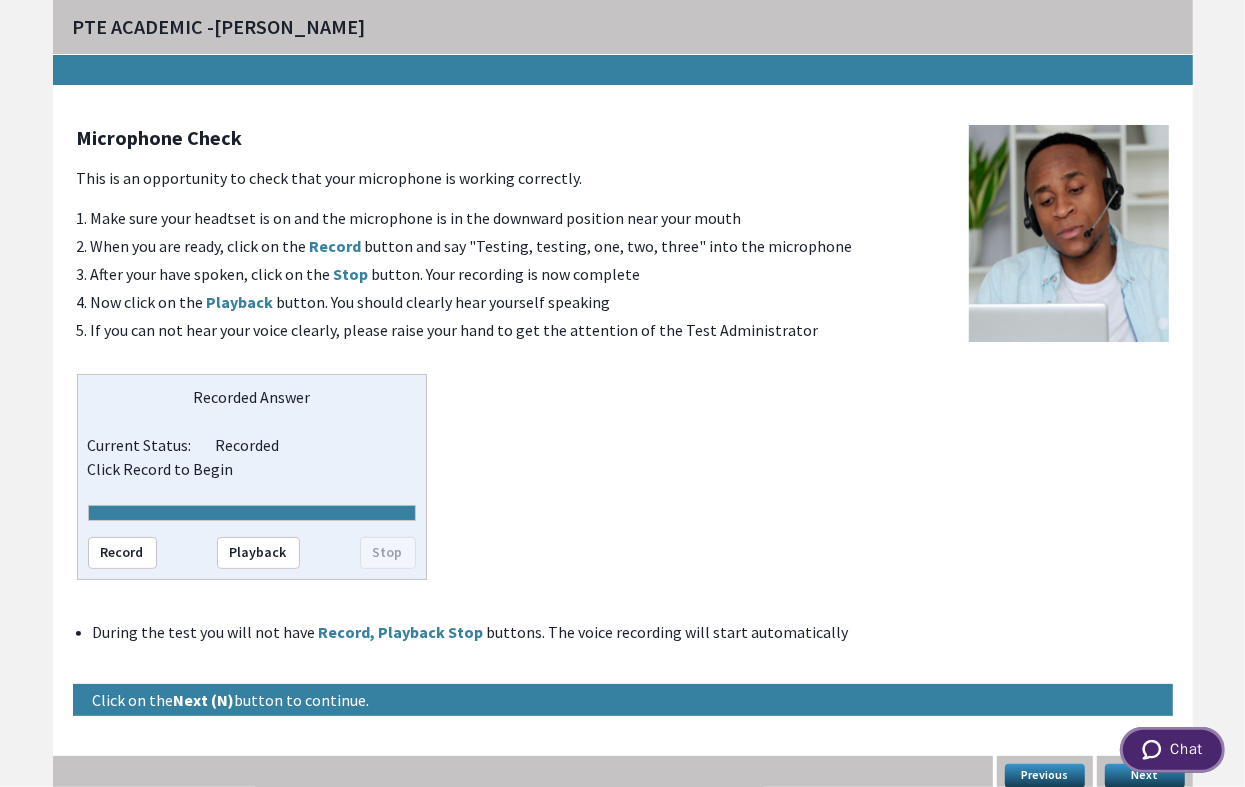 click on "Chat" at bounding box center [1171, 749] 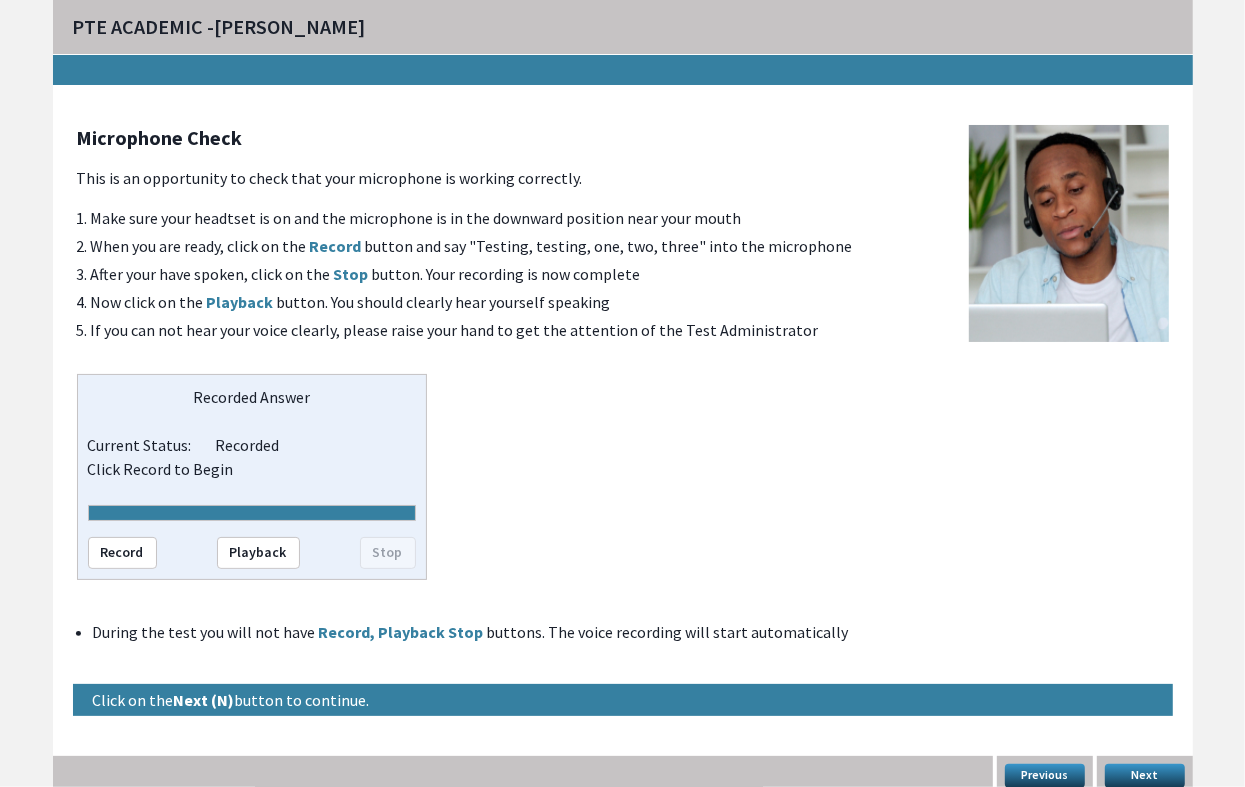 scroll, scrollTop: 0, scrollLeft: 0, axis: both 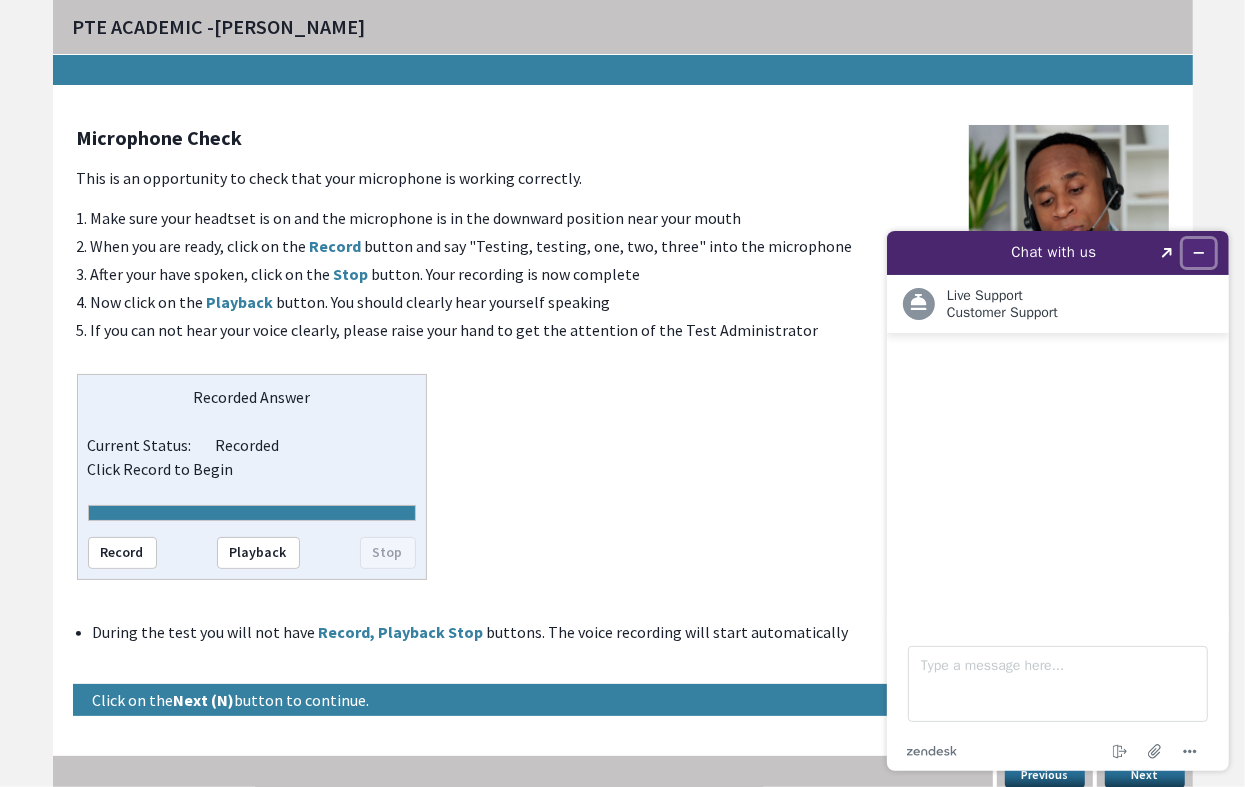 click 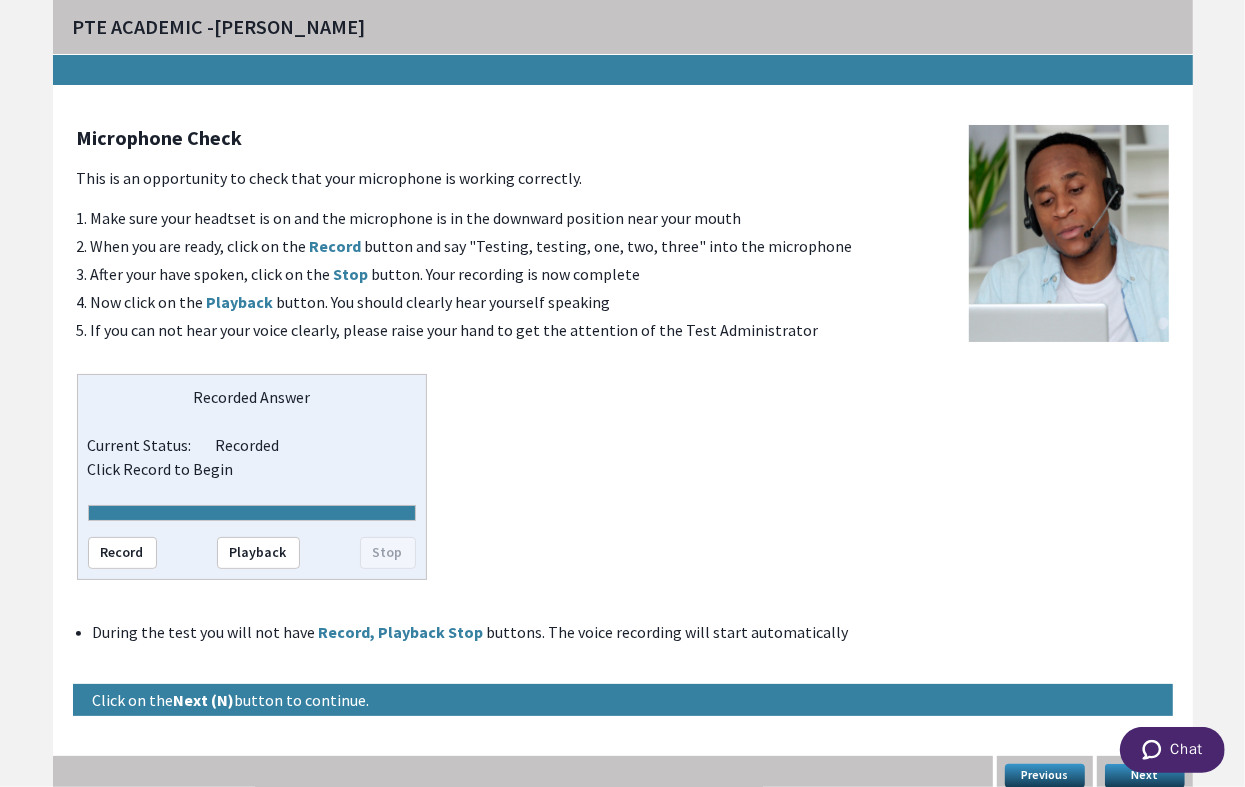 click on "Next" at bounding box center [1145, 776] 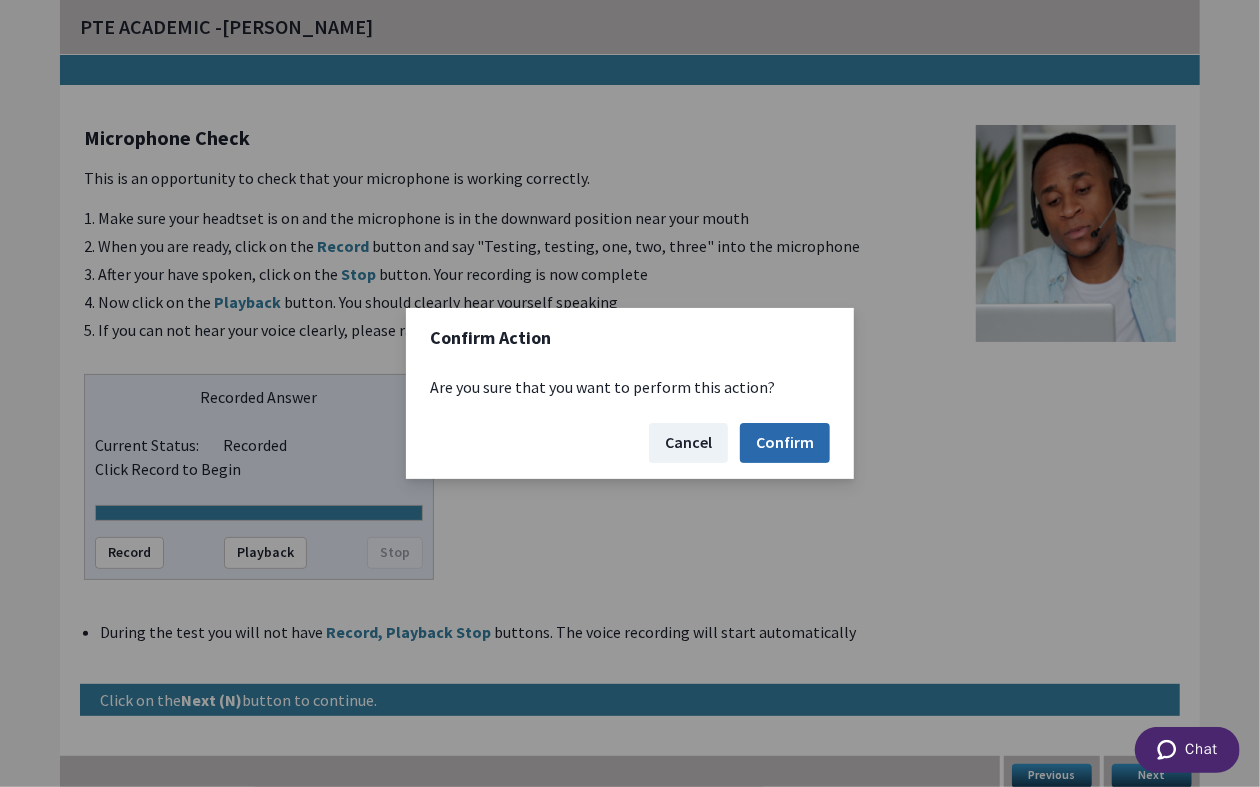 click on "Confirm" at bounding box center [785, 443] 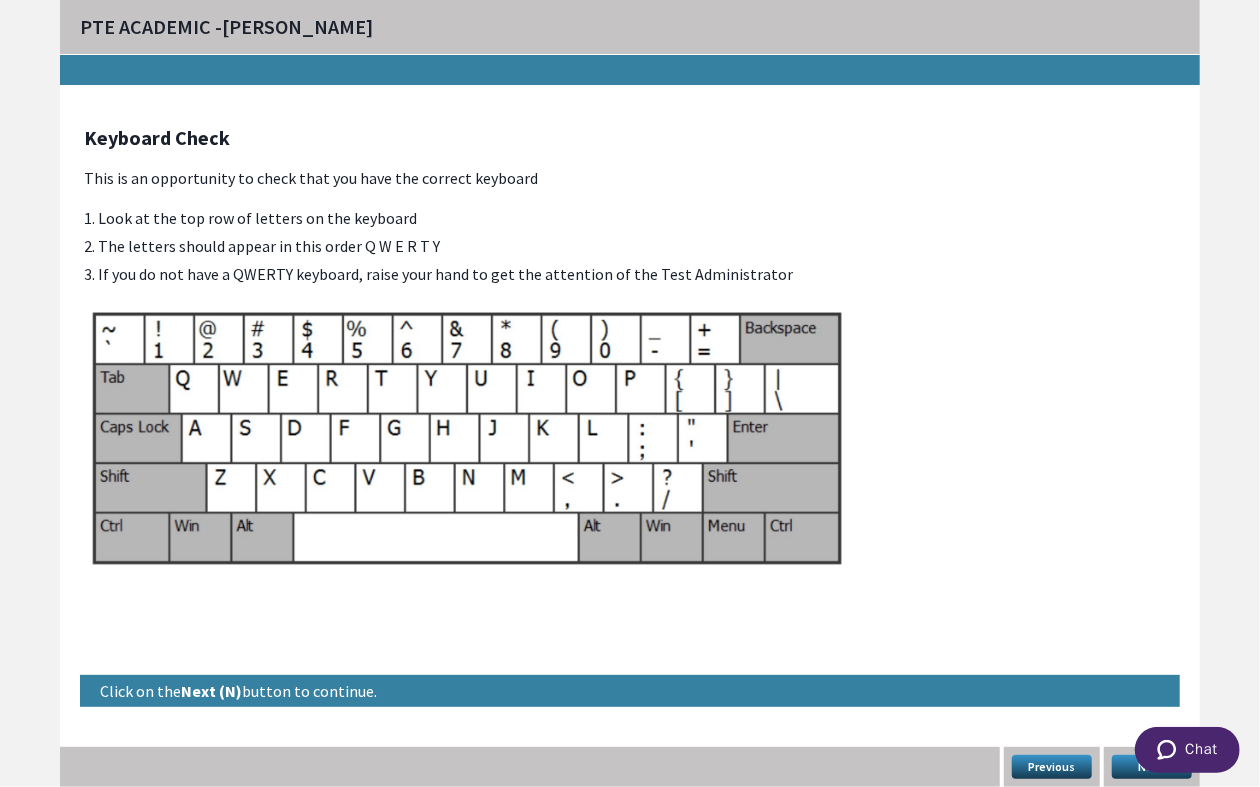click on "Chat" at bounding box center (1186, 749) 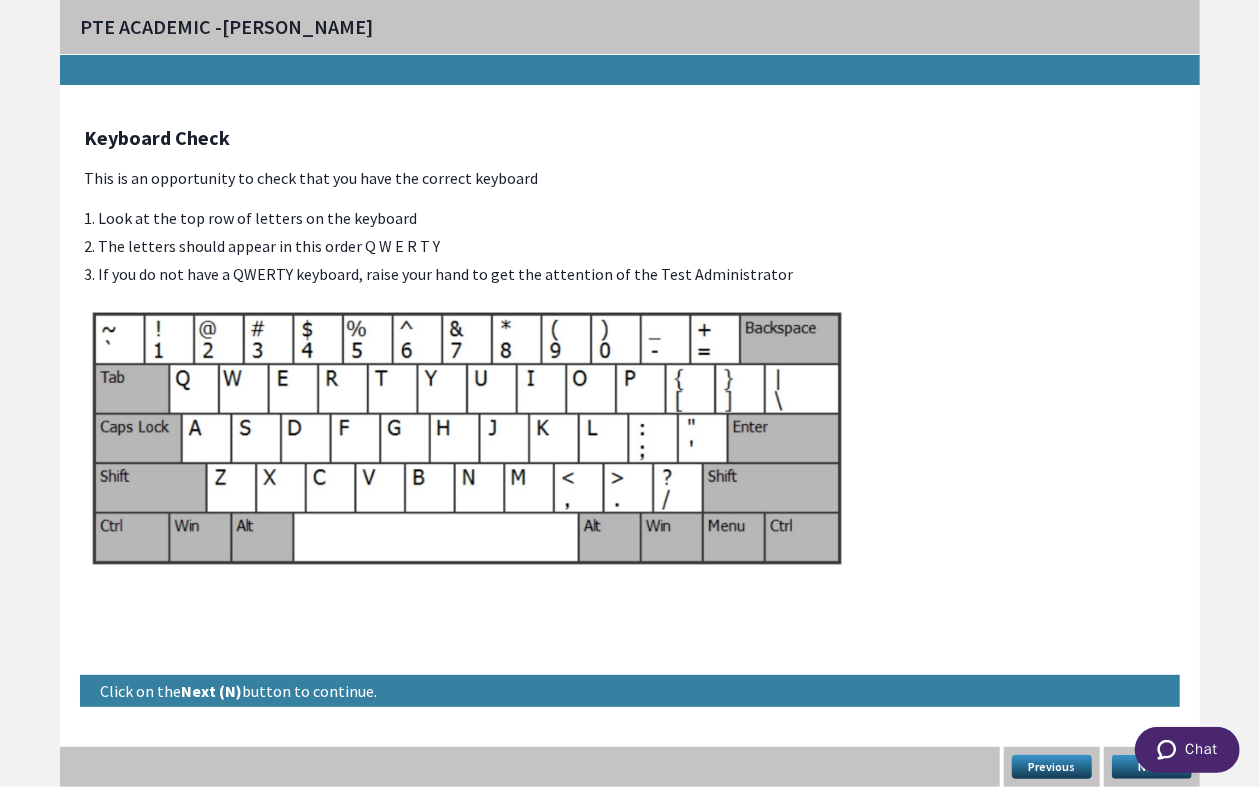 click on "Next" at bounding box center (1152, 767) 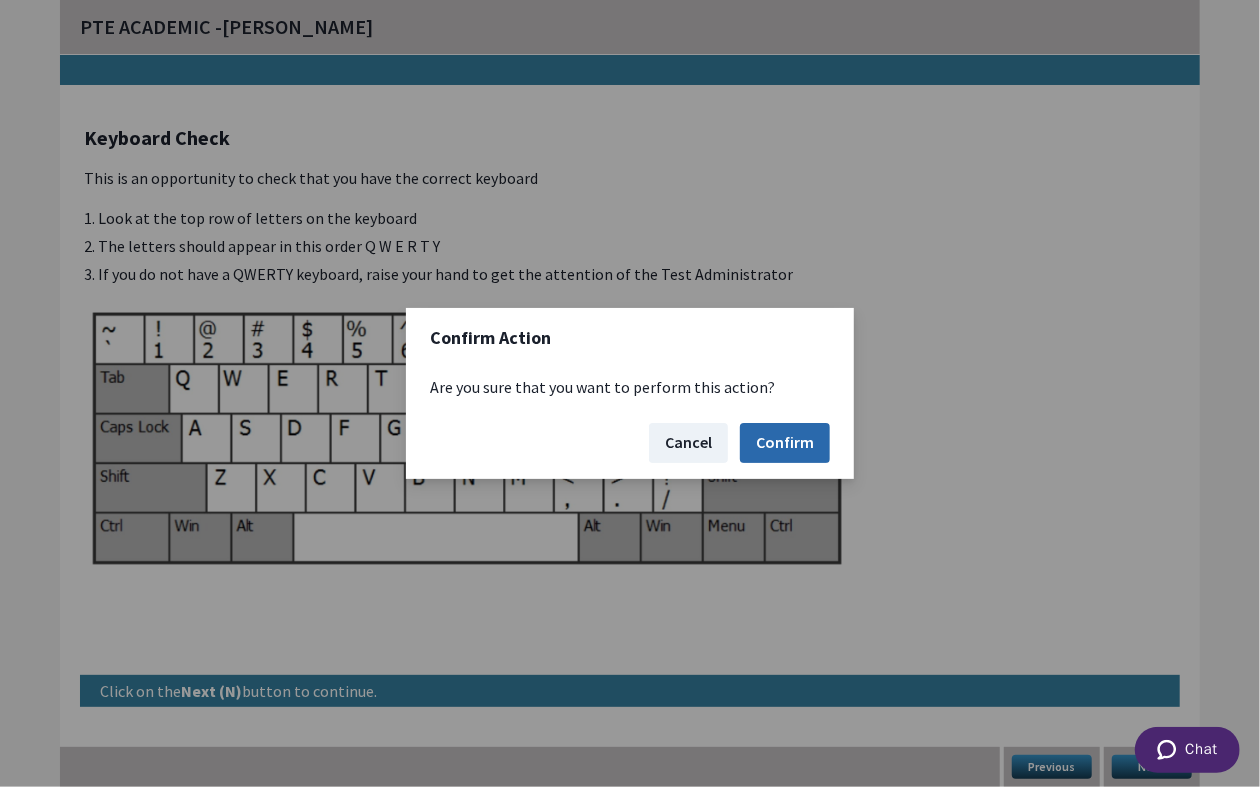 click on "Confirm" at bounding box center [785, 443] 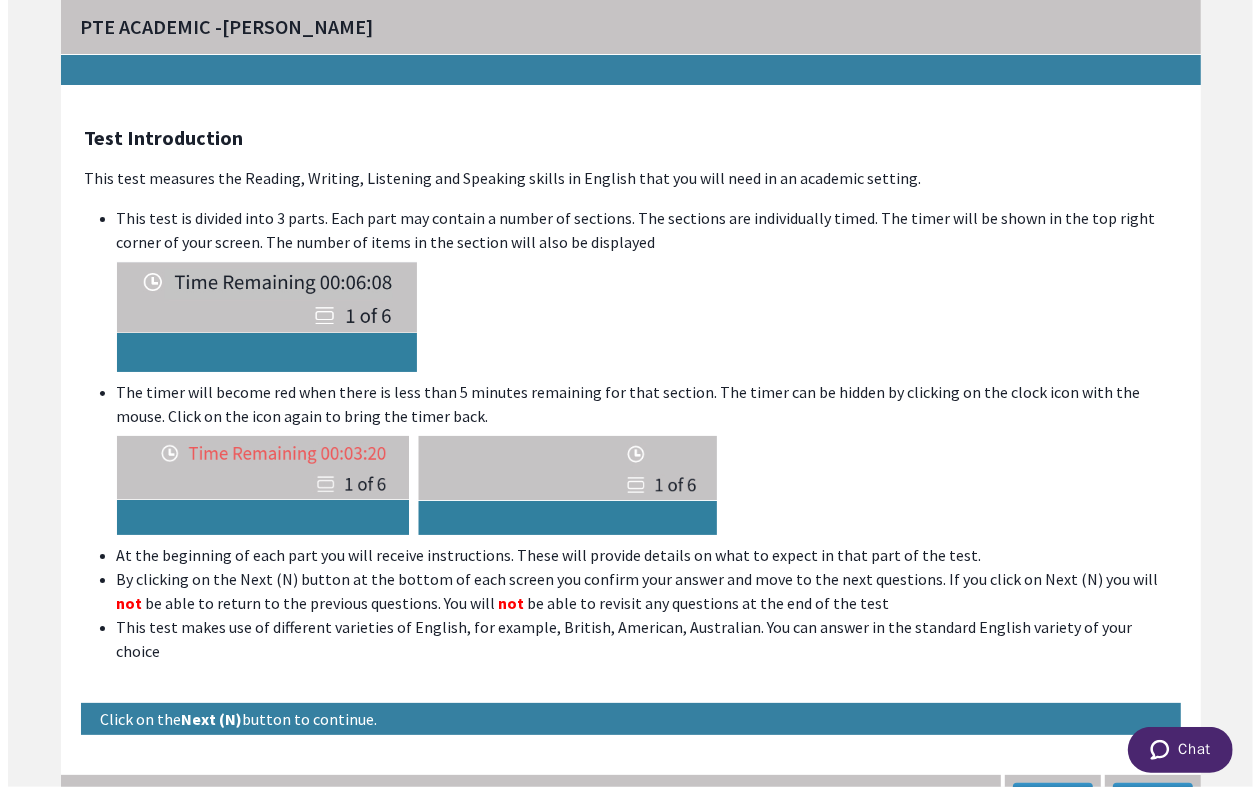 scroll, scrollTop: 3, scrollLeft: 0, axis: vertical 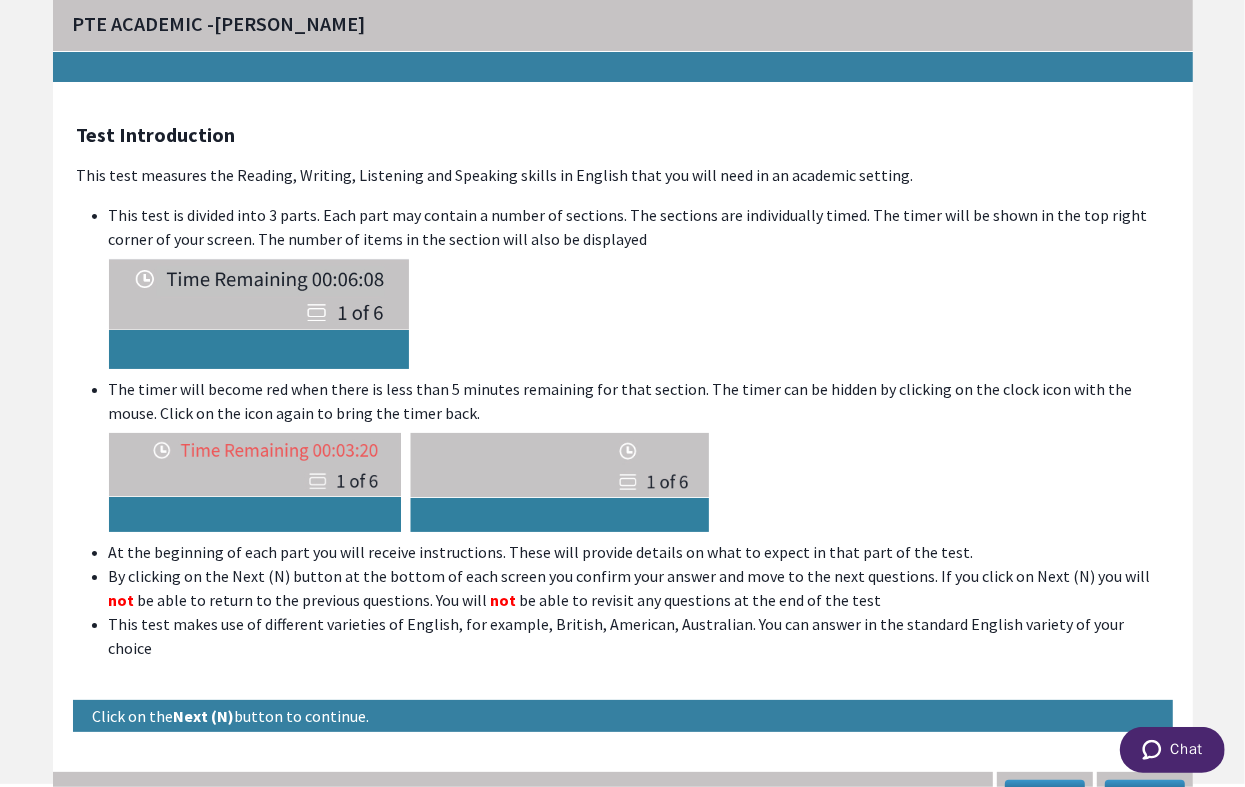click on "Chat" at bounding box center [1171, 749] 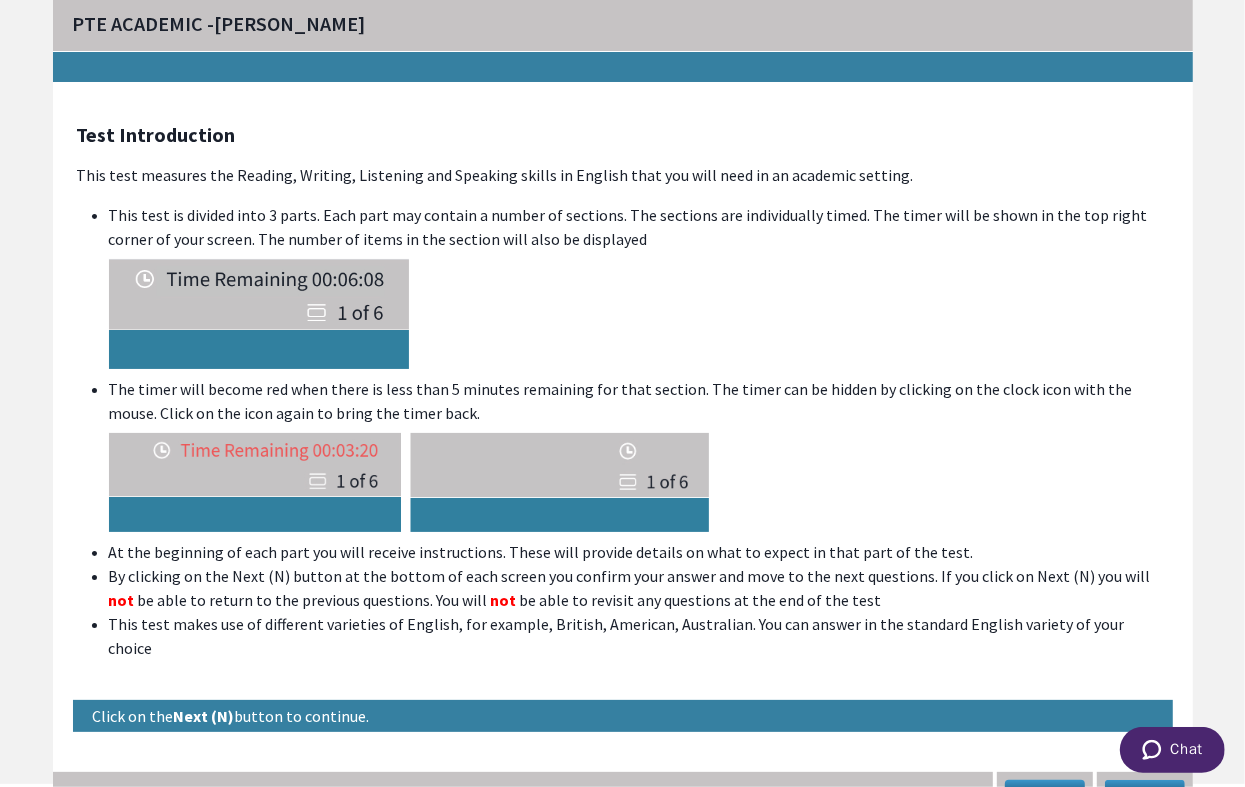 click on "Next" at bounding box center [1145, 792] 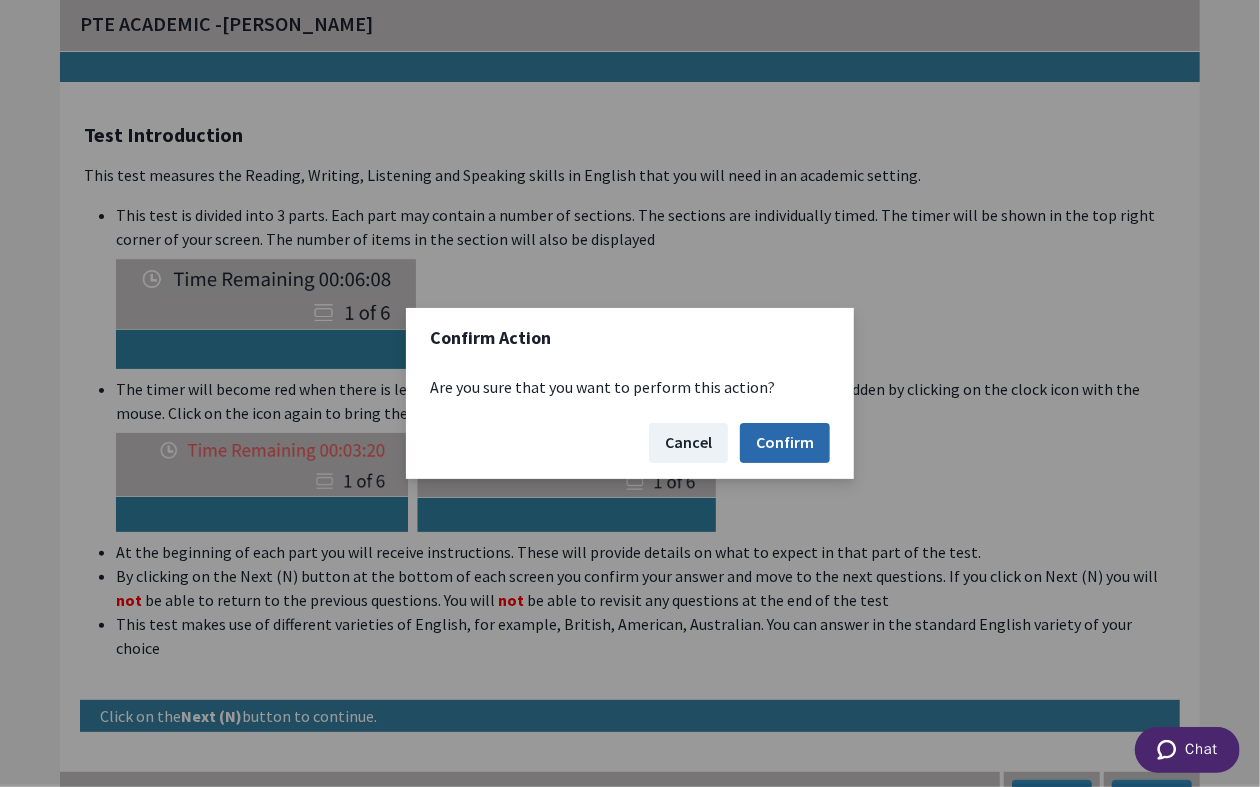 click on "Confirm" at bounding box center (785, 443) 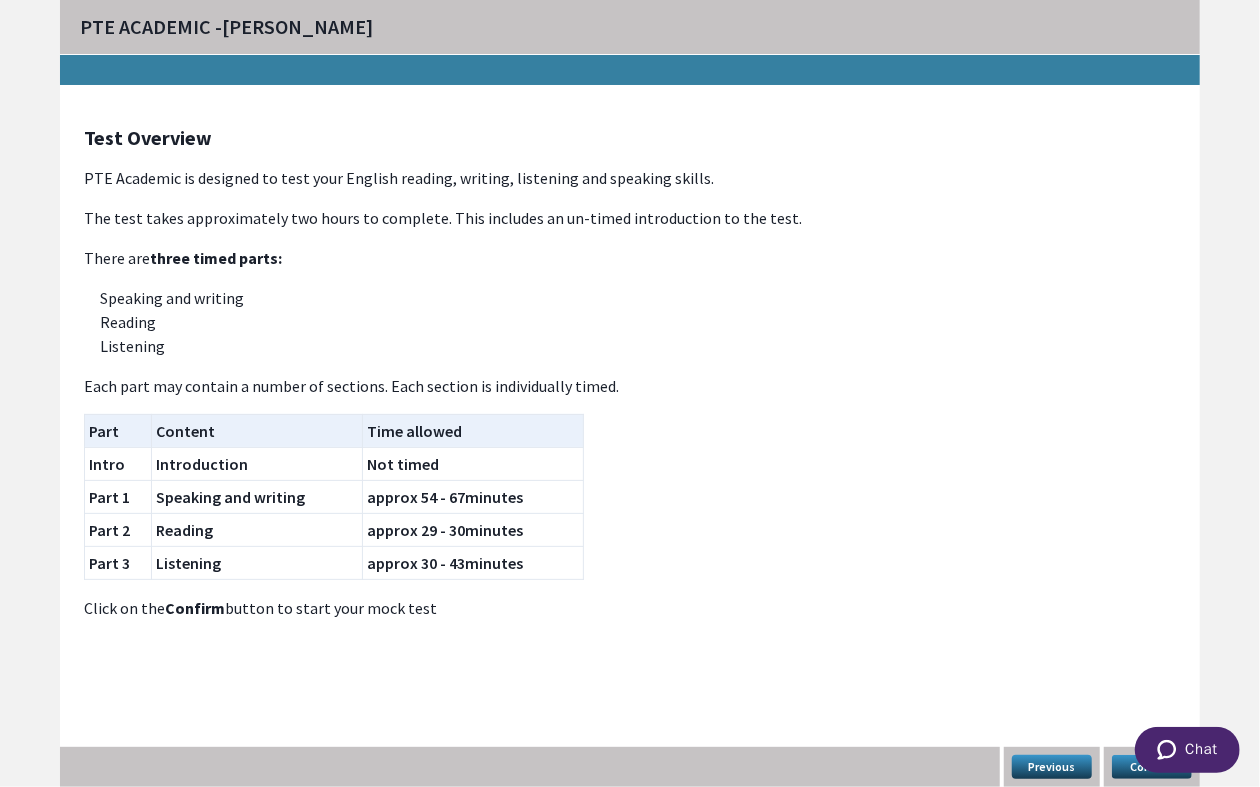click on "Confirm" at bounding box center [1152, 767] 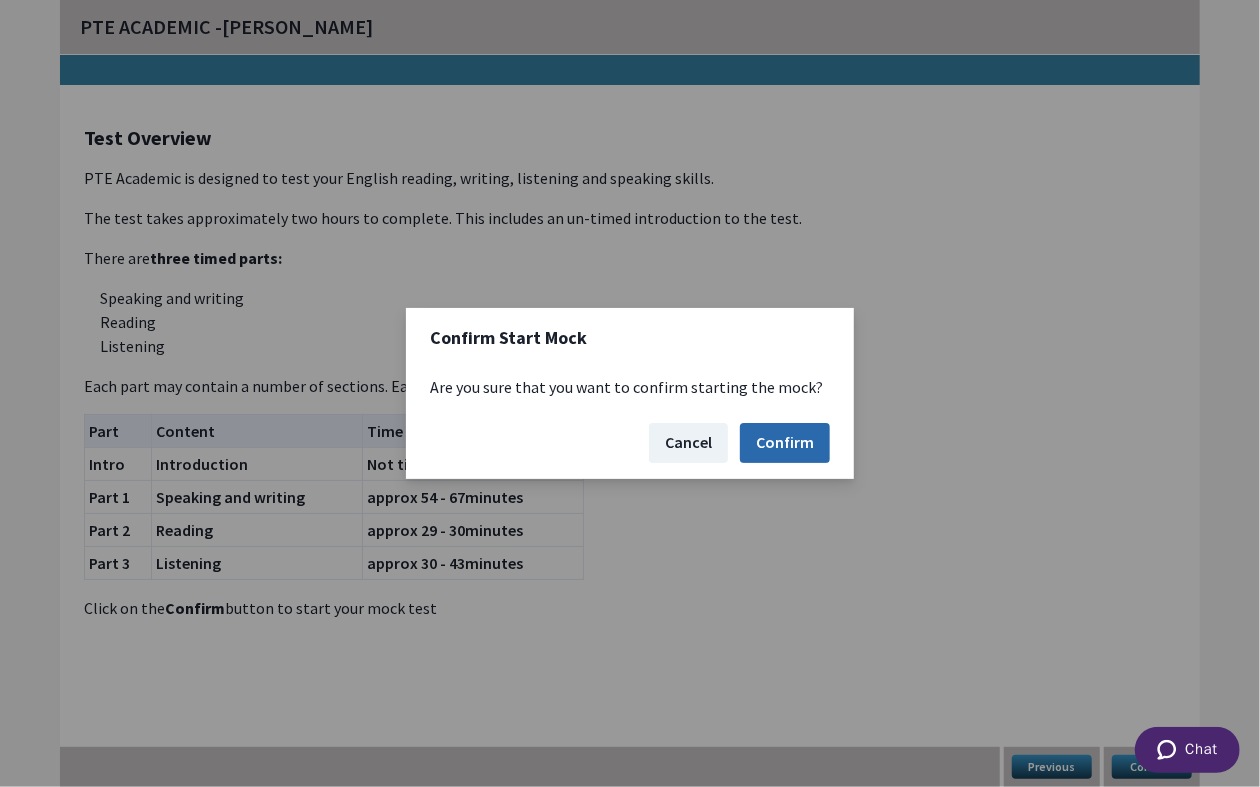 click on "Confirm" at bounding box center (785, 443) 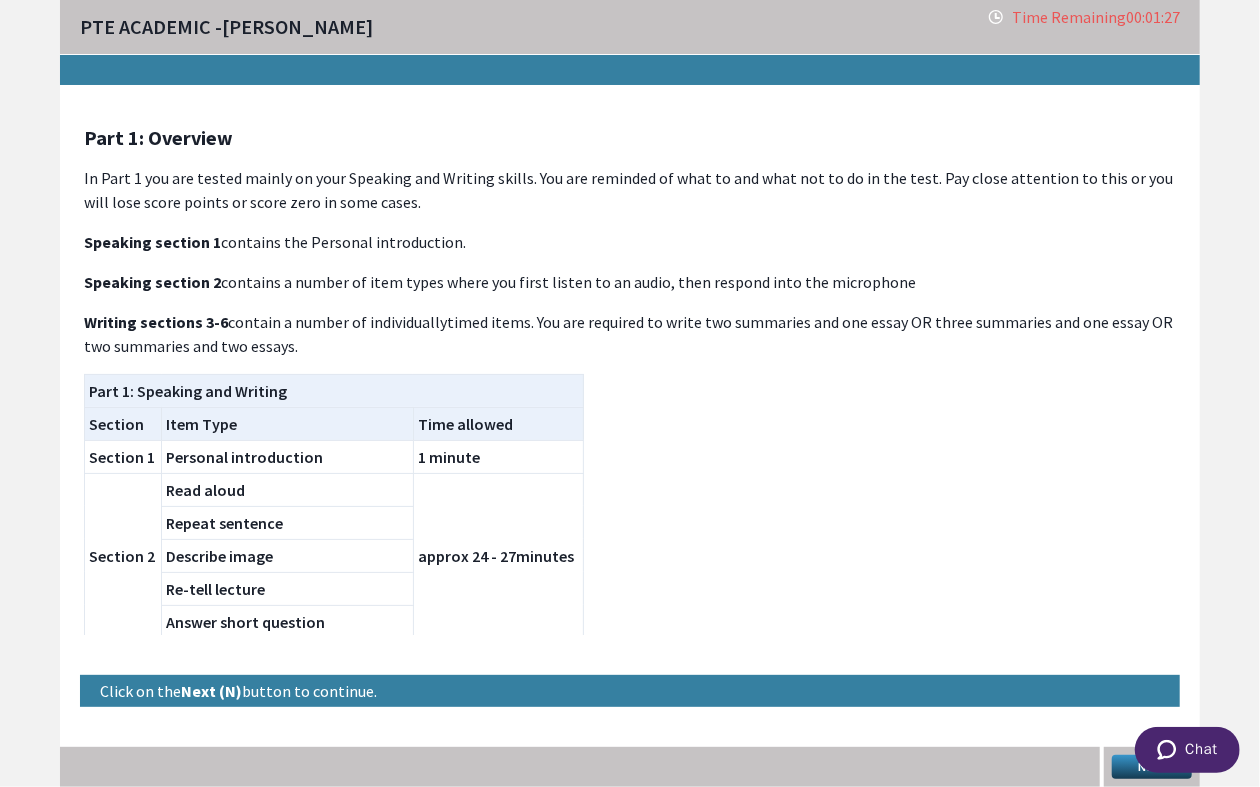 click on "Chat" at bounding box center (1186, 749) 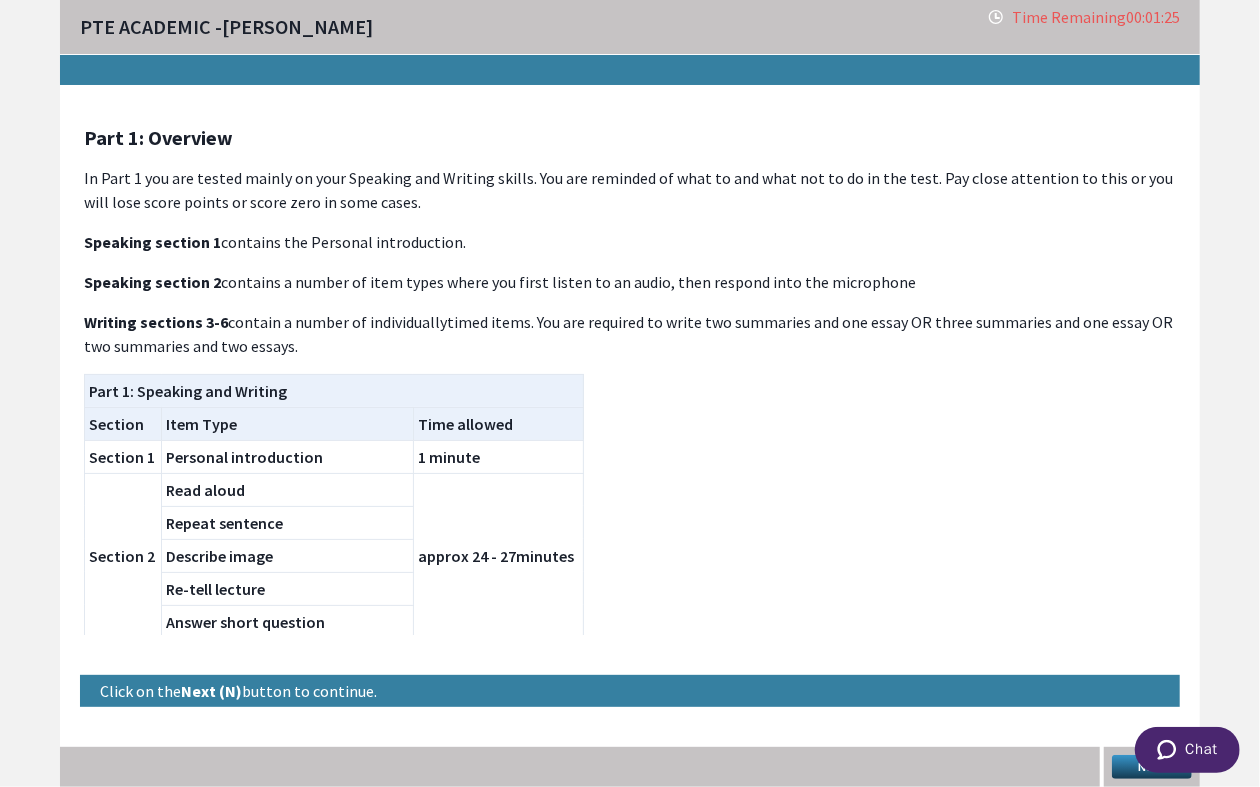 click on "Next" at bounding box center [1152, 767] 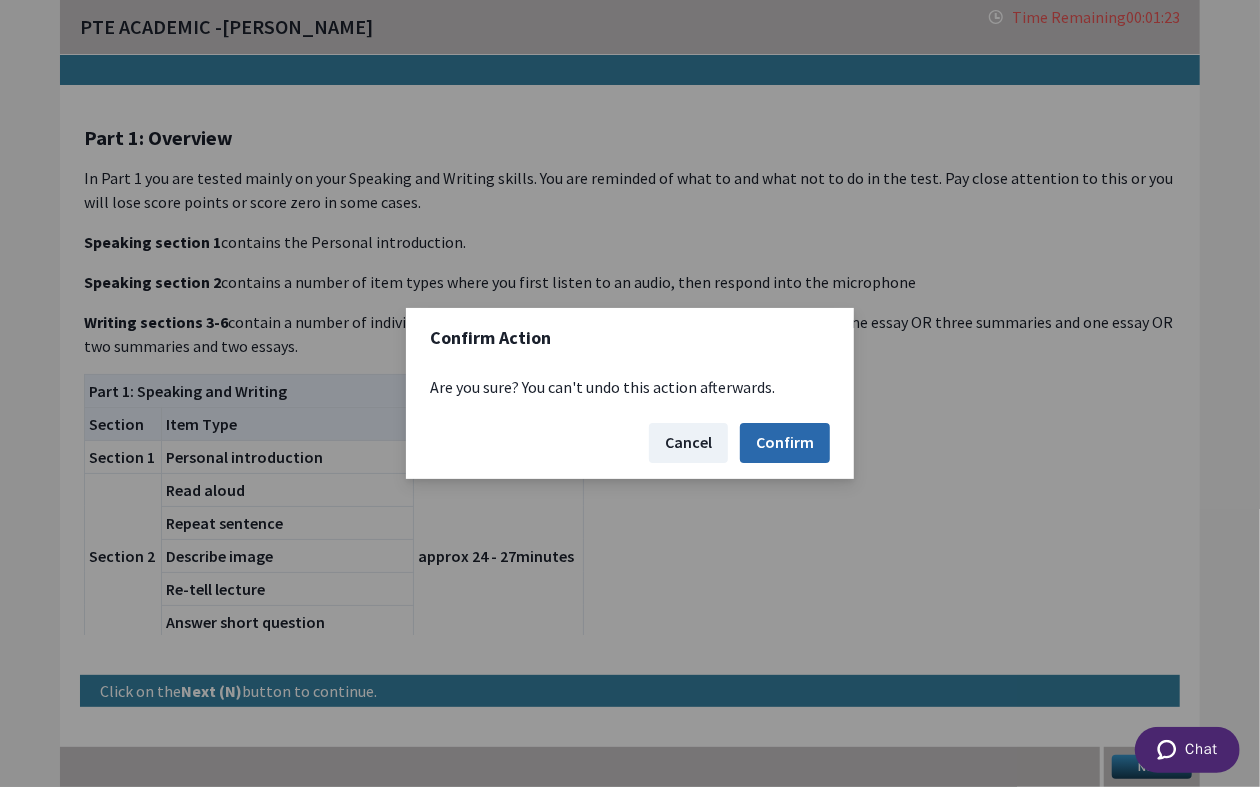 click on "Confirm" at bounding box center (785, 443) 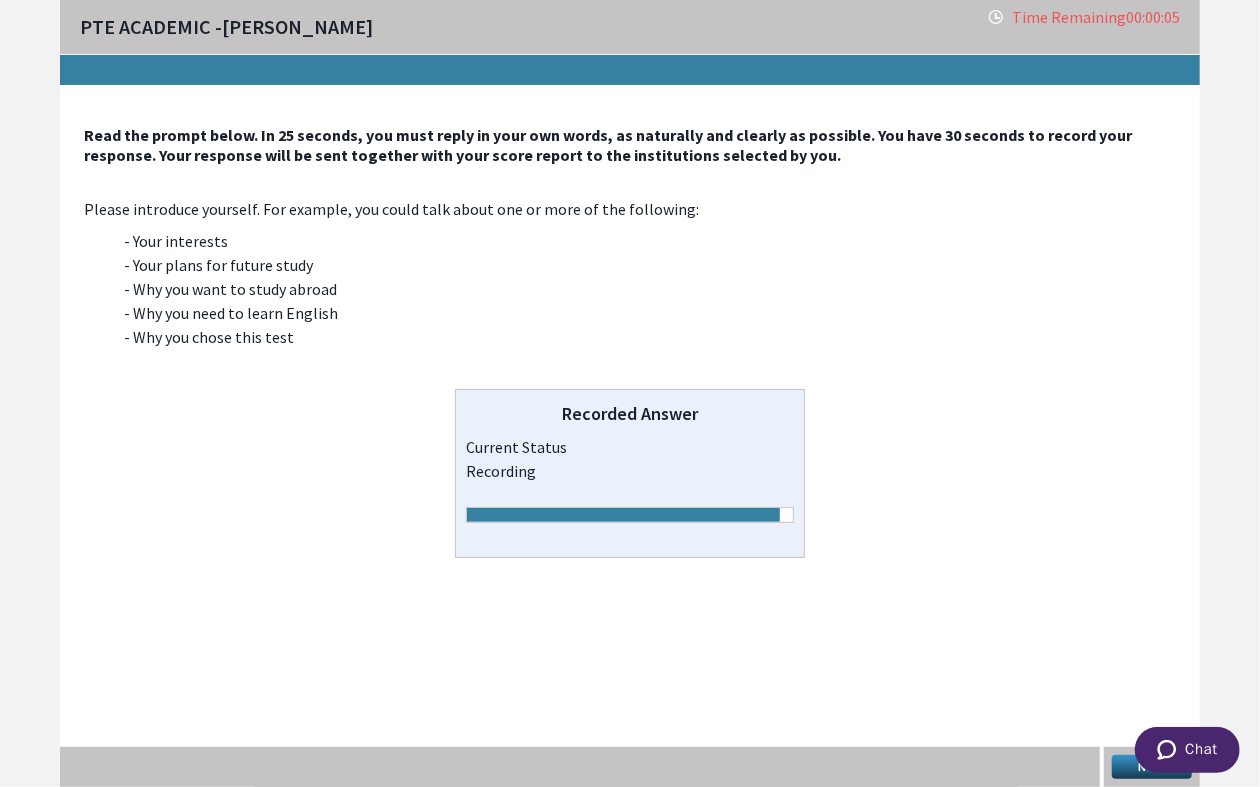 click on "Chat" at bounding box center (1186, 749) 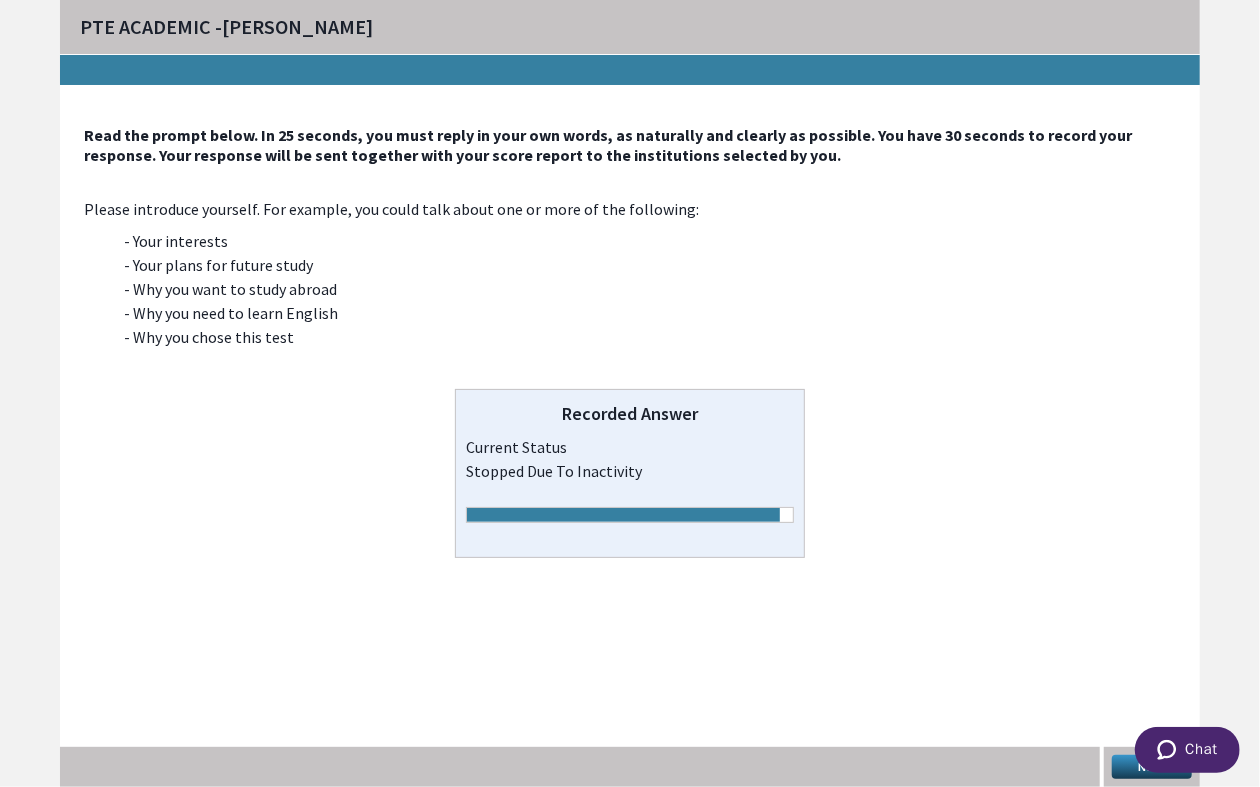 click on "Chat" at bounding box center [1186, 749] 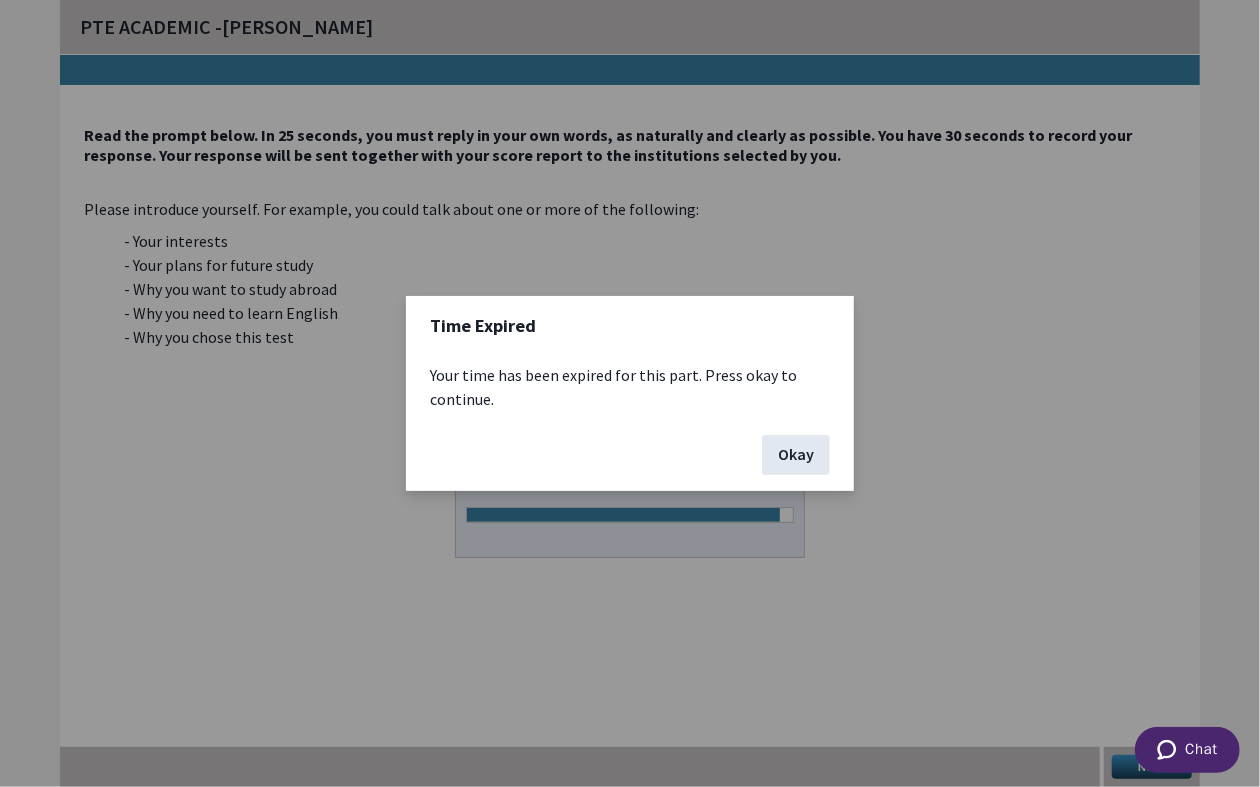 click on "Okay" at bounding box center [796, 455] 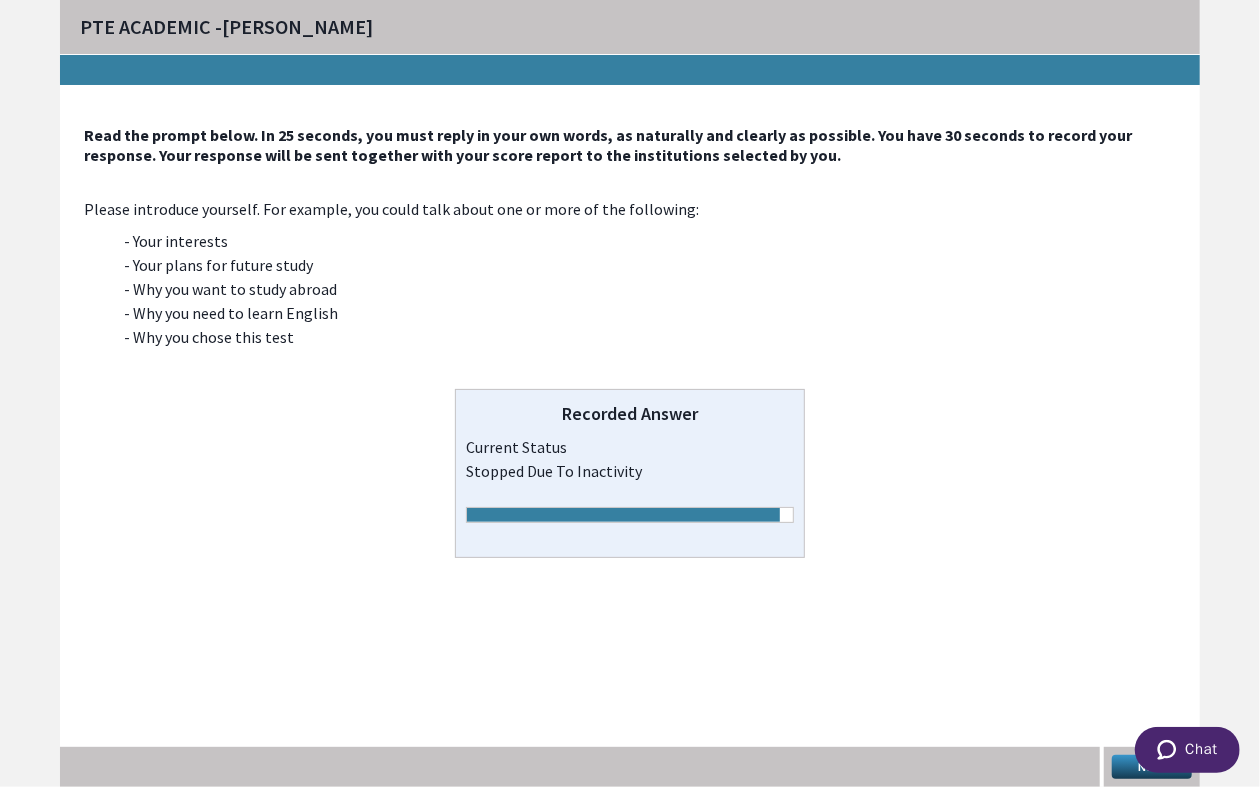 click on "Chat" at bounding box center (1185, 751) 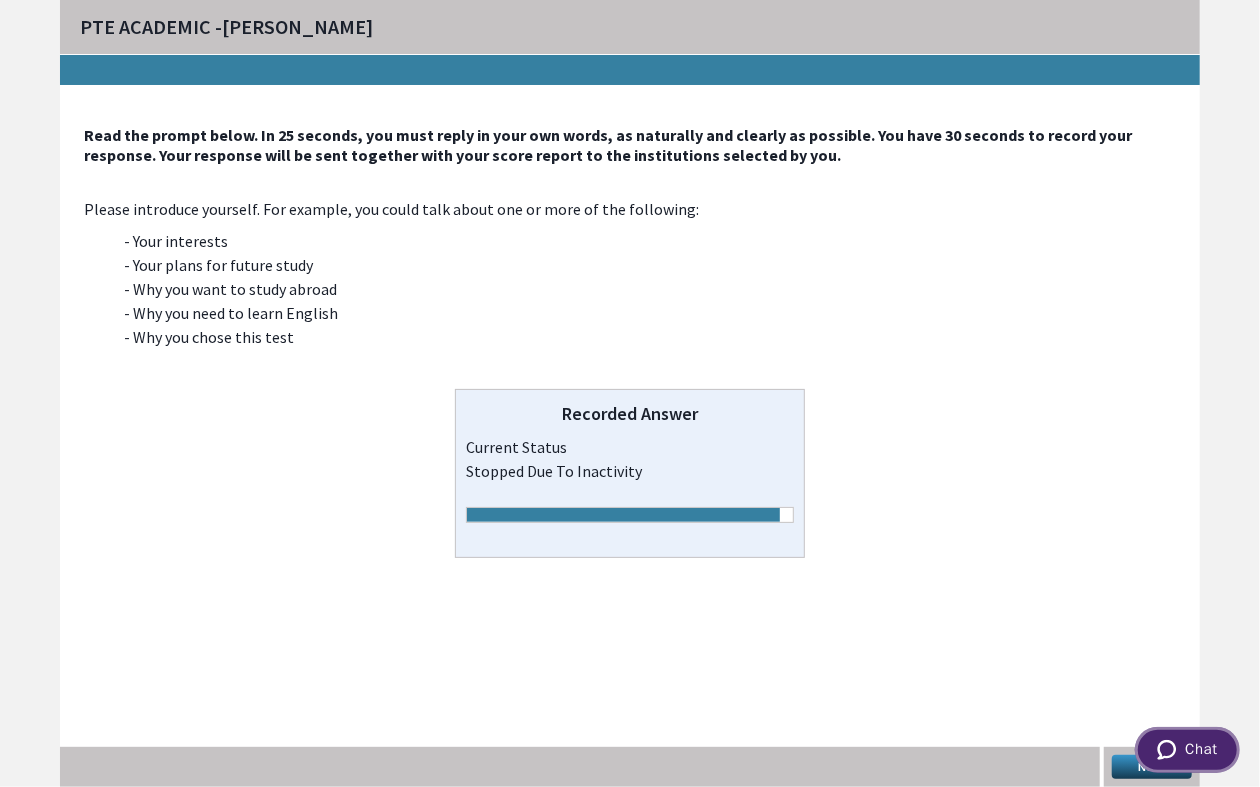 drag, startPoint x: 1189, startPoint y: 757, endPoint x: 1237, endPoint y: 632, distance: 133.89922 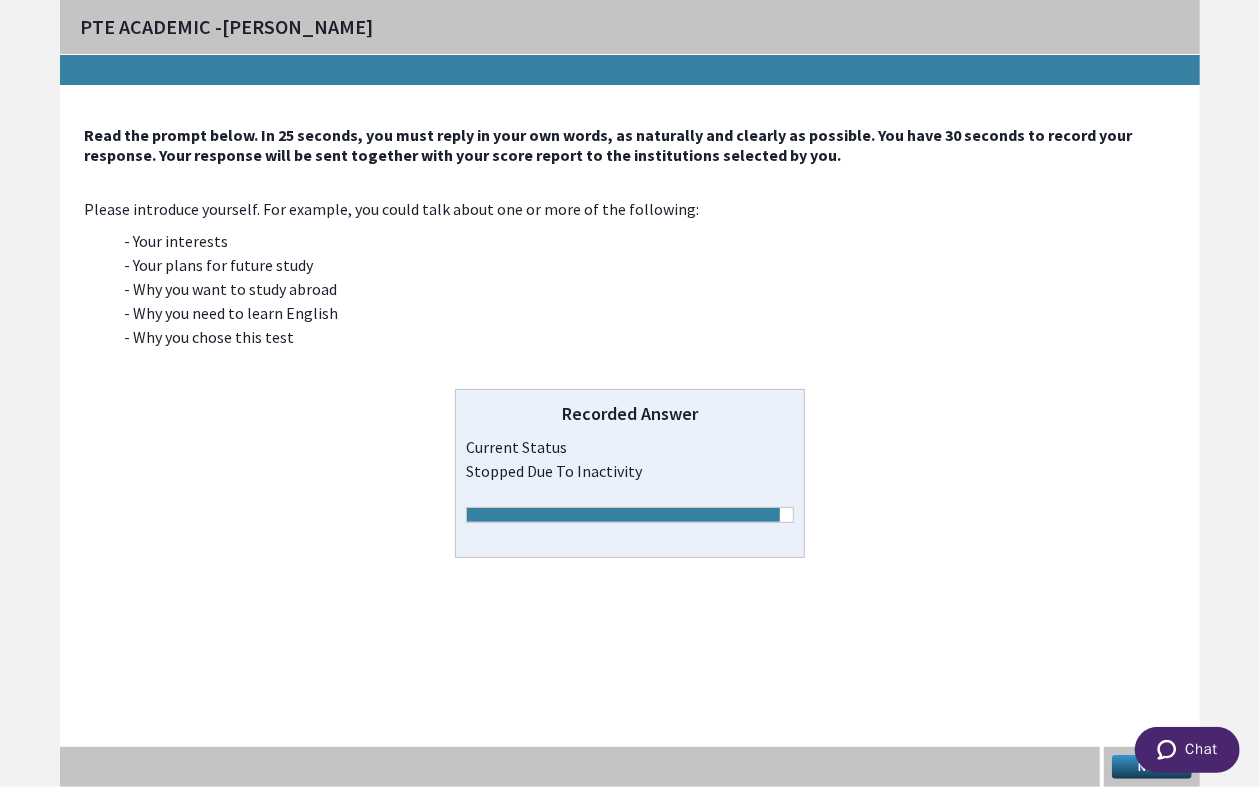 click on "Next" at bounding box center (1152, 767) 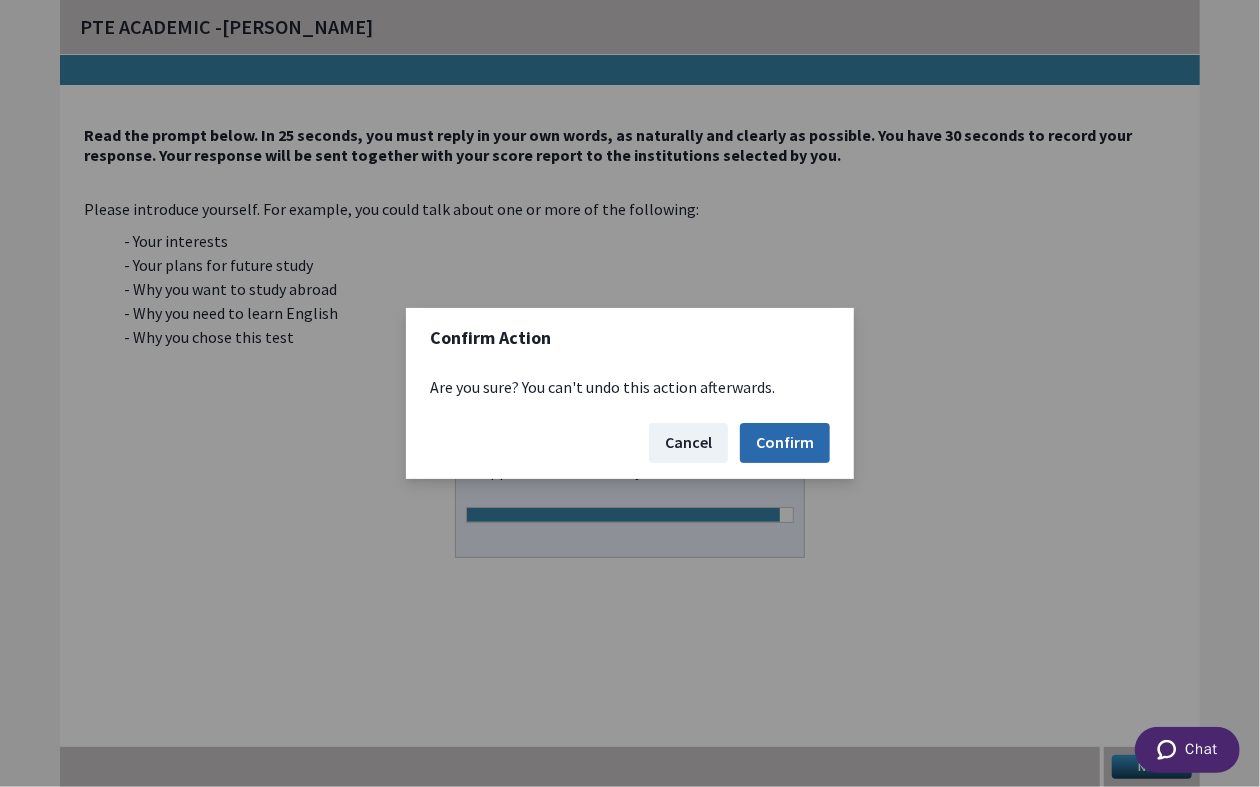 click on "Confirm" at bounding box center [785, 443] 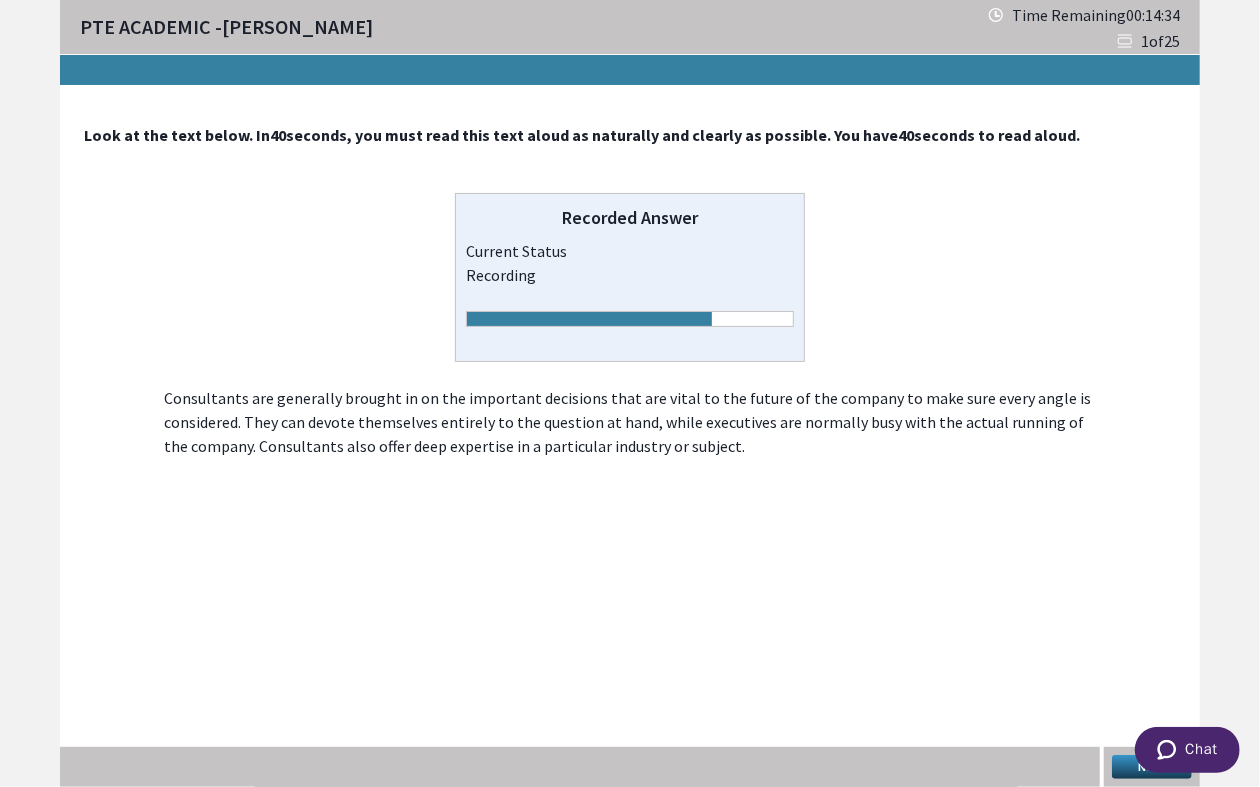 click on "Next" at bounding box center (1152, 767) 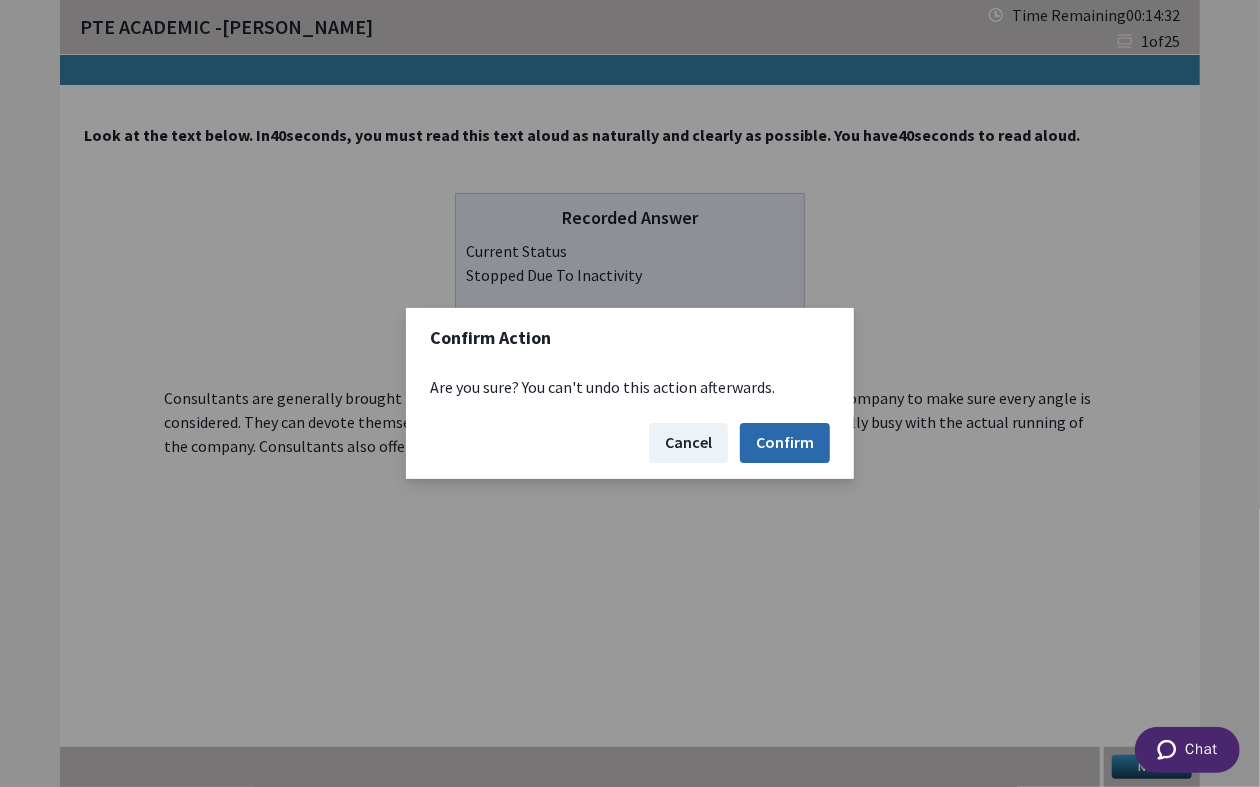 click on "Confirm" at bounding box center [785, 443] 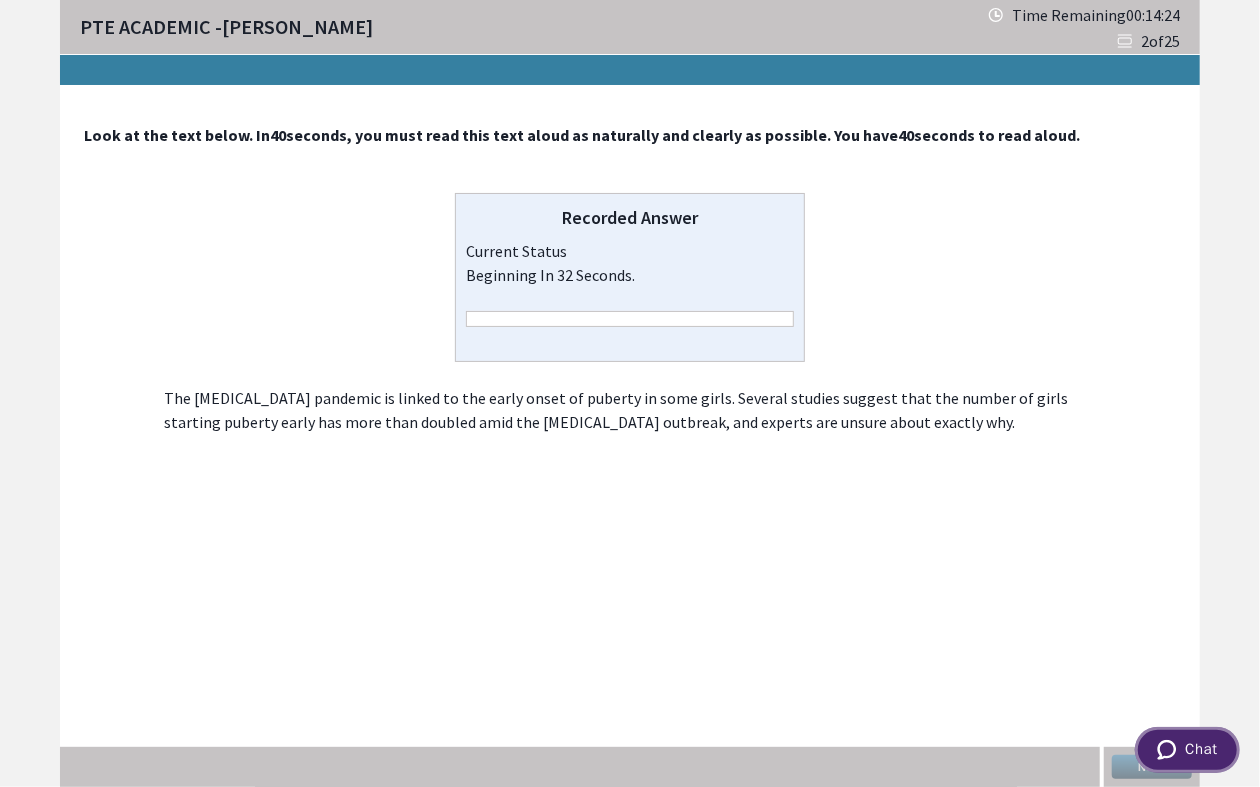 drag, startPoint x: 1177, startPoint y: 753, endPoint x: 2375, endPoint y: 1401, distance: 1362.0234 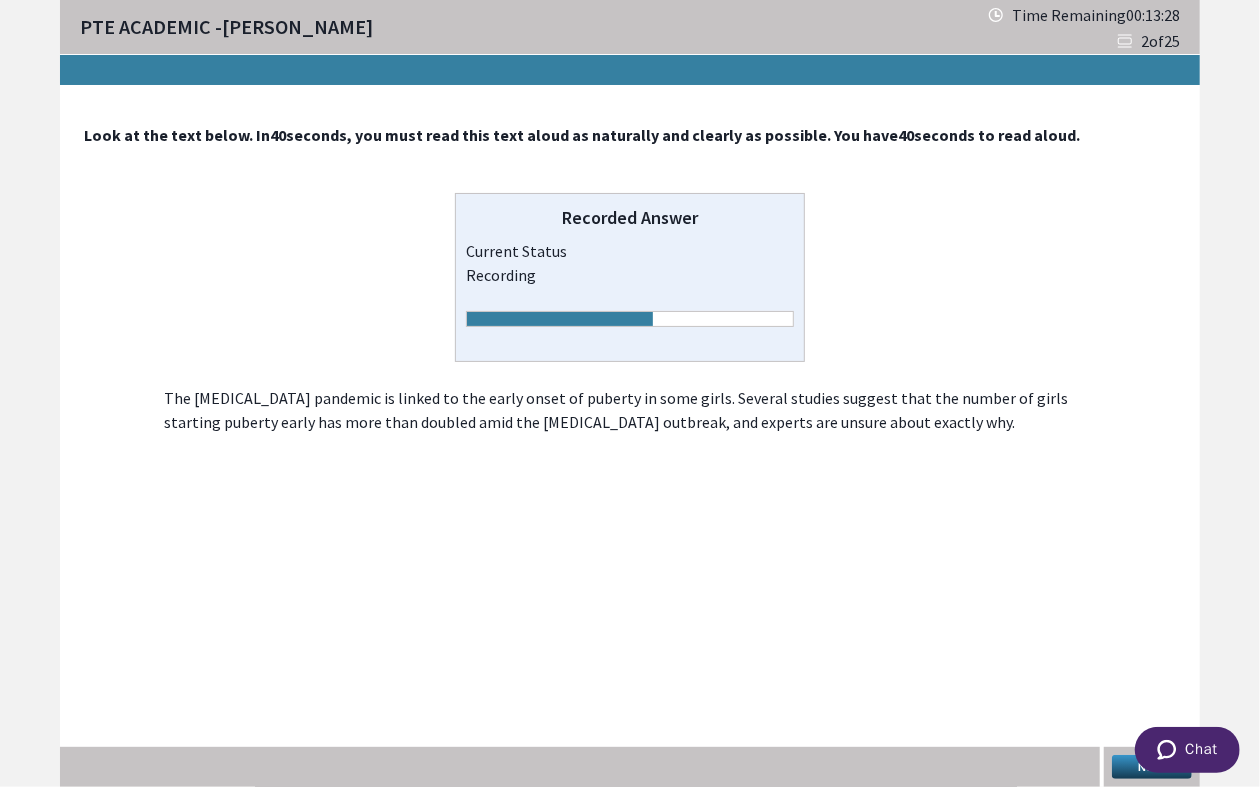 click on "Next" at bounding box center (1152, 767) 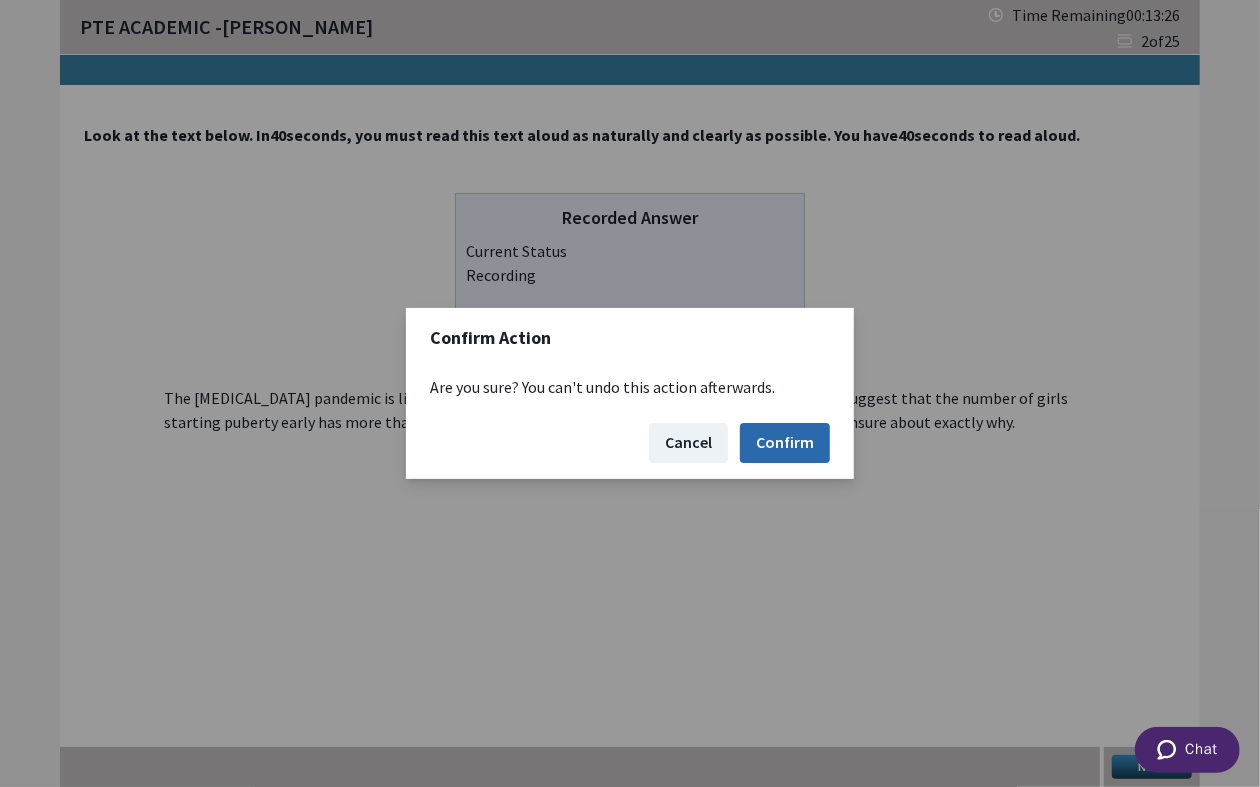 click on "Confirm" at bounding box center [785, 443] 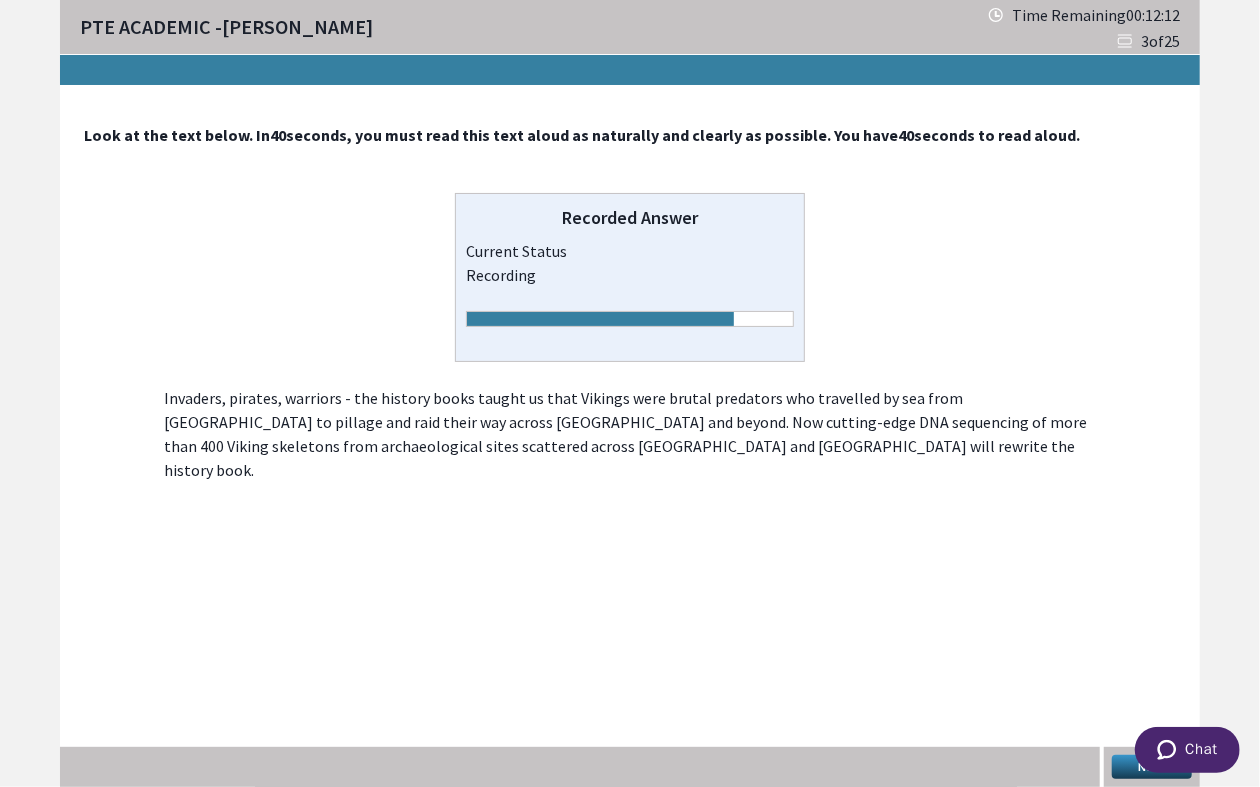 click on "Chat" at bounding box center (1186, 749) 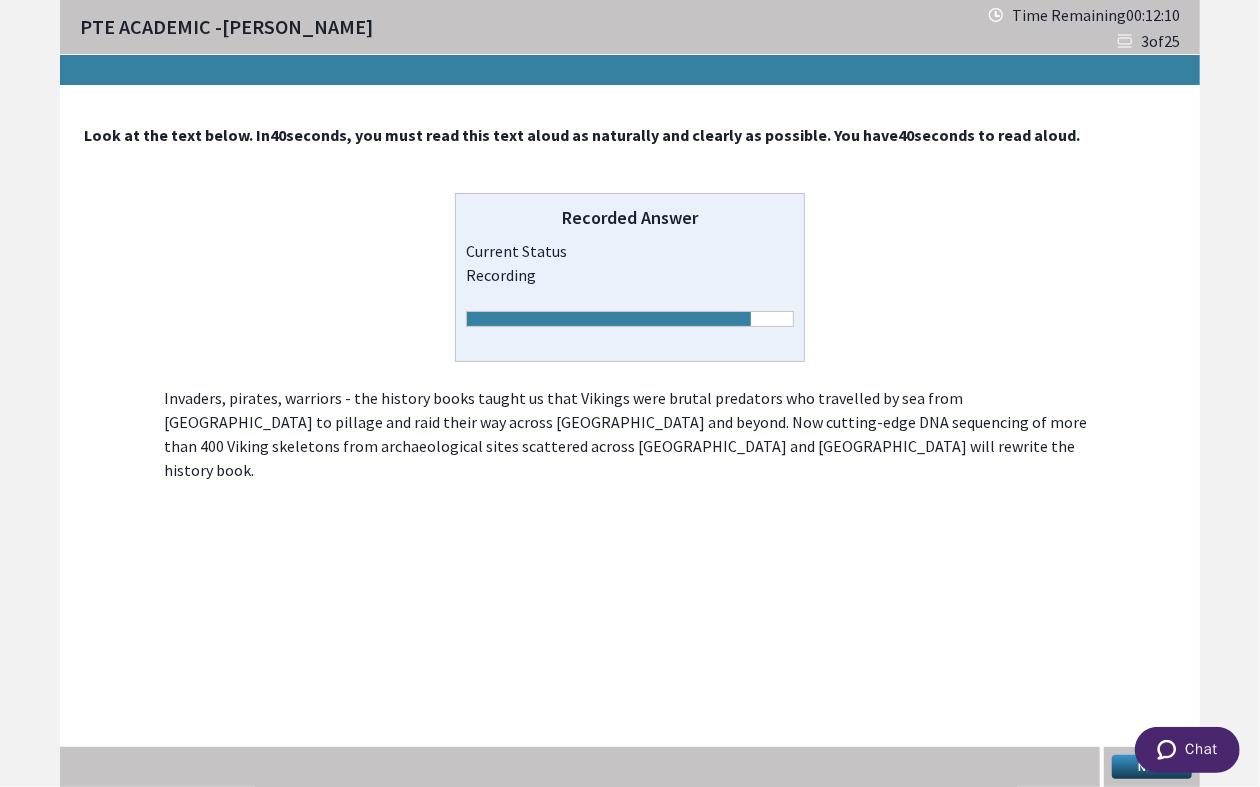 click on "Chat" at bounding box center (1186, 749) 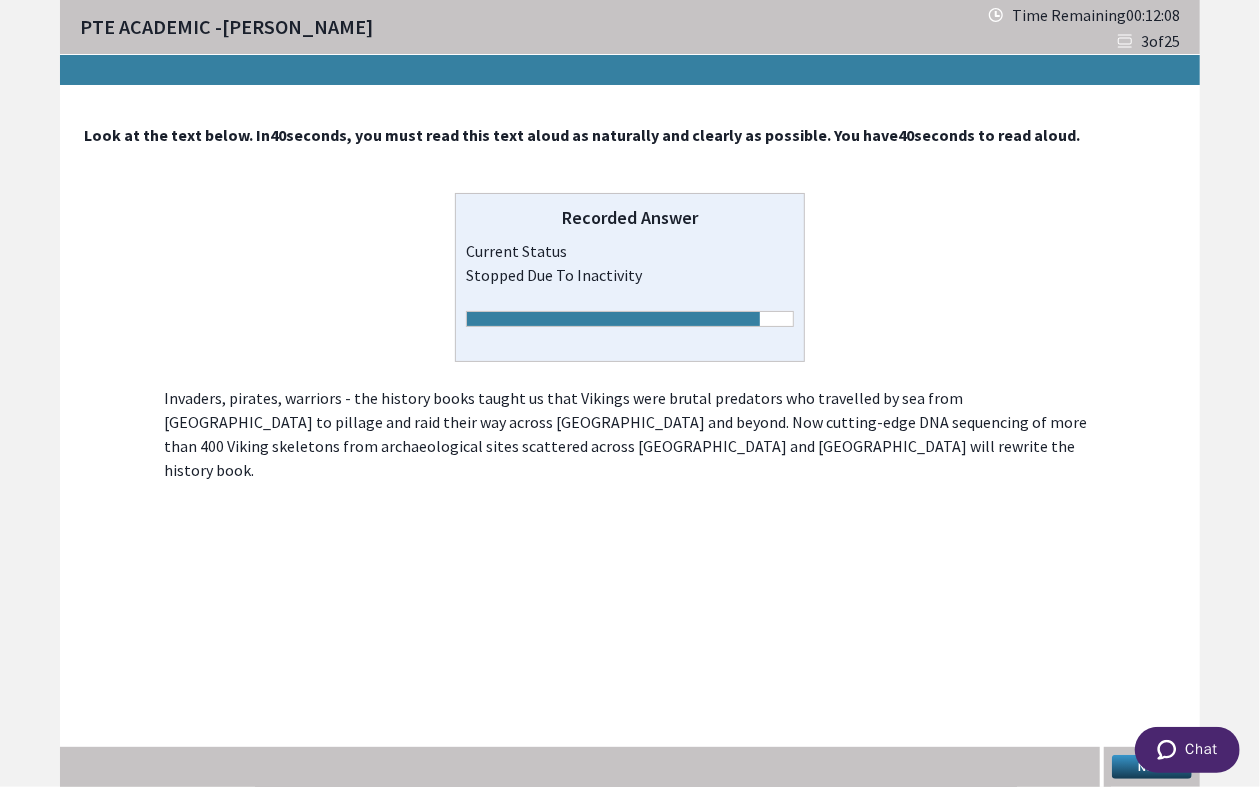 click on "Next" at bounding box center (1152, 767) 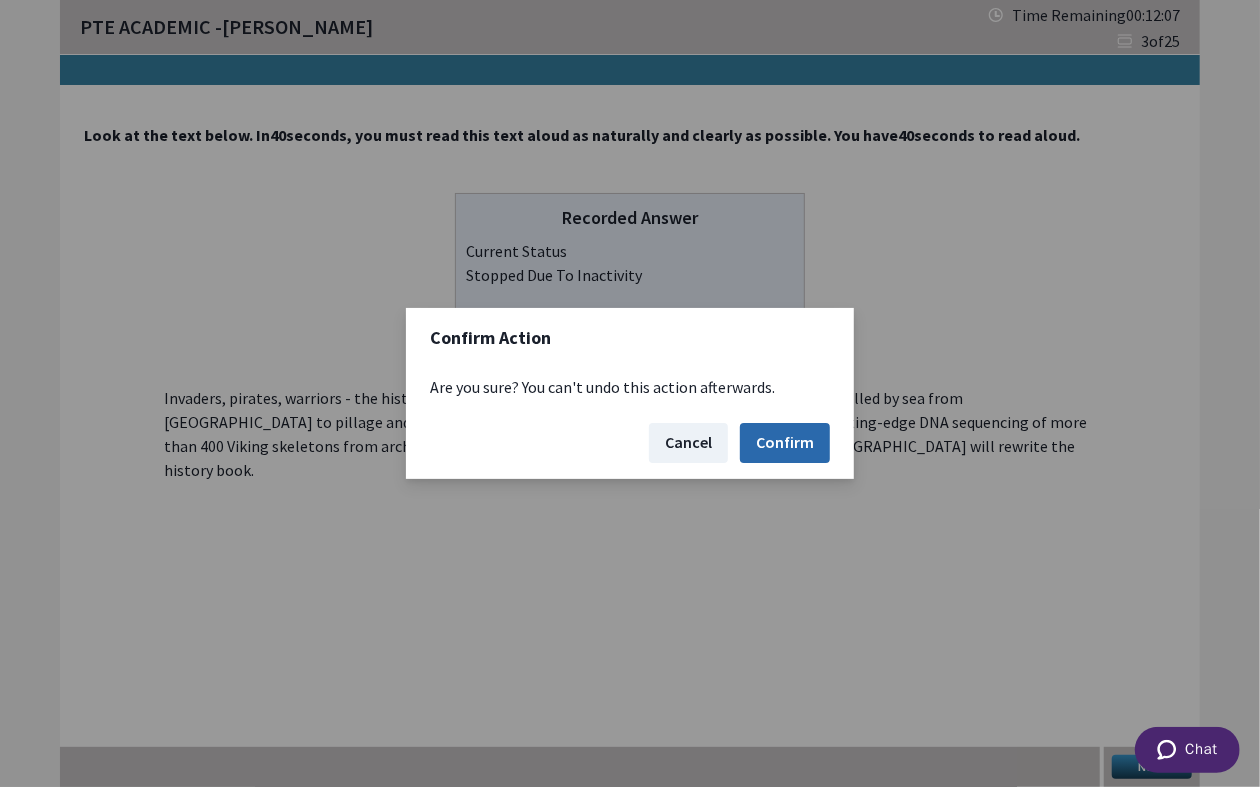 click on "Confirm" at bounding box center [785, 443] 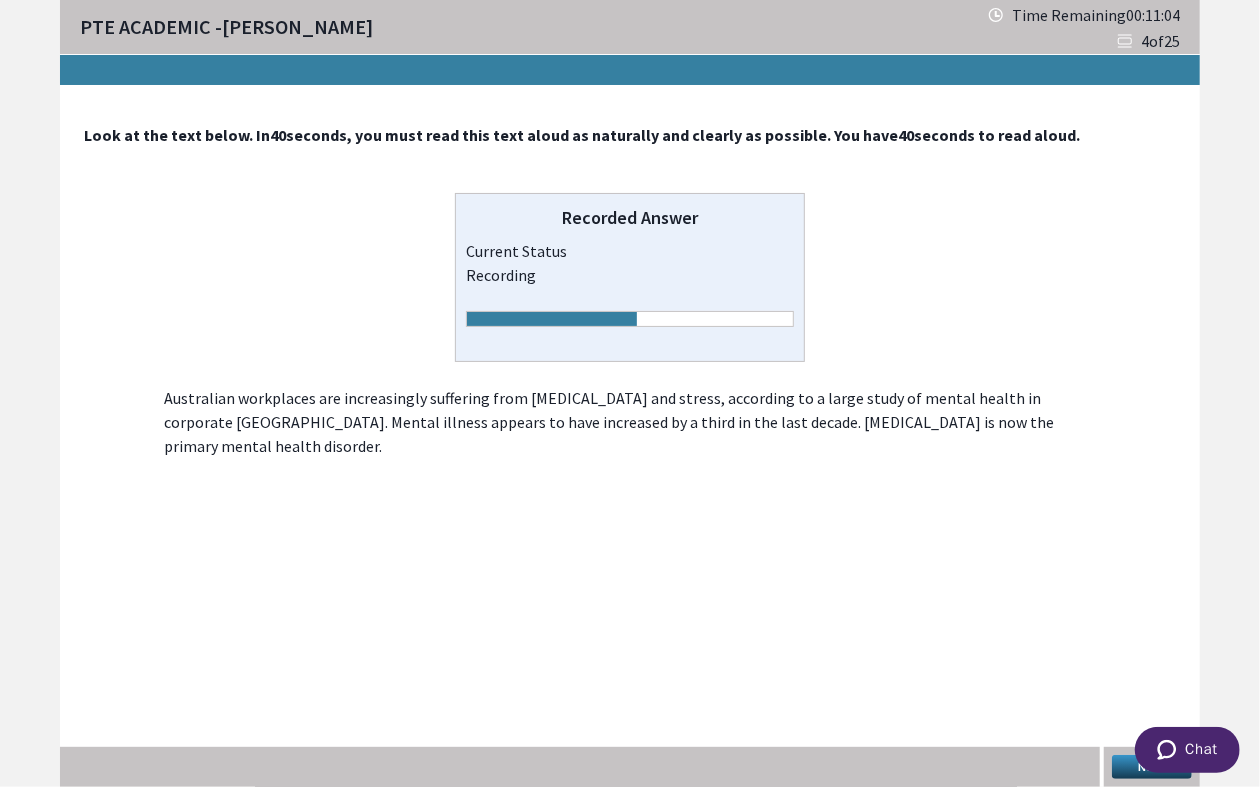 click on "Next" at bounding box center [1152, 767] 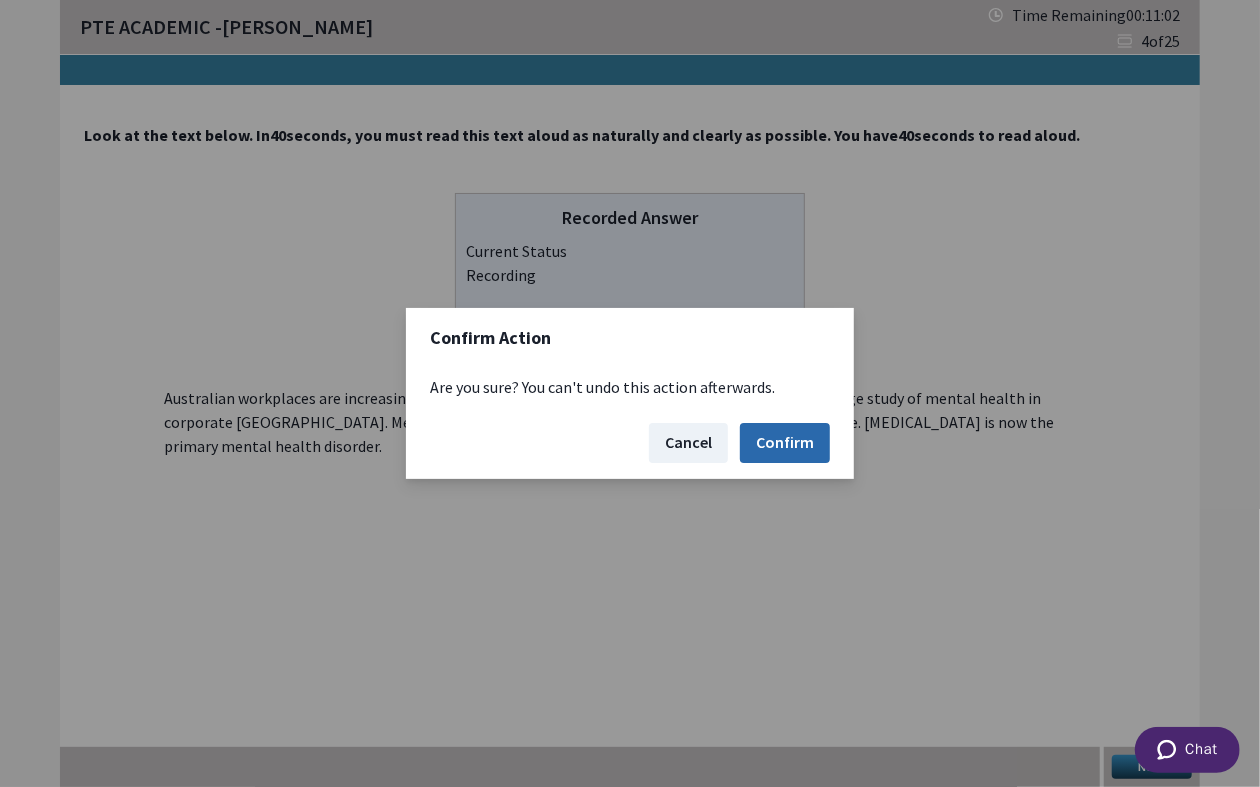 click on "Confirm" at bounding box center [785, 443] 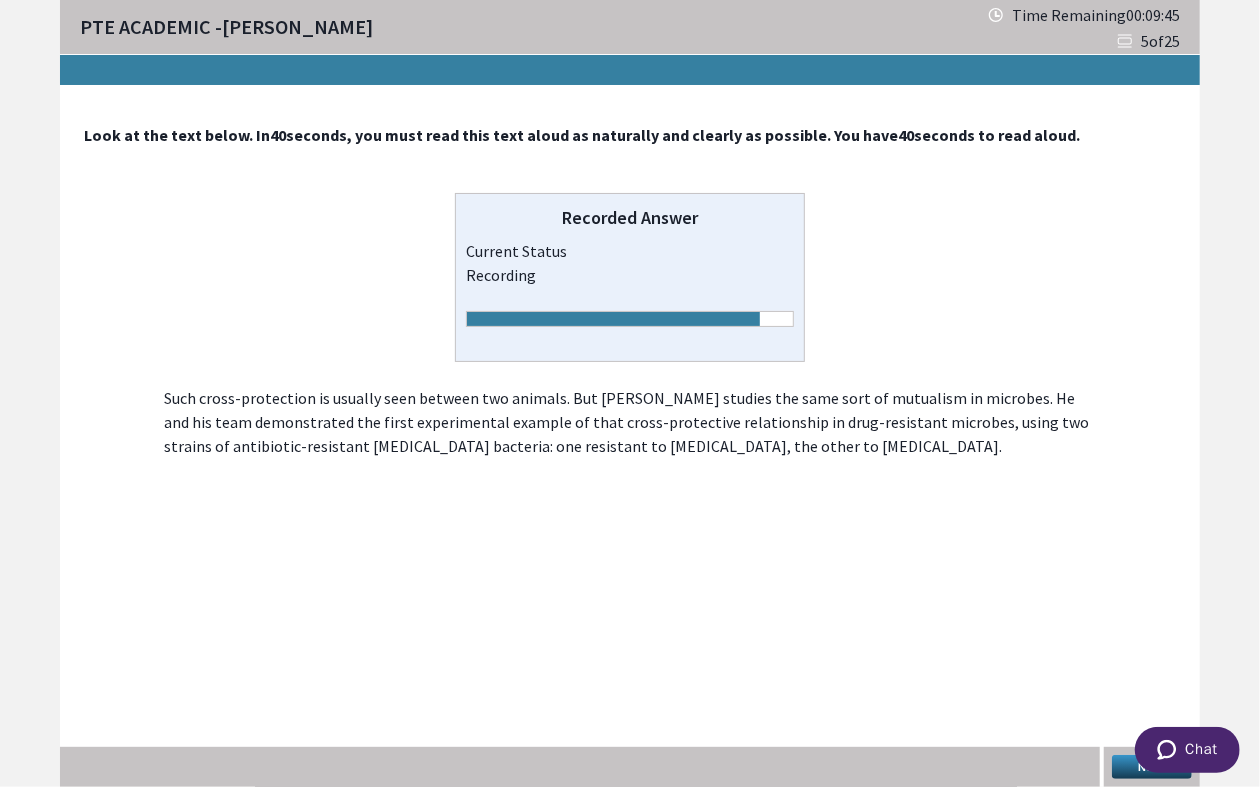click on "Next" at bounding box center [1152, 767] 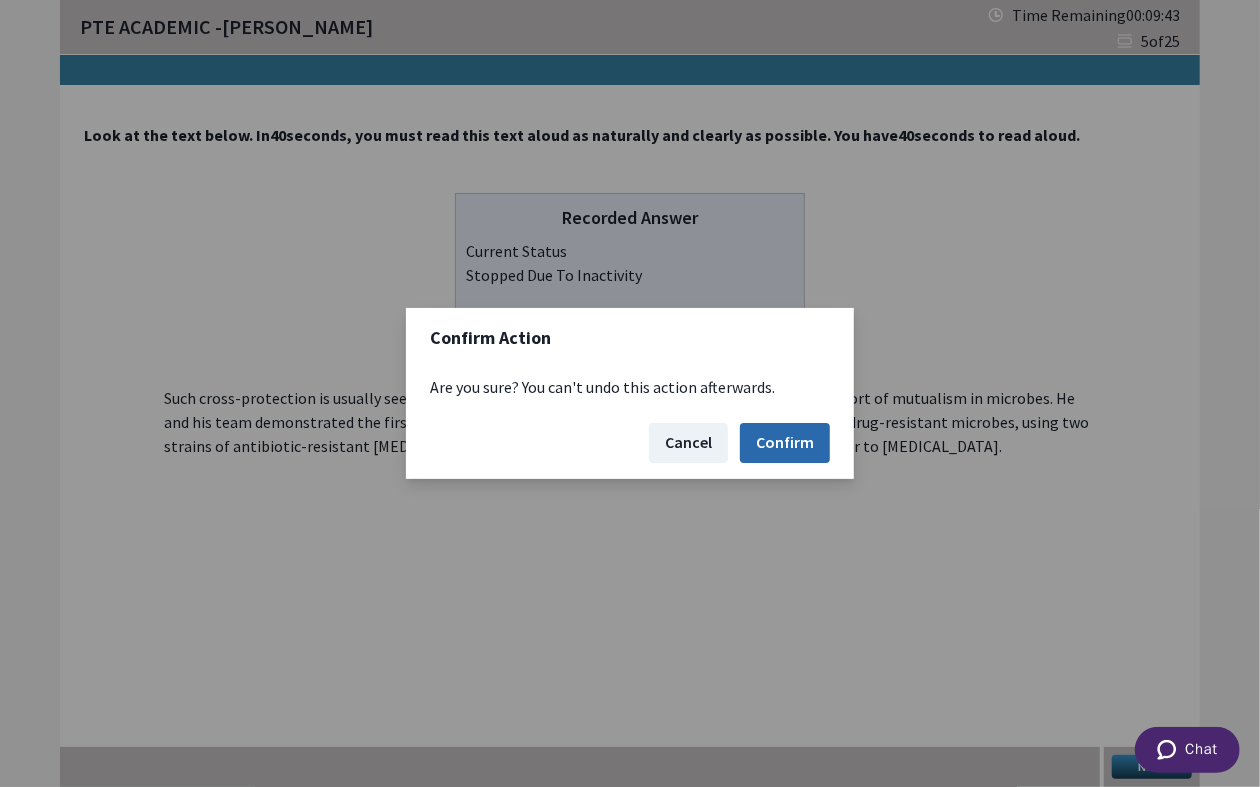 click on "Confirm" at bounding box center (785, 443) 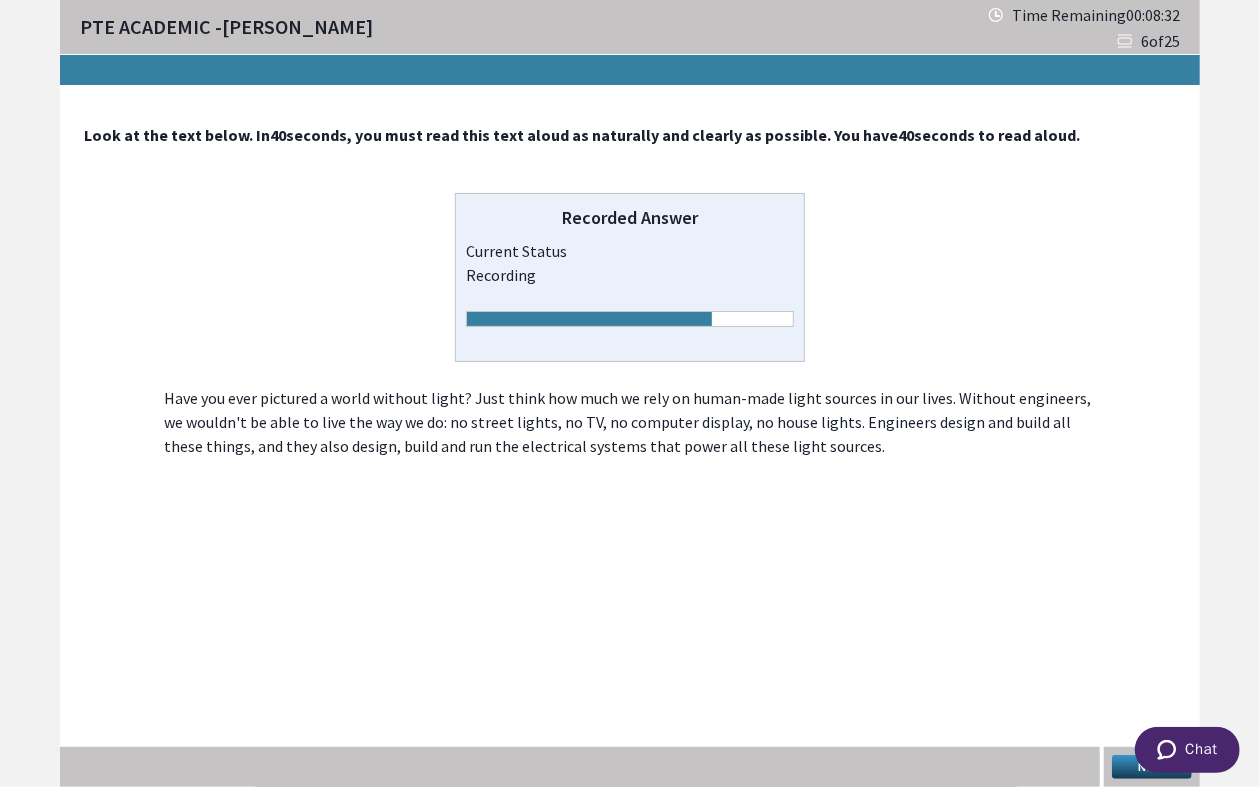 click on "Next" at bounding box center (1152, 767) 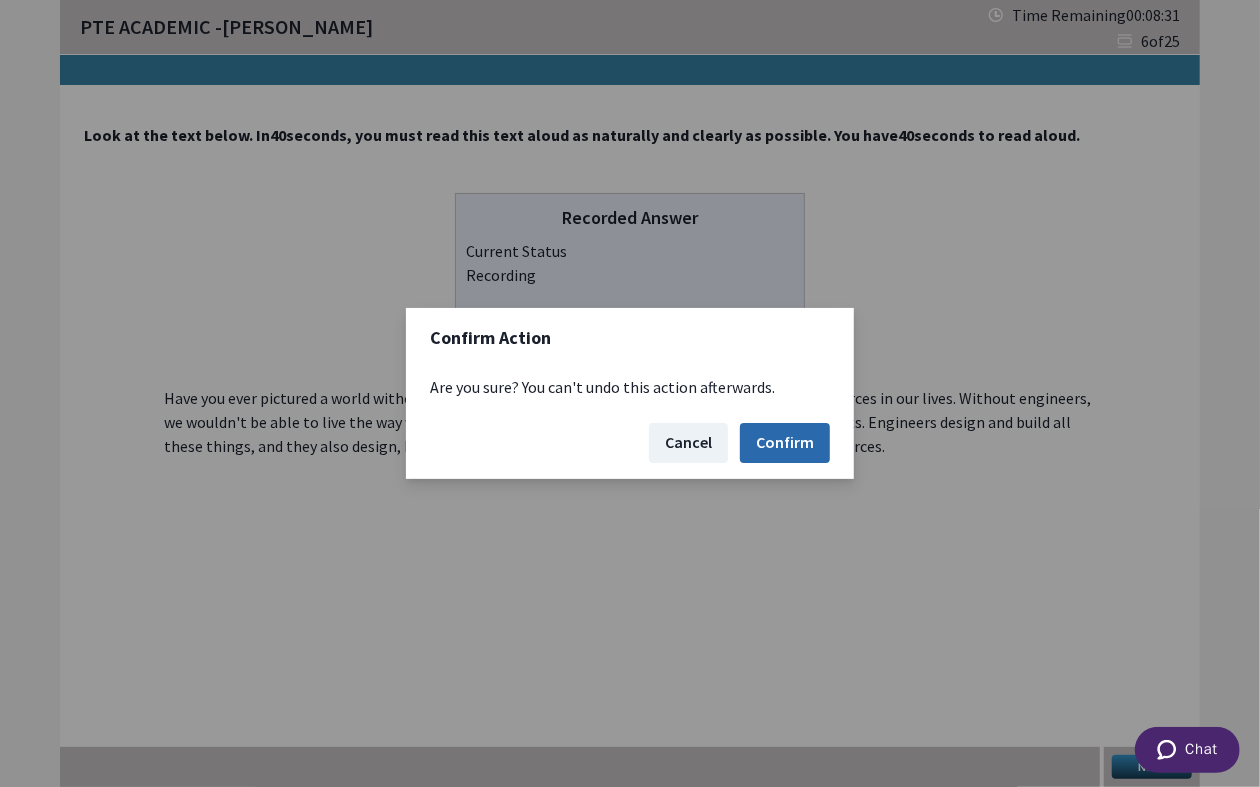 click on "Confirm" at bounding box center [785, 443] 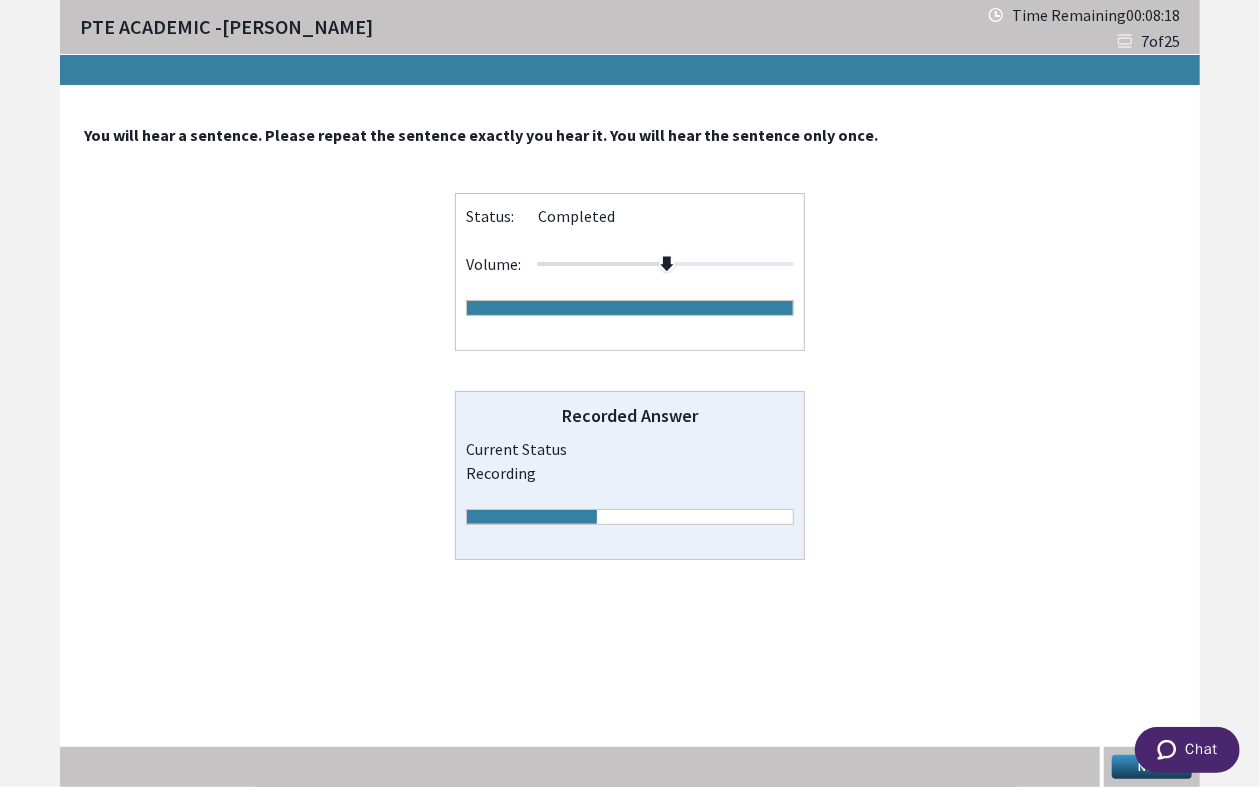 click at bounding box center [1186, 752] 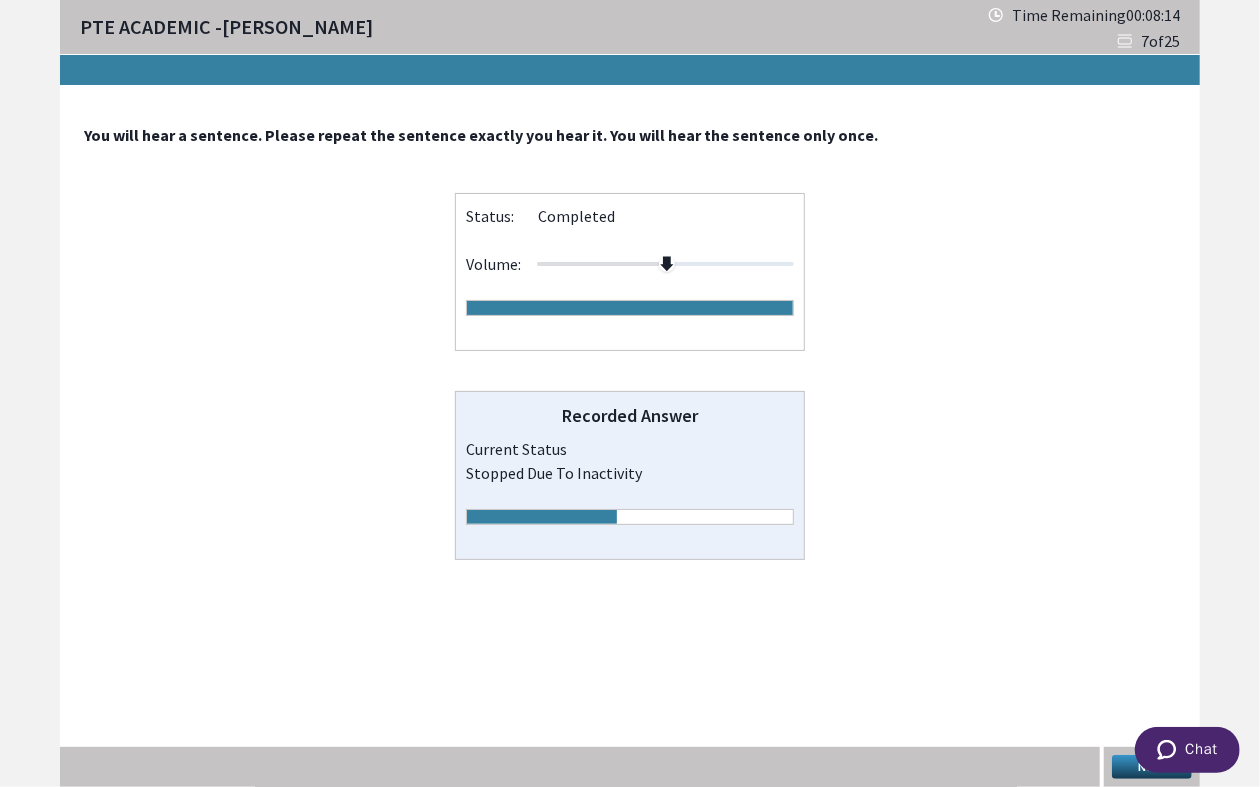 click on "Next" at bounding box center (1152, 767) 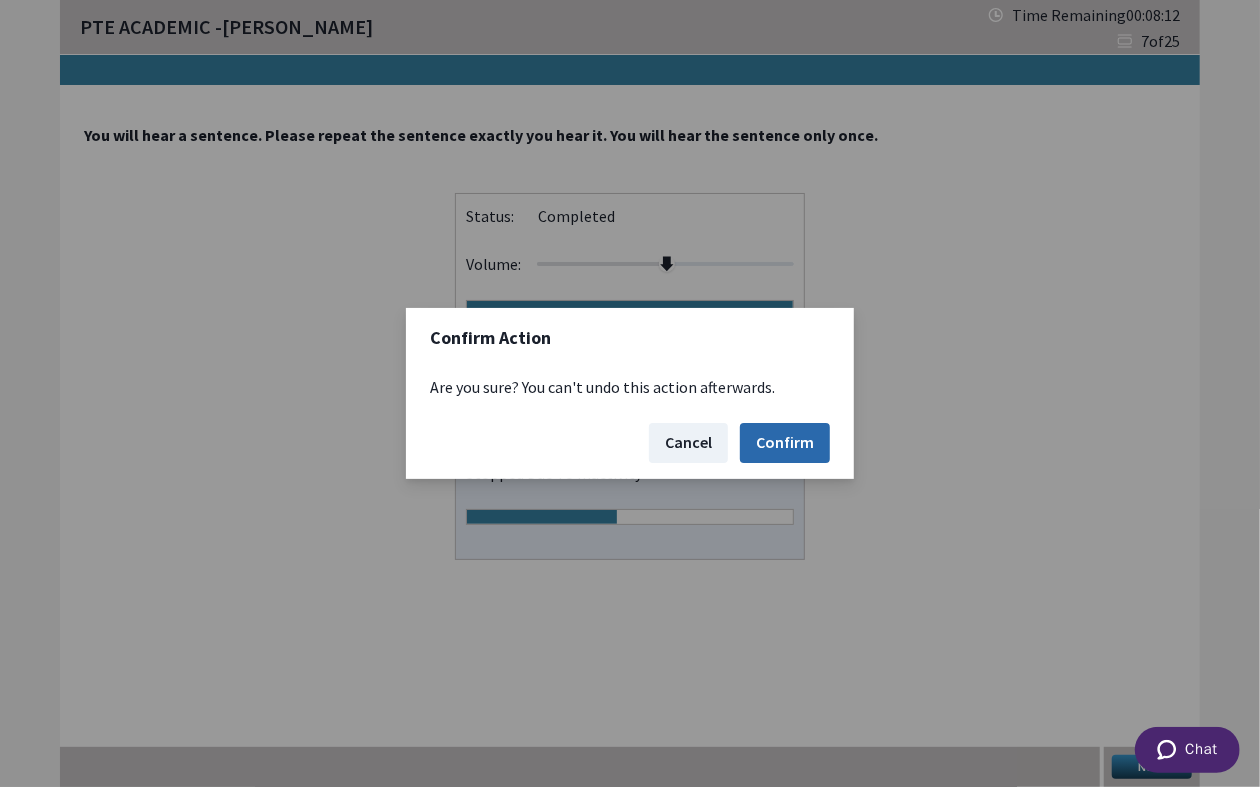 click on "Confirm" at bounding box center (785, 443) 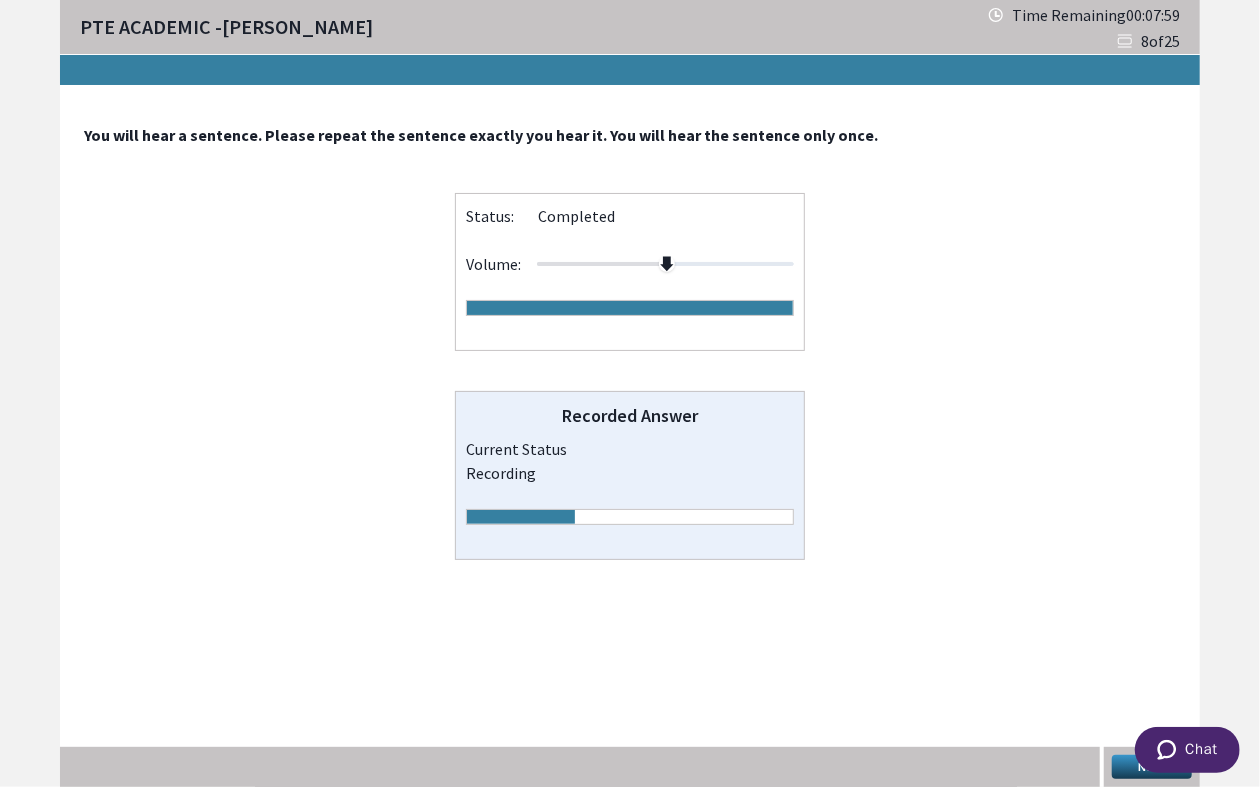 click on "Chat" at bounding box center (1186, 749) 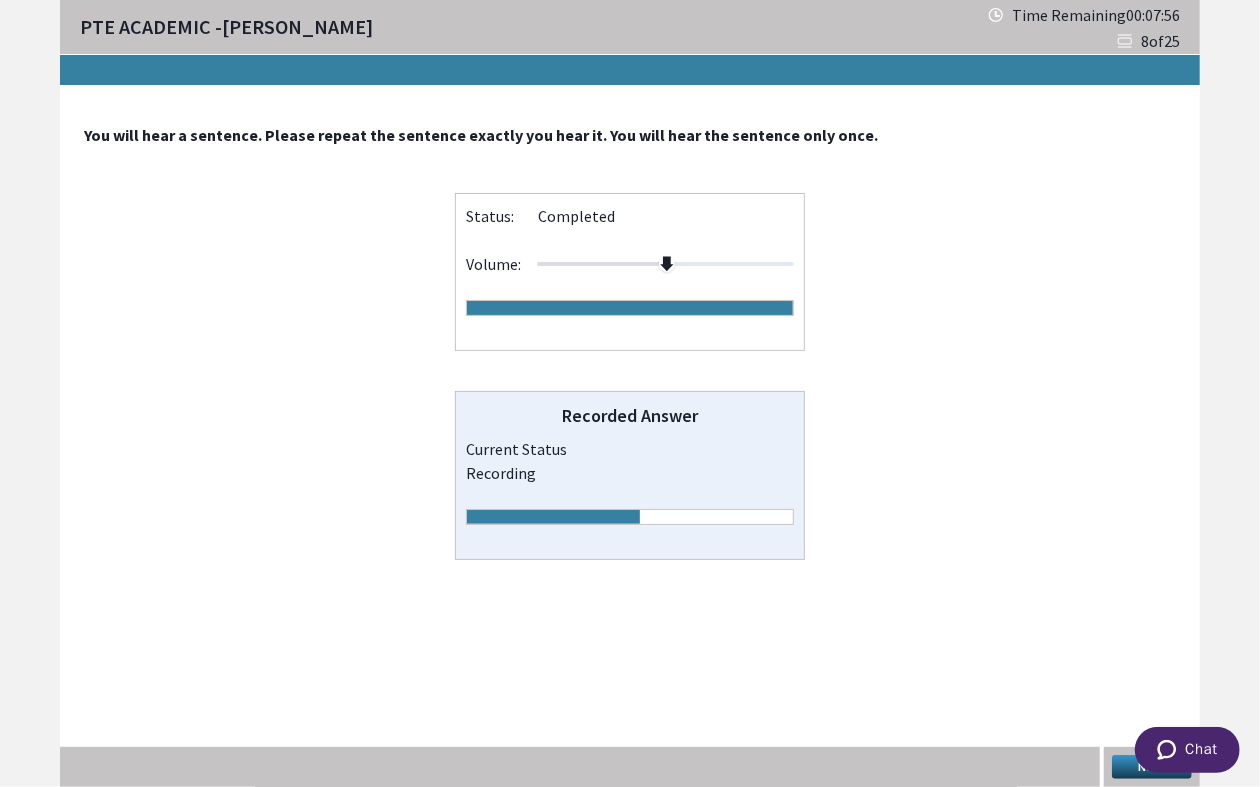 click on "Next" at bounding box center [1152, 767] 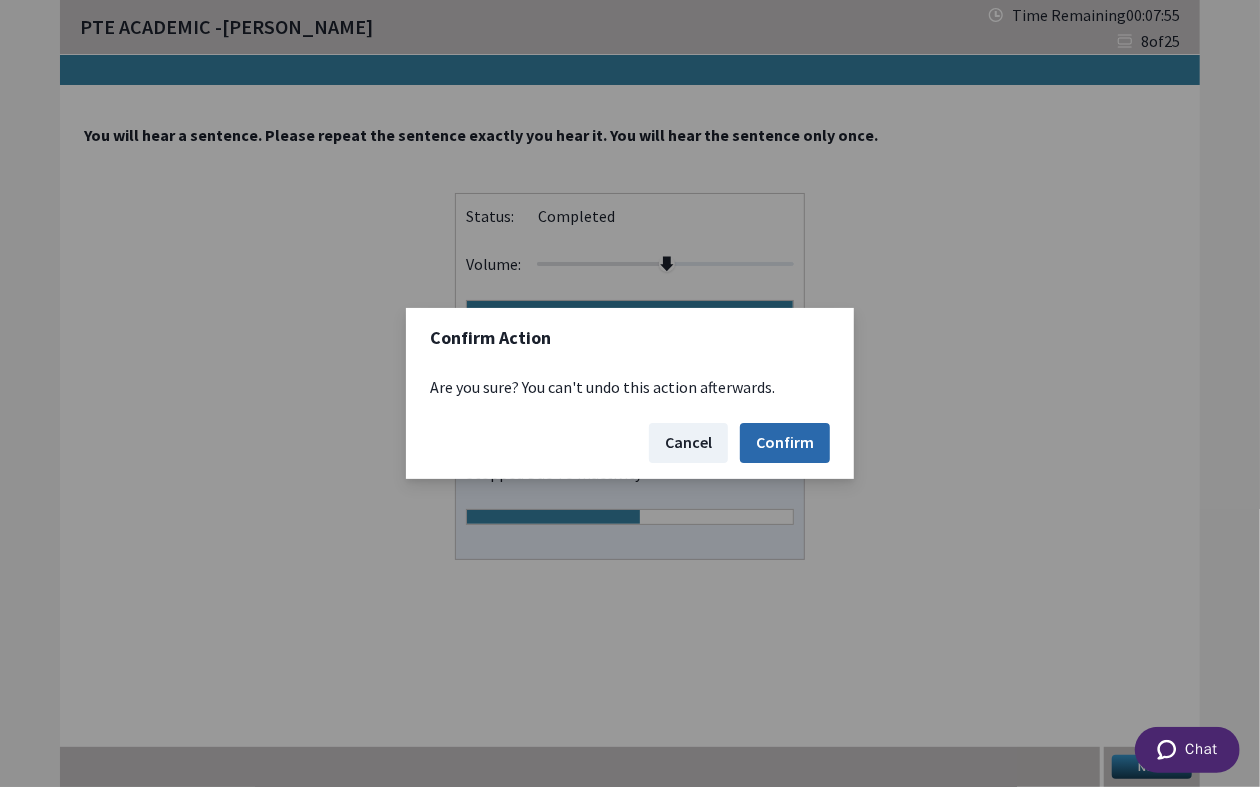 click on "Confirm" at bounding box center [785, 443] 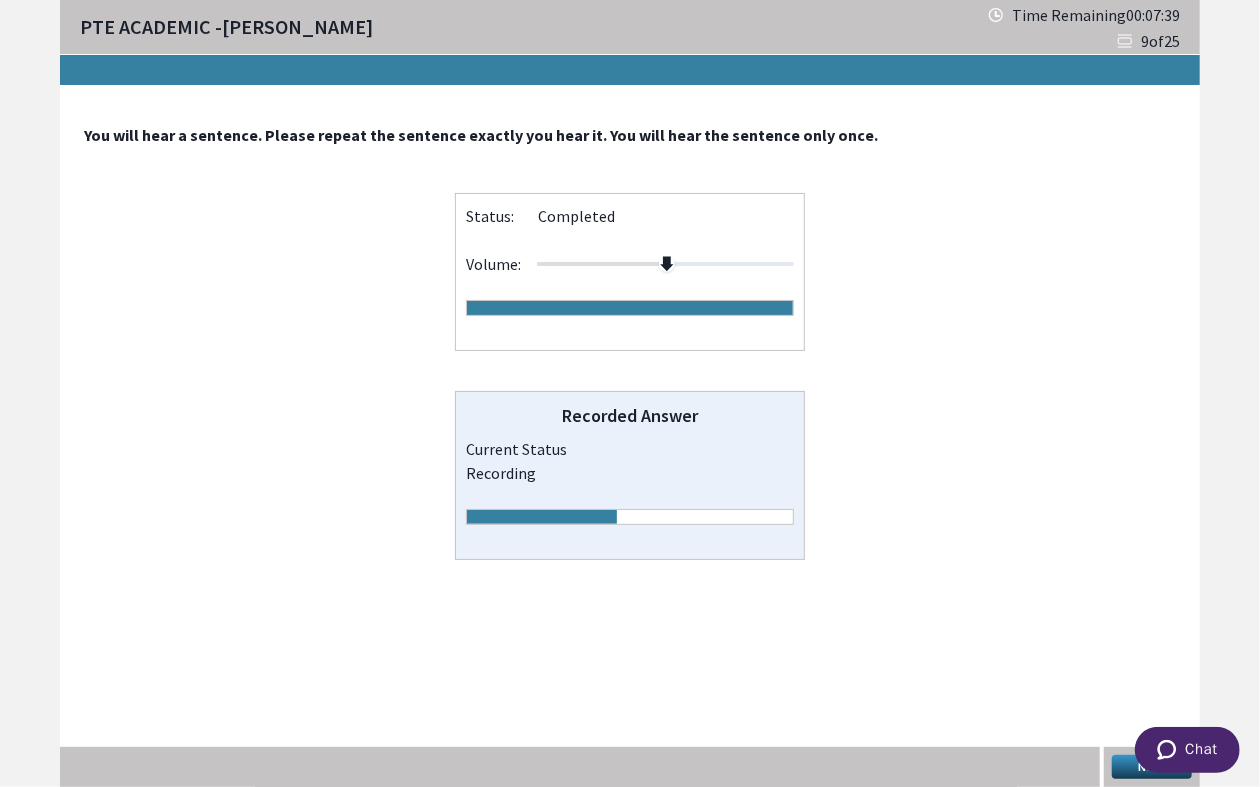 click on "Chat" at bounding box center (1186, 749) 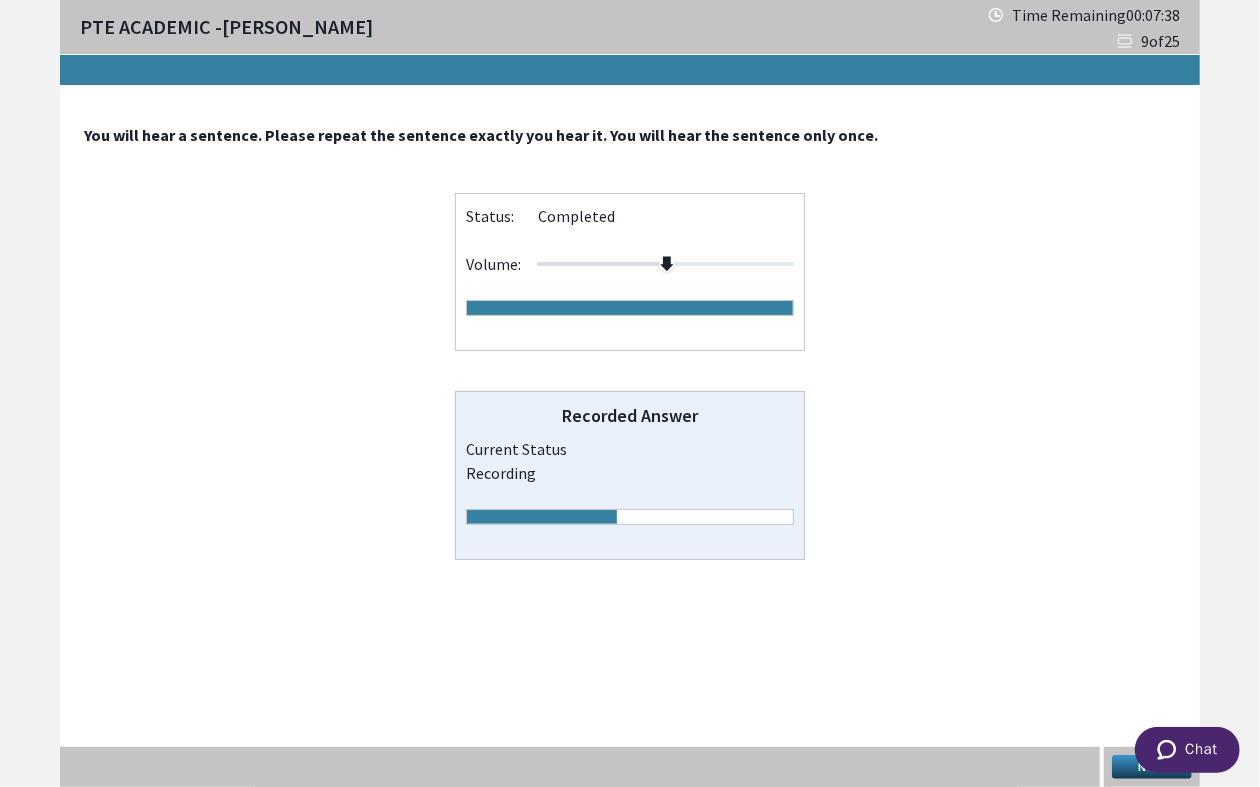 click on "Next" at bounding box center [1152, 767] 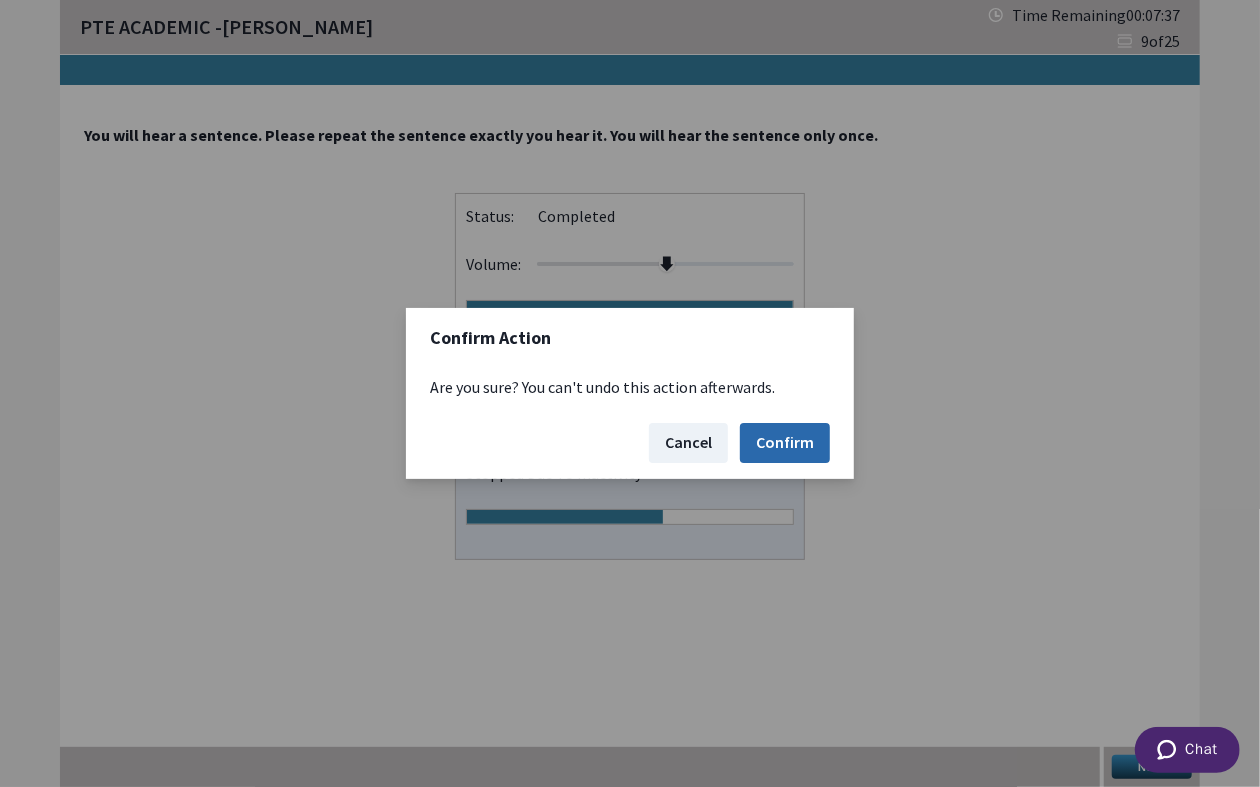 click on "Confirm" at bounding box center (785, 443) 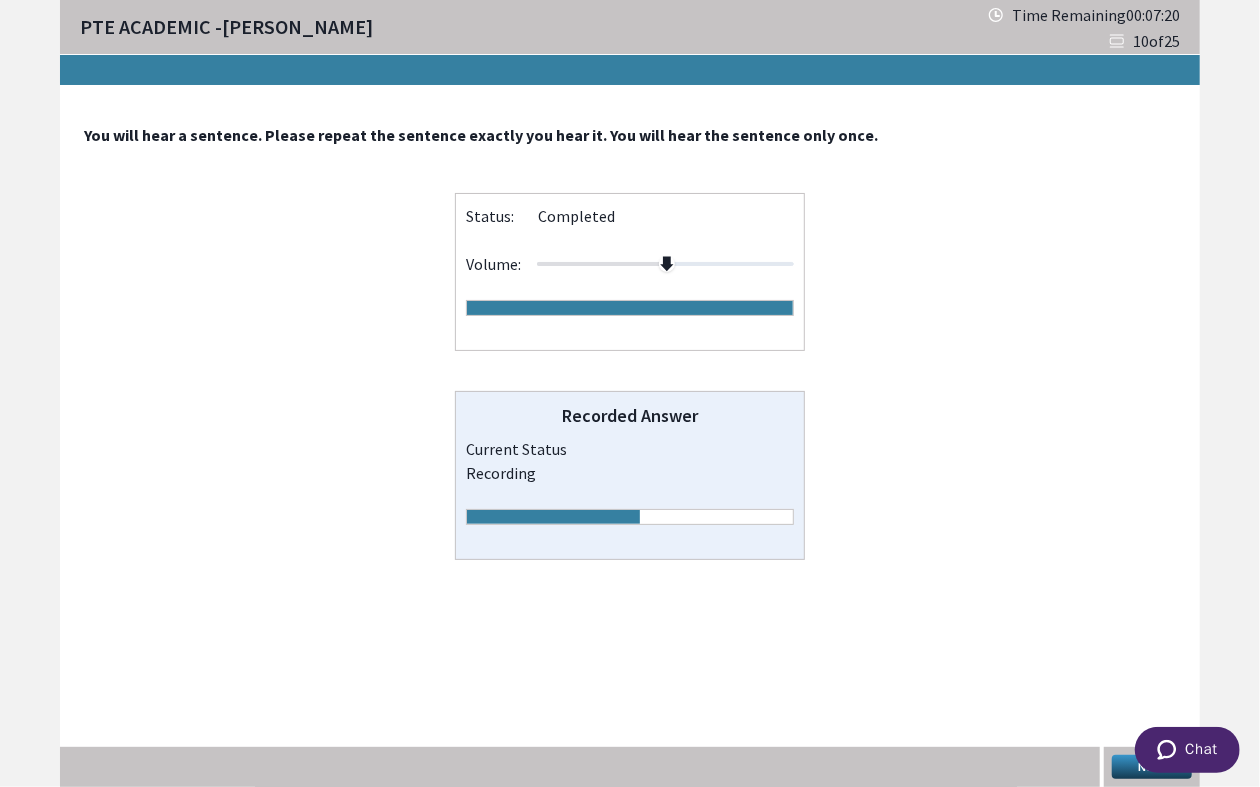 click at bounding box center (1186, 752) 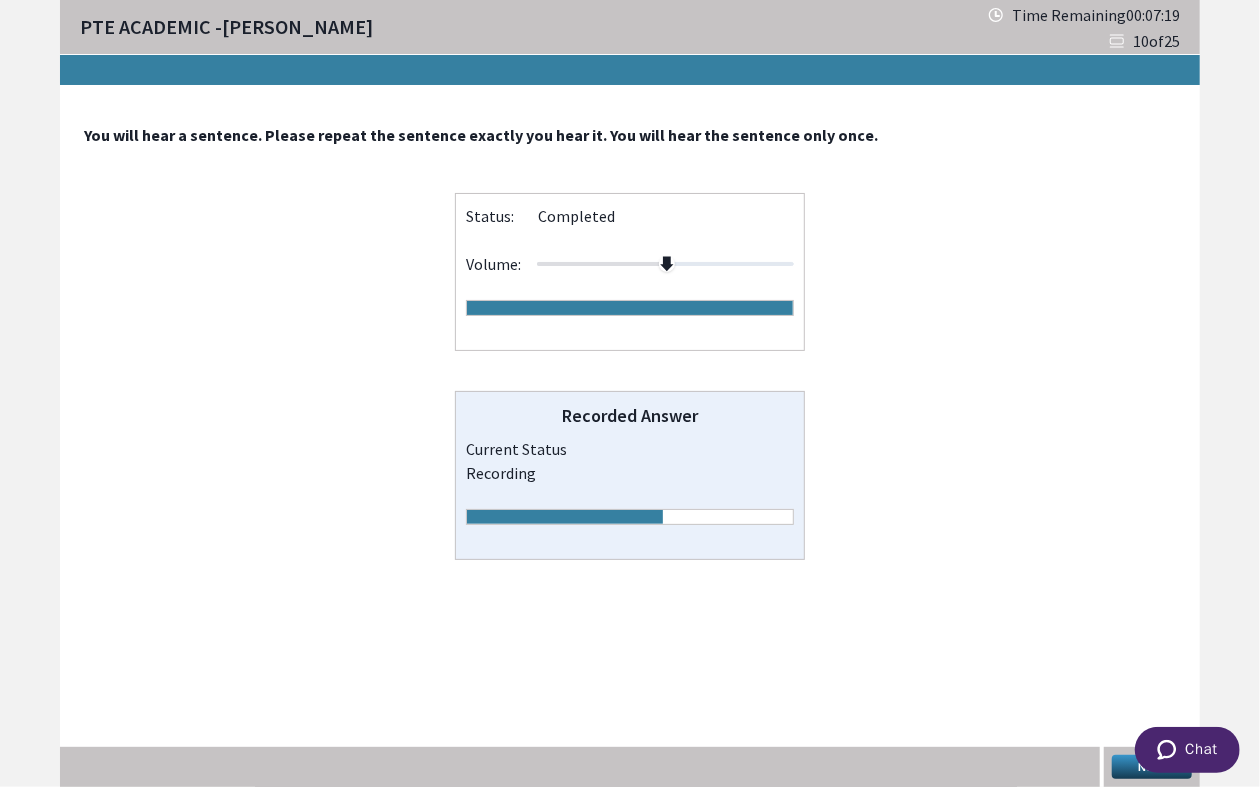 click at bounding box center (1186, 752) 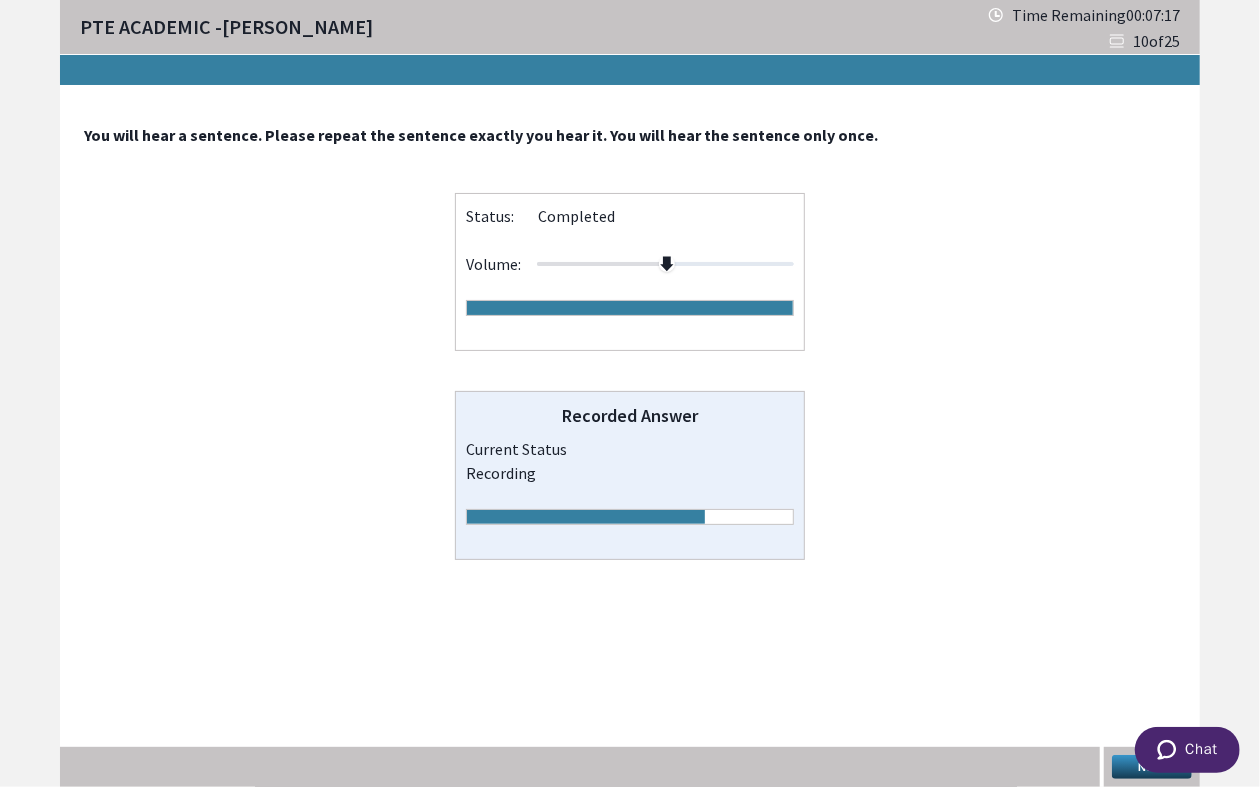 click on "Next" at bounding box center [1152, 767] 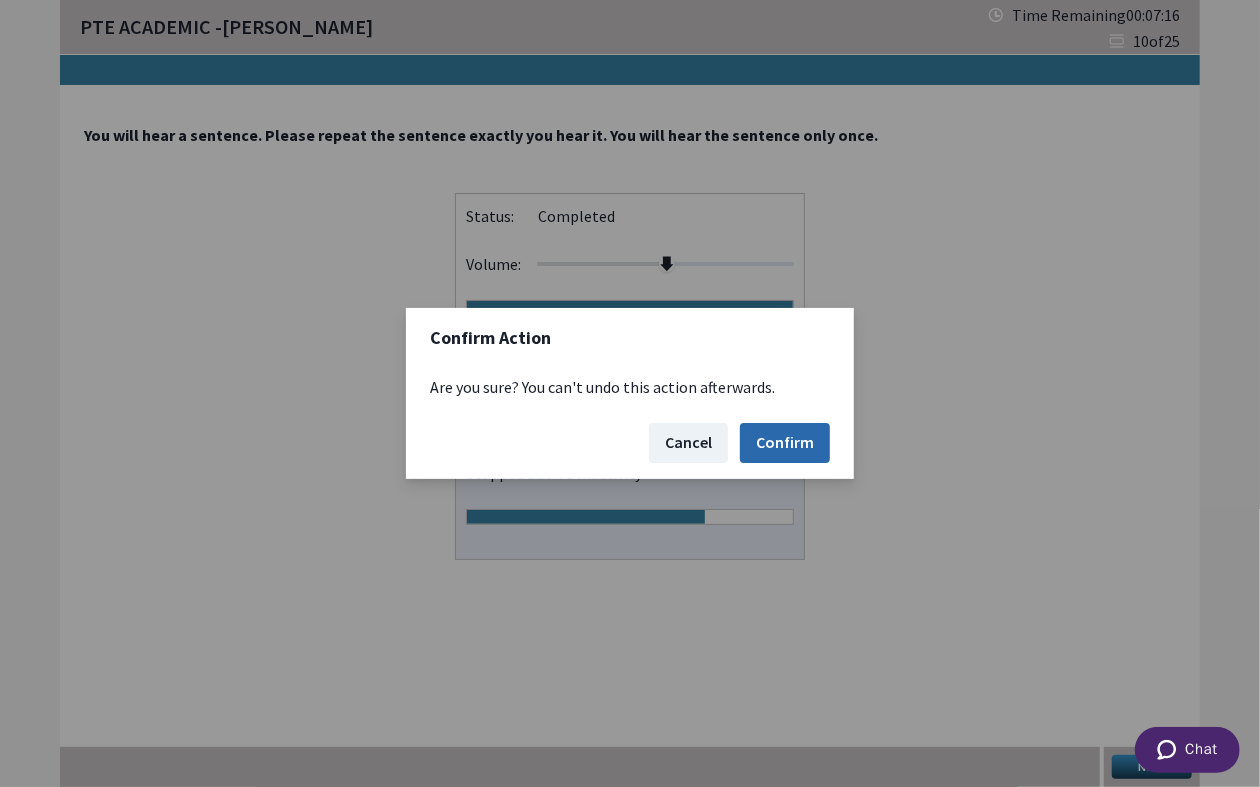 click on "Confirm" at bounding box center [785, 443] 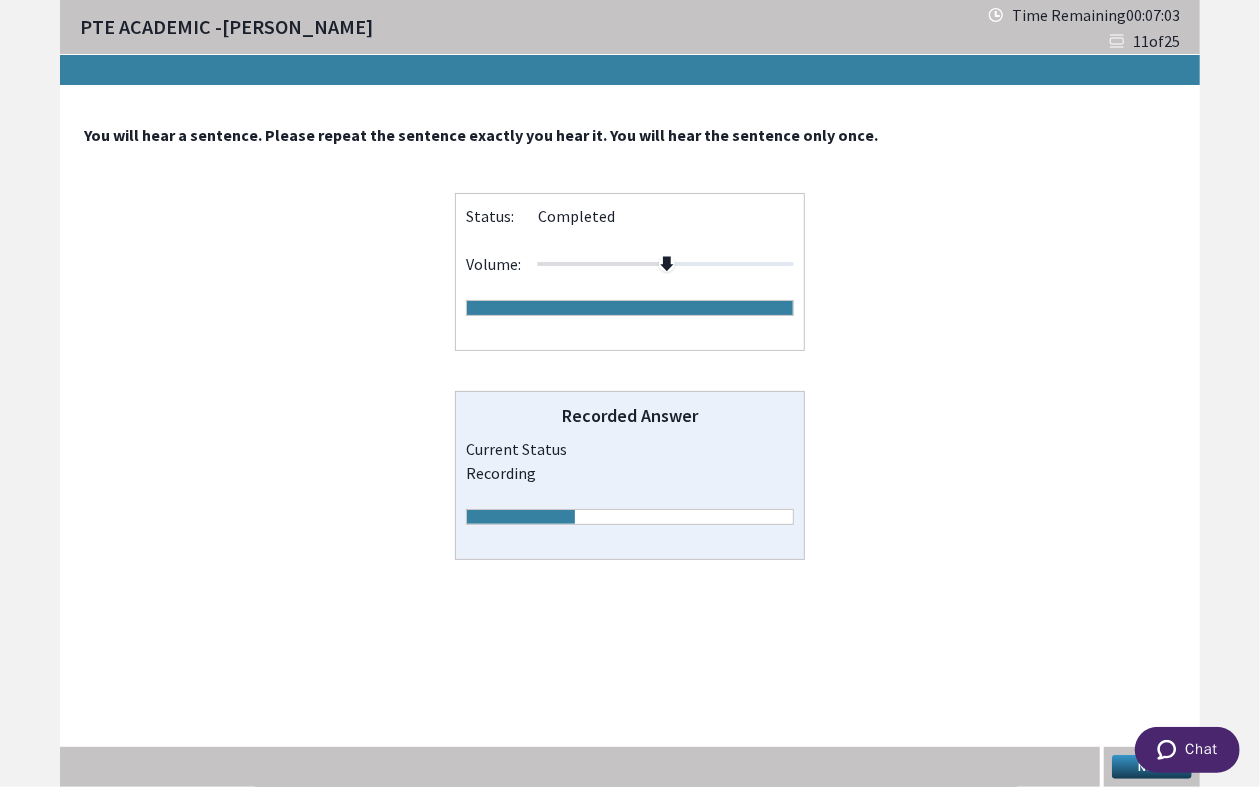 click on "Next" at bounding box center [1152, 767] 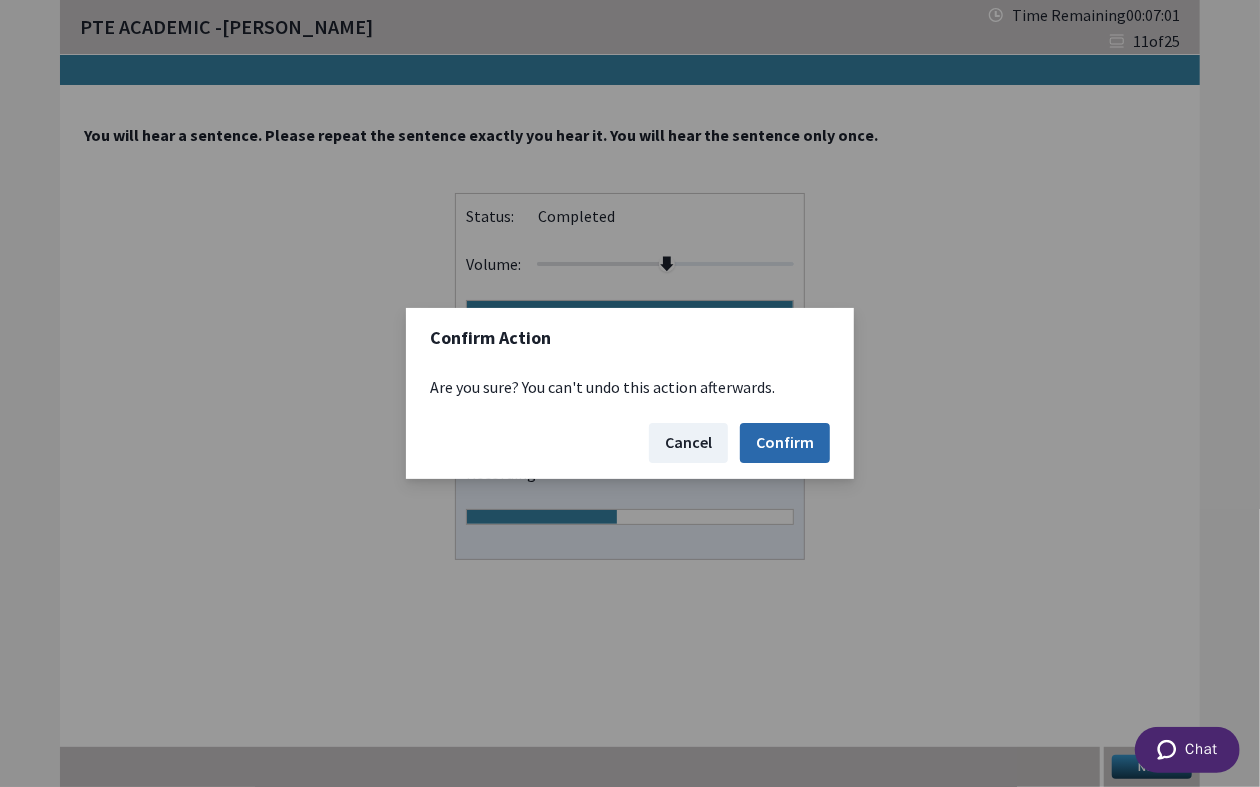 click on "Confirm" at bounding box center (785, 443) 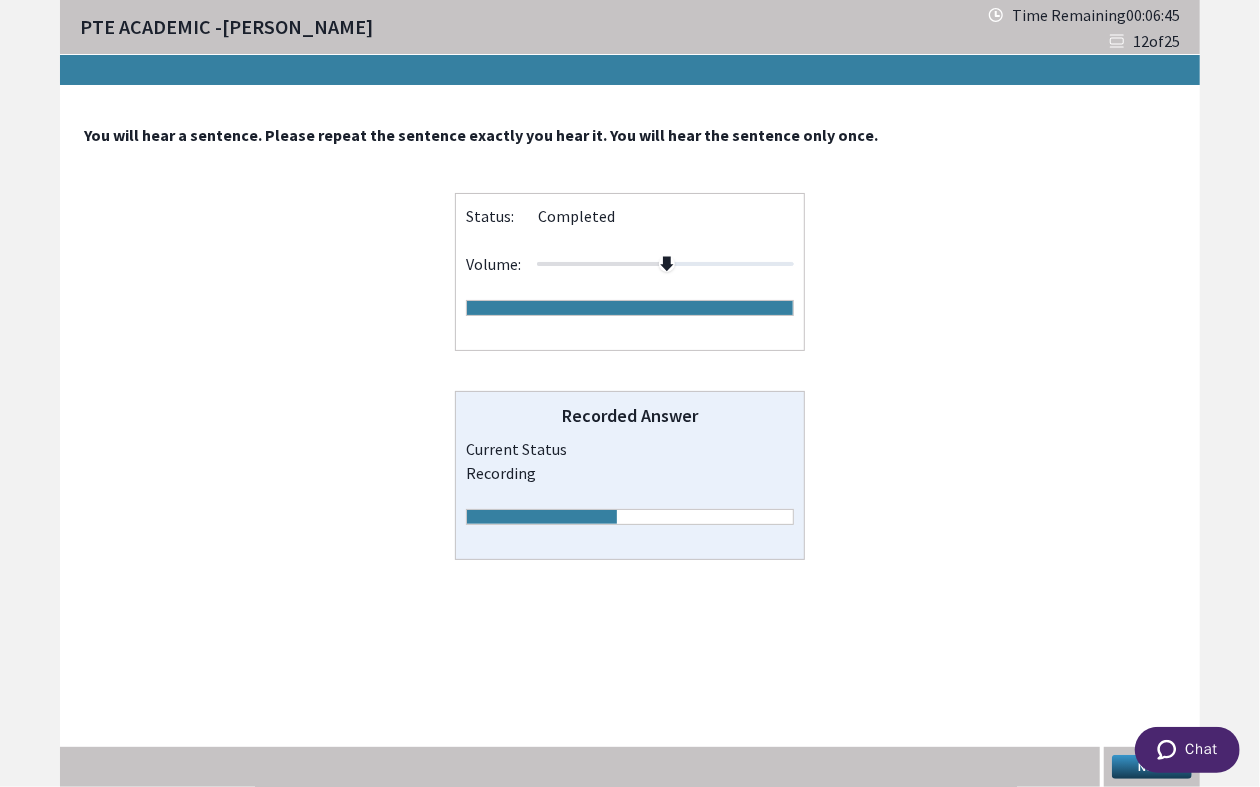 click on "Next" at bounding box center [1152, 767] 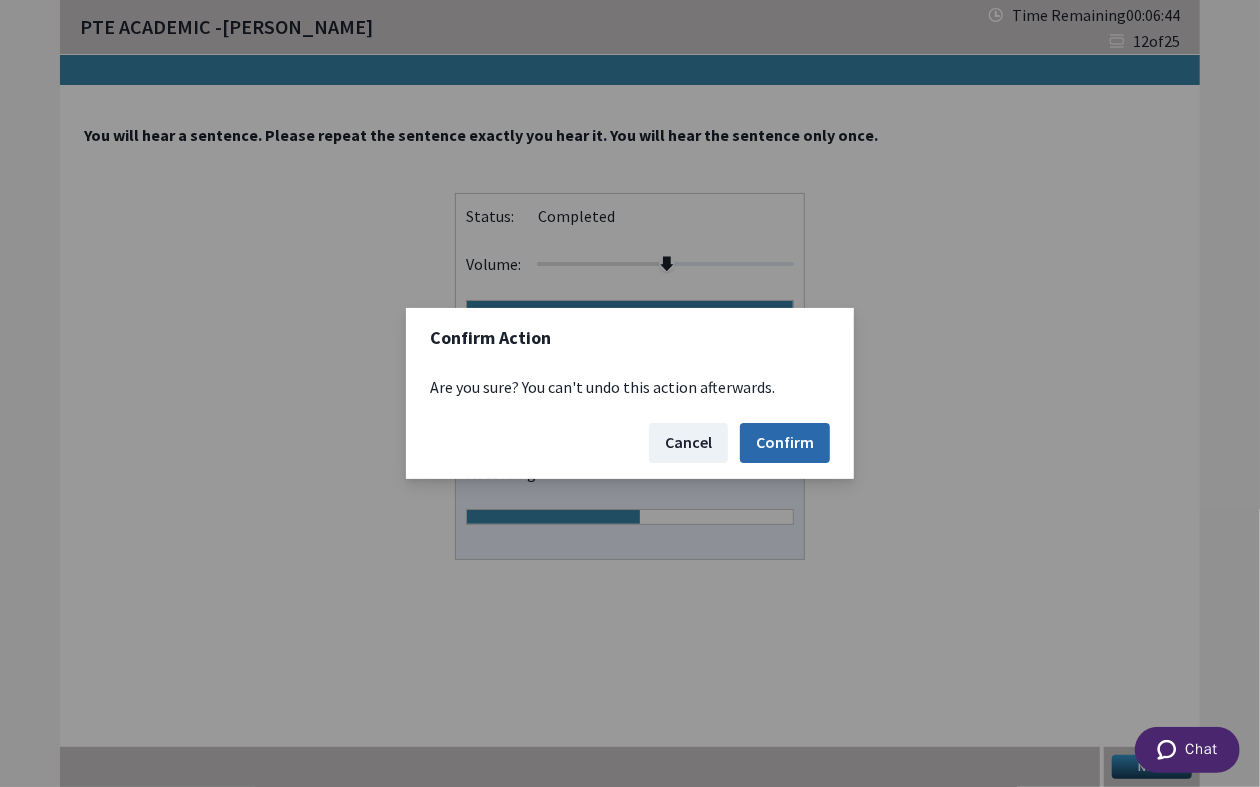 click on "Confirm" at bounding box center (785, 443) 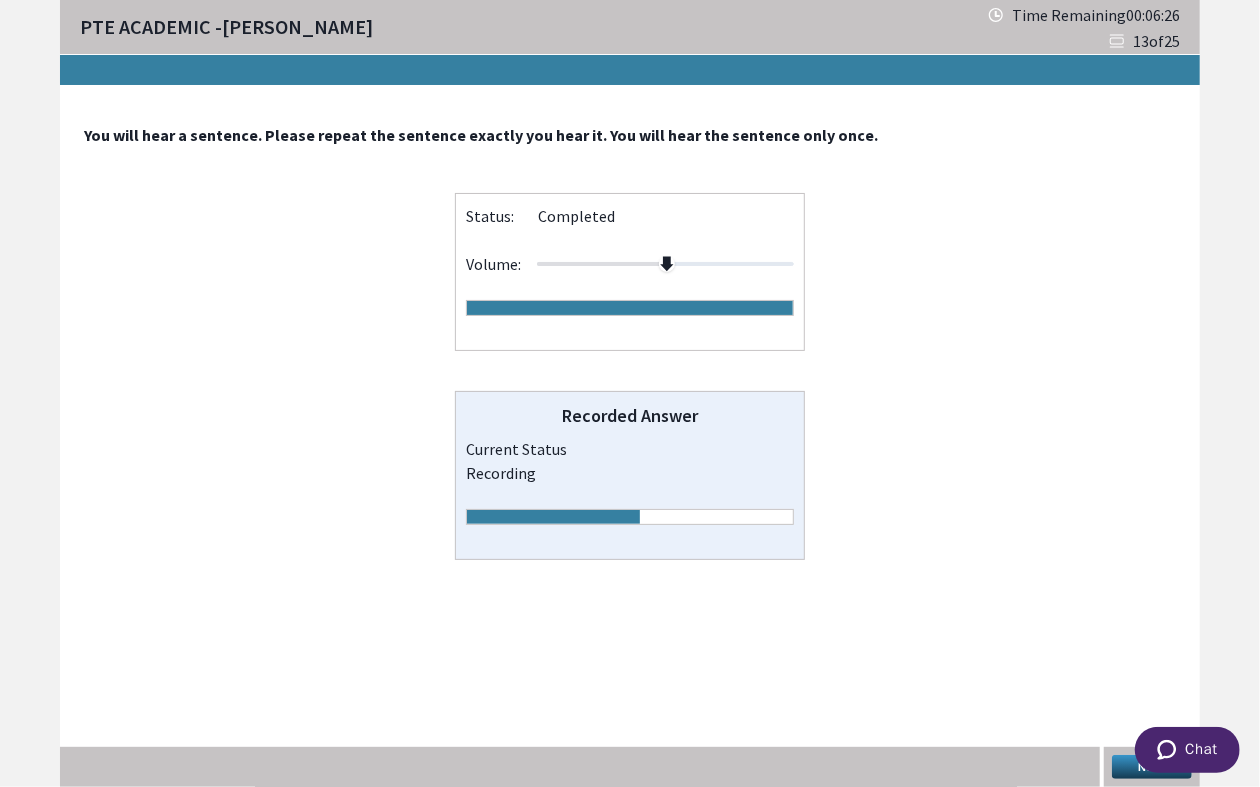 click on "Next" at bounding box center (1152, 767) 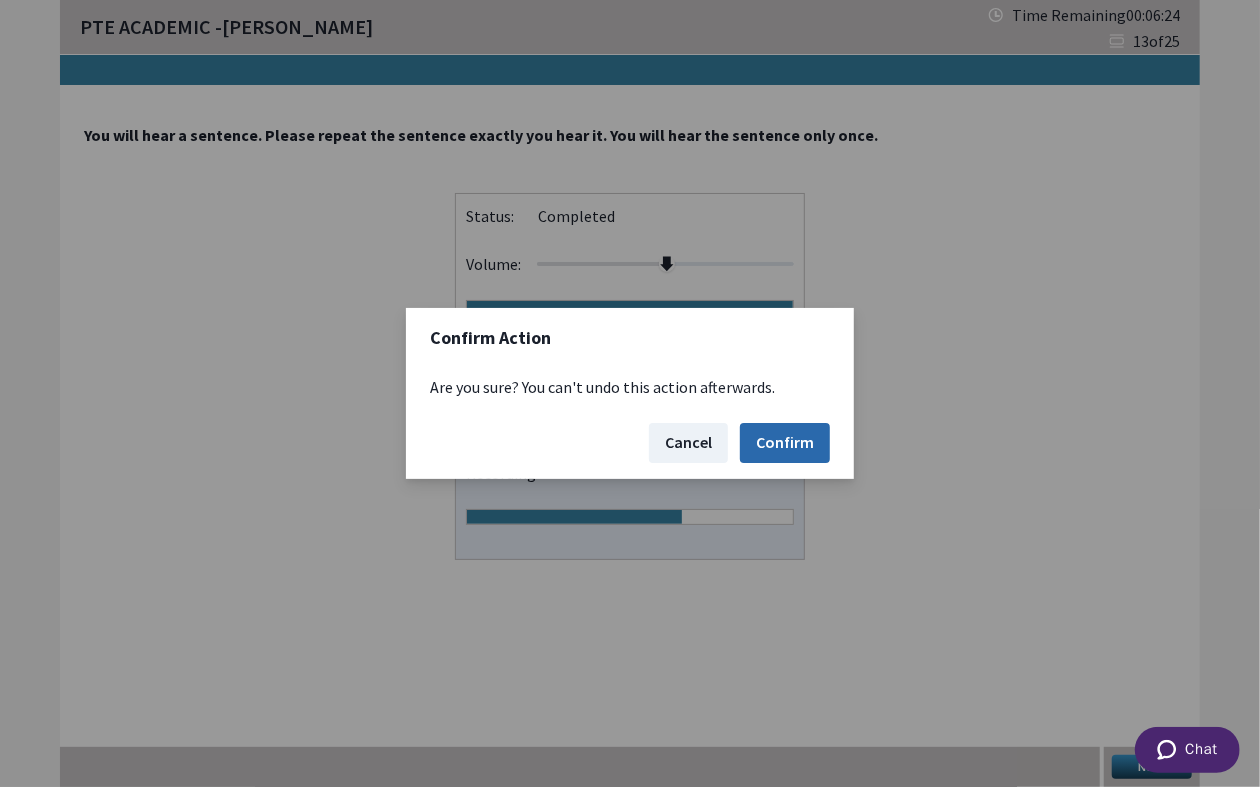 click on "Confirm" at bounding box center (785, 443) 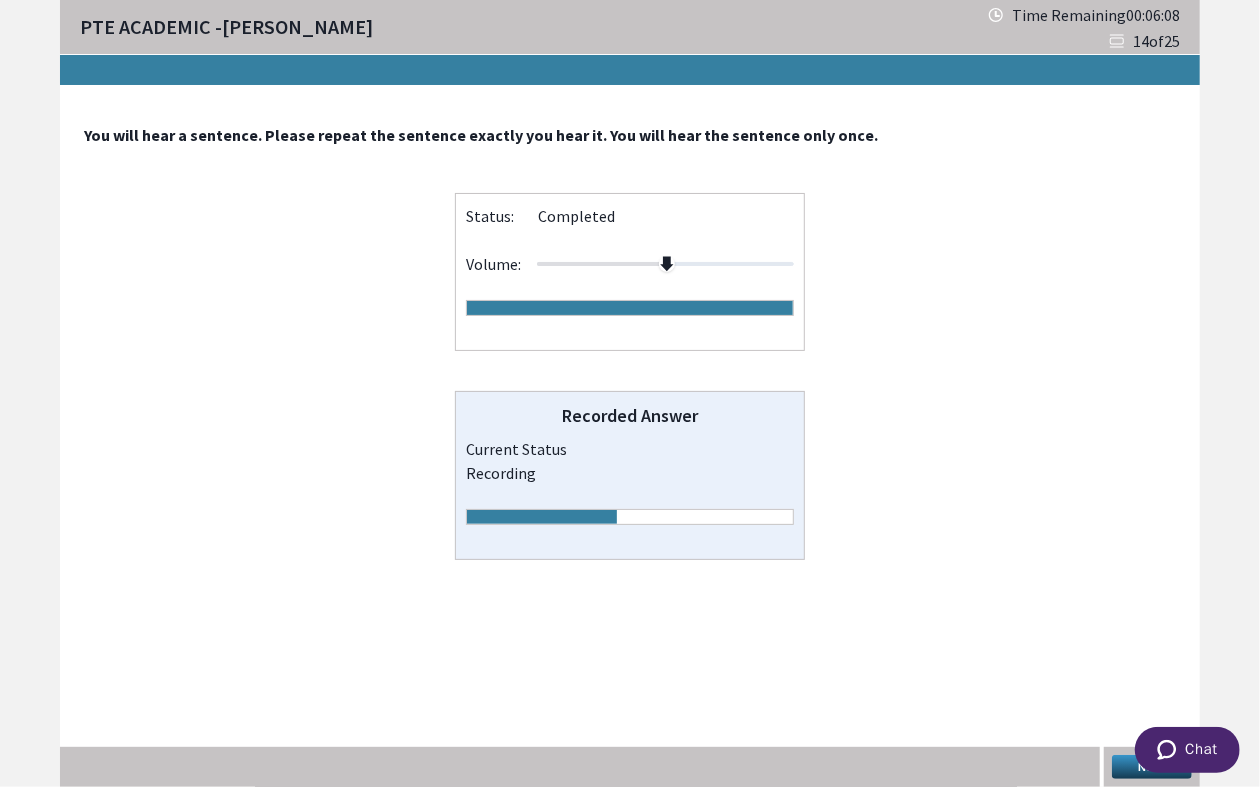 click on "Next" at bounding box center (1152, 767) 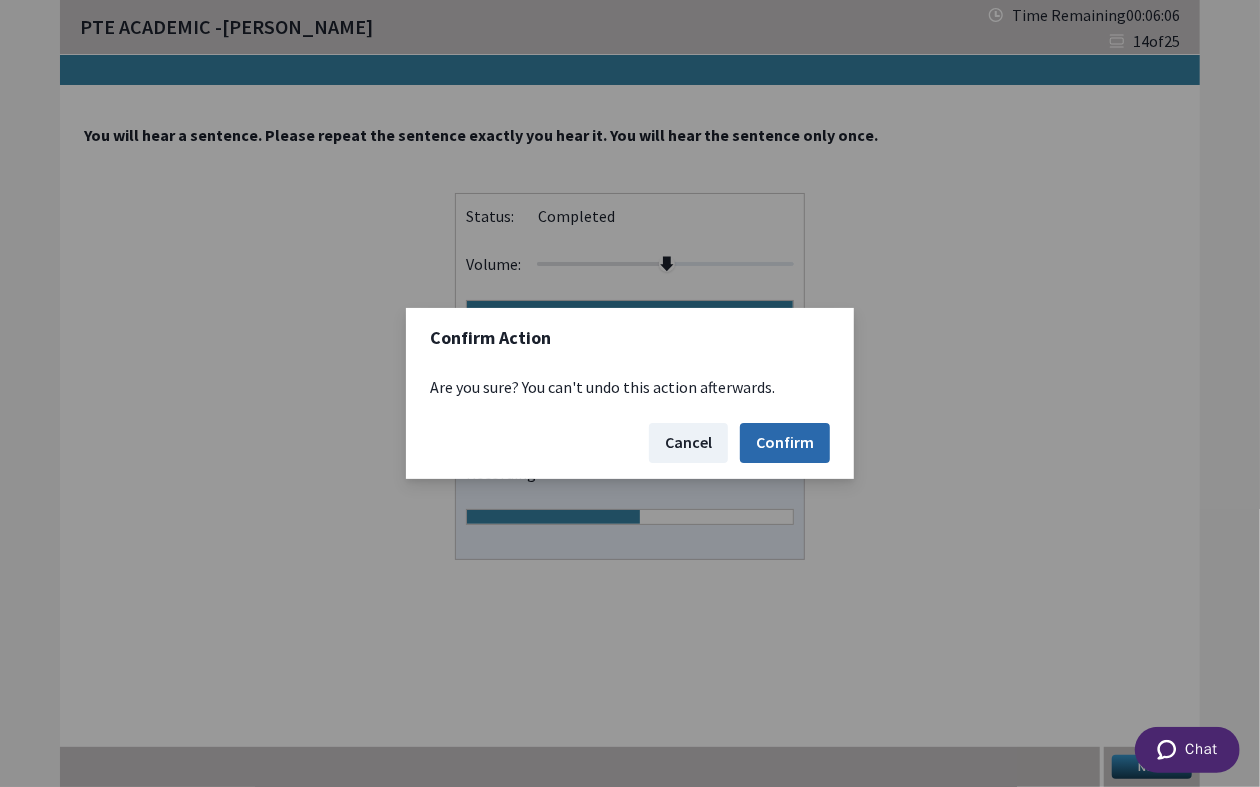 click on "Confirm" at bounding box center (785, 443) 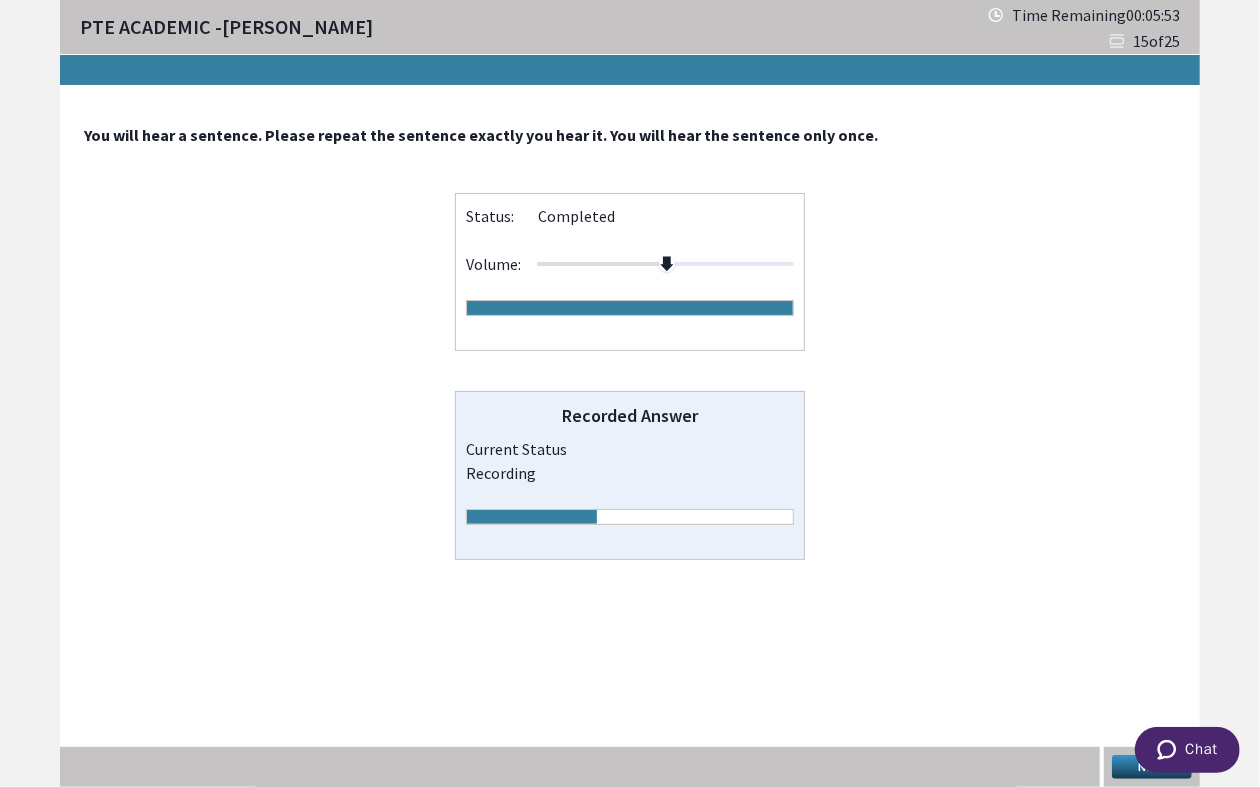 click on "Next" at bounding box center [1152, 767] 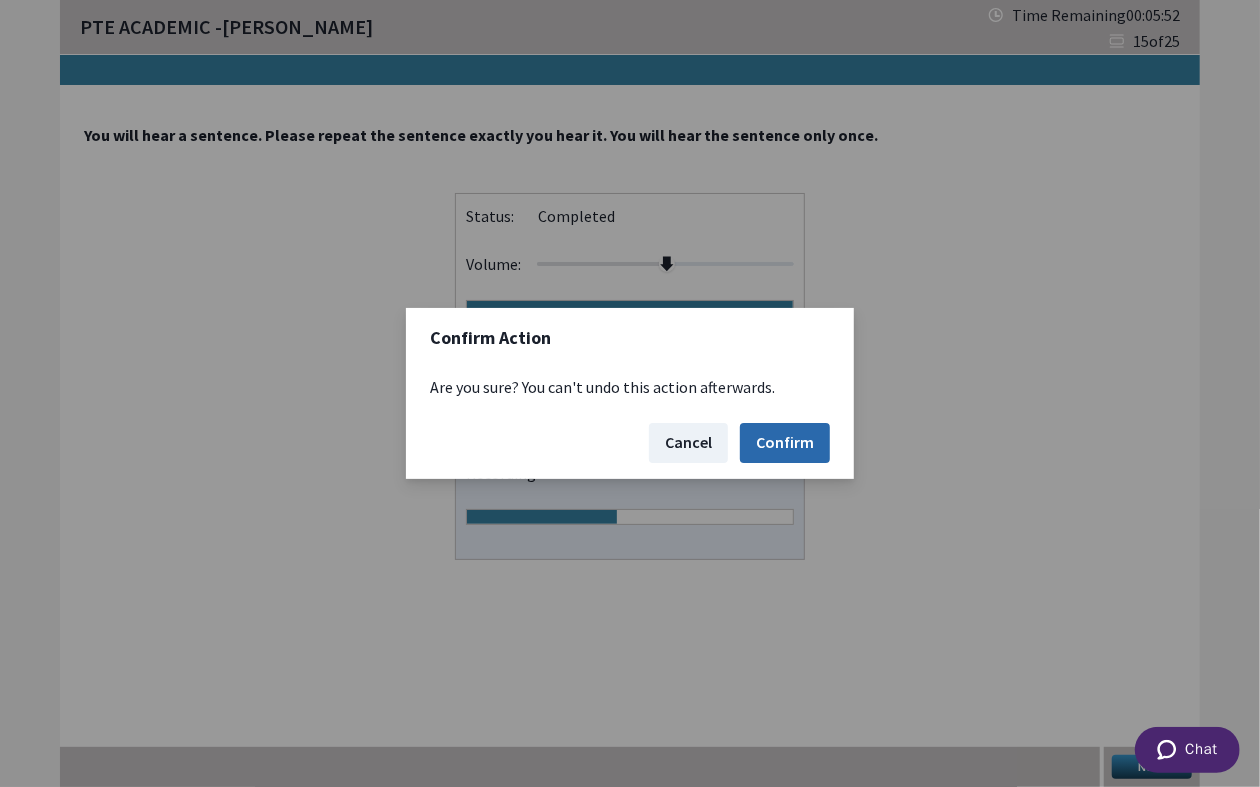 click on "Confirm" at bounding box center (785, 443) 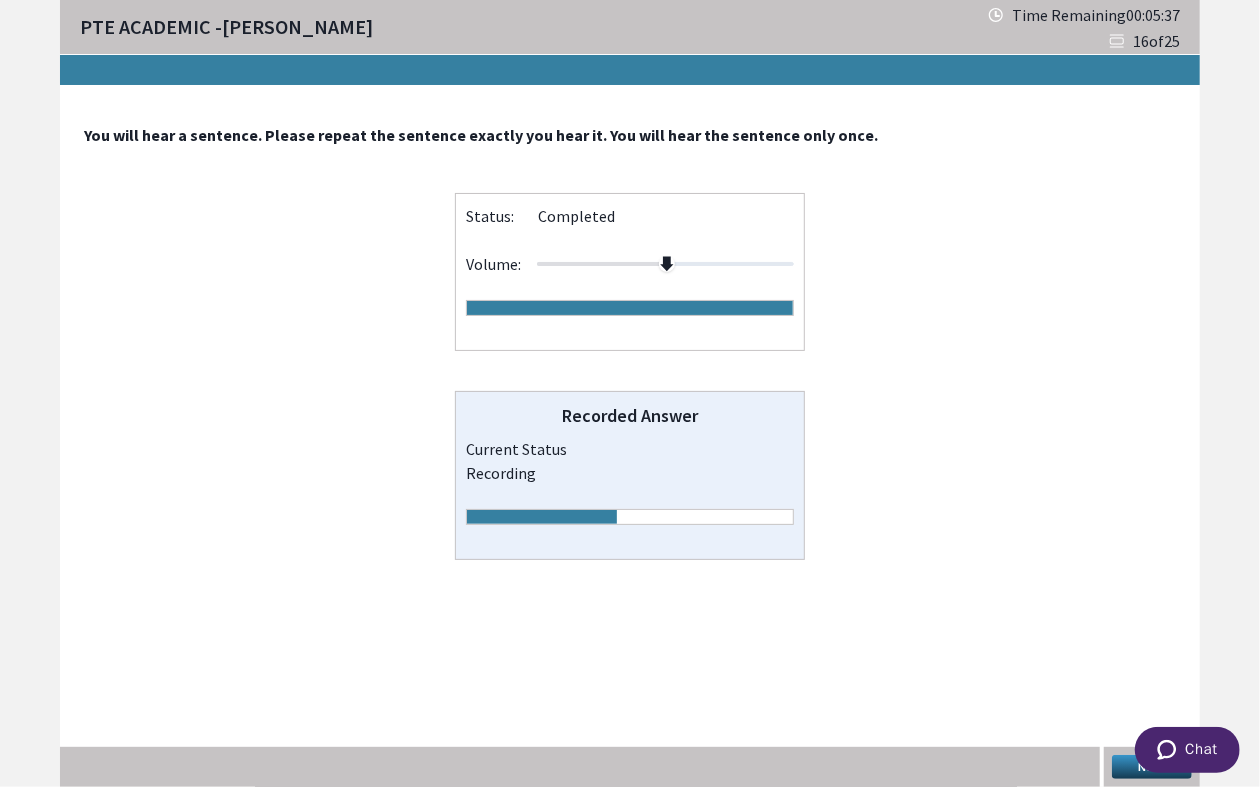 click on "Next" at bounding box center (1152, 767) 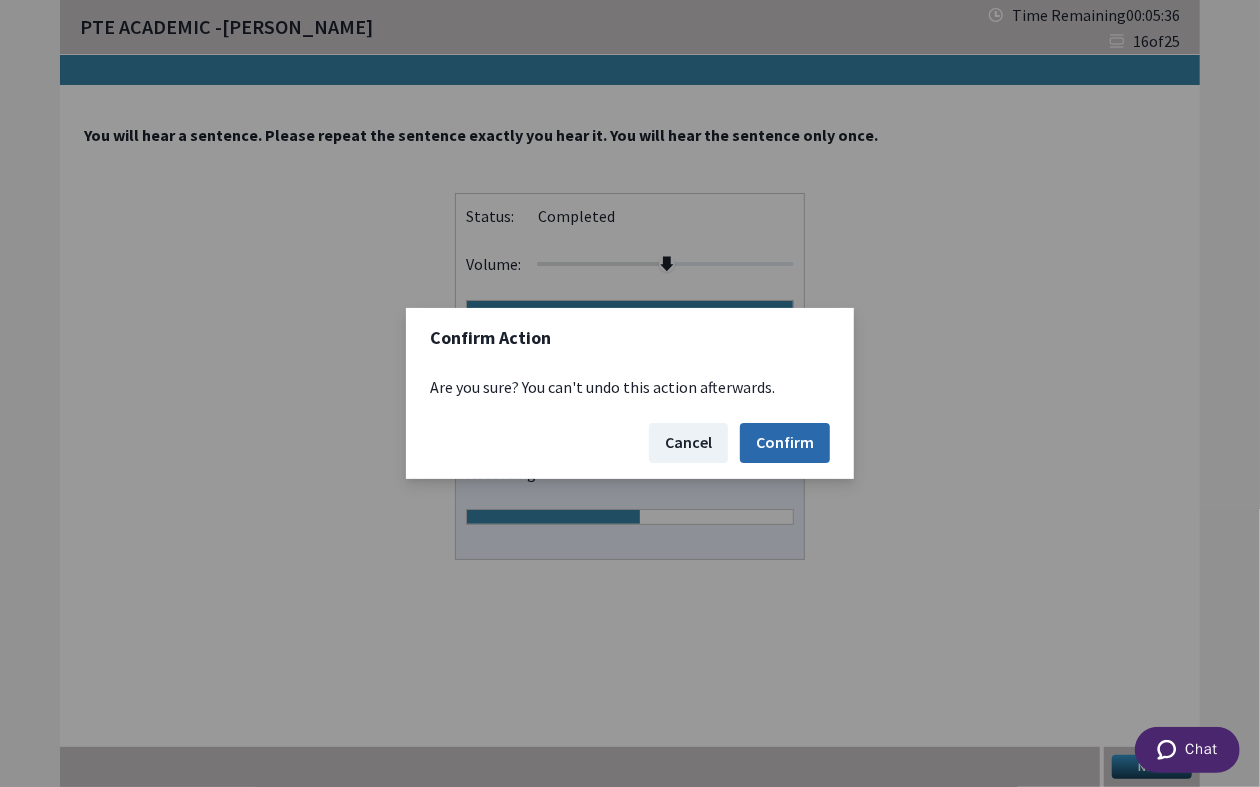 click on "Confirm" at bounding box center (785, 443) 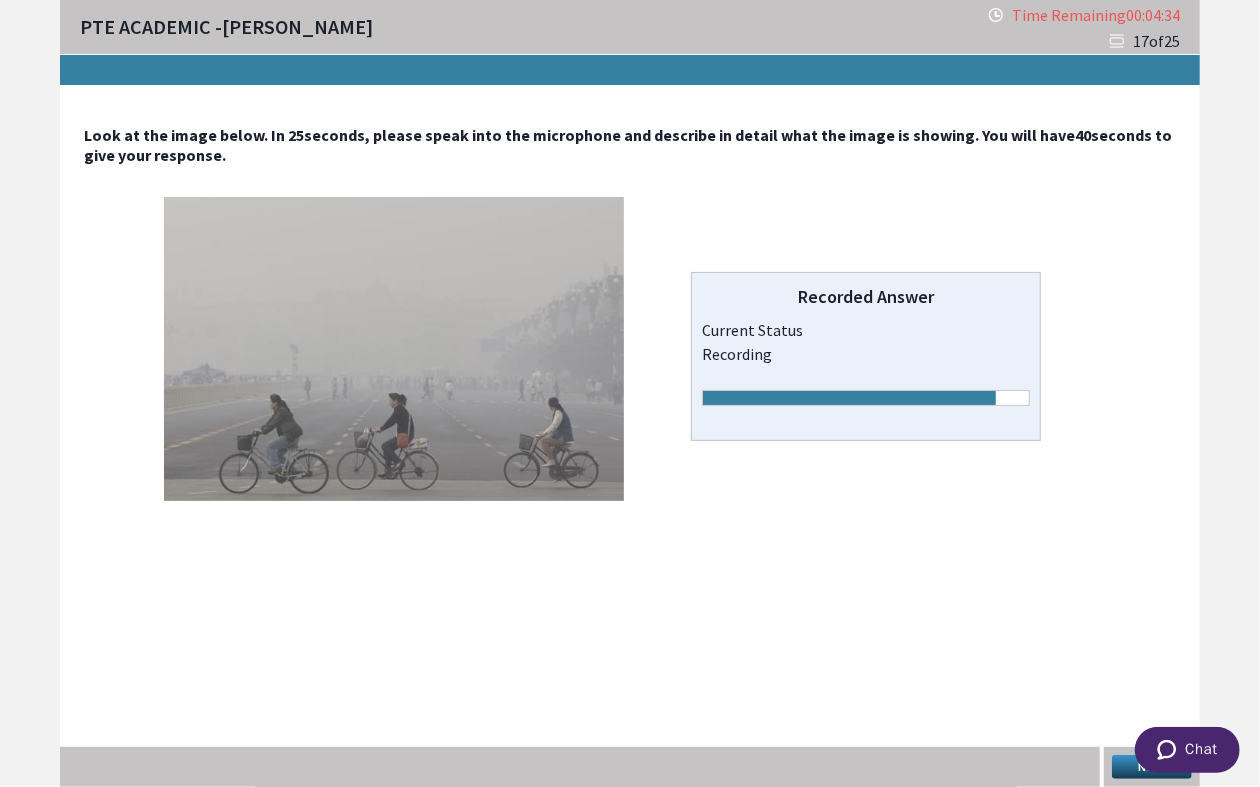 click on "Next" at bounding box center (1152, 767) 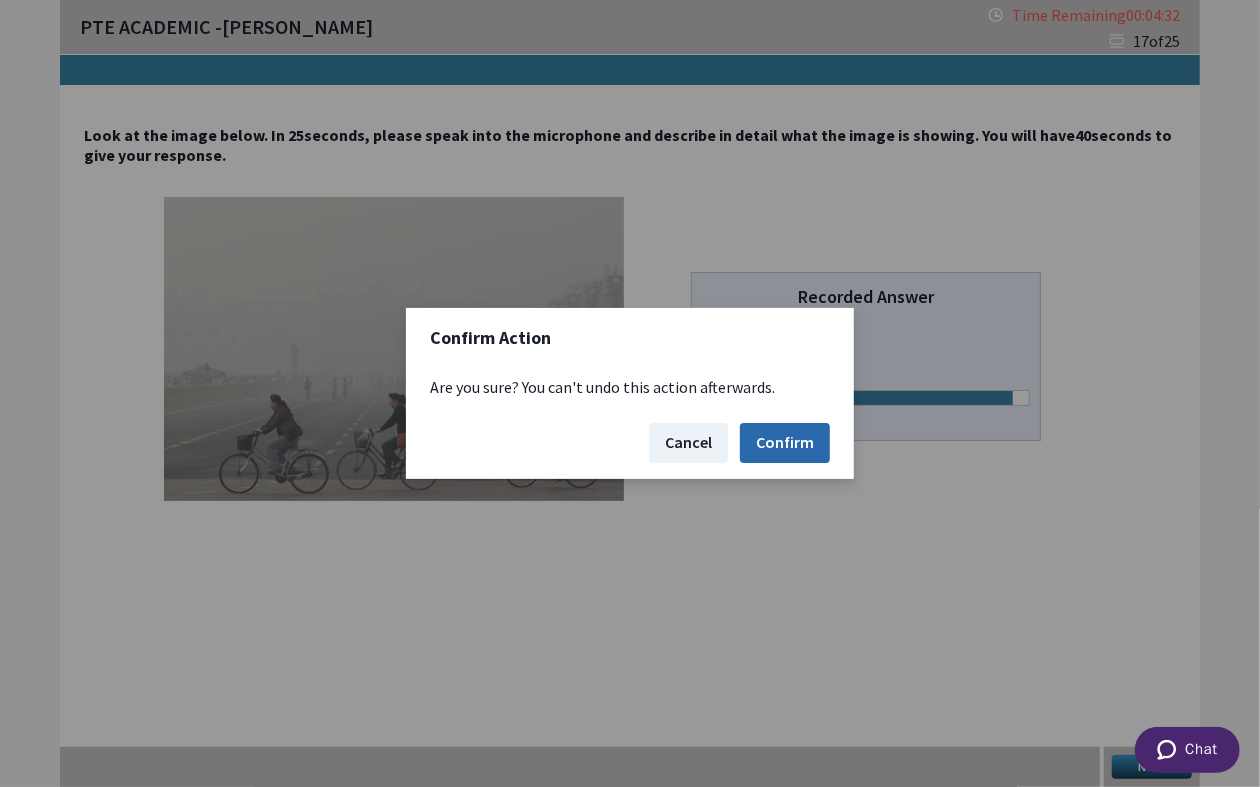 click on "Confirm" at bounding box center [785, 443] 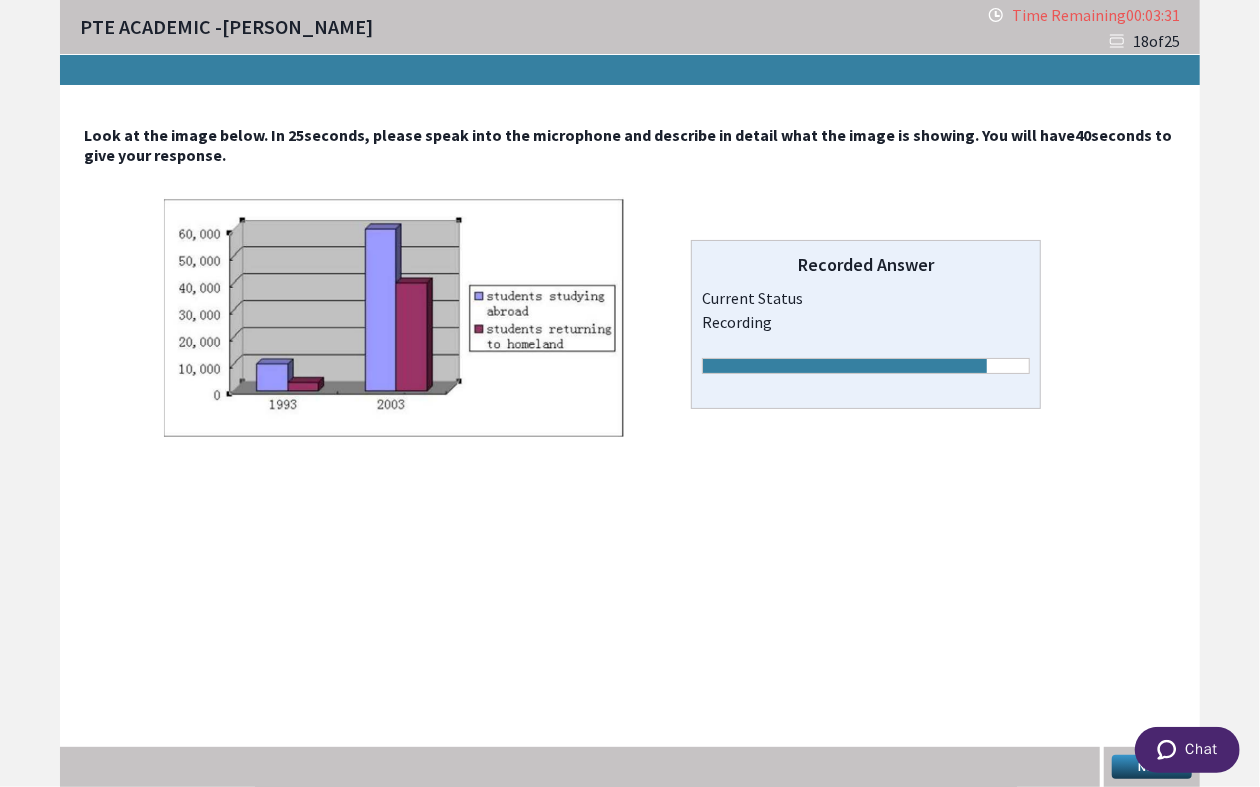 click on "Chat" at bounding box center (1186, 749) 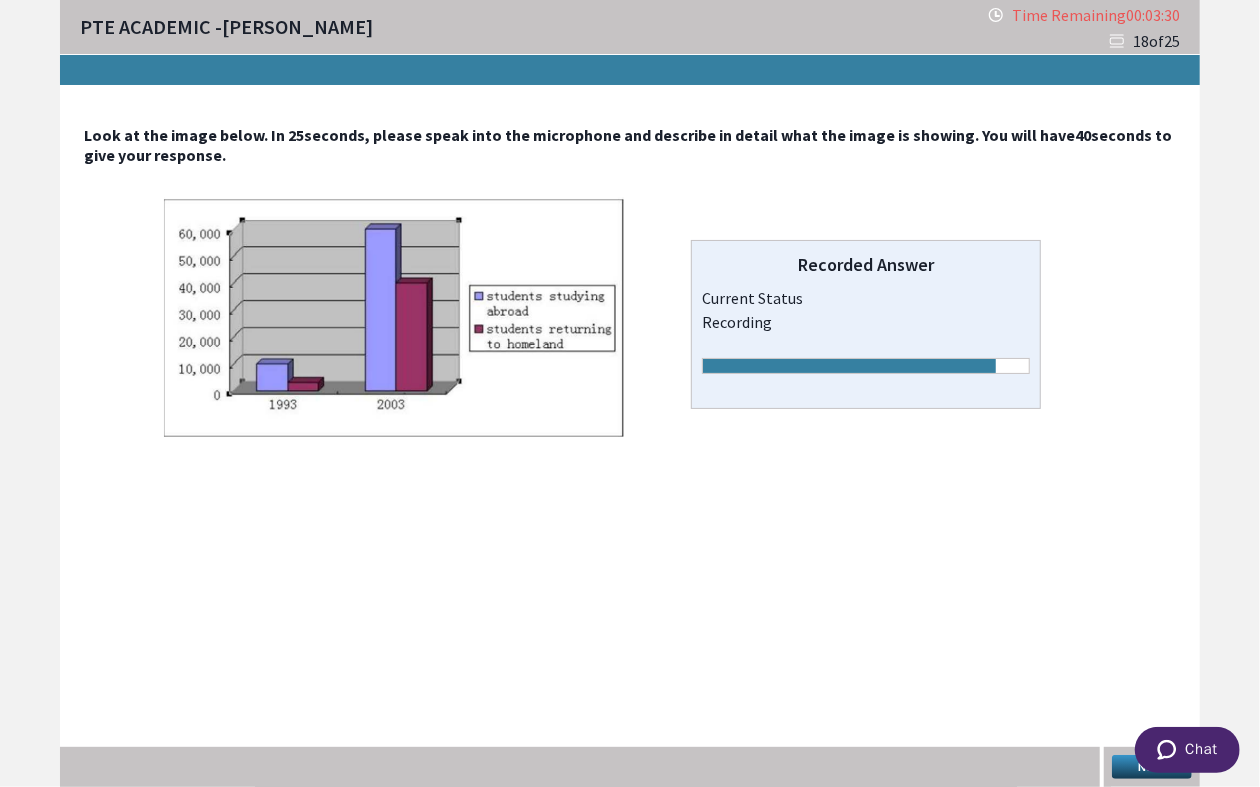 click on "Next" at bounding box center (1152, 767) 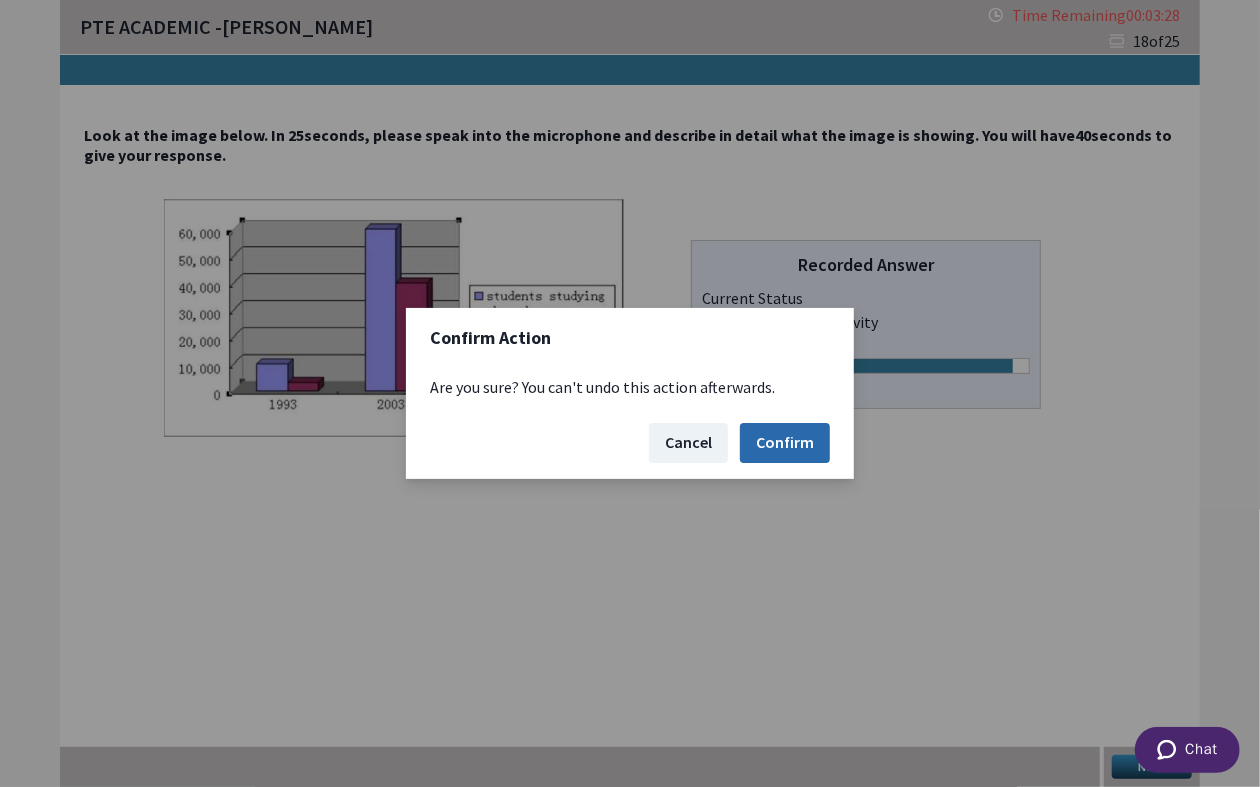 click on "Confirm" at bounding box center (785, 443) 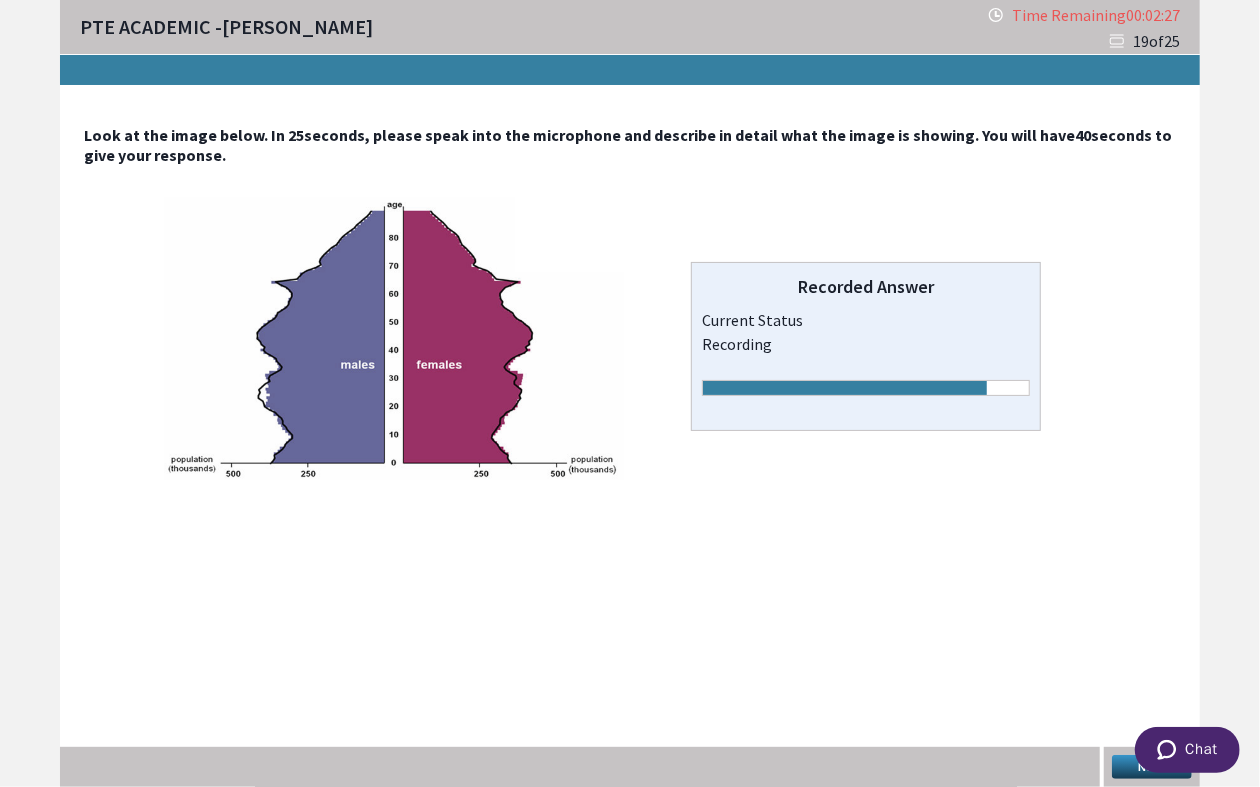 click on "Next" at bounding box center (1152, 767) 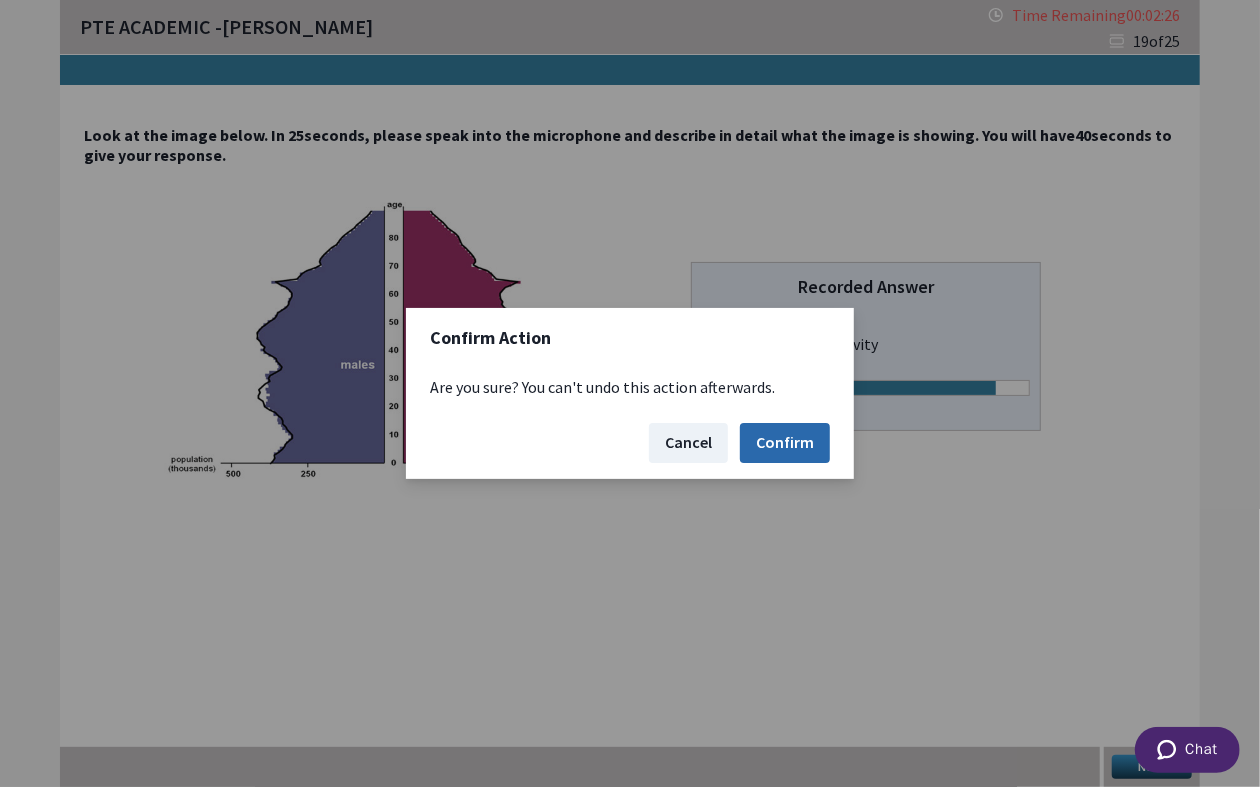 click on "Confirm" at bounding box center [785, 443] 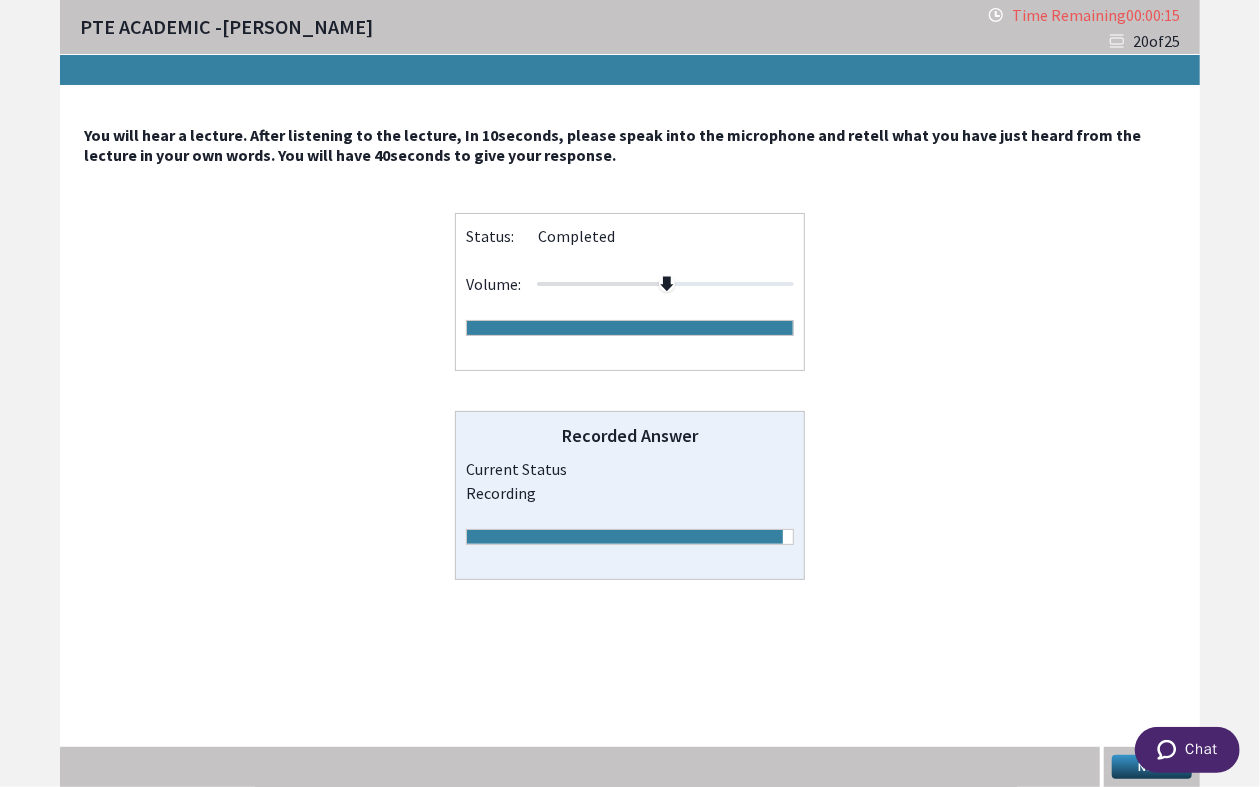 click on "Chat" at bounding box center [1186, 749] 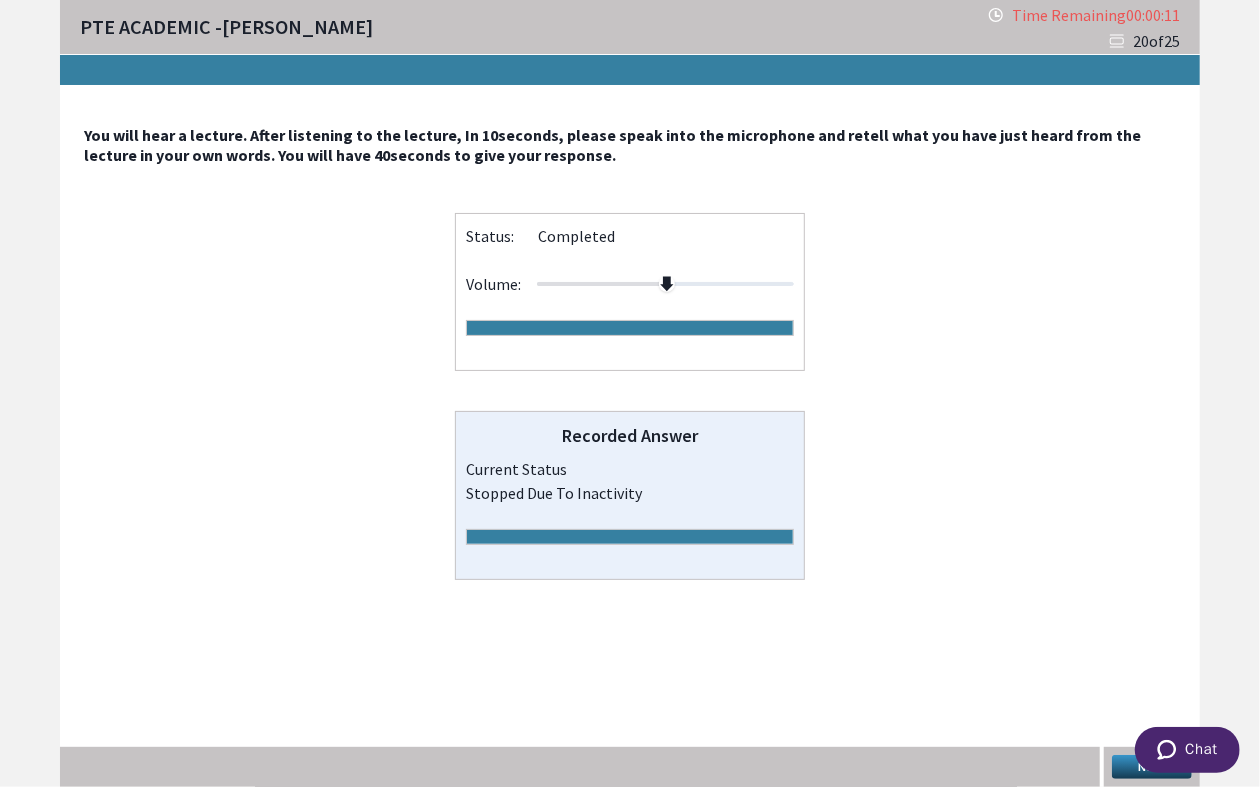 click on "Next" at bounding box center [1152, 767] 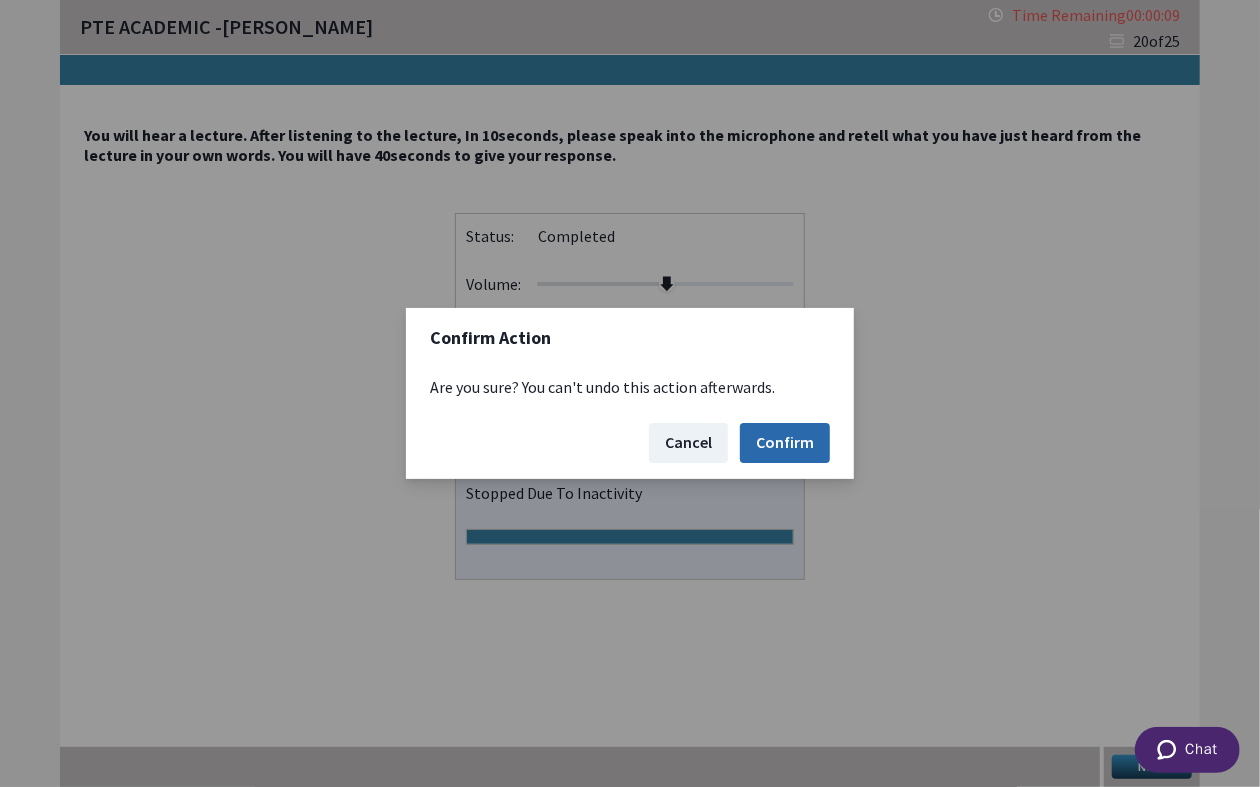 click on "Confirm" at bounding box center (785, 443) 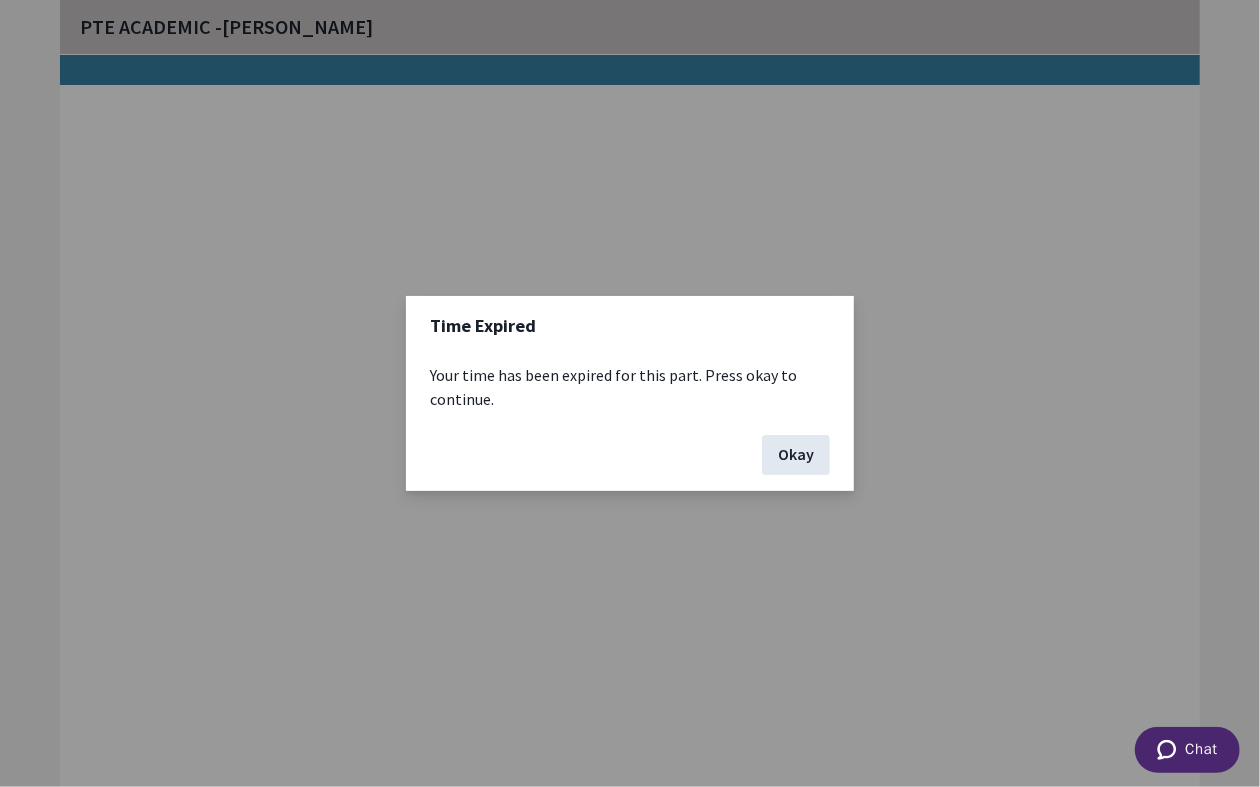 click on "Okay" at bounding box center (796, 455) 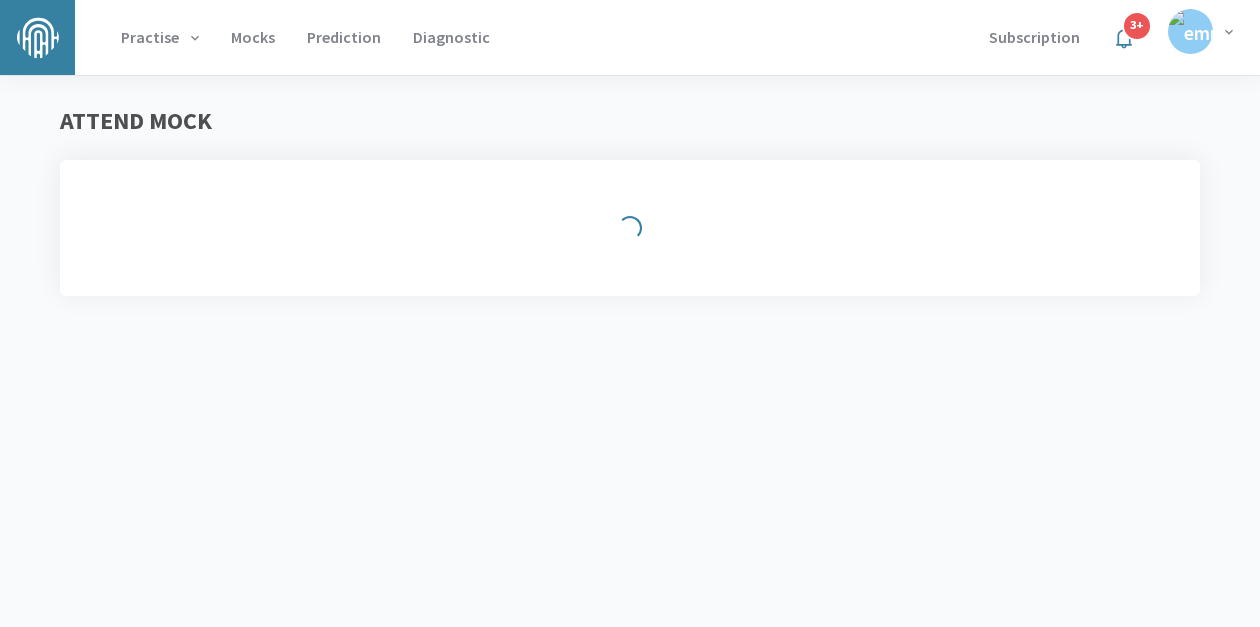 scroll, scrollTop: 0, scrollLeft: 0, axis: both 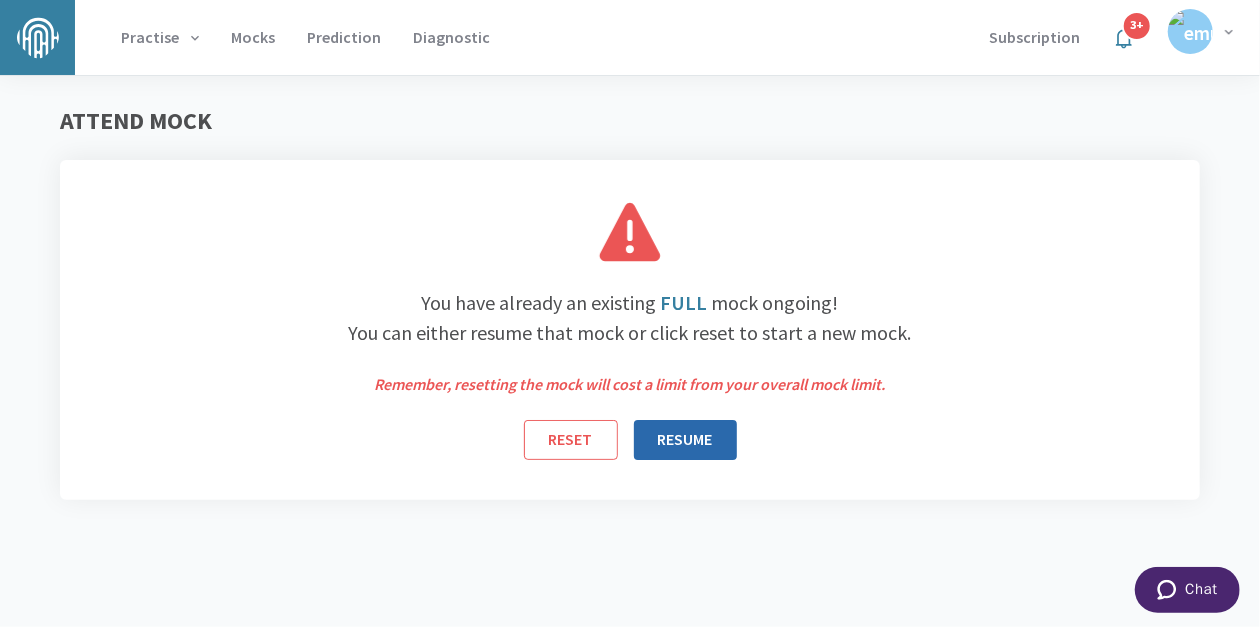 click on "RESUME" at bounding box center (685, 440) 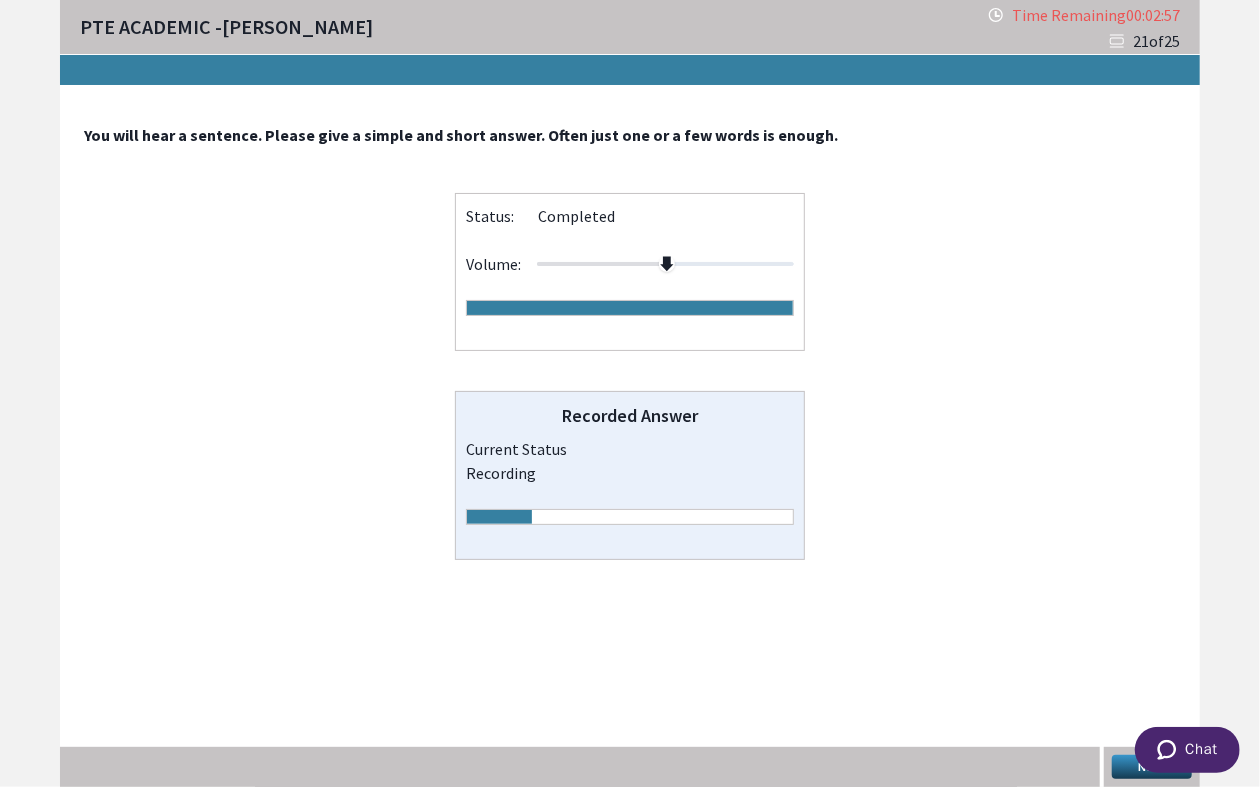 click on "Chat" at bounding box center [1186, 749] 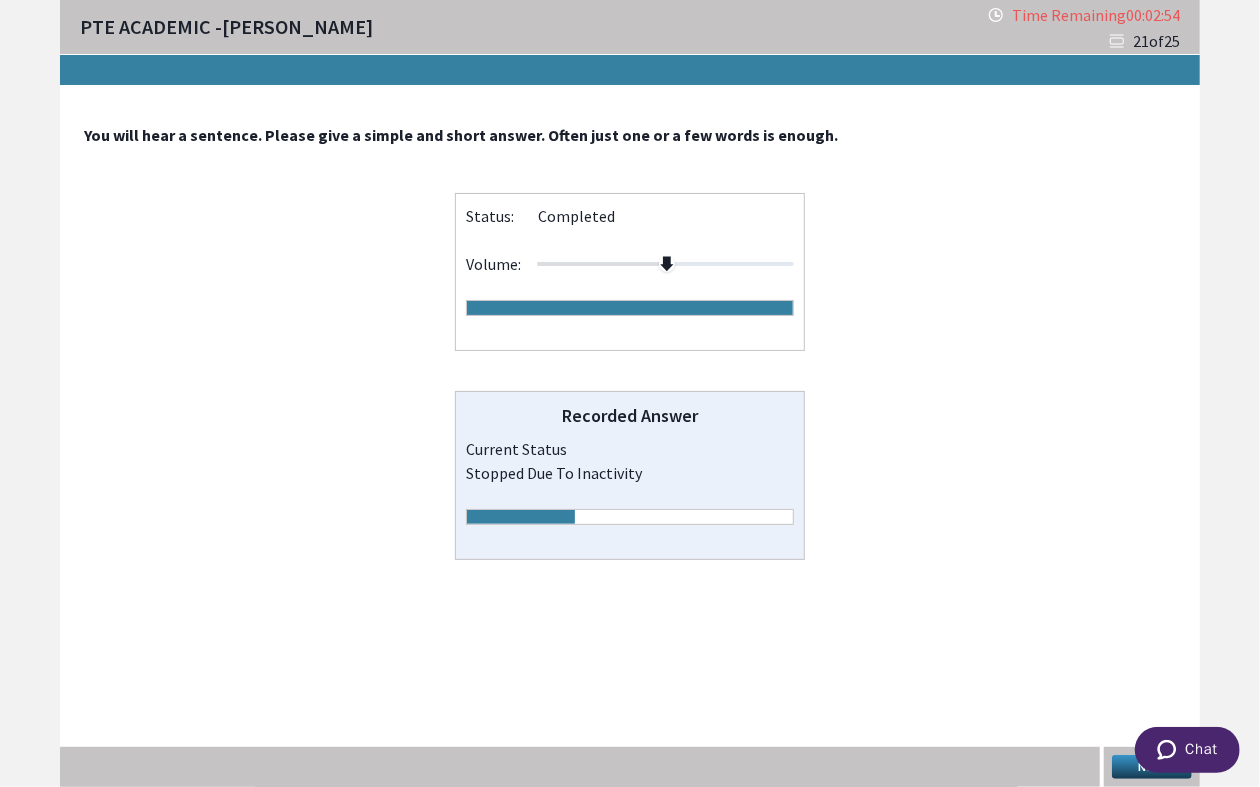 click on "Next" at bounding box center (1152, 767) 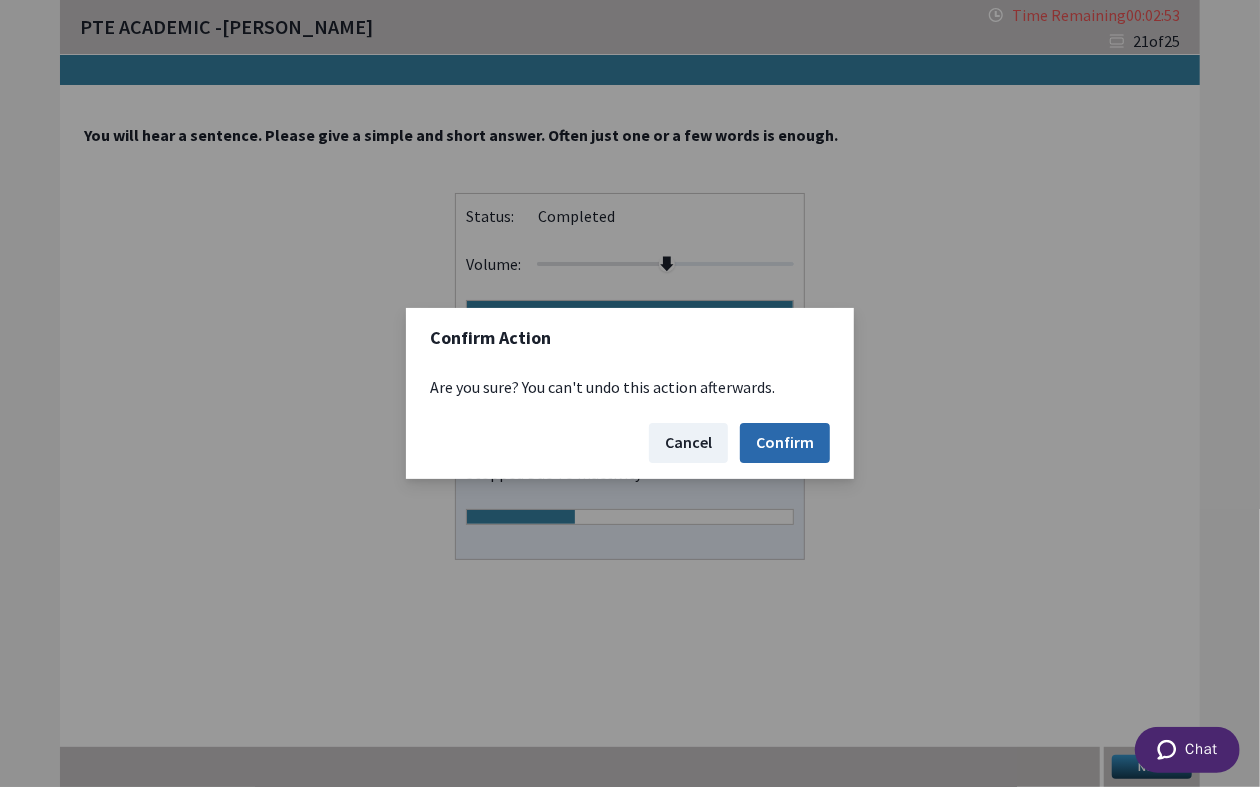 click on "Confirm" at bounding box center [785, 443] 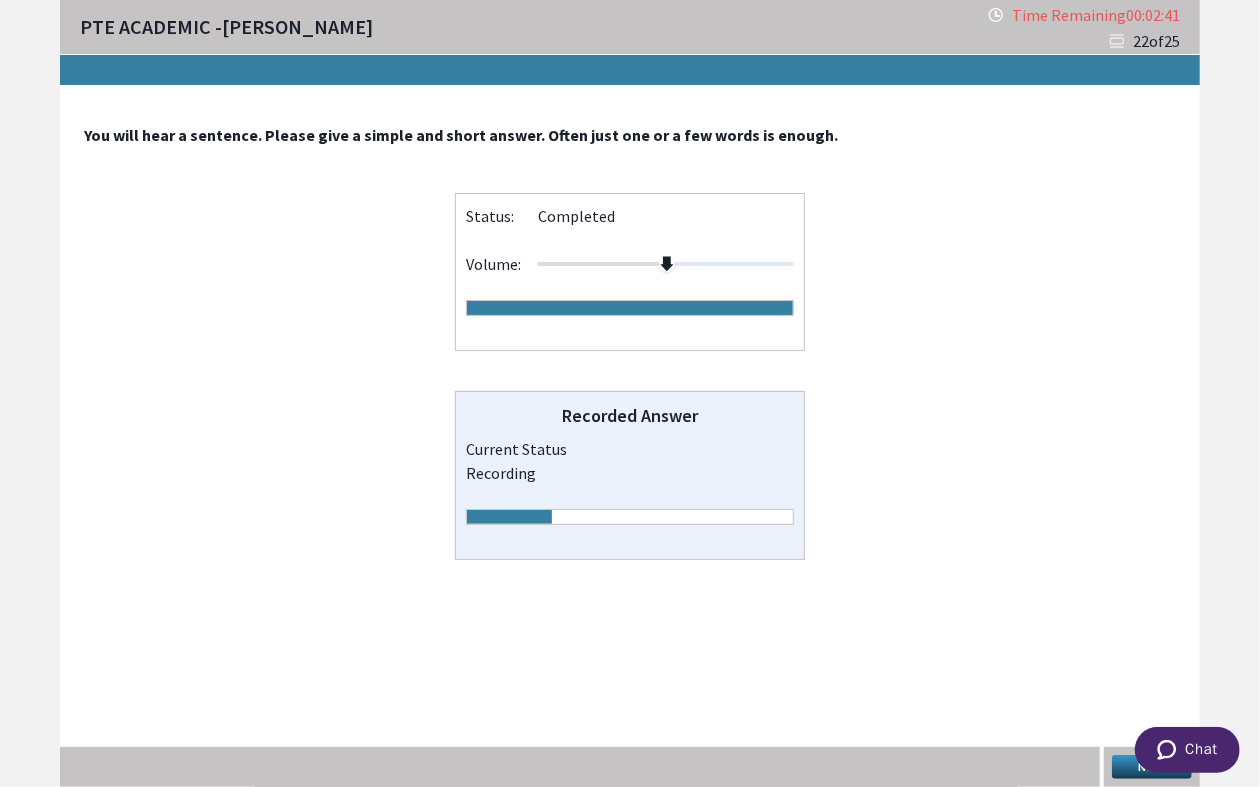 click on "Next" at bounding box center (1152, 767) 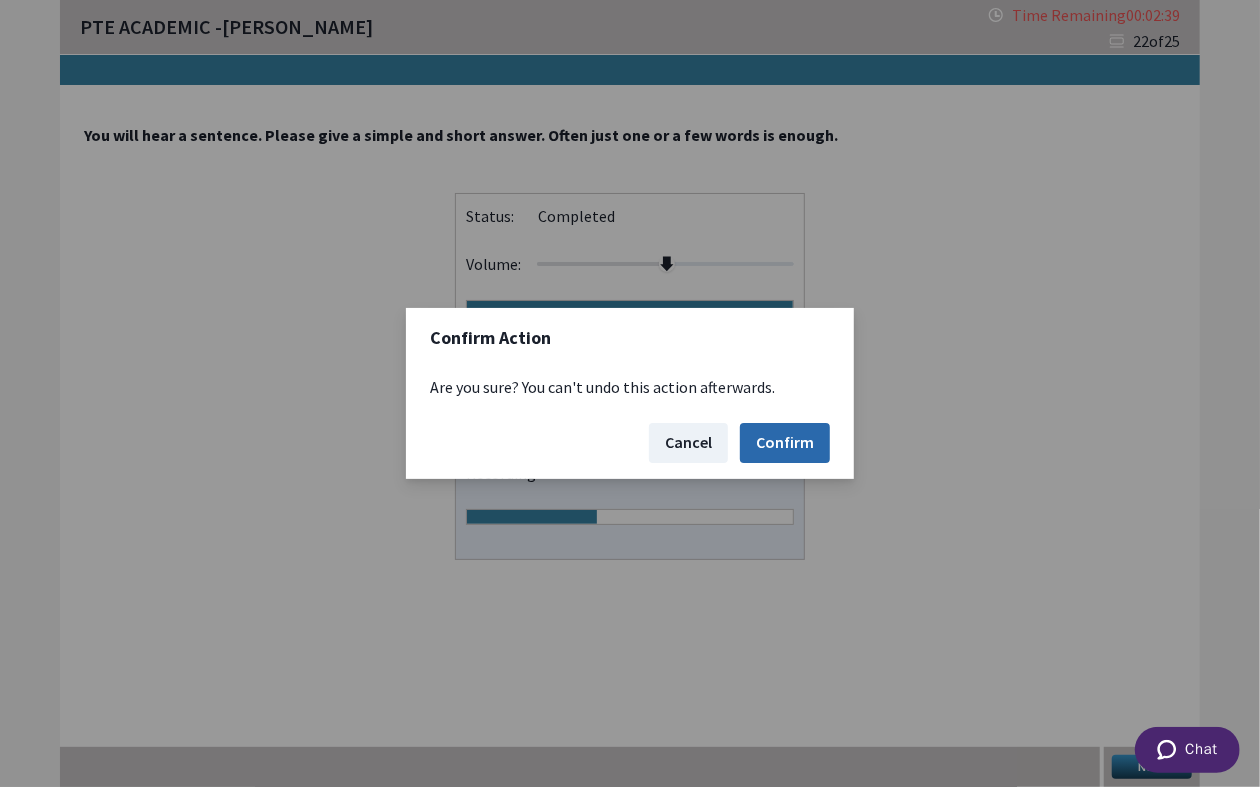 click on "Confirm" at bounding box center [785, 443] 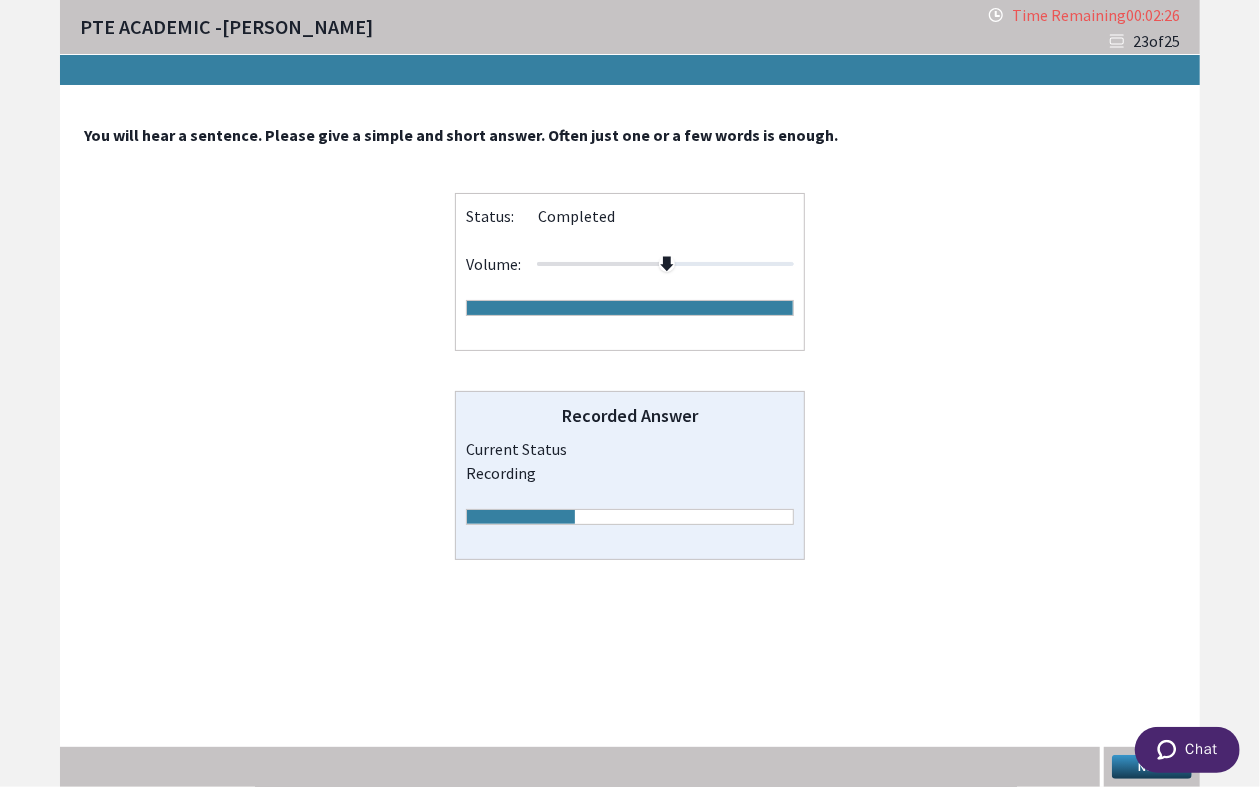 click on "Next" at bounding box center (1152, 767) 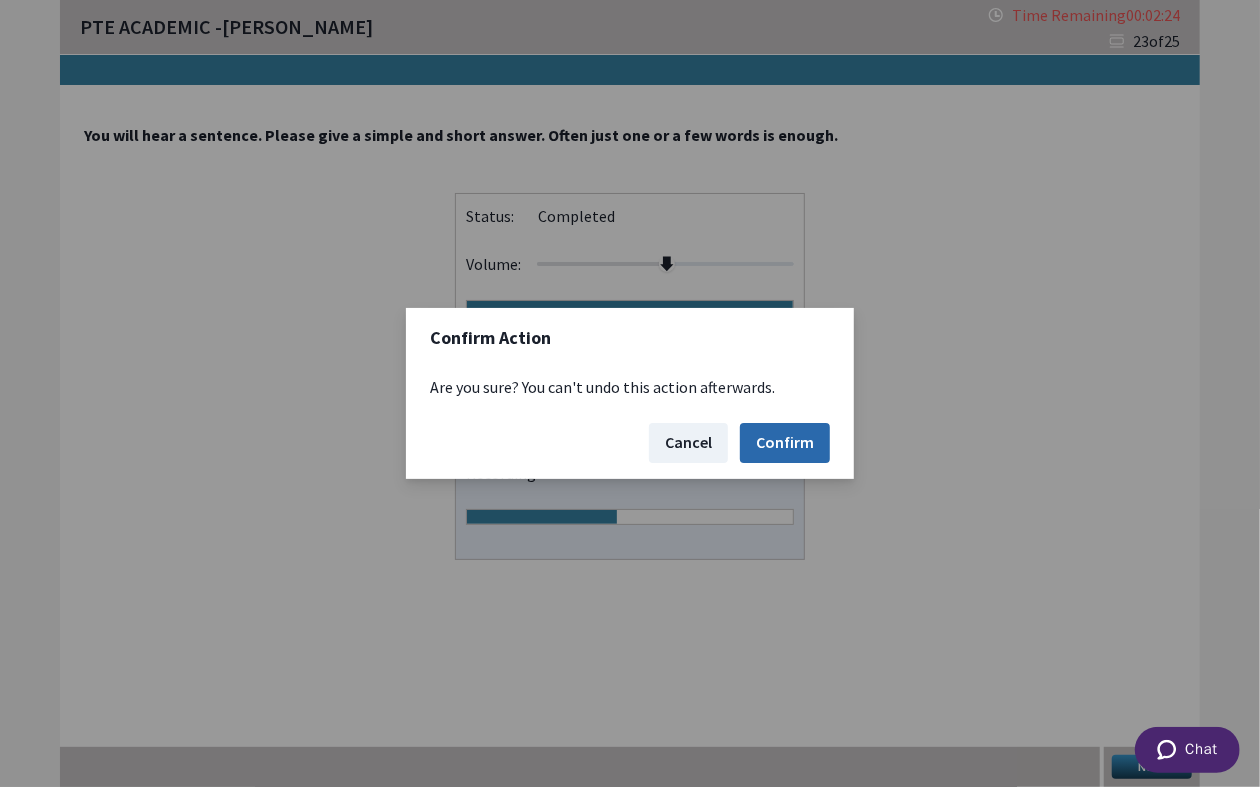 click on "Confirm" at bounding box center [785, 443] 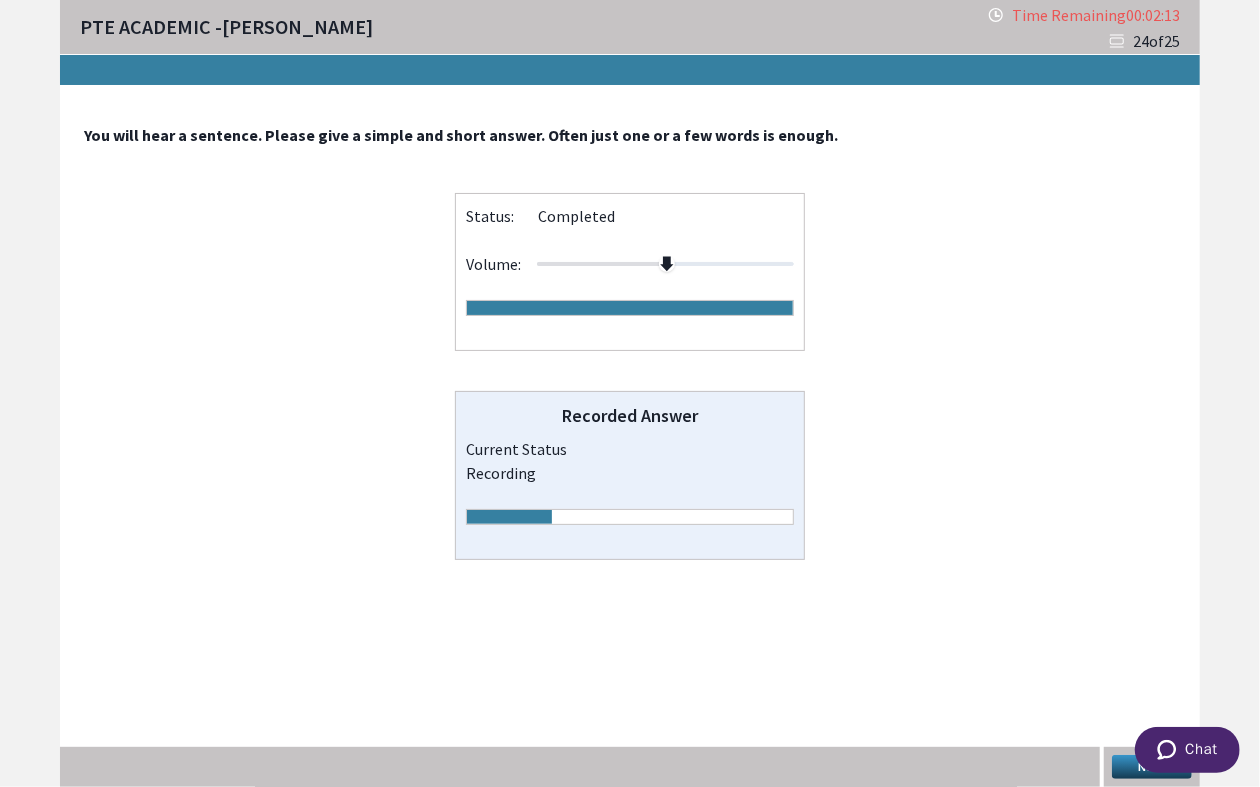 click on "Next" at bounding box center (1152, 767) 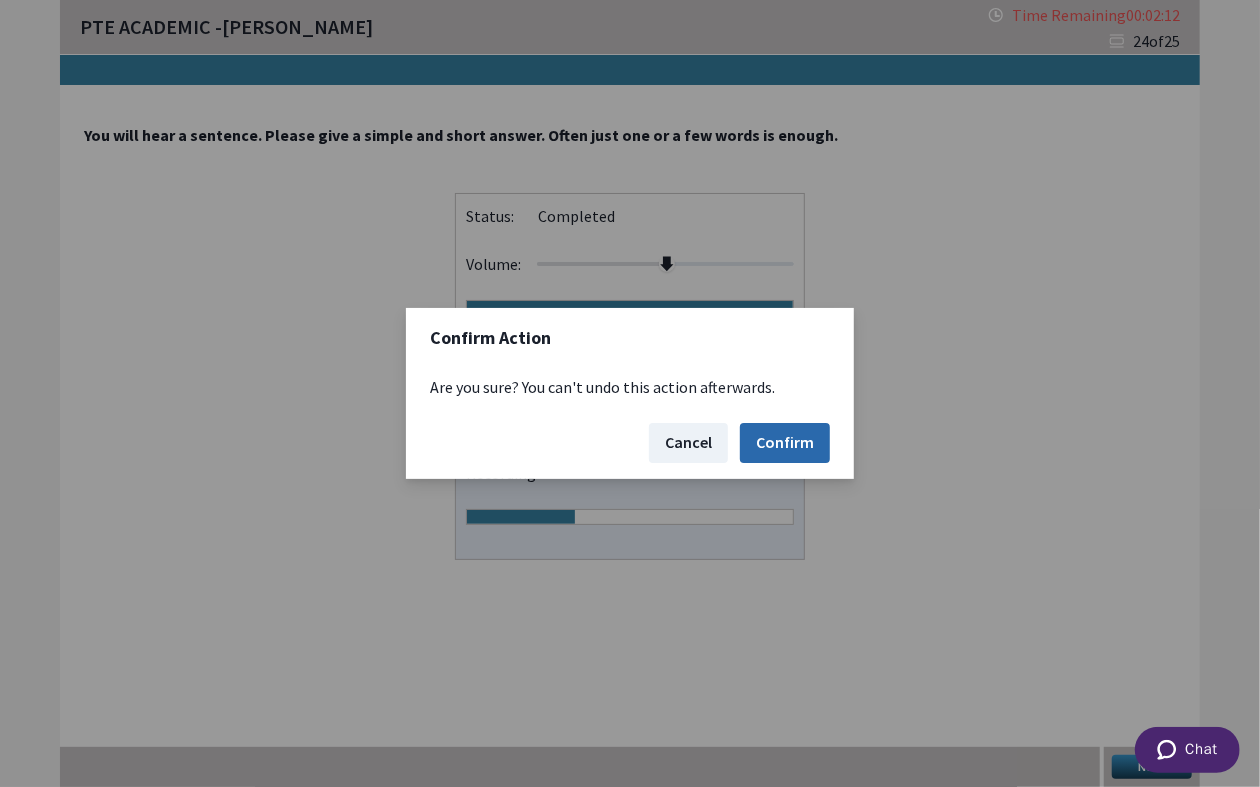 click on "Confirm" at bounding box center [785, 443] 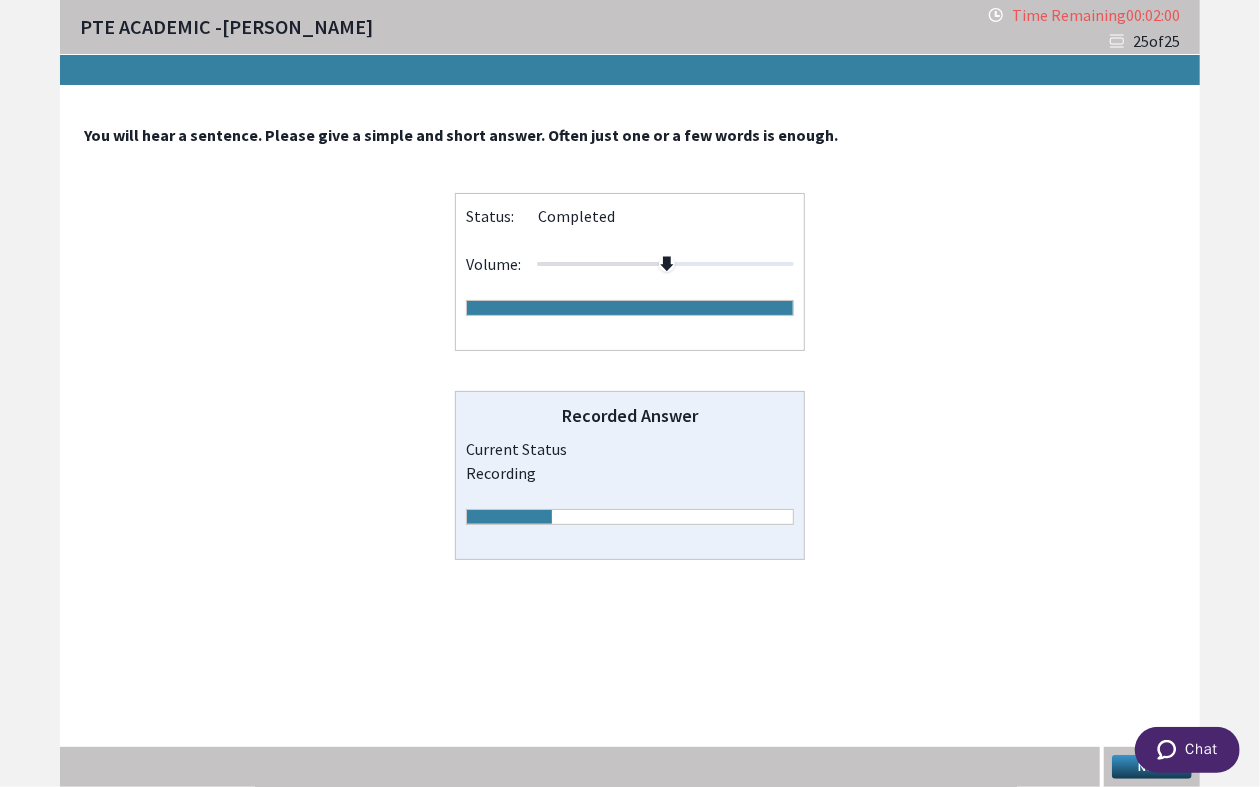 click on "Next" at bounding box center (1152, 767) 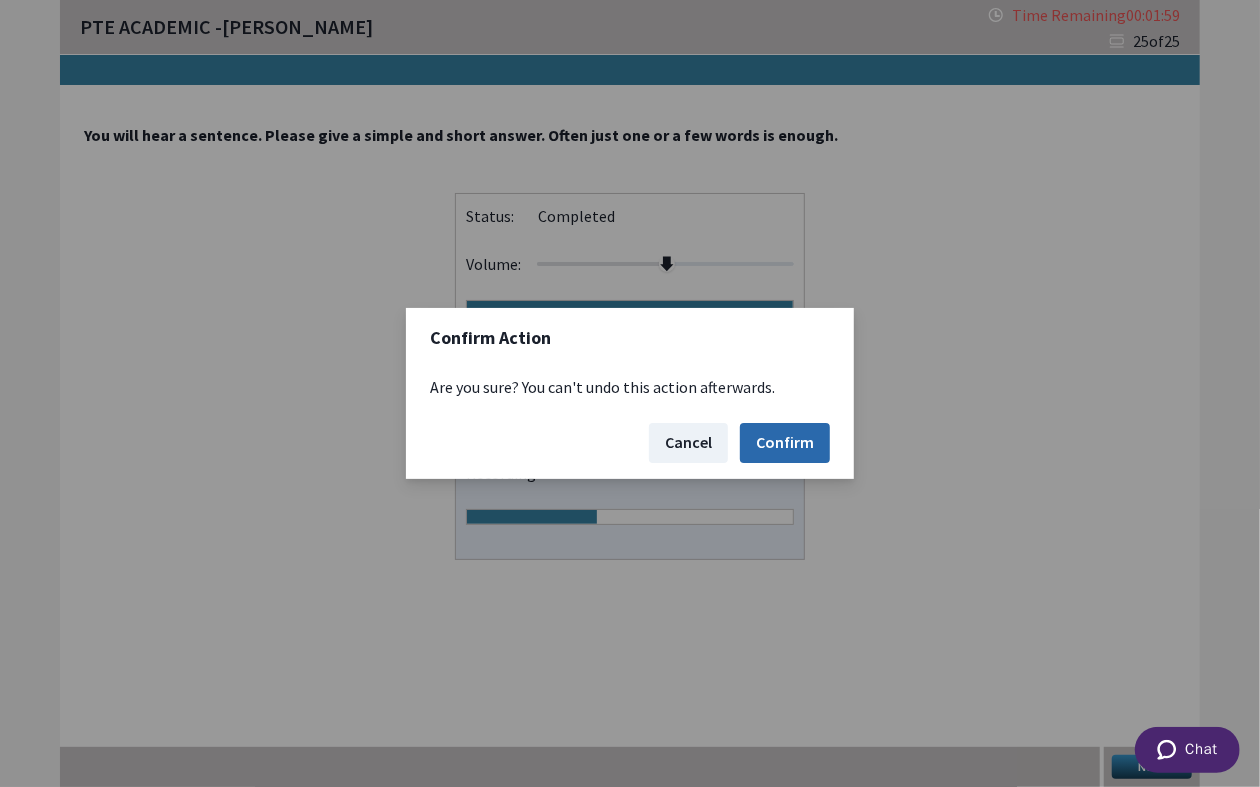 click on "Confirm" at bounding box center (785, 443) 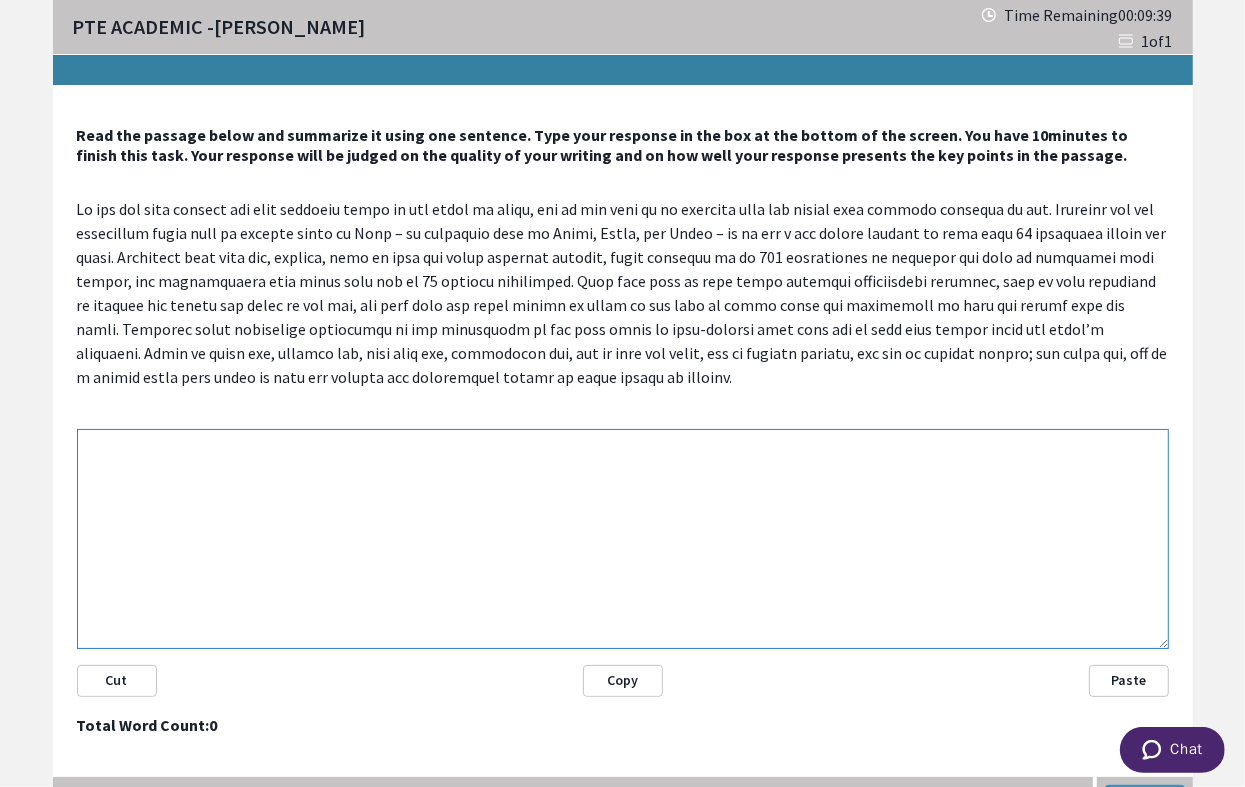 click at bounding box center [623, 539] 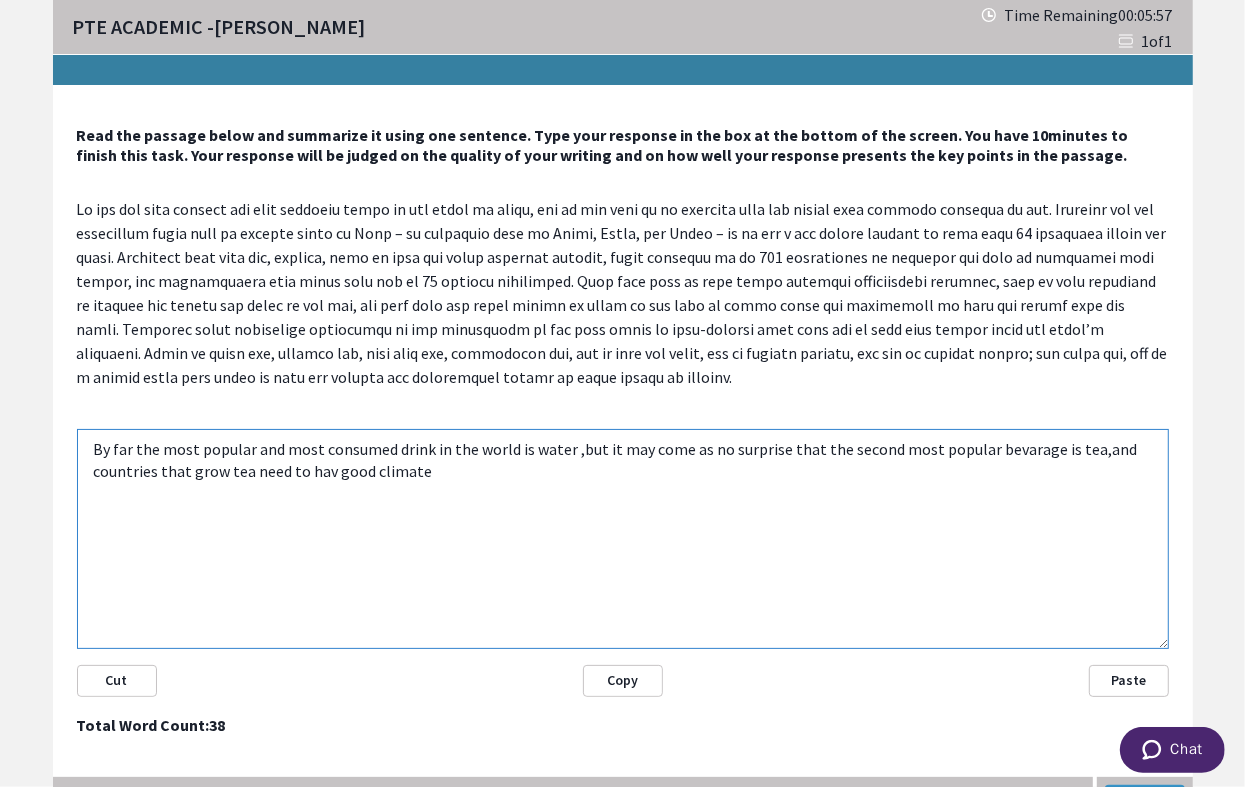 click on "By far the most popular and most consumed drink in the world is water ,but it may come as no surprise that the second most popular bevarage is tea,and countries that grow tea need to hav good climate" at bounding box center [623, 539] 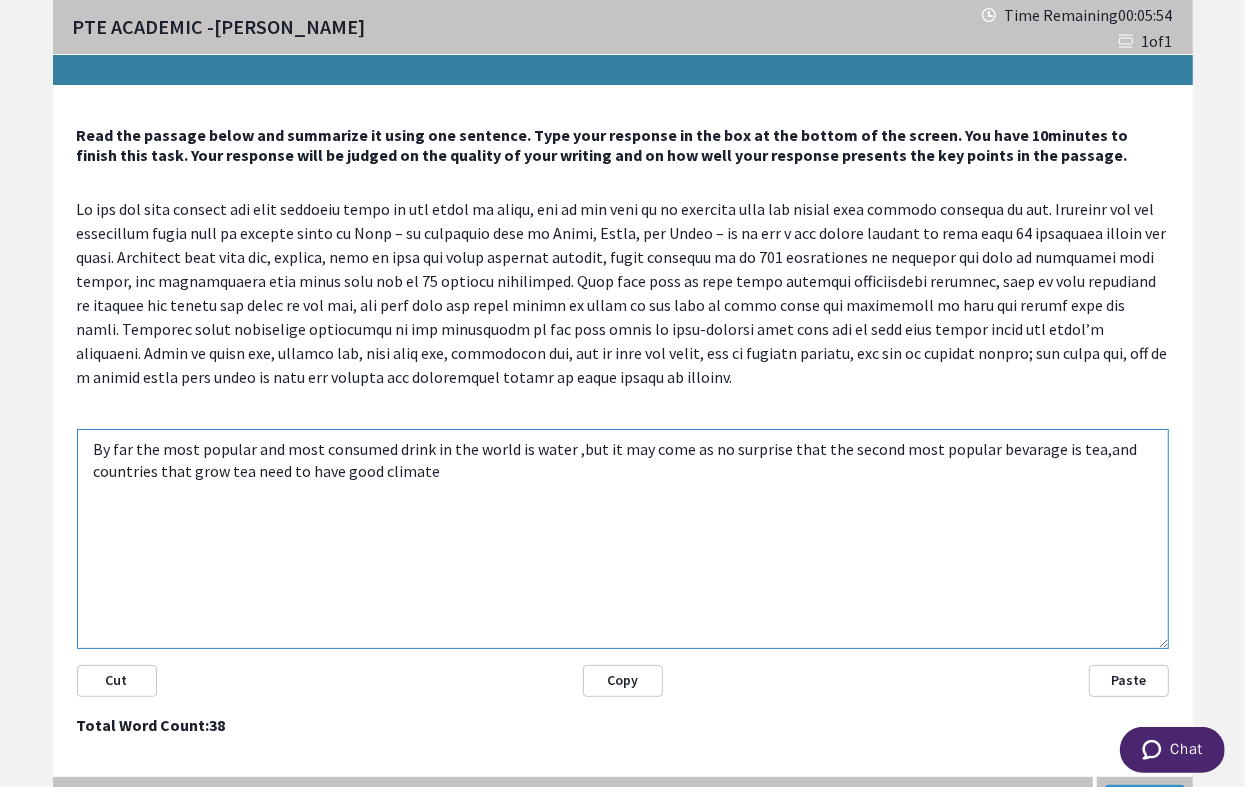 click on "By far the most popular and most consumed drink in the world is water ,but it may come as no surprise that the second most popular bevarage is tea,and countries that grow tea need to have good climate" at bounding box center [623, 539] 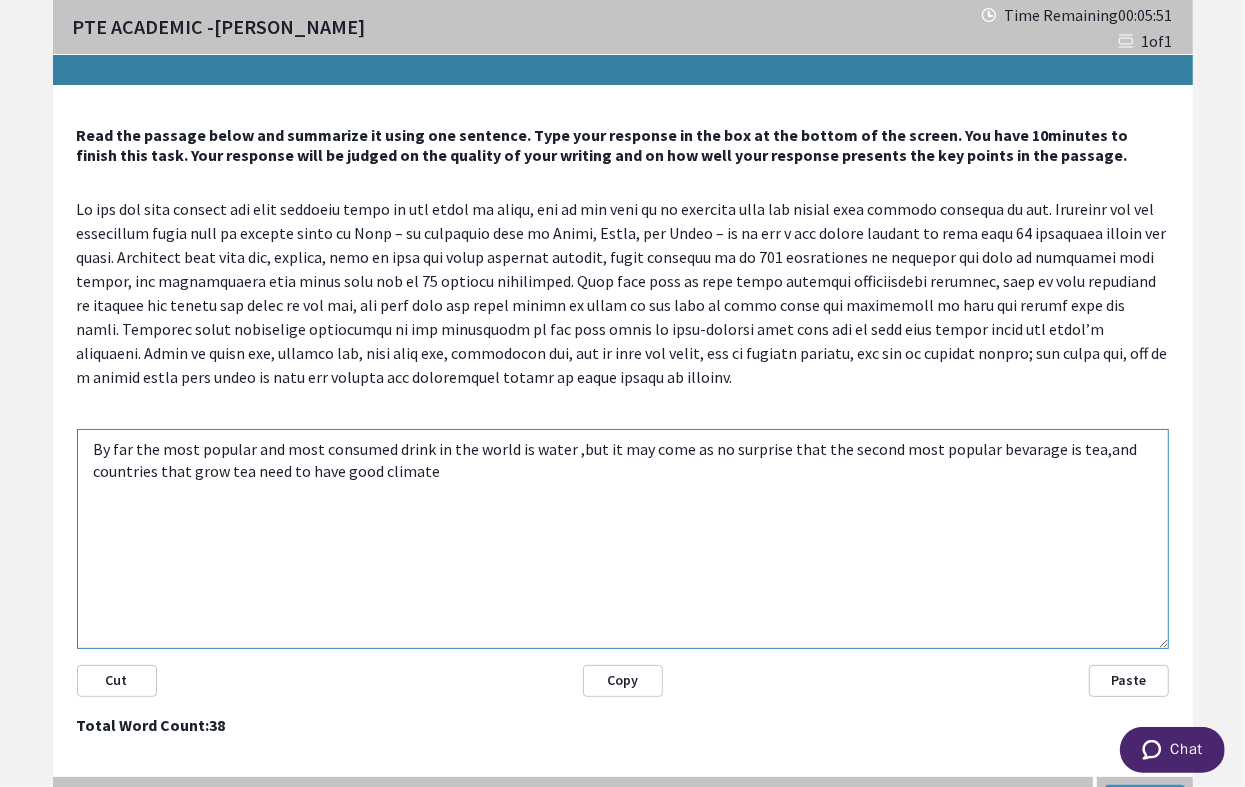 click on "By far the most popular and most consumed drink in the world is water ,but it may come as no surprise that the second most popular bevarage is tea,and countries that grow tea need to have good climate" at bounding box center [623, 539] 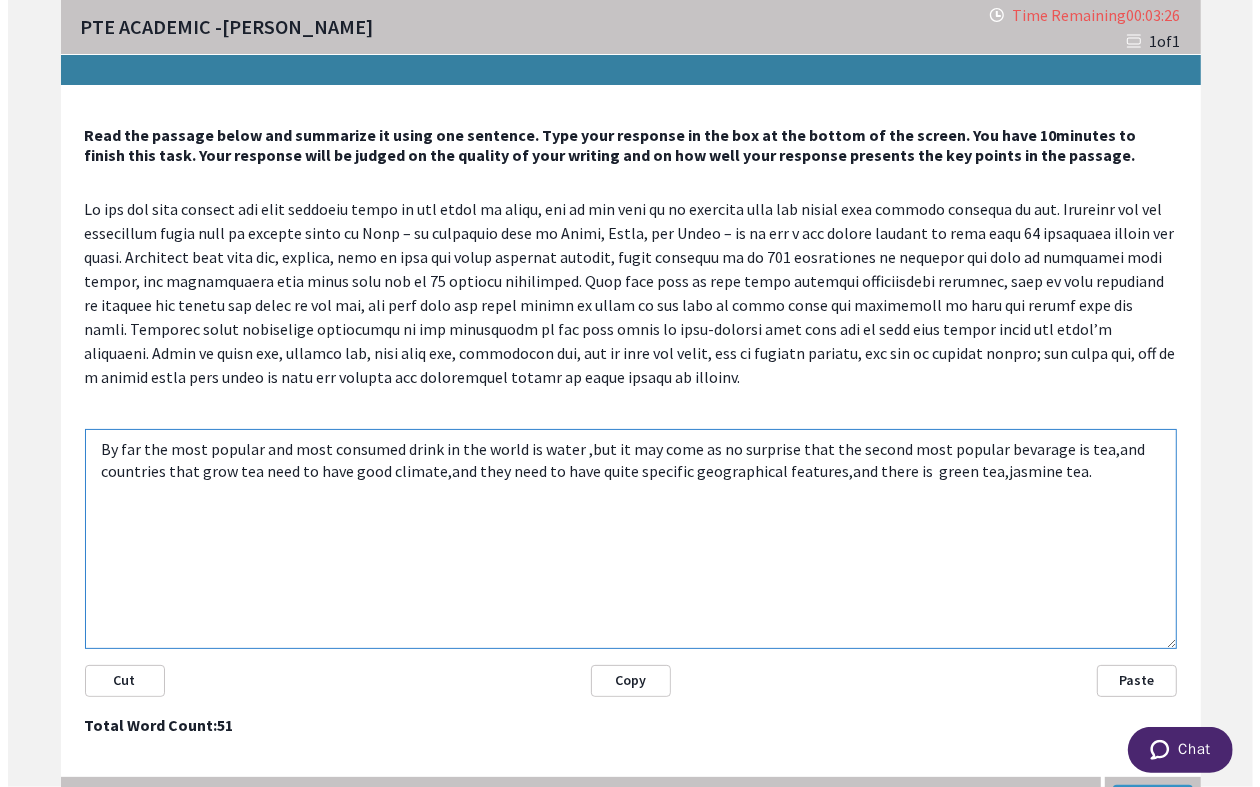 scroll, scrollTop: 28, scrollLeft: 0, axis: vertical 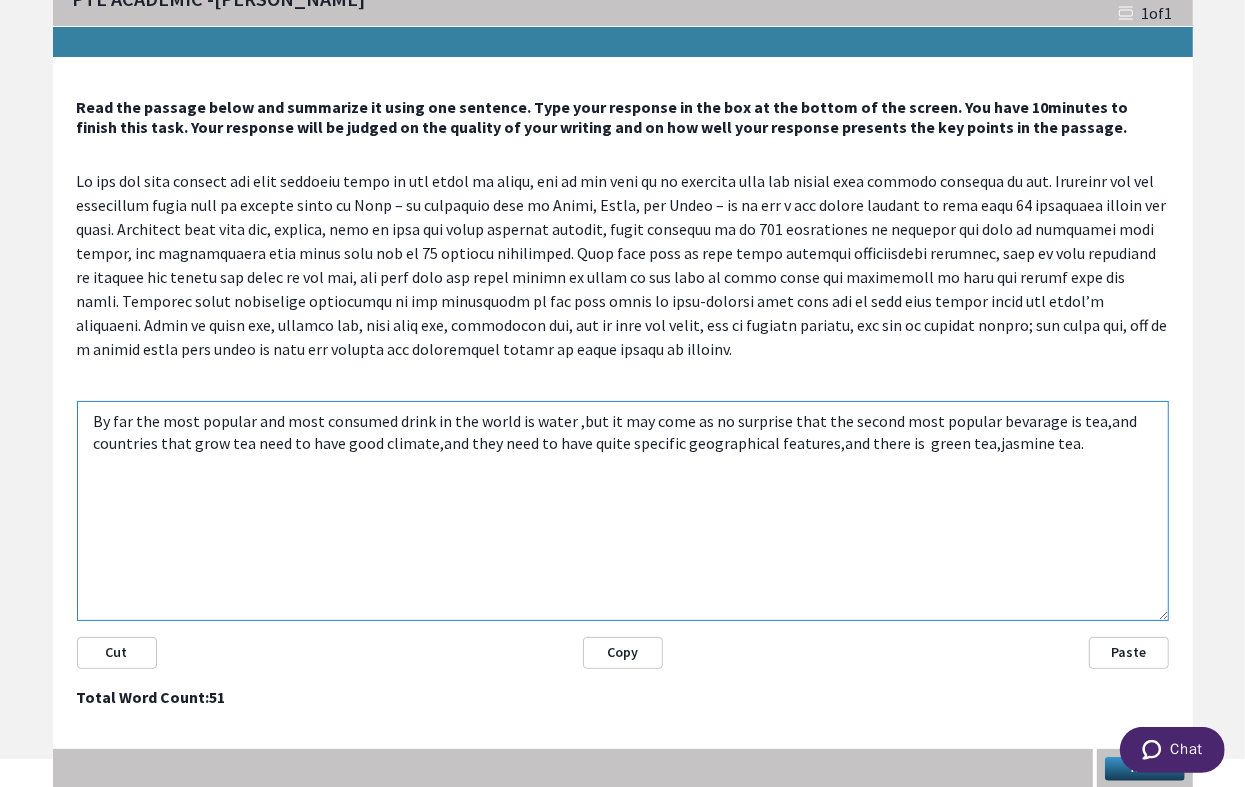 type on "By far the most popular and most consumed drink in the world is water ,but it may come as no surprise that the second most popular bevarage is tea,and countries that grow tea need to have good climate,and they need to have quite specific geographical features,and there is  green tea,jasmine tea." 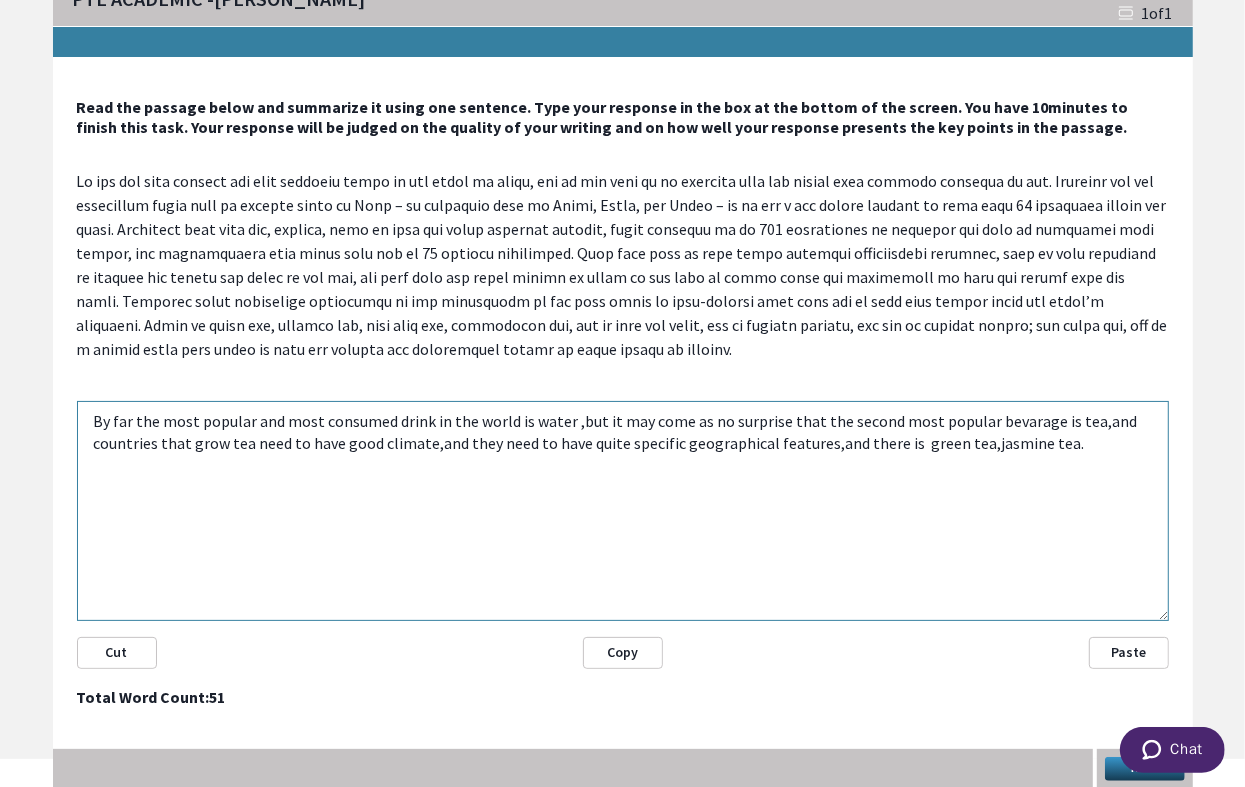 click on "Next" at bounding box center [1145, 769] 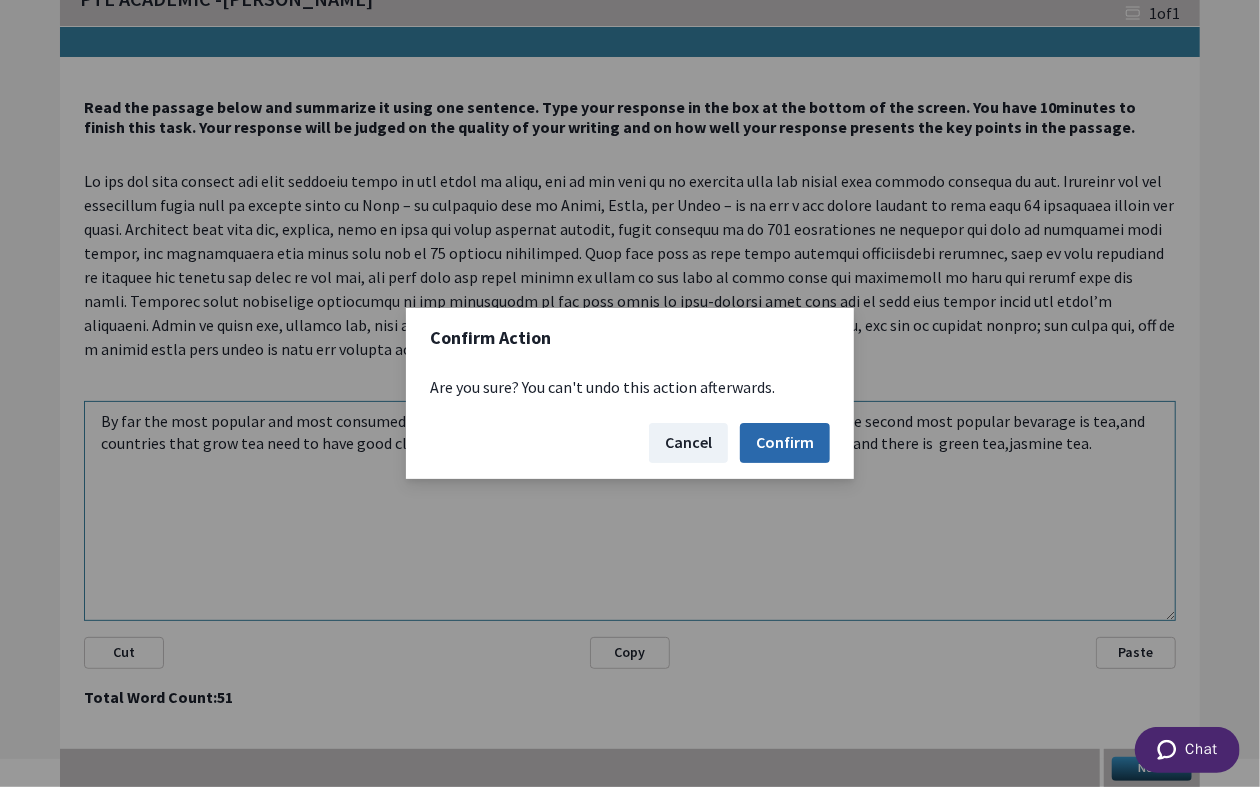 click on "Confirm" at bounding box center [785, 443] 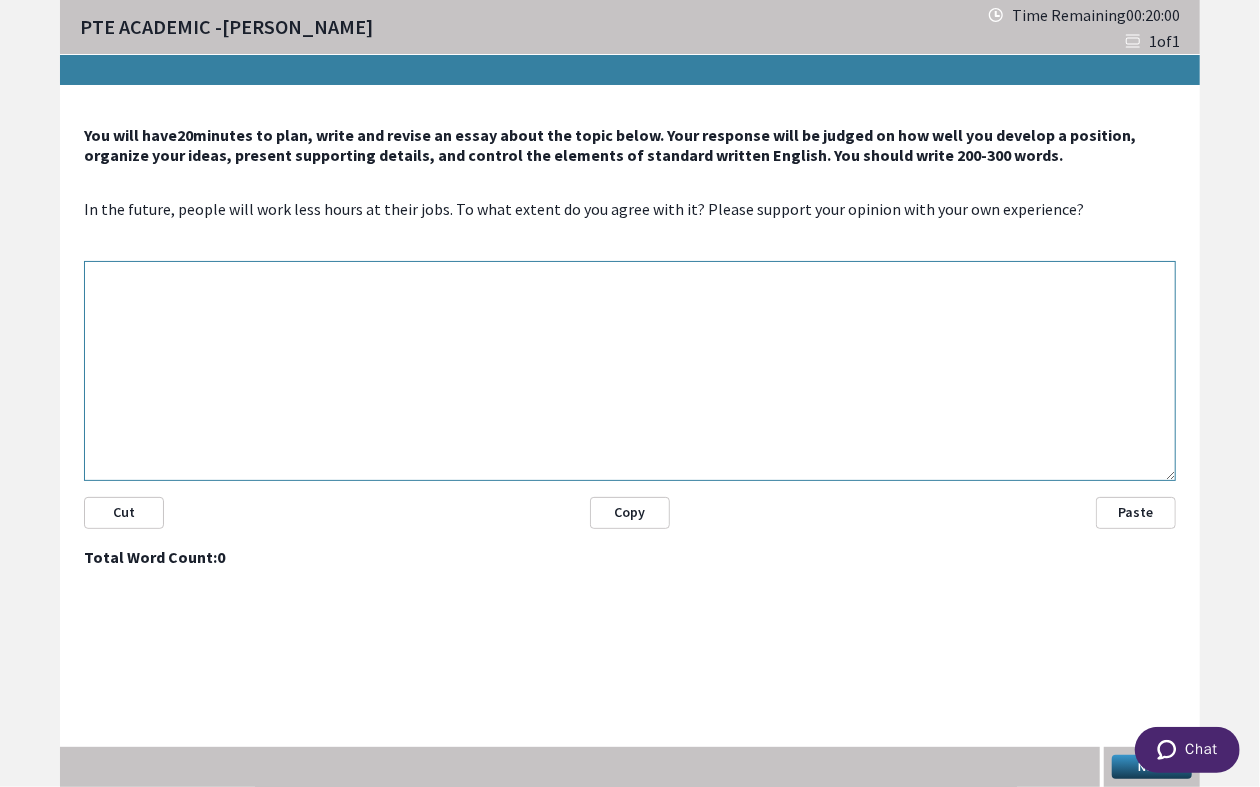 scroll, scrollTop: 0, scrollLeft: 0, axis: both 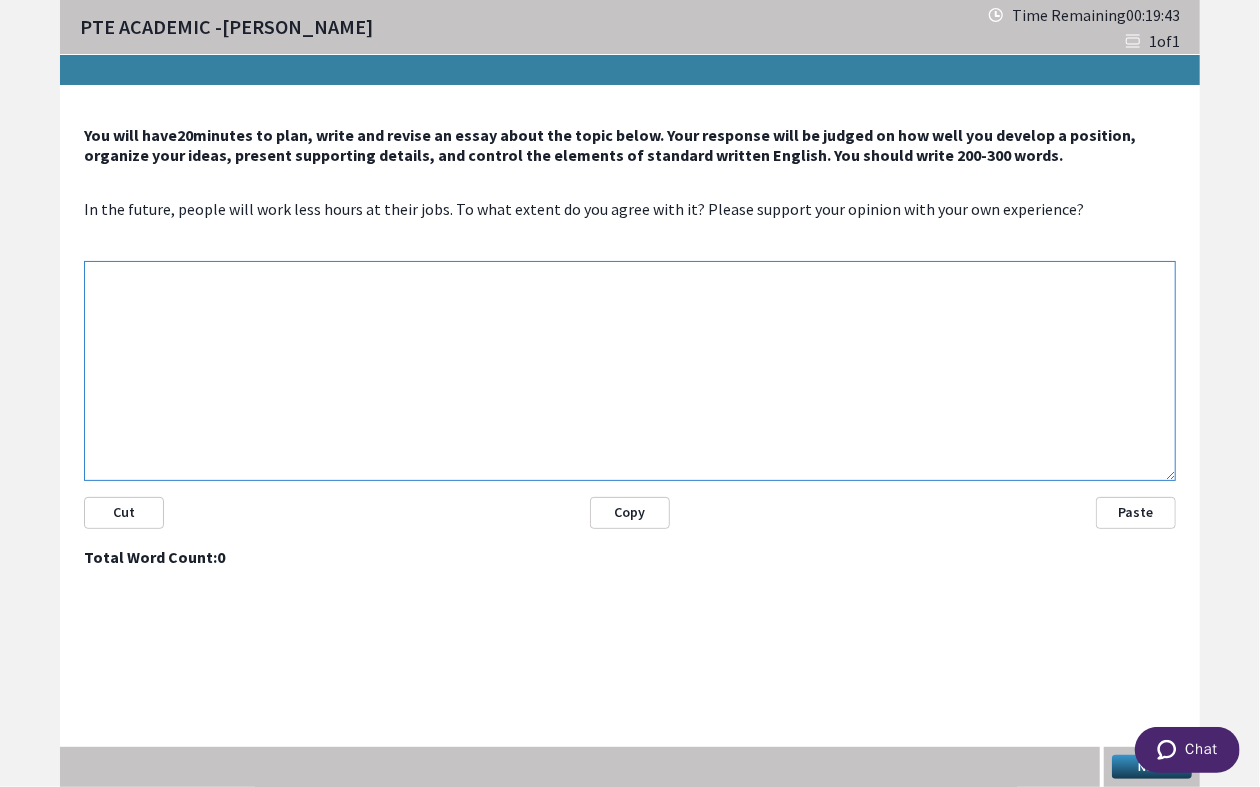 click at bounding box center (630, 371) 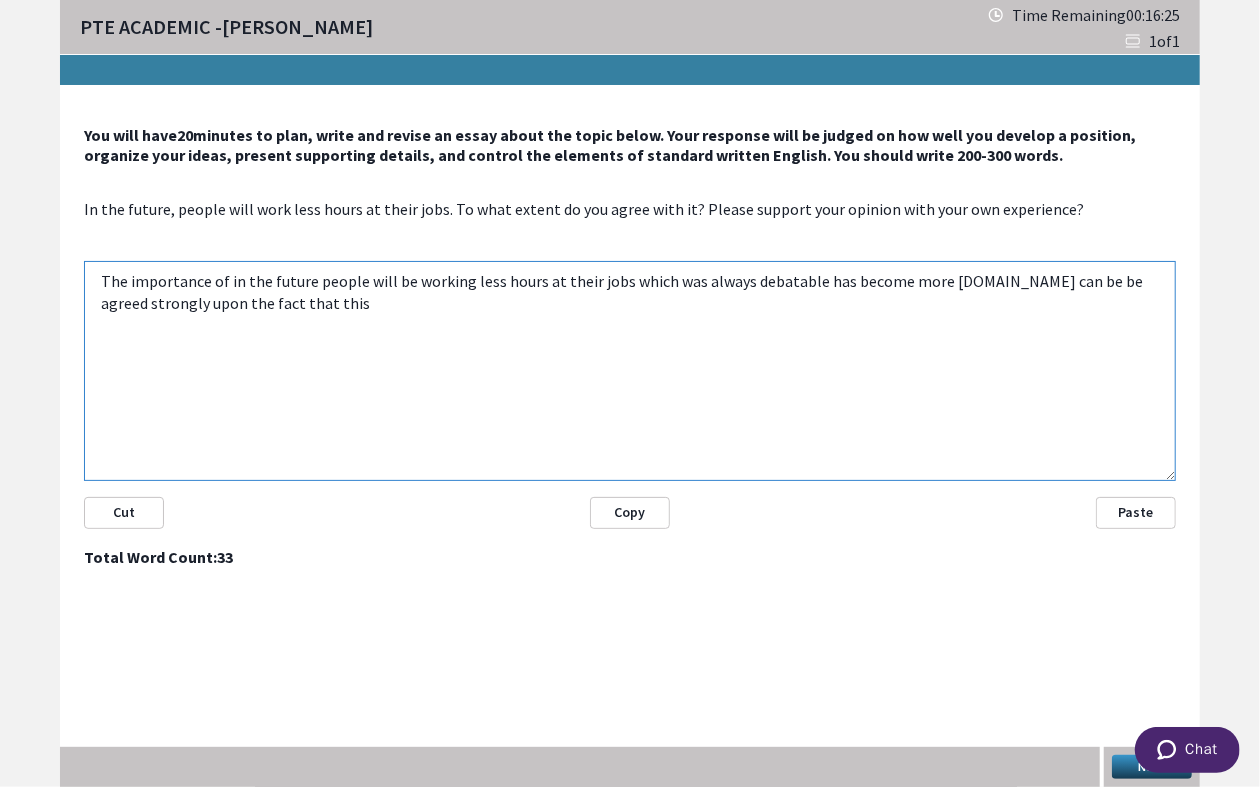 drag, startPoint x: 227, startPoint y: 283, endPoint x: 613, endPoint y: 288, distance: 386.03238 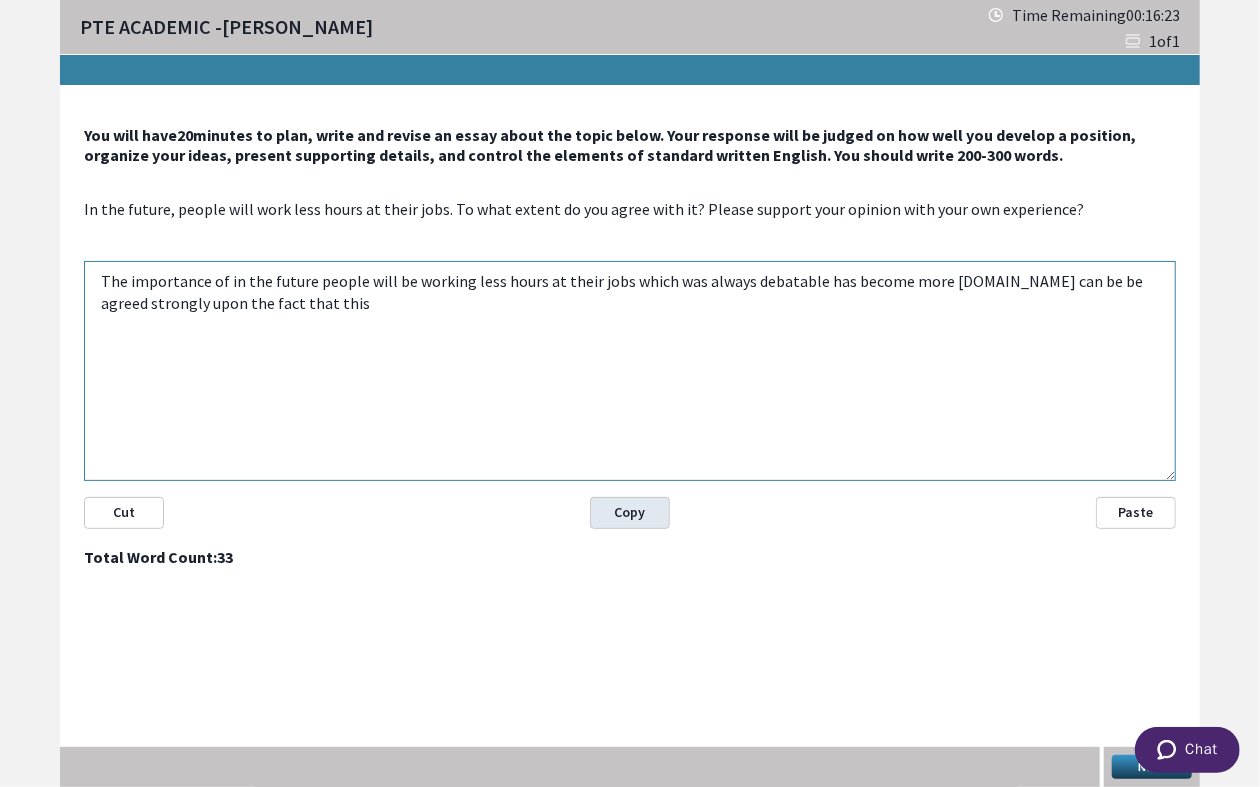 click on "Copy" at bounding box center [630, 513] 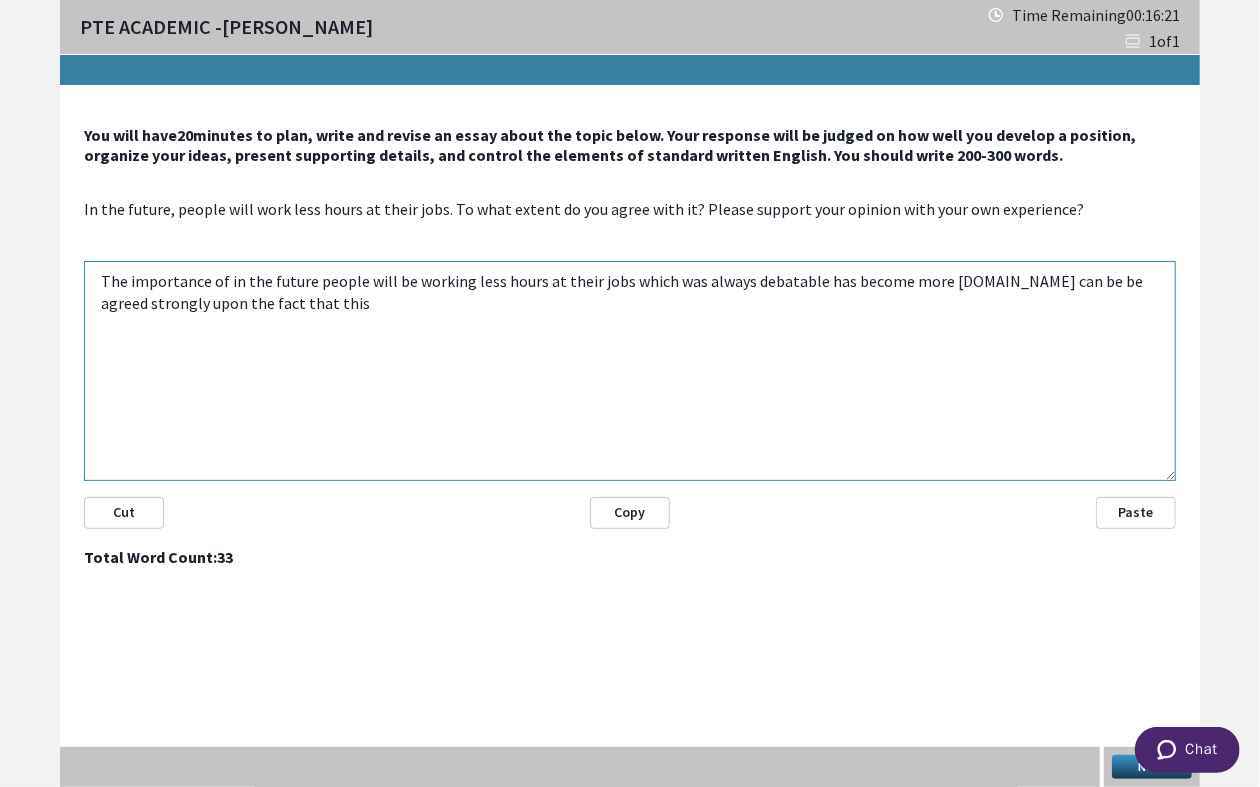 click on "The importance of in the future people will be working less hours at their jobs which was always debatable has become more [DOMAIN_NAME] can be be agreed strongly upon the fact that this" at bounding box center [630, 371] 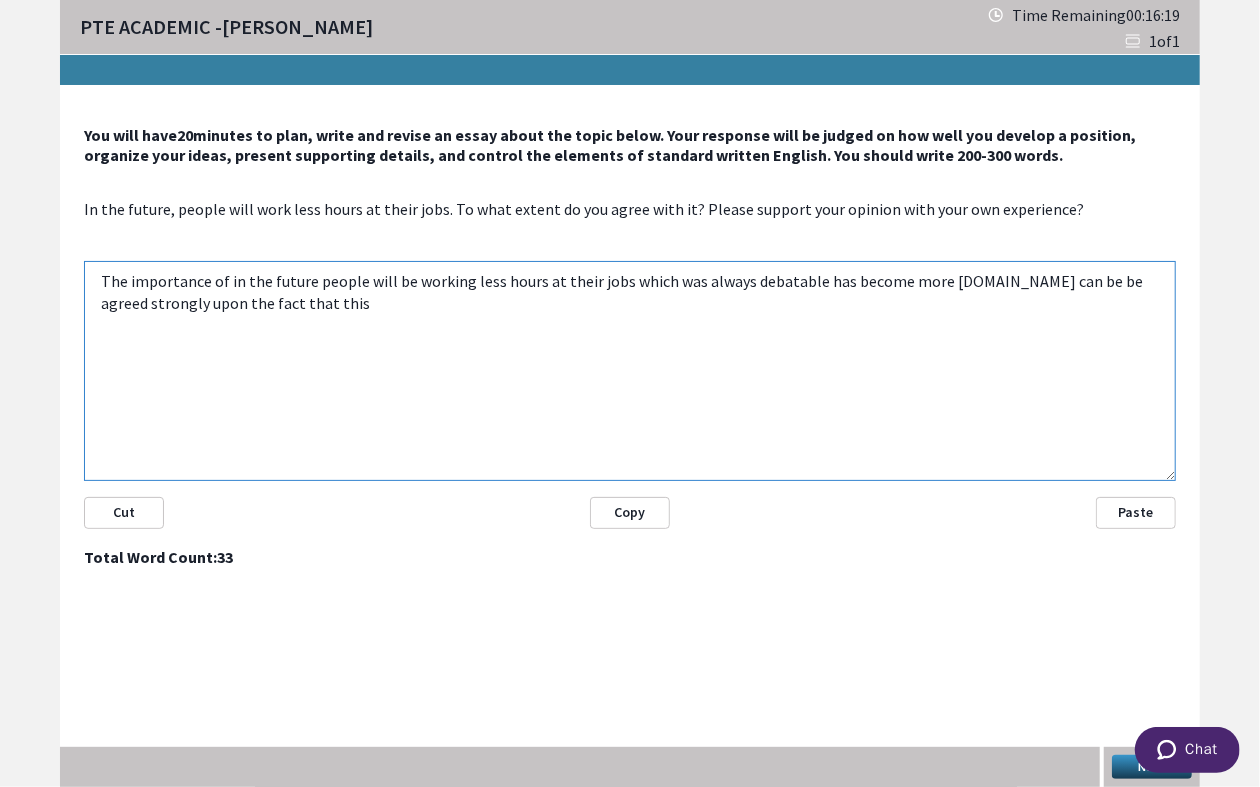 paste on "Copying texts in mock is not allowed." 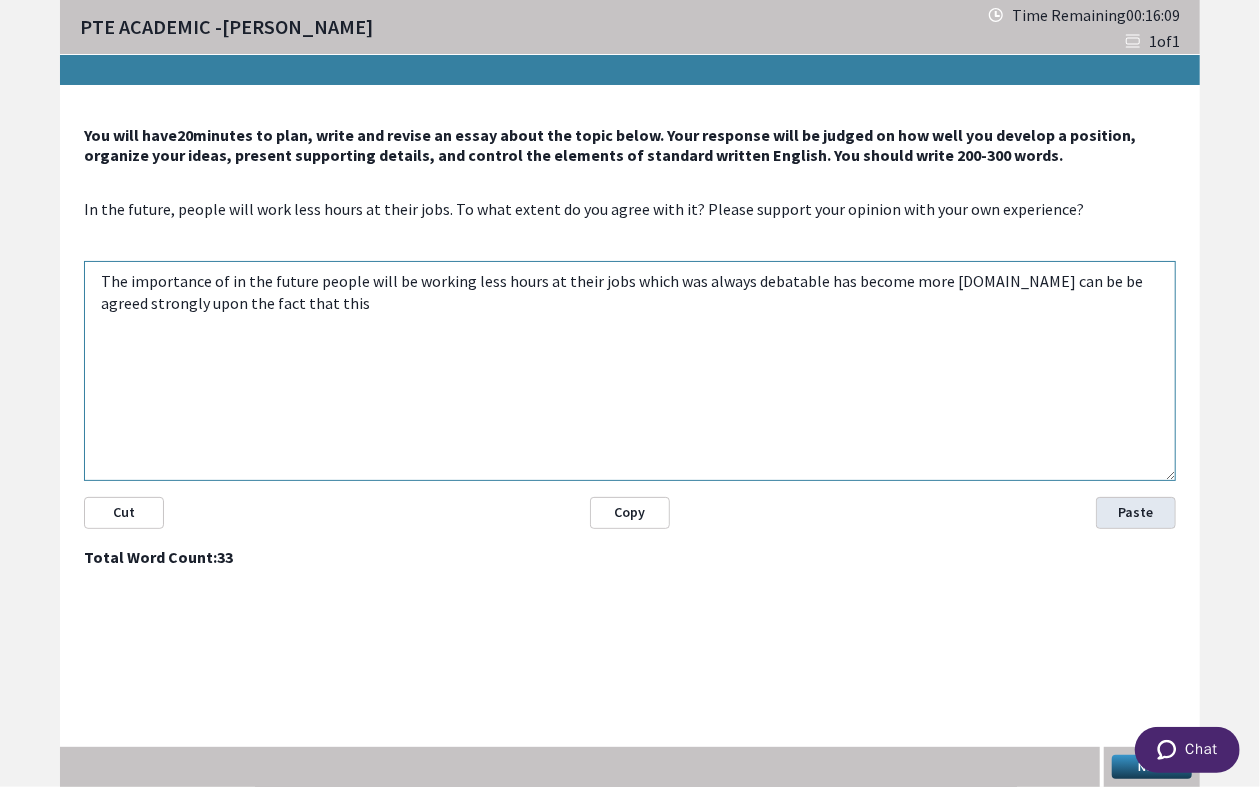 click on "Paste" at bounding box center (1136, 513) 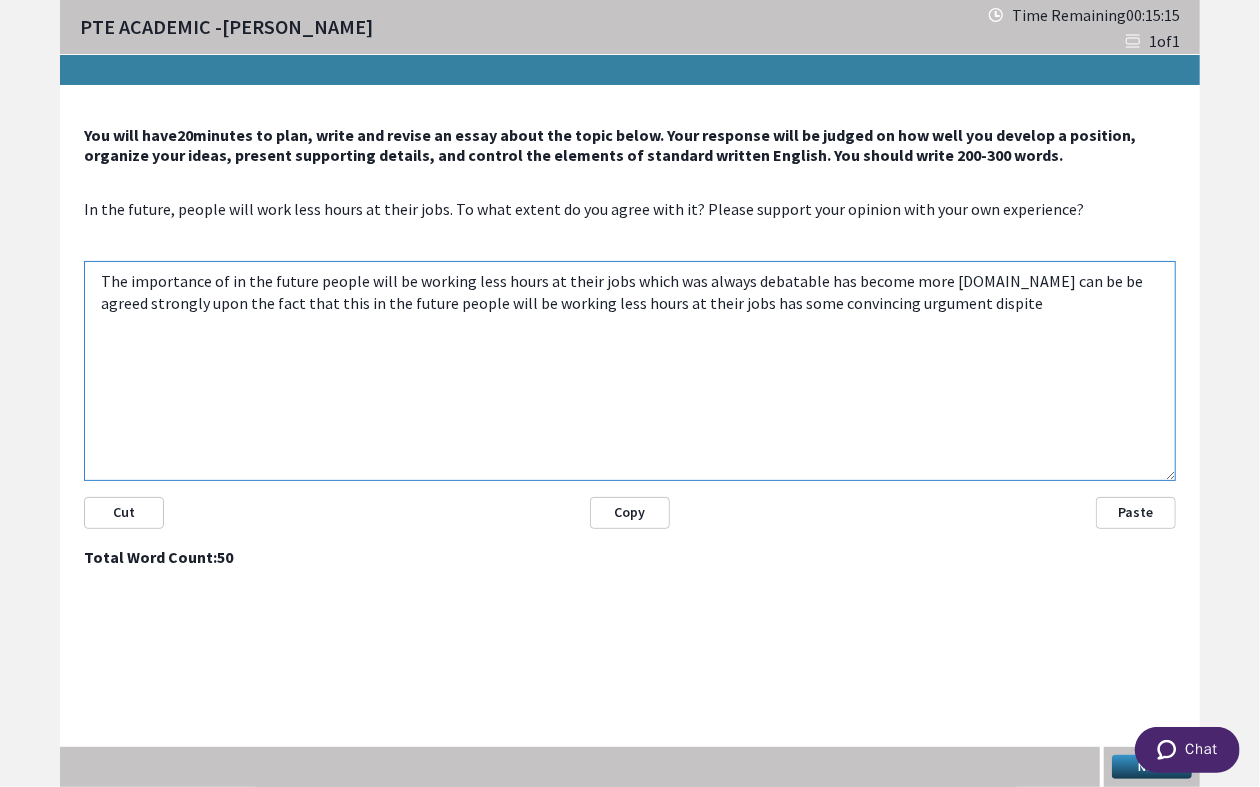 click on "The importance of in the future people will be working less hours at their jobs which was always debatable has become more [DOMAIN_NAME] can be be agreed strongly upon the fact that this in the future people will be working less hours at their jobs has some convincing urgument dispite" at bounding box center (630, 371) 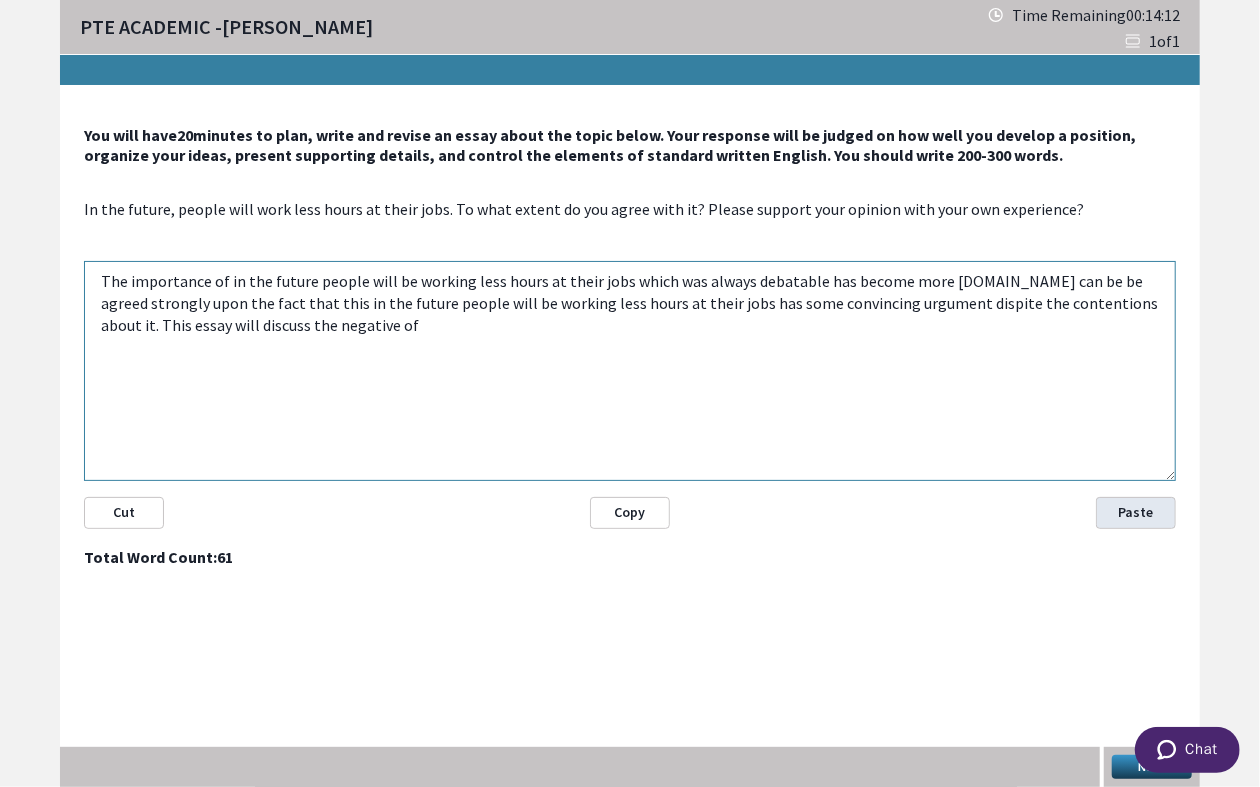 click on "Paste" at bounding box center [1136, 513] 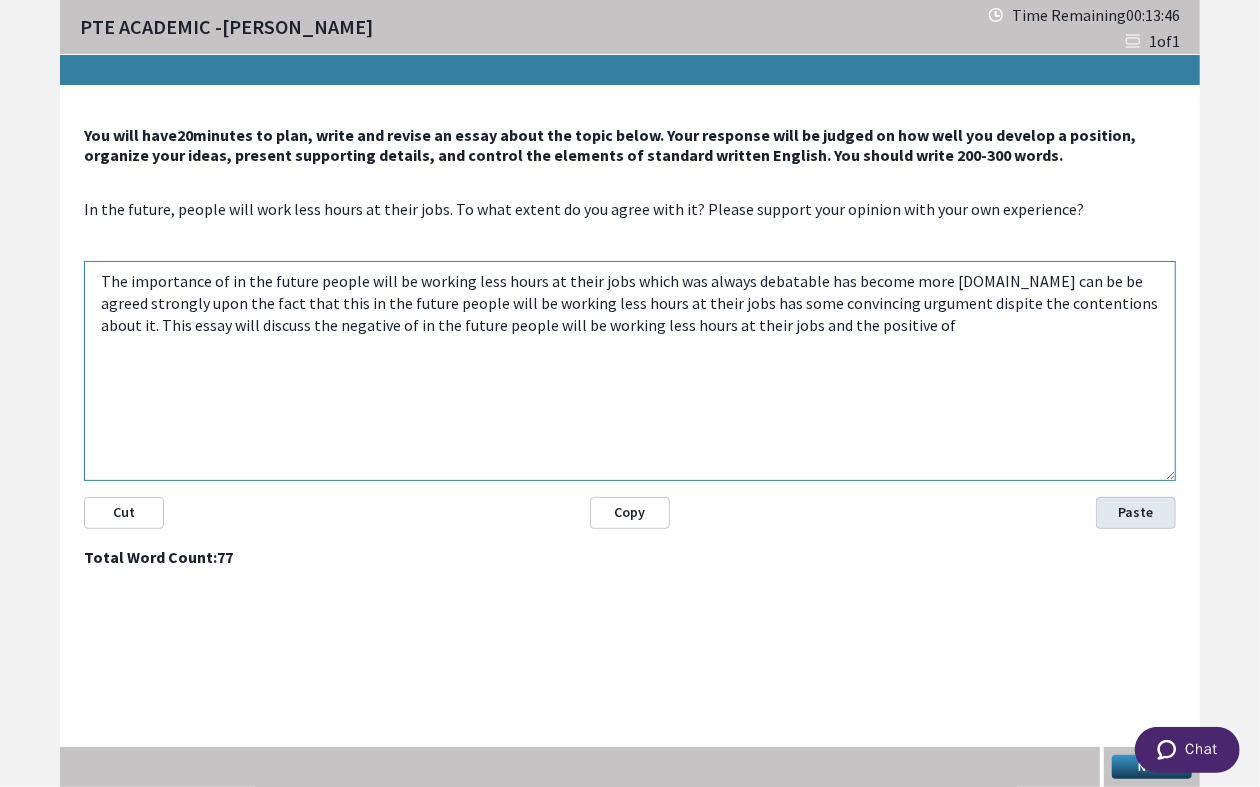 click on "Paste" at bounding box center (1136, 513) 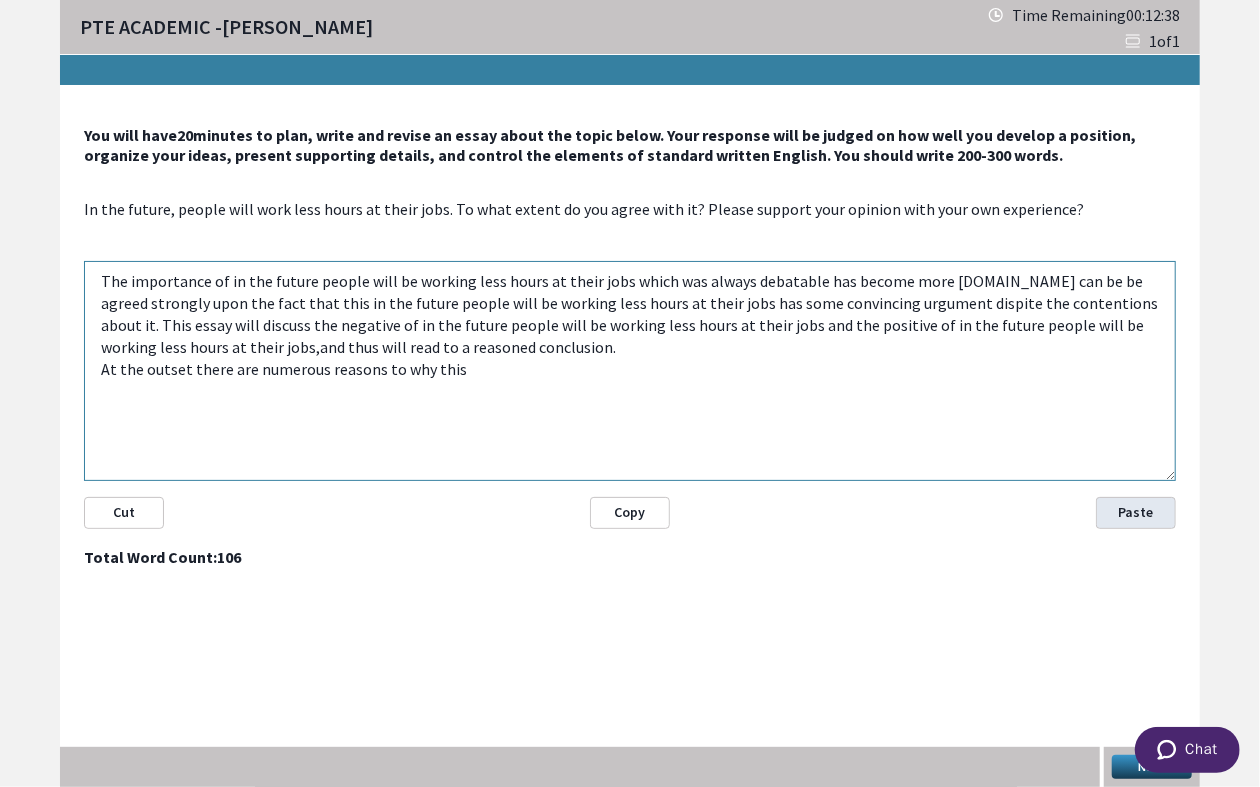 click on "Paste" at bounding box center (1136, 513) 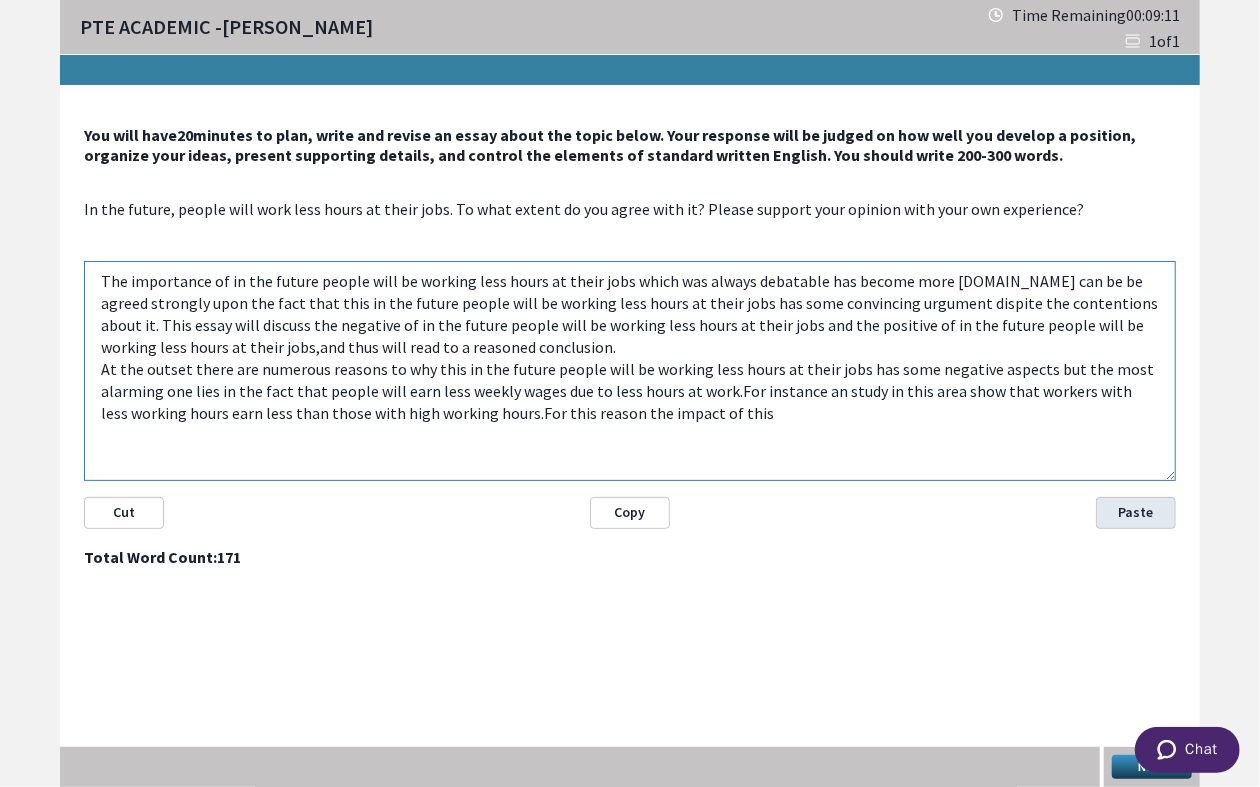 click on "Paste" at bounding box center [1136, 513] 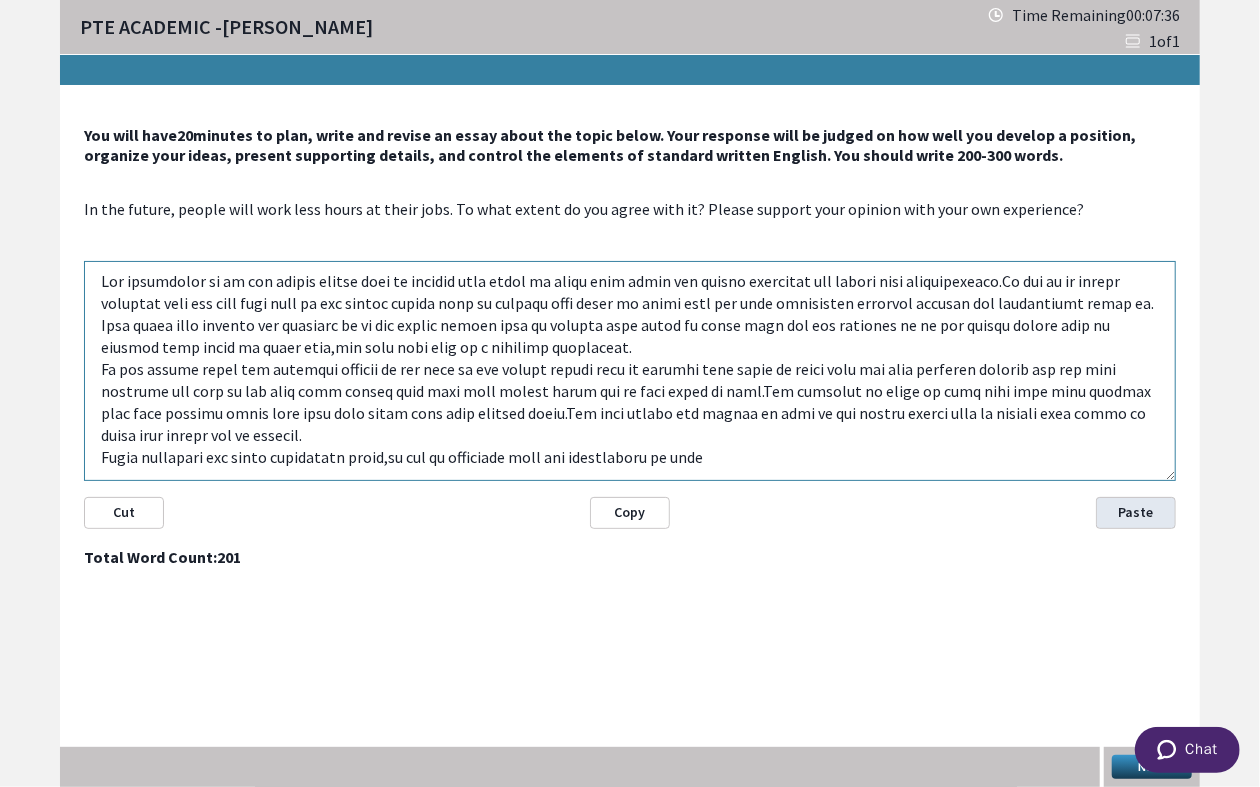 click on "Paste" at bounding box center [1136, 513] 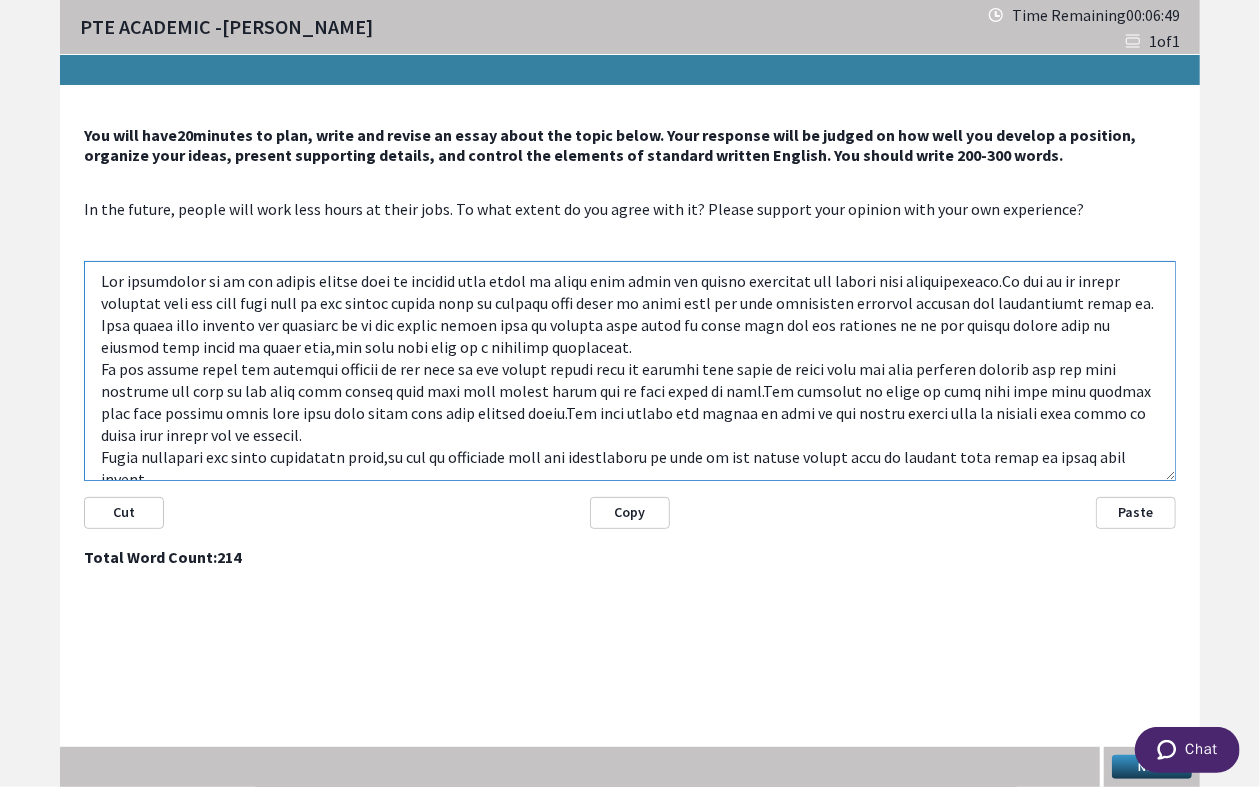click at bounding box center (630, 371) 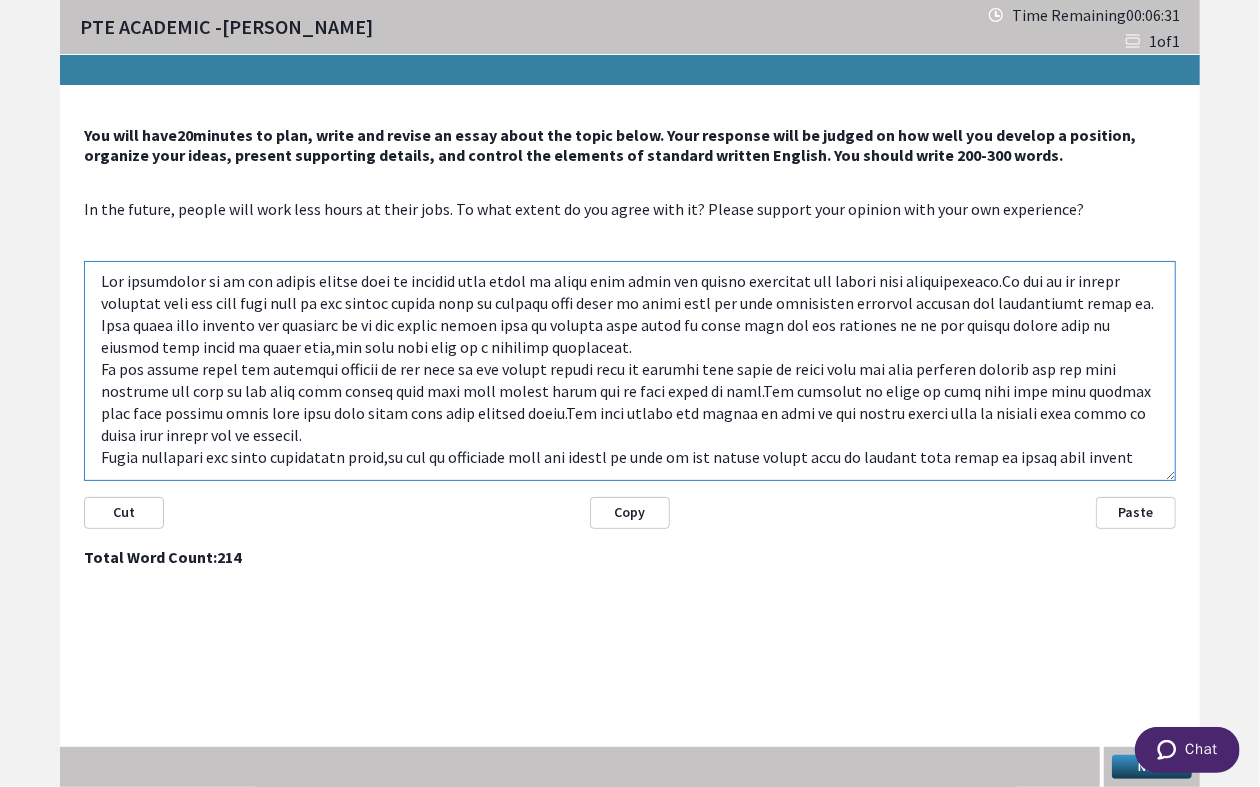 click at bounding box center [630, 371] 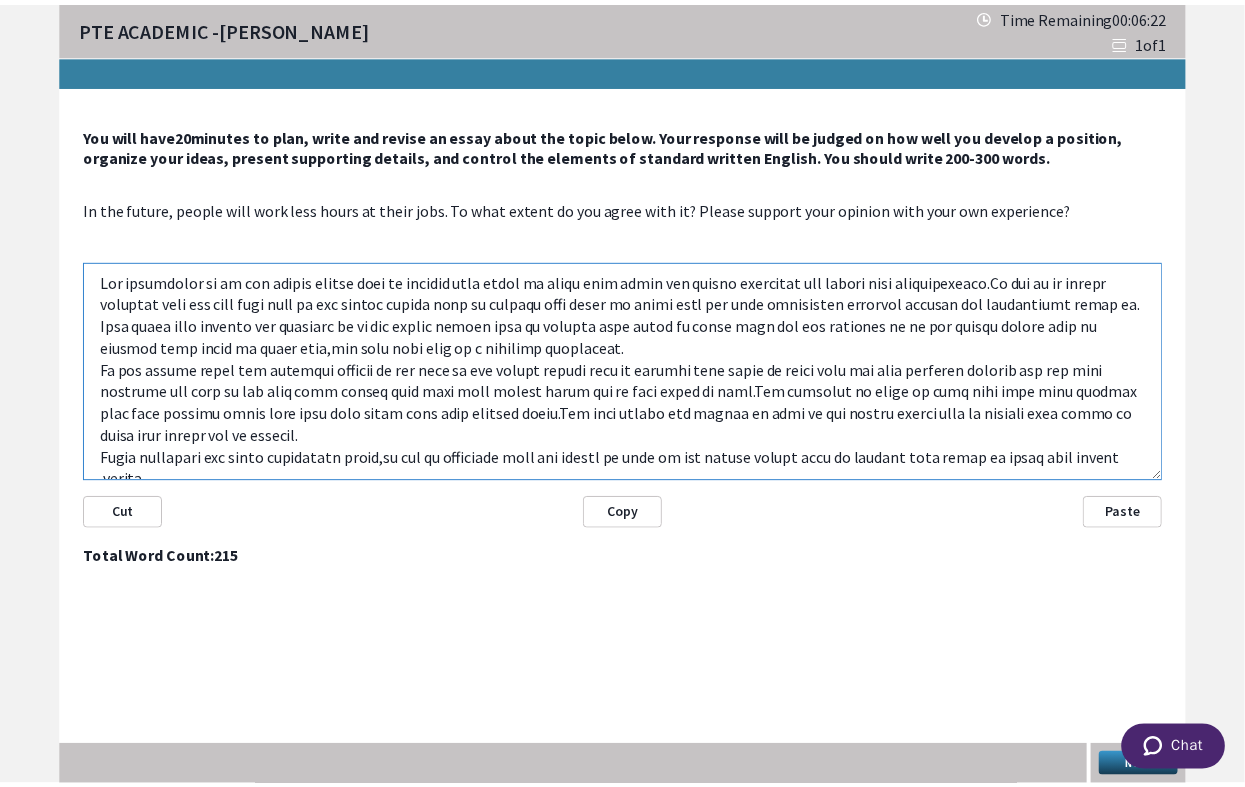 scroll, scrollTop: 8, scrollLeft: 0, axis: vertical 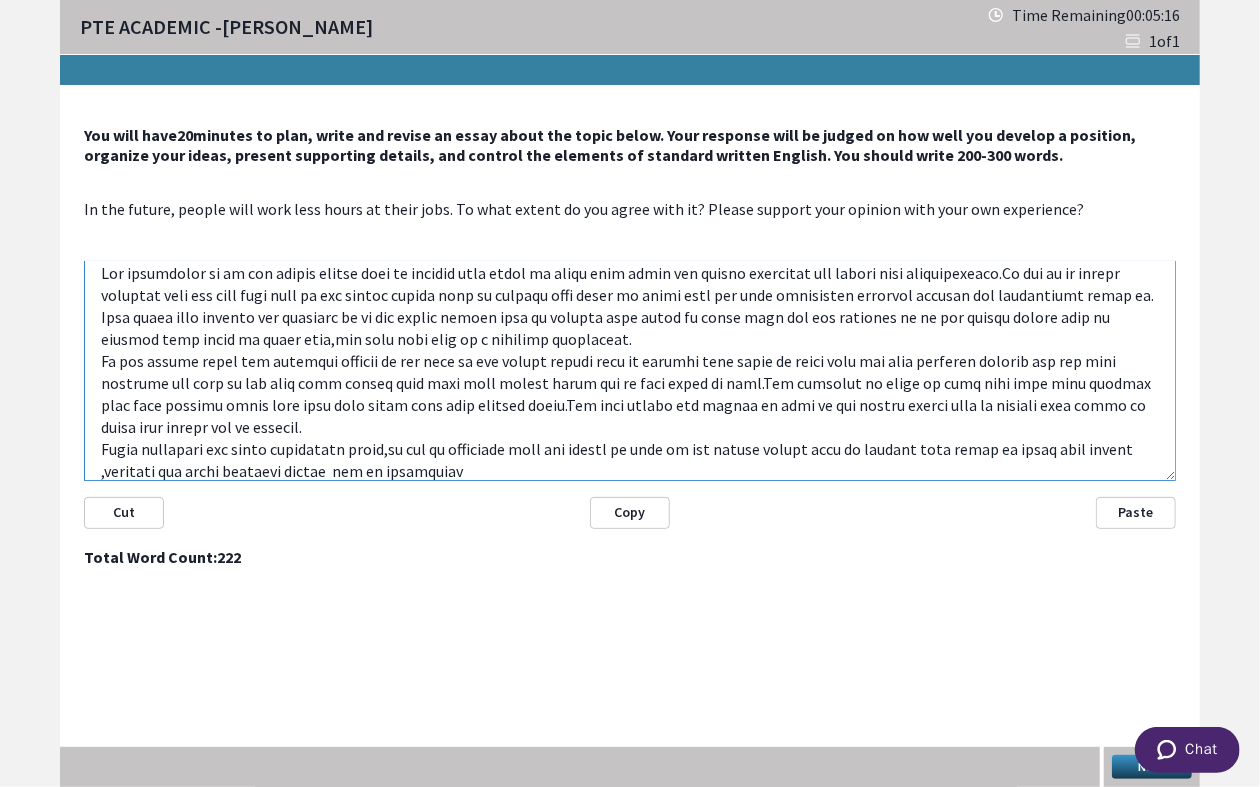 click at bounding box center [630, 371] 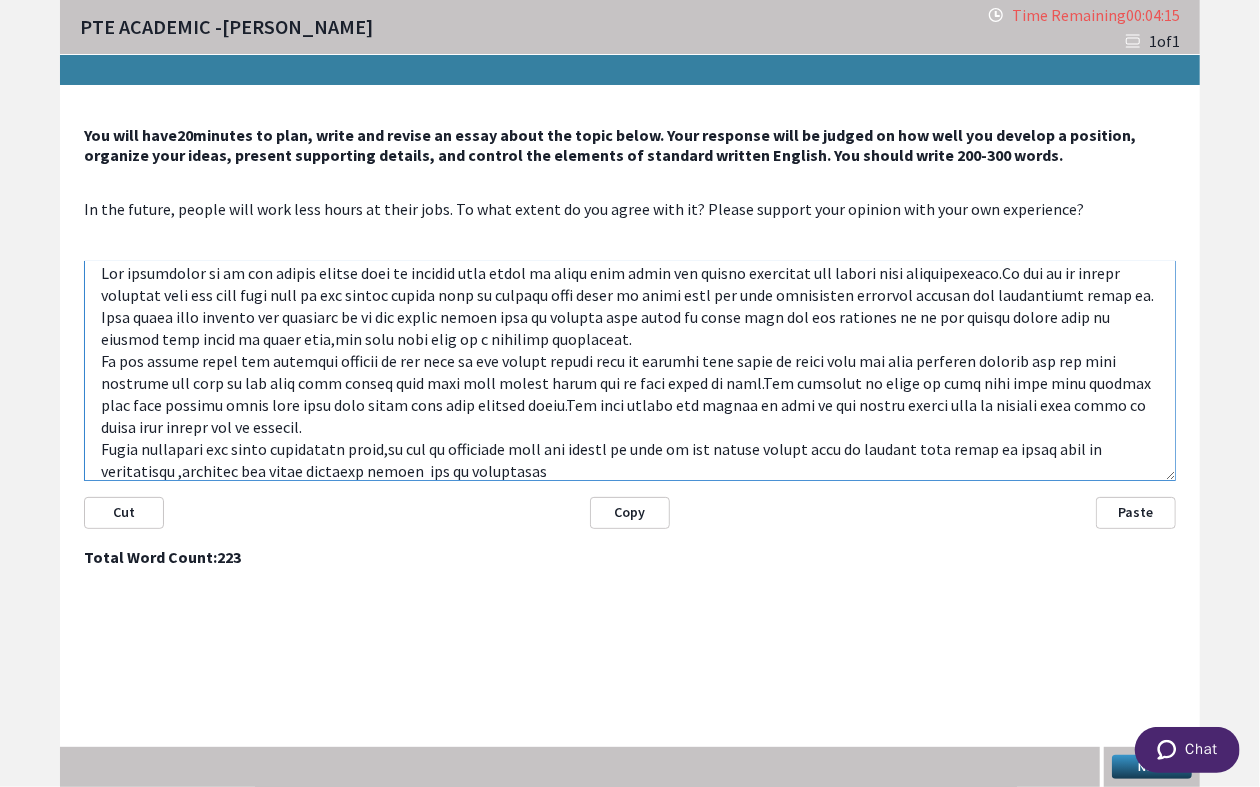 click at bounding box center (630, 371) 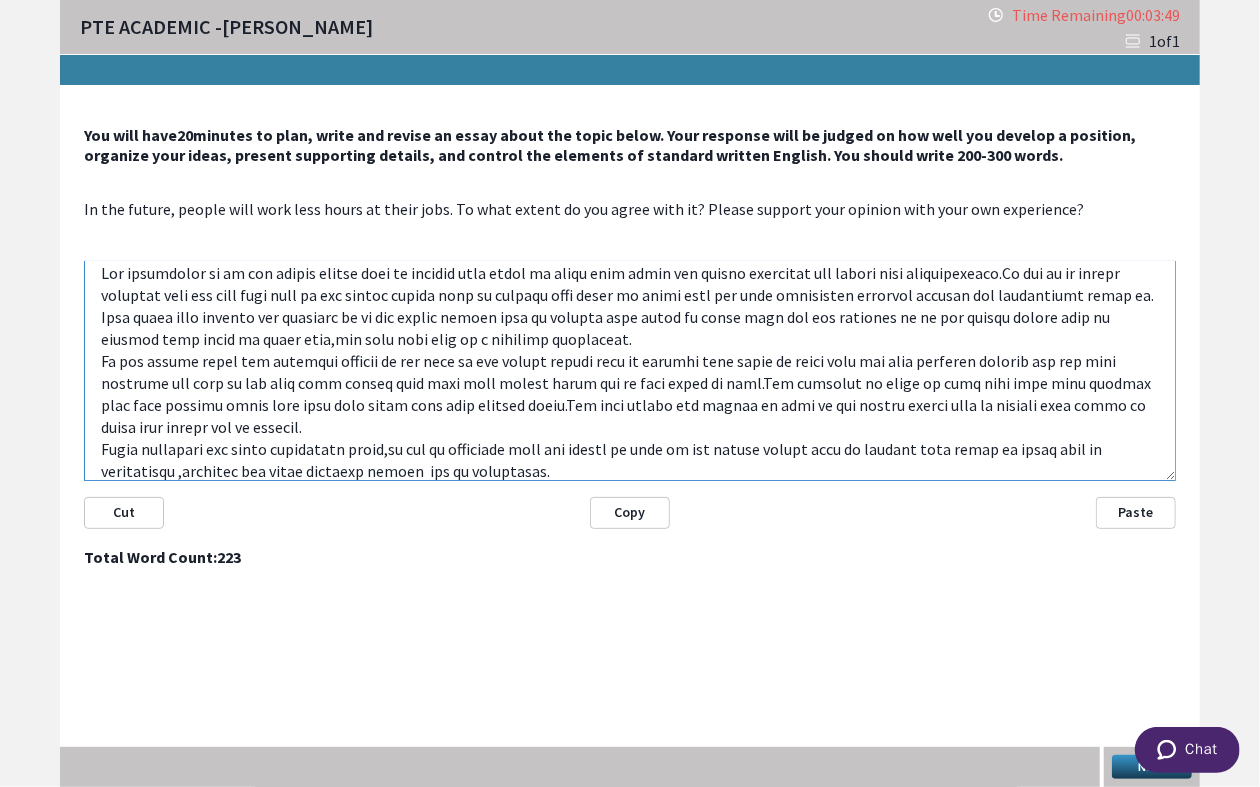click at bounding box center (630, 371) 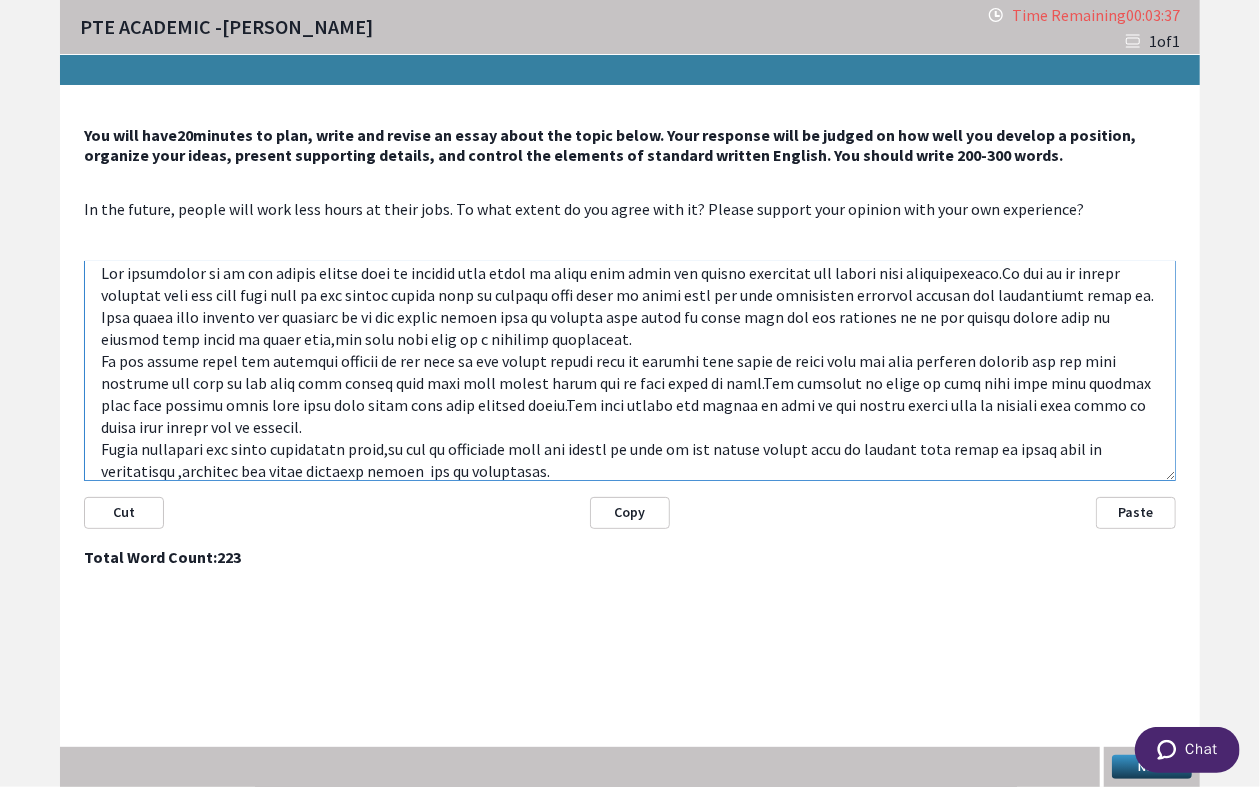 click at bounding box center (630, 371) 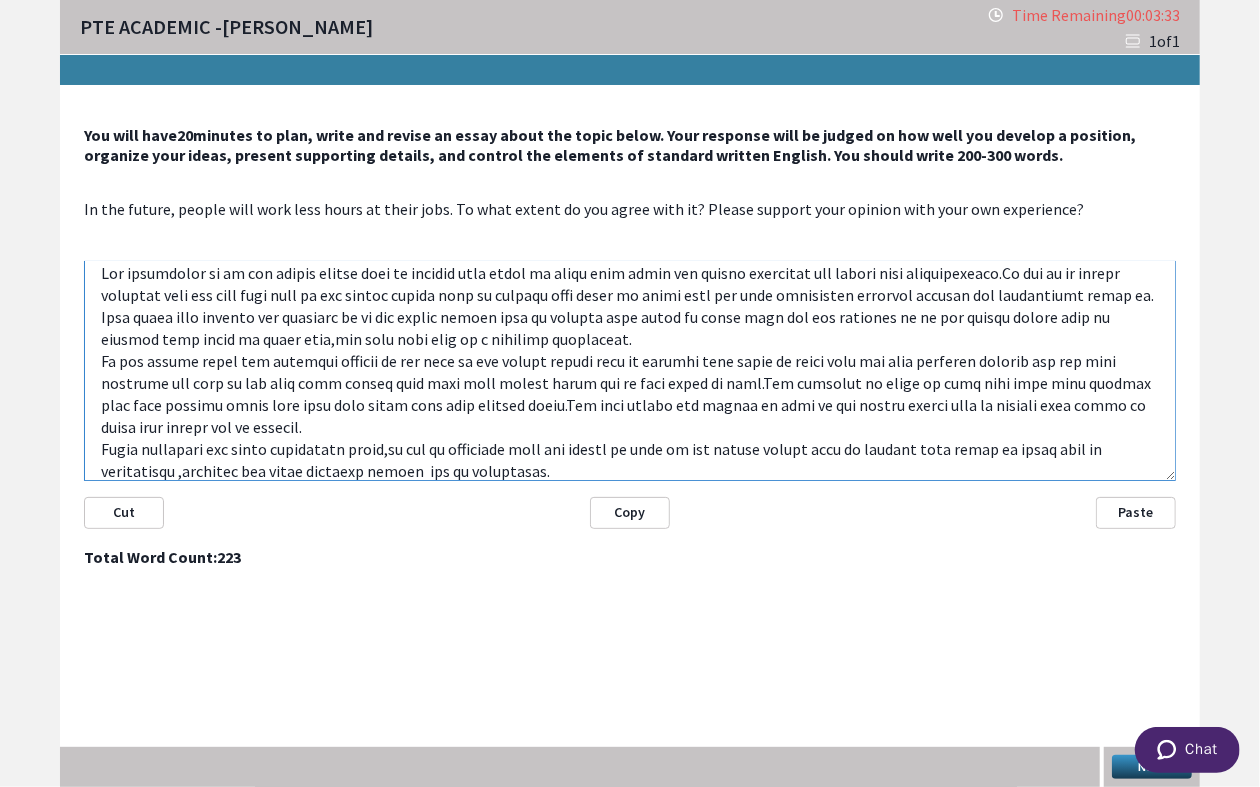click at bounding box center (630, 371) 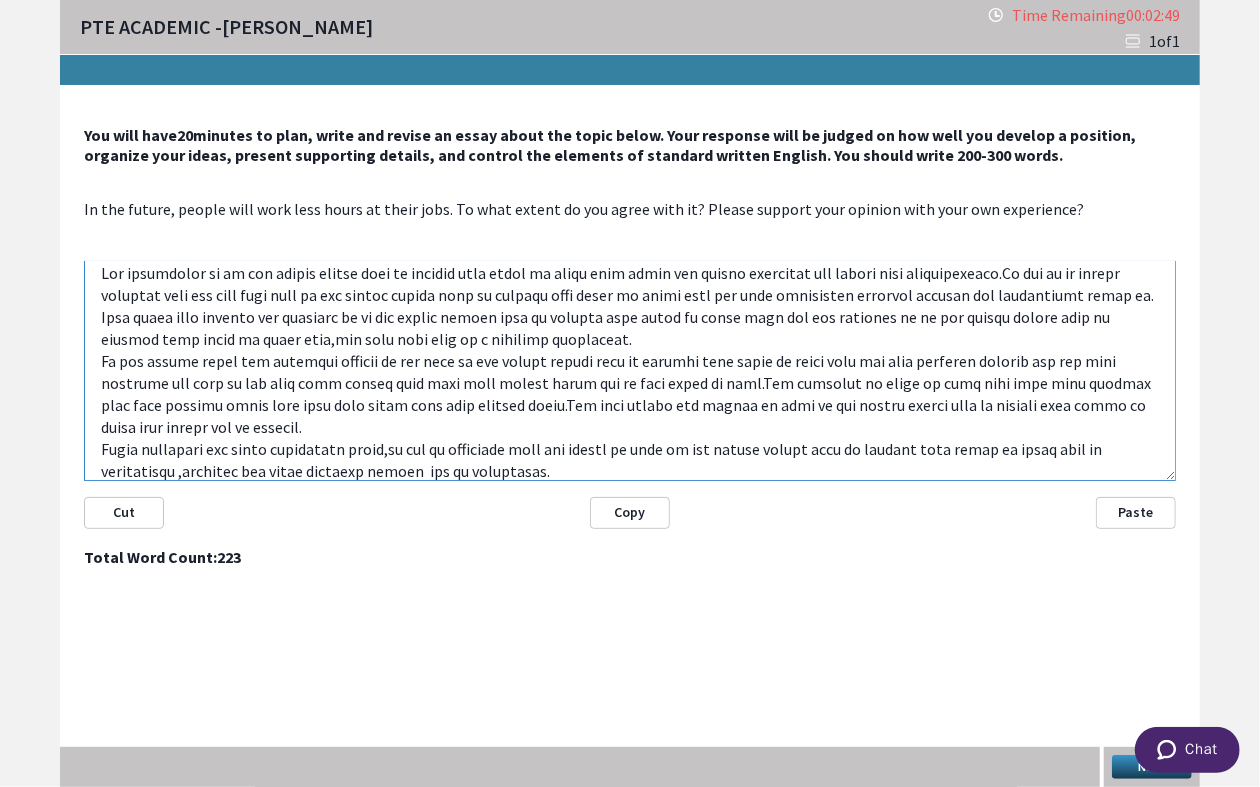 type on "The importance of in the future people will be working less hours at their jobs which was always debatable has become more [DOMAIN_NAME] can be be agreed strongly upon the fact that this in the future people will be working less hours at their jobs has some convincing argument dispite the contentions about it. This essay will discuss the negative of in the future people will be working less hours at their jobs and the positive of in the future people will be working less hours at their jobs,and thus will lead to a reasoned conclusion.
At the outset there are numerous reasons to why this in the future people will be working less hours at their jobs has some negative aspects but the most alarming one lies in the fact that people will earn less weekly wages due to less hours at work.For instance an study in this area show that workers with less working hours earn less than those with high working hours.For this reason the impact of this in the future people will be working less hours at their jobs should n..." 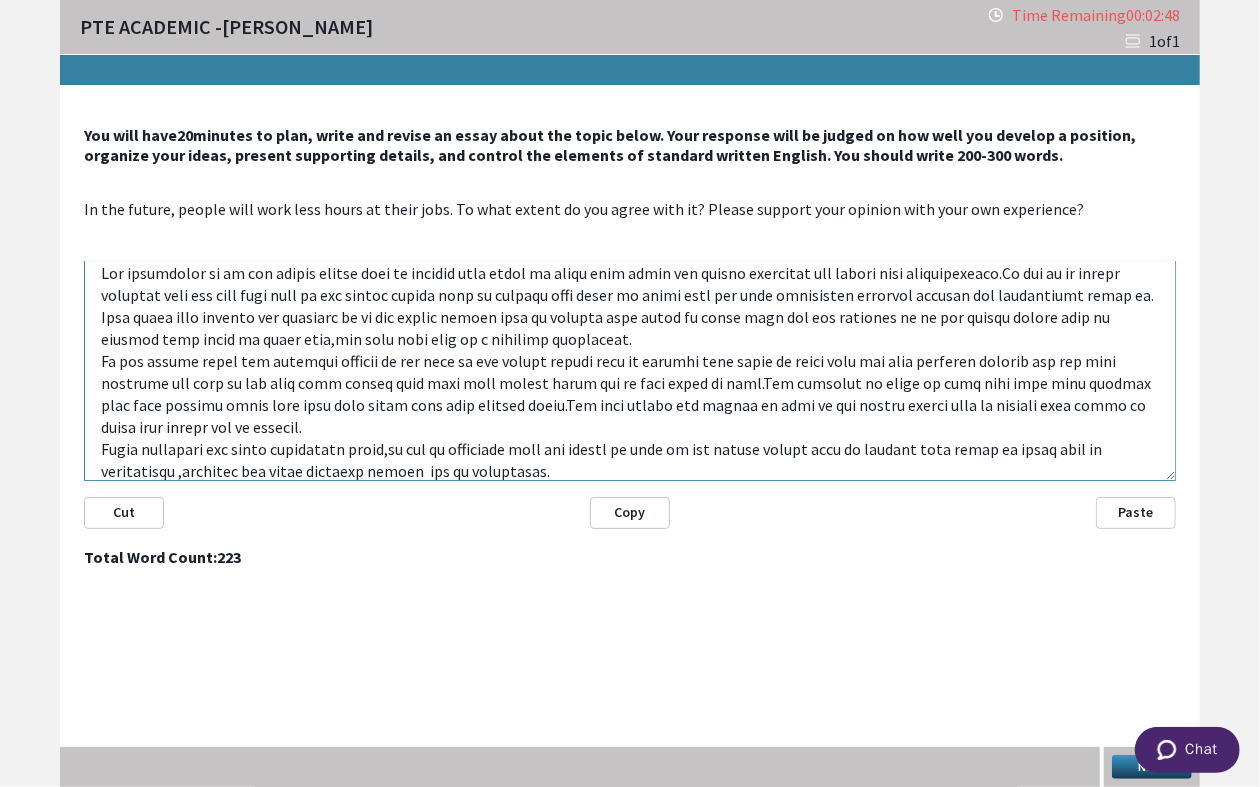 click on "Next" at bounding box center (1152, 767) 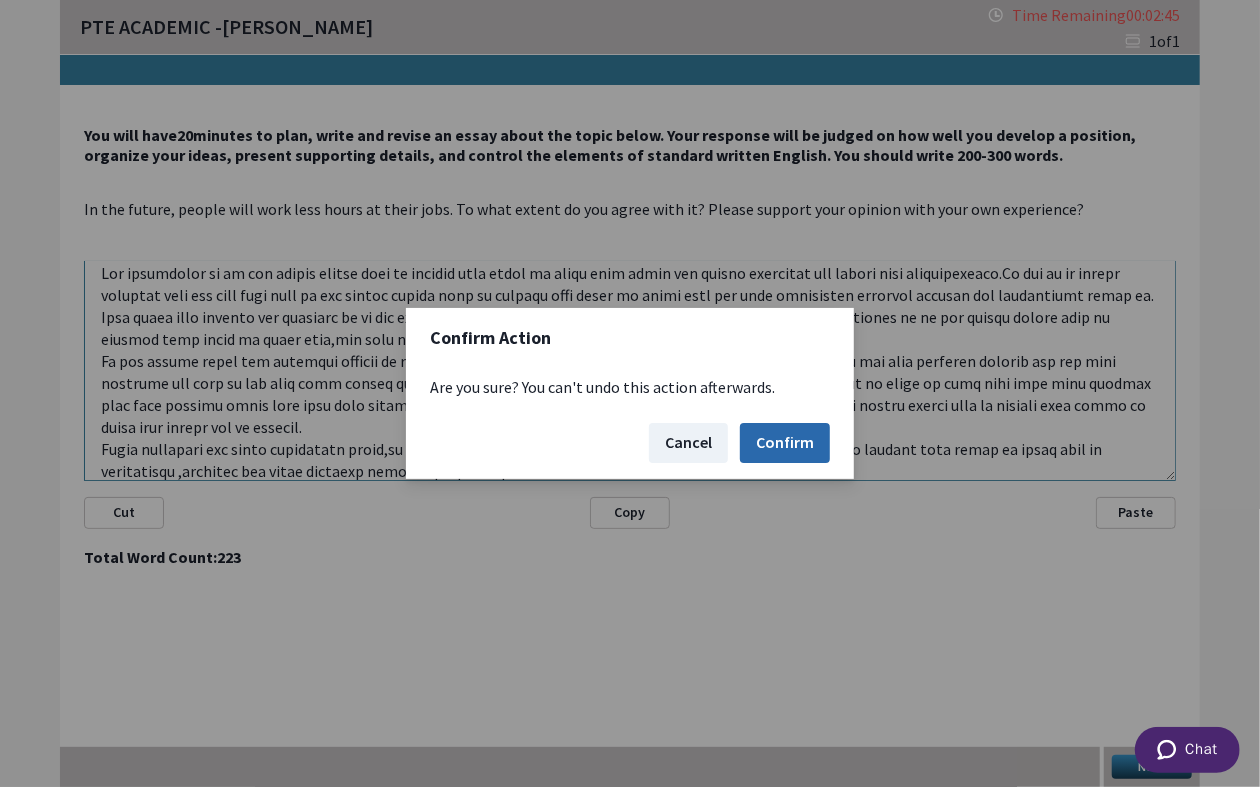 click on "Confirm" at bounding box center [785, 443] 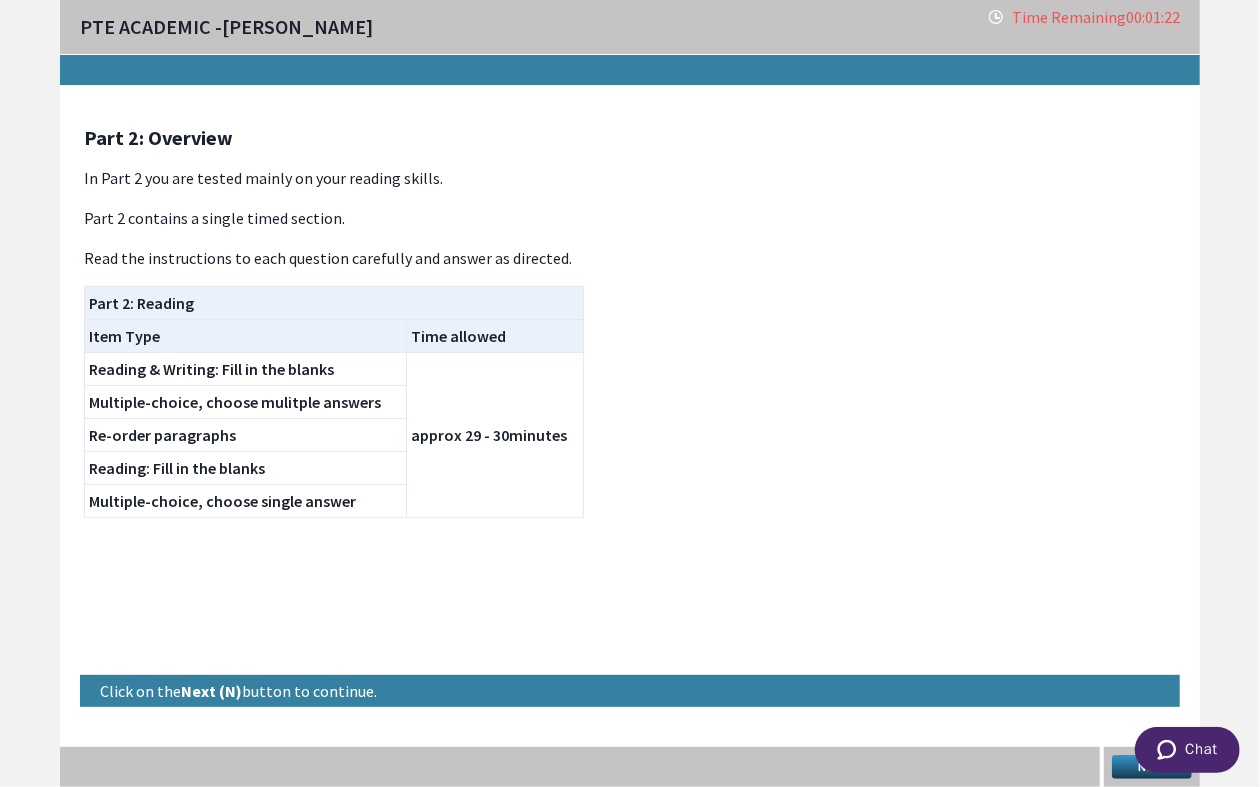click on "Next" at bounding box center [1152, 767] 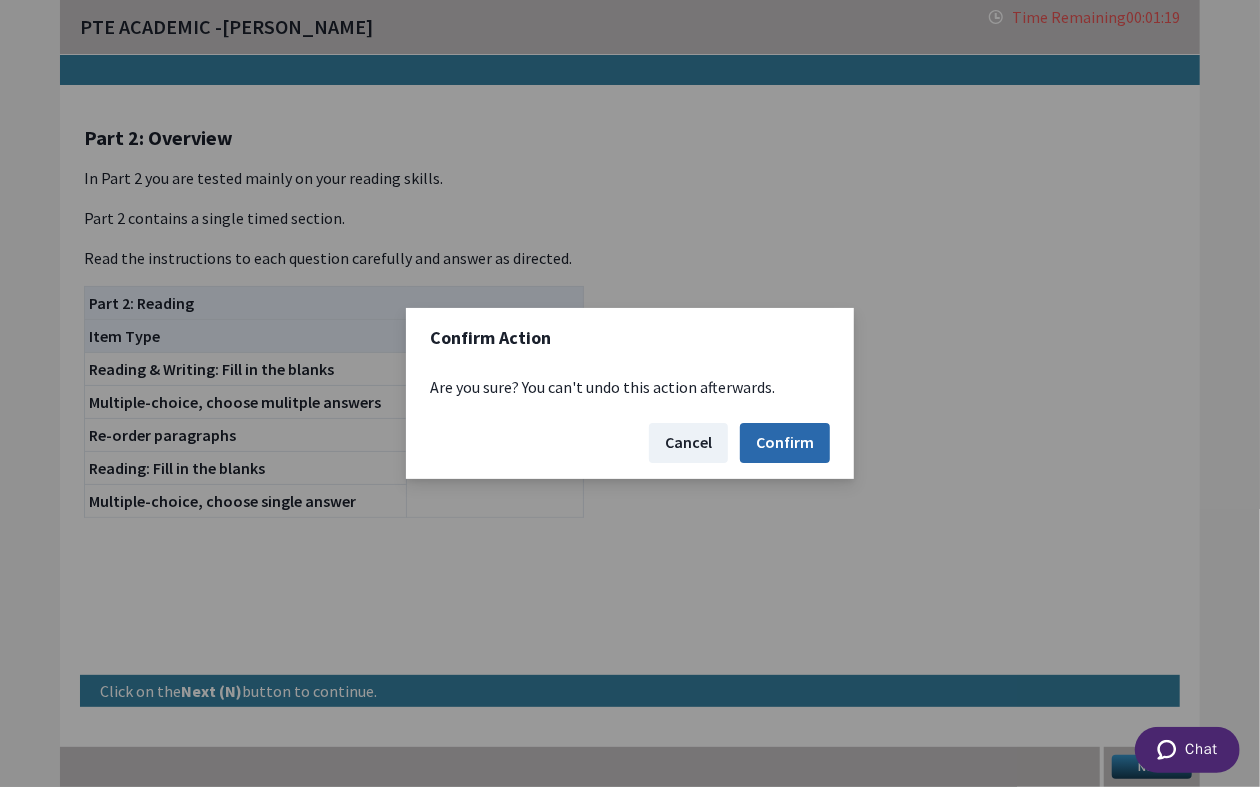 click on "Confirm" at bounding box center [785, 443] 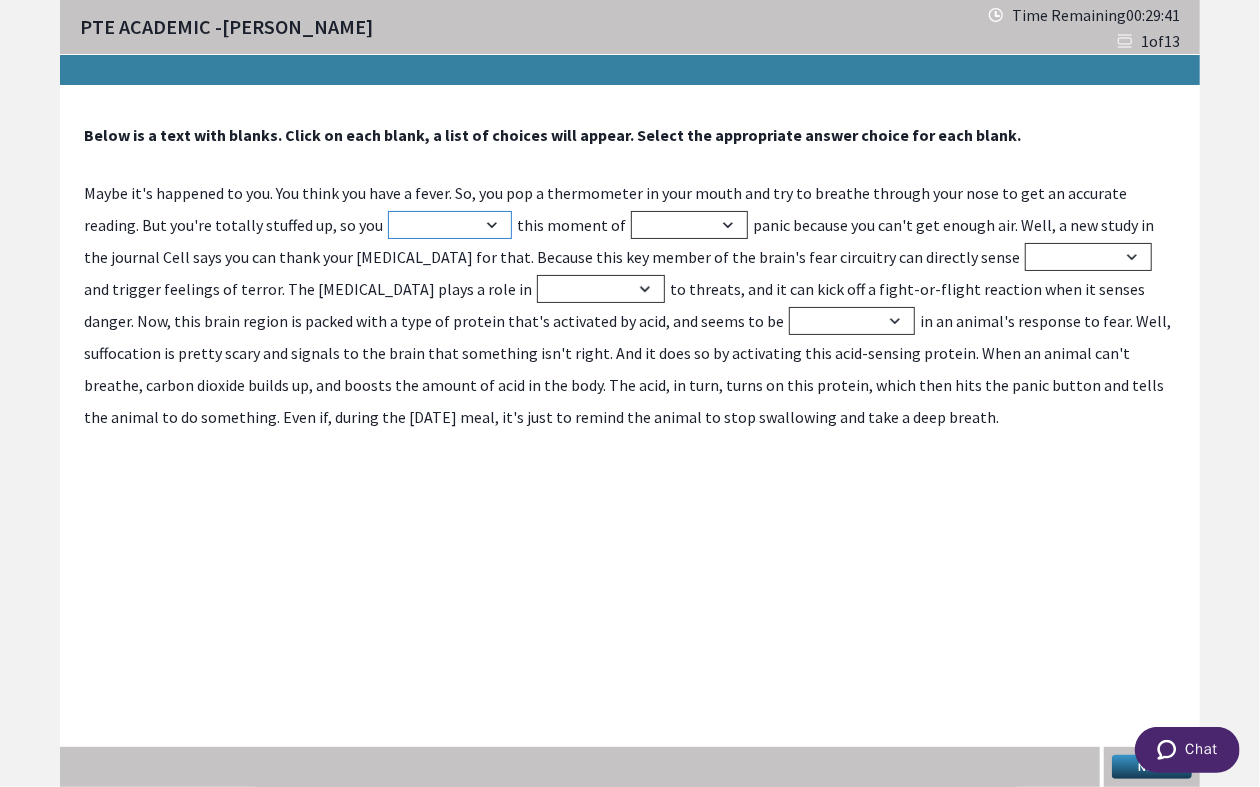 click on "exposure experience proof trial" at bounding box center (450, 225) 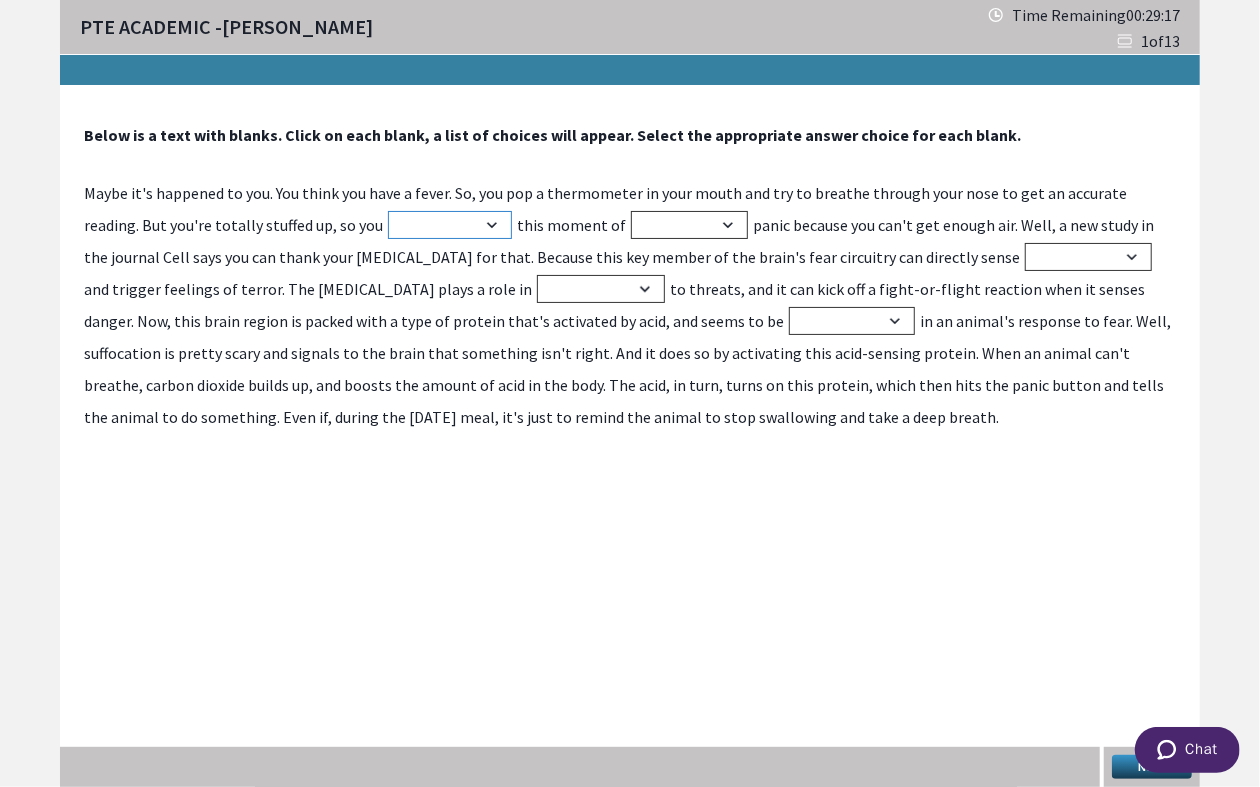 select on "trial" 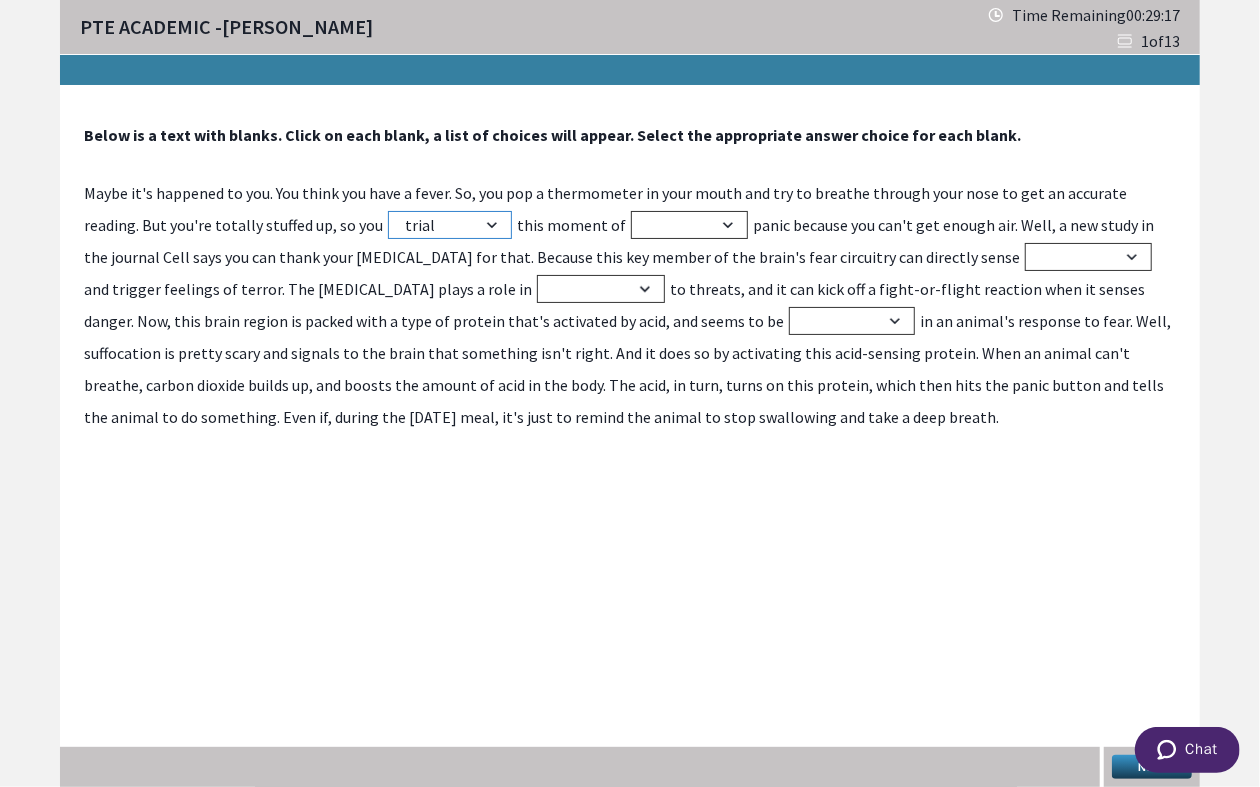 click on "exposure experience proof trial" at bounding box center [450, 225] 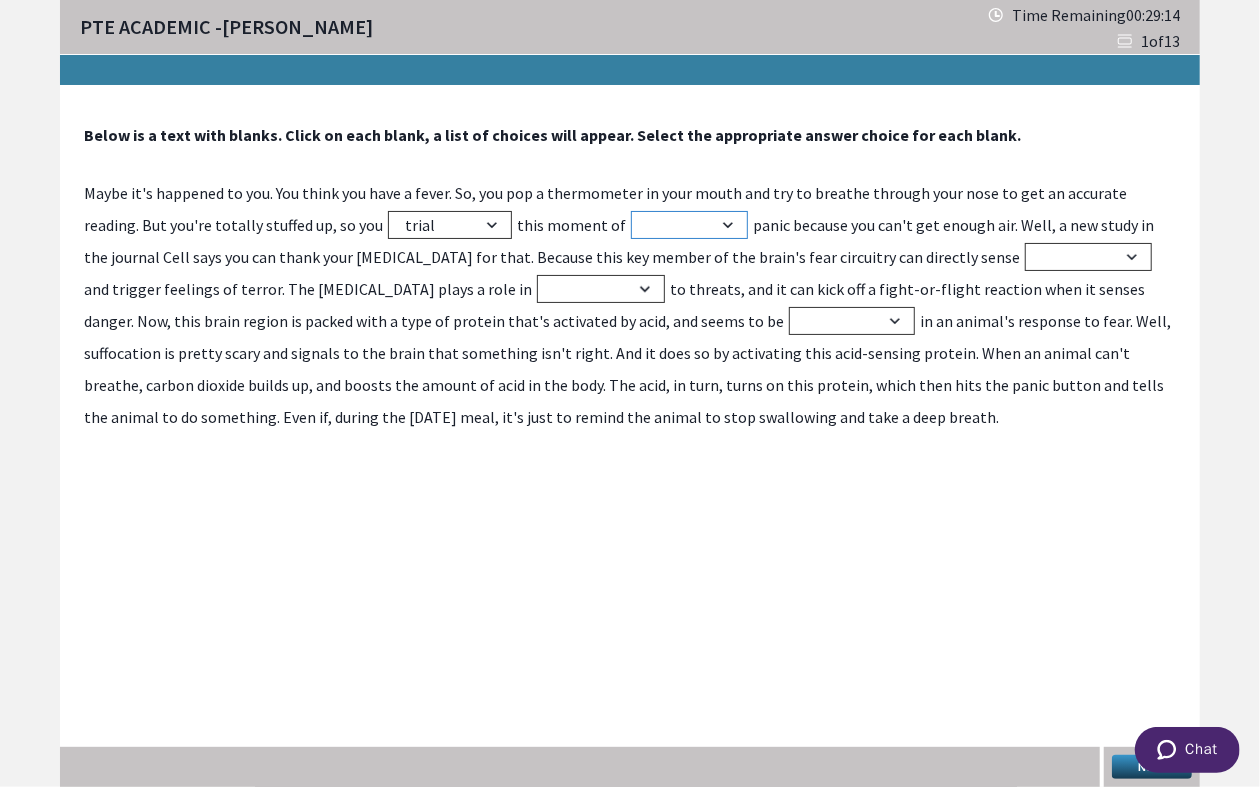 click on "intact plenary complete whole" at bounding box center [689, 225] 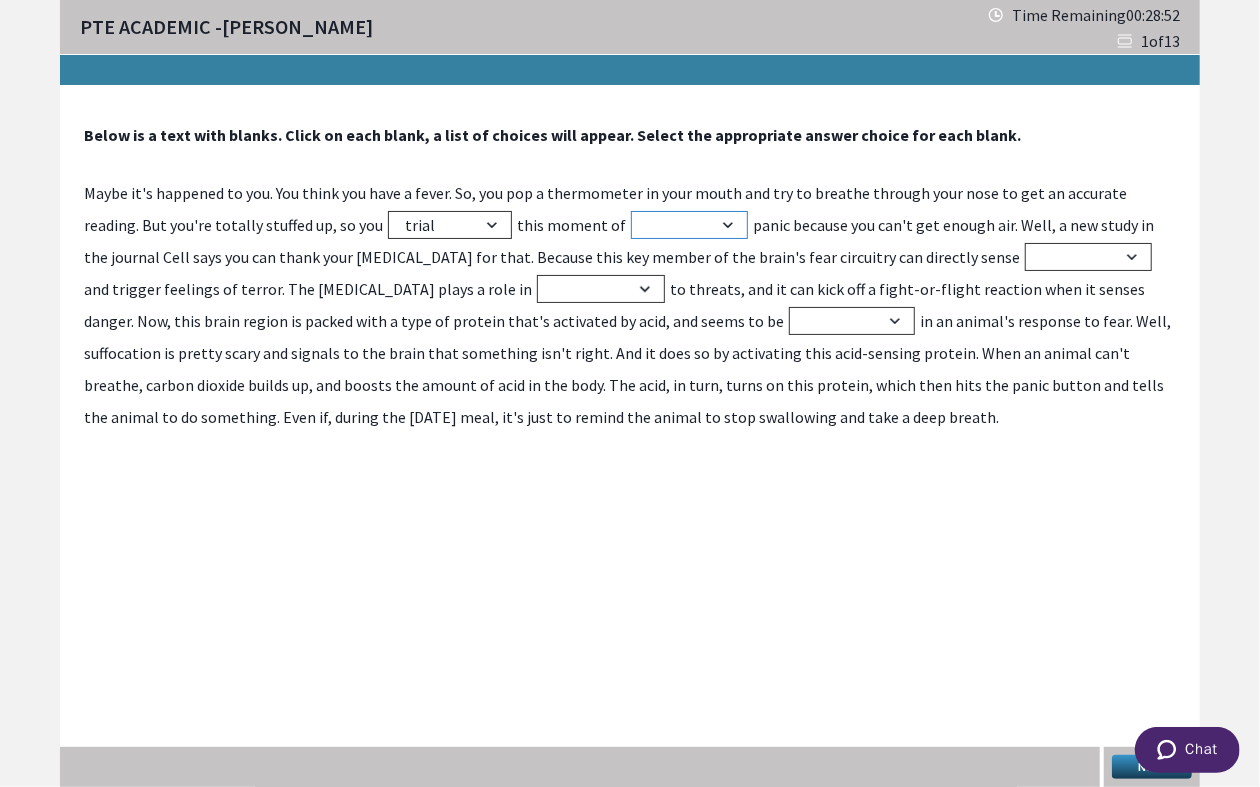 select on "plenary" 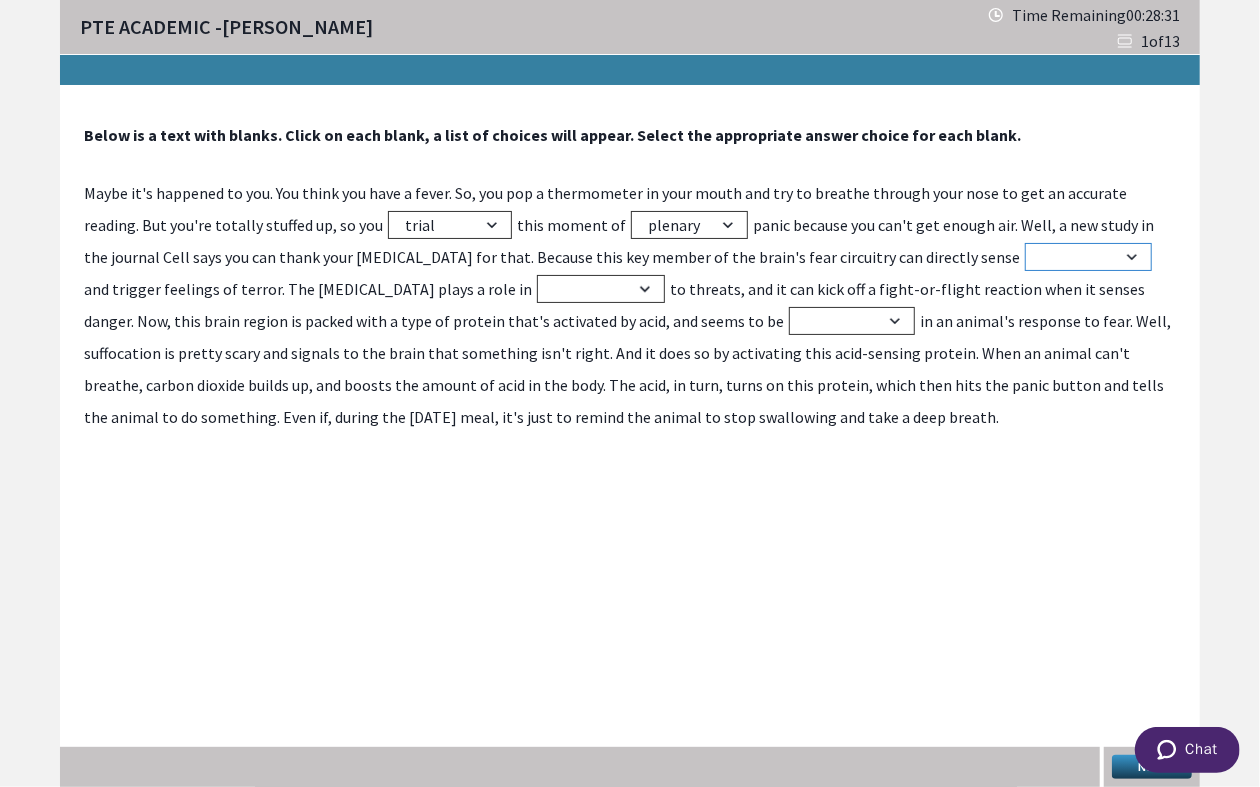click on "avocation suffocation defecation suffusion" at bounding box center (1088, 257) 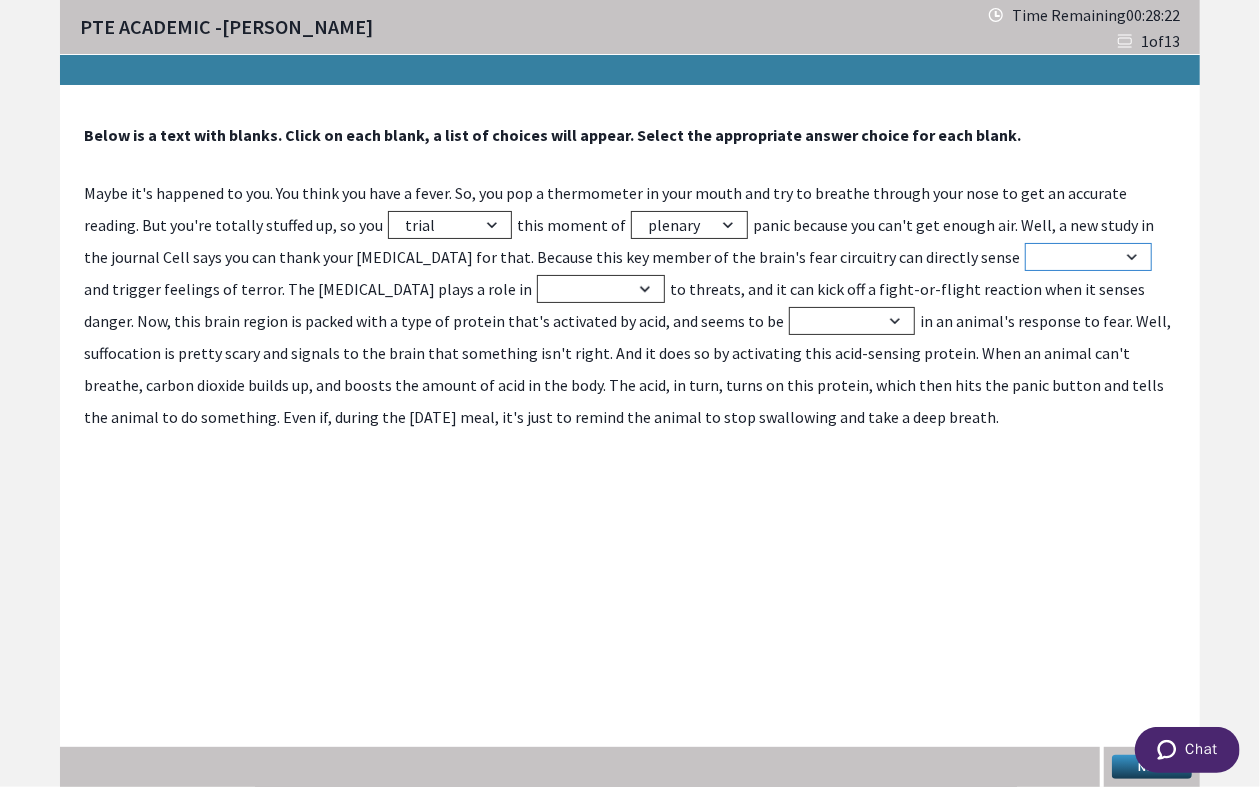 select on "suffocation" 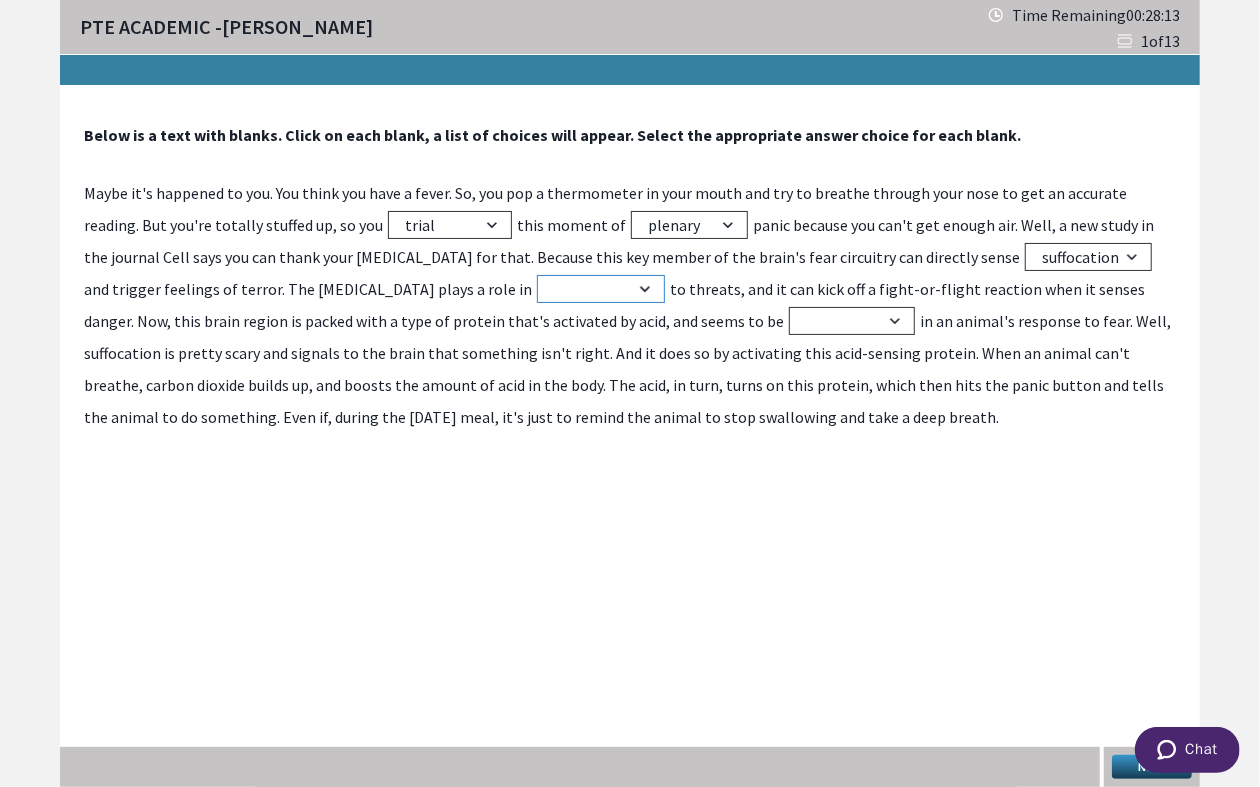 click on "alight responding landing appearing" at bounding box center [601, 289] 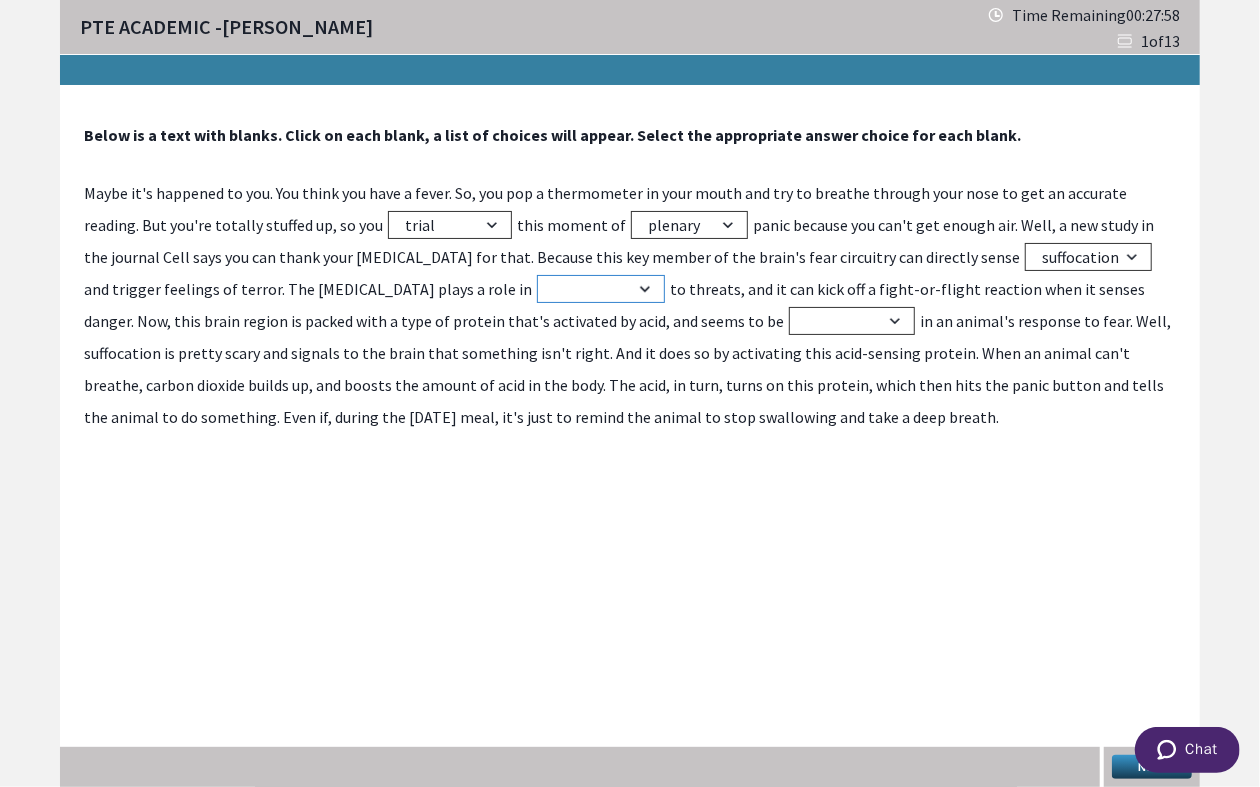 select on "alight" 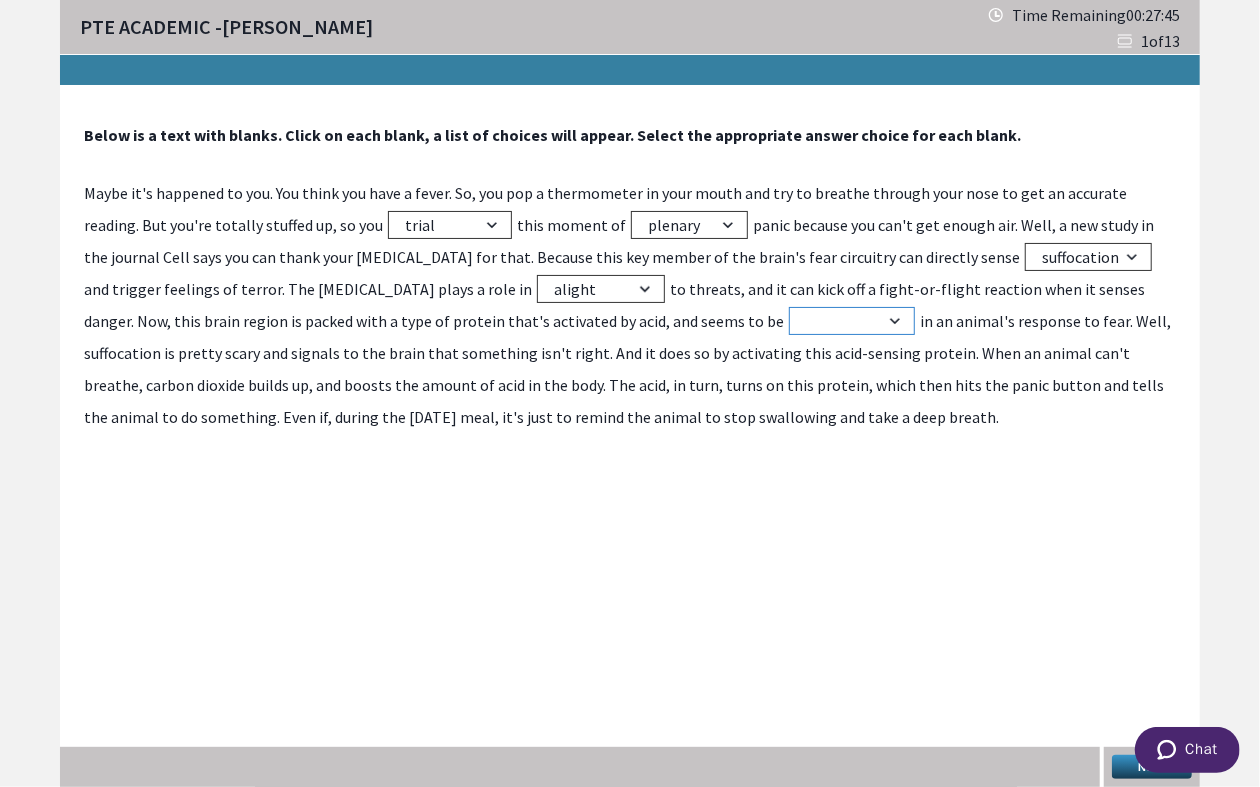 click on "involved winding difficult elaborated" at bounding box center [852, 321] 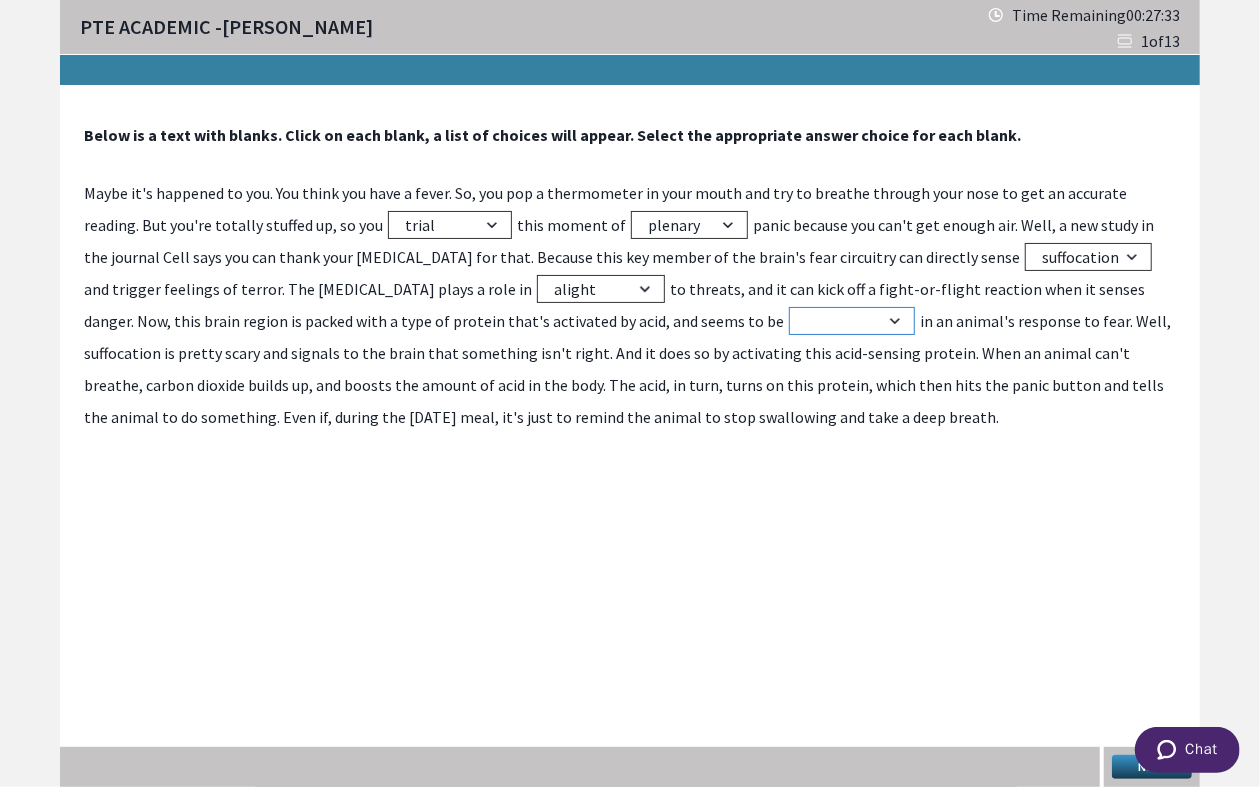 select on "involved" 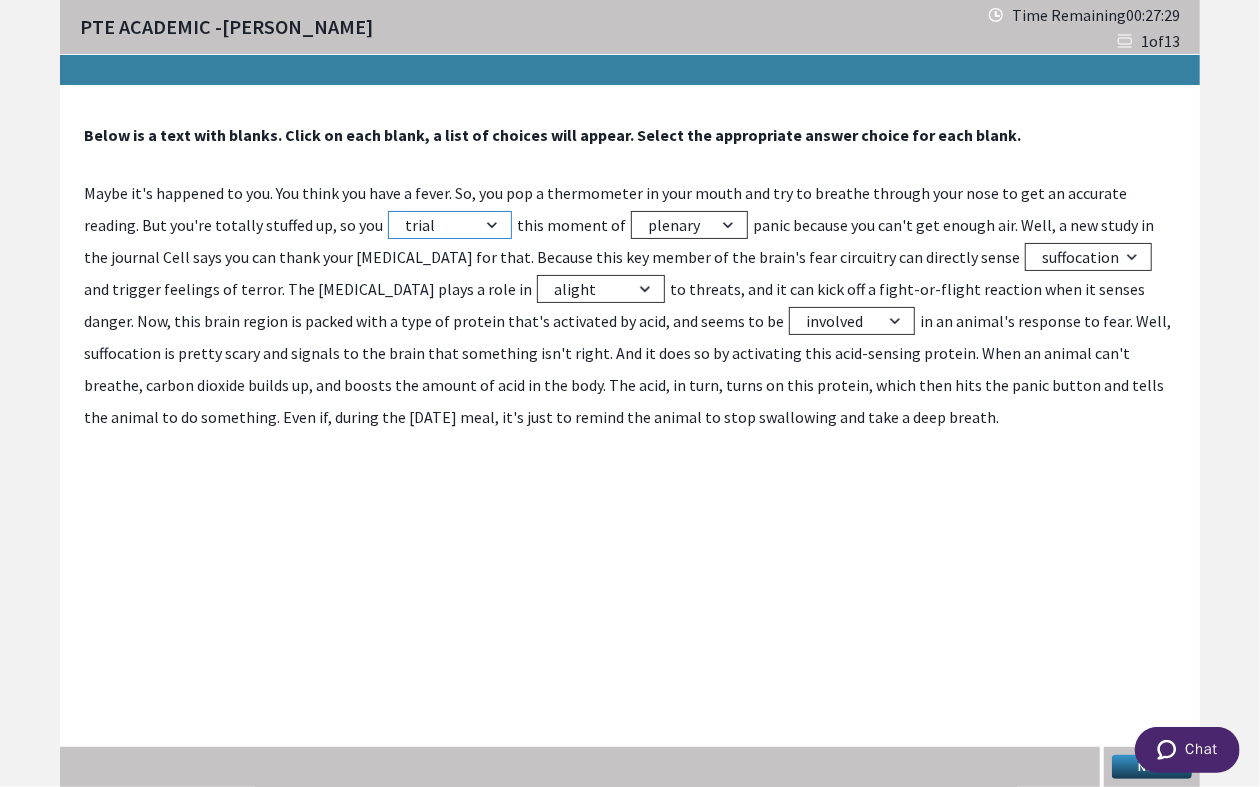 click on "exposure experience proof trial" at bounding box center [450, 225] 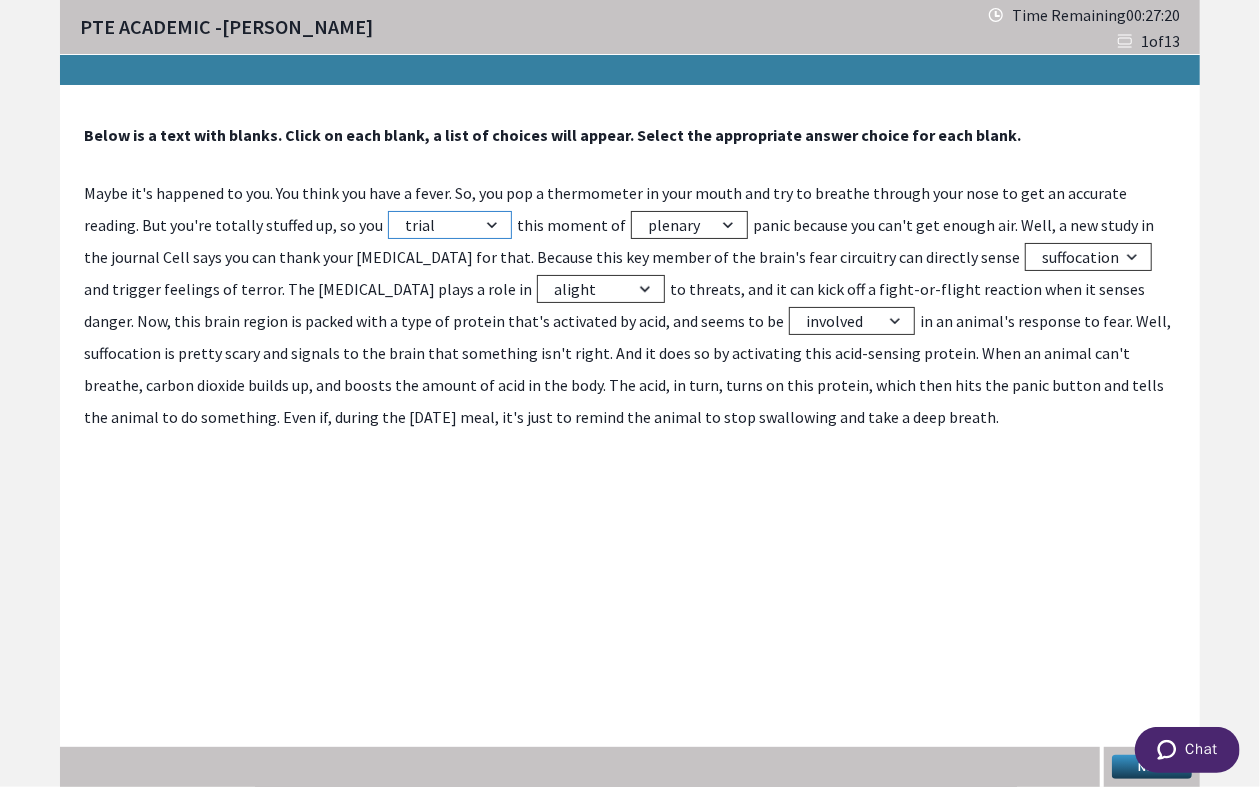 select on "proof" 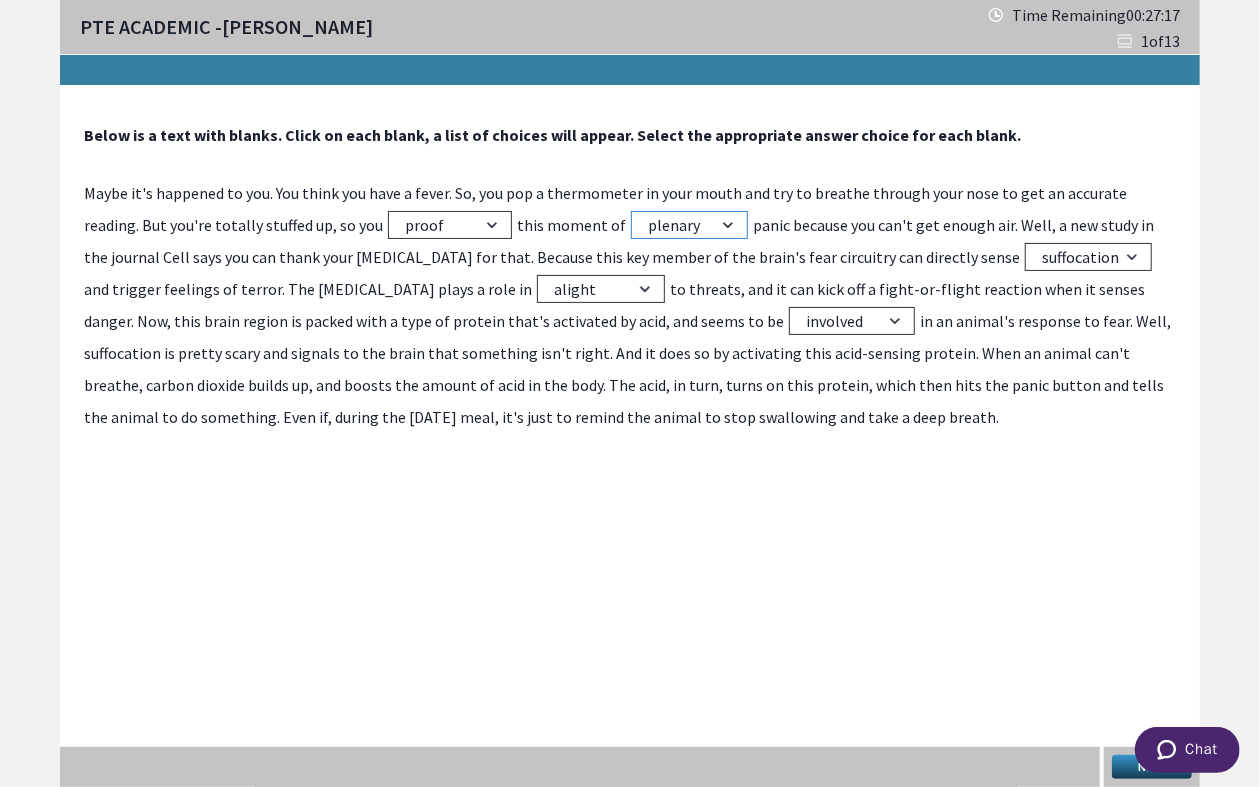 click on "intact plenary complete whole" at bounding box center (689, 225) 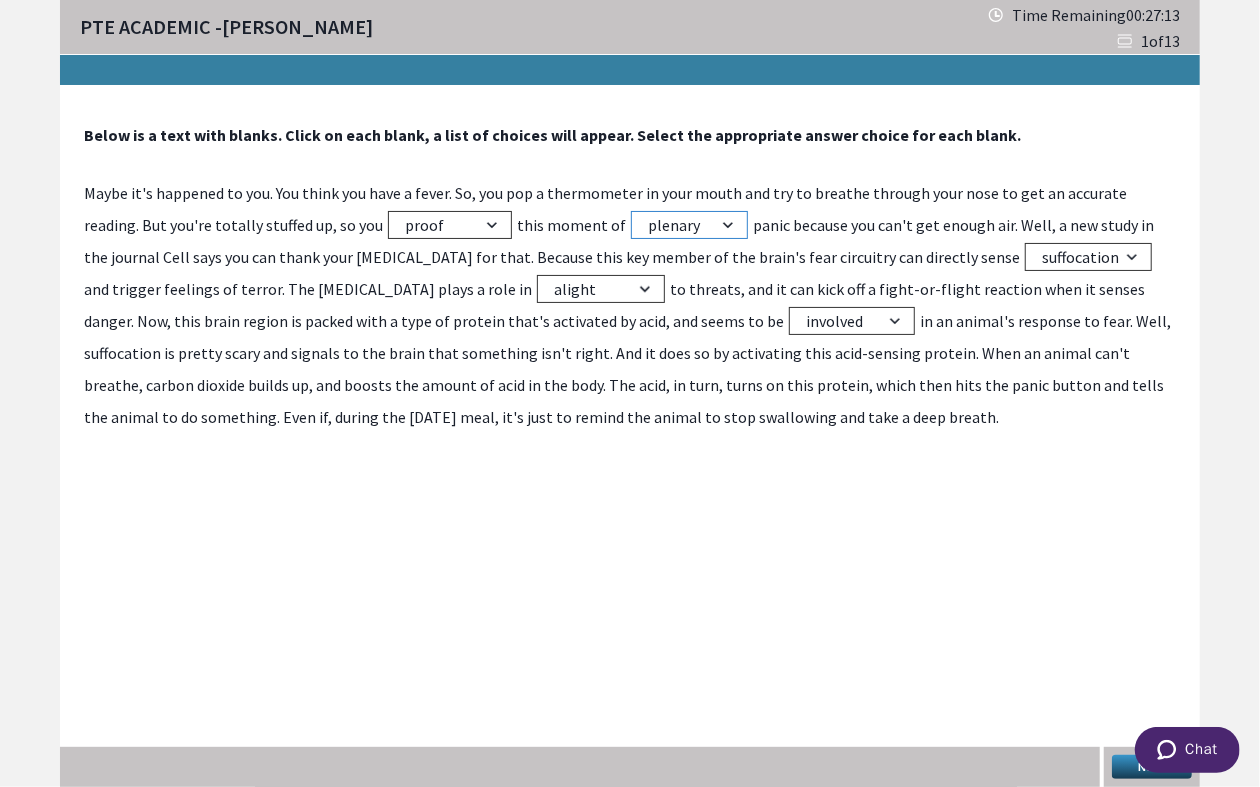 click on "intact plenary complete whole" at bounding box center (689, 225) 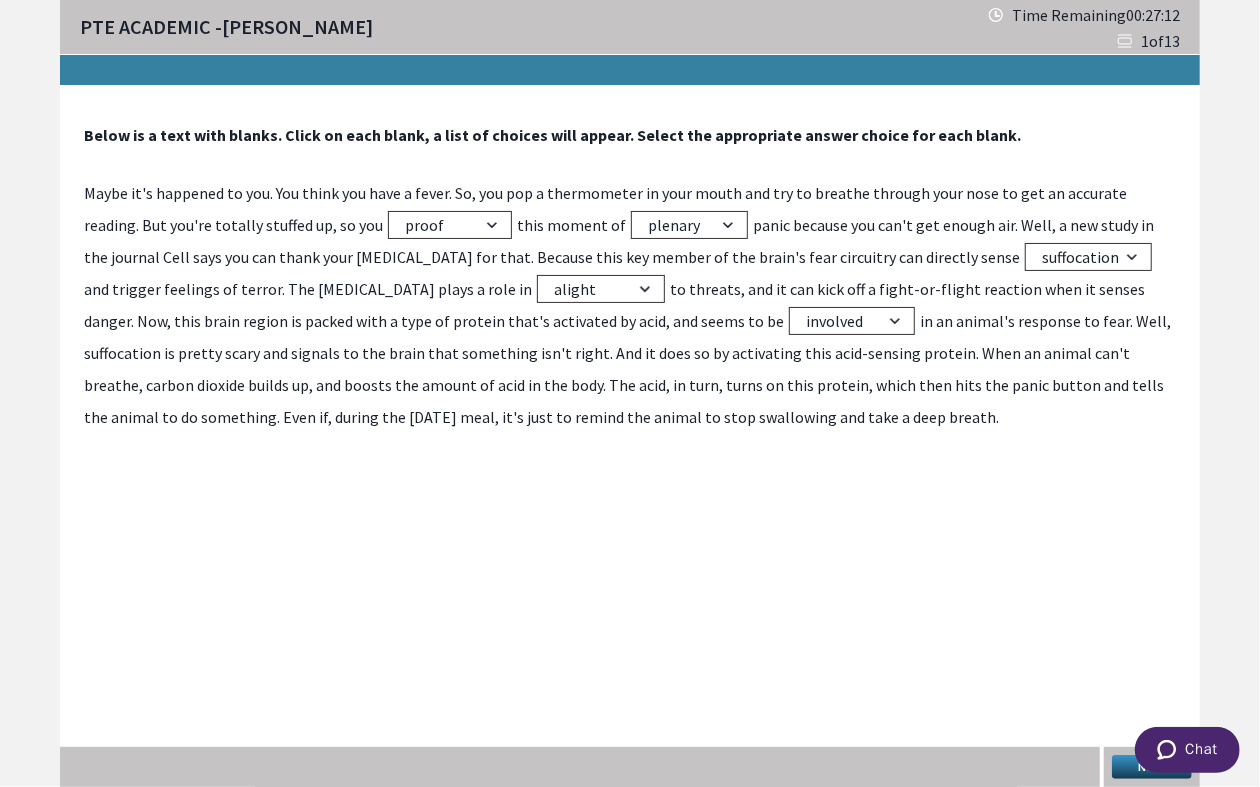 click on "Next" at bounding box center (1152, 767) 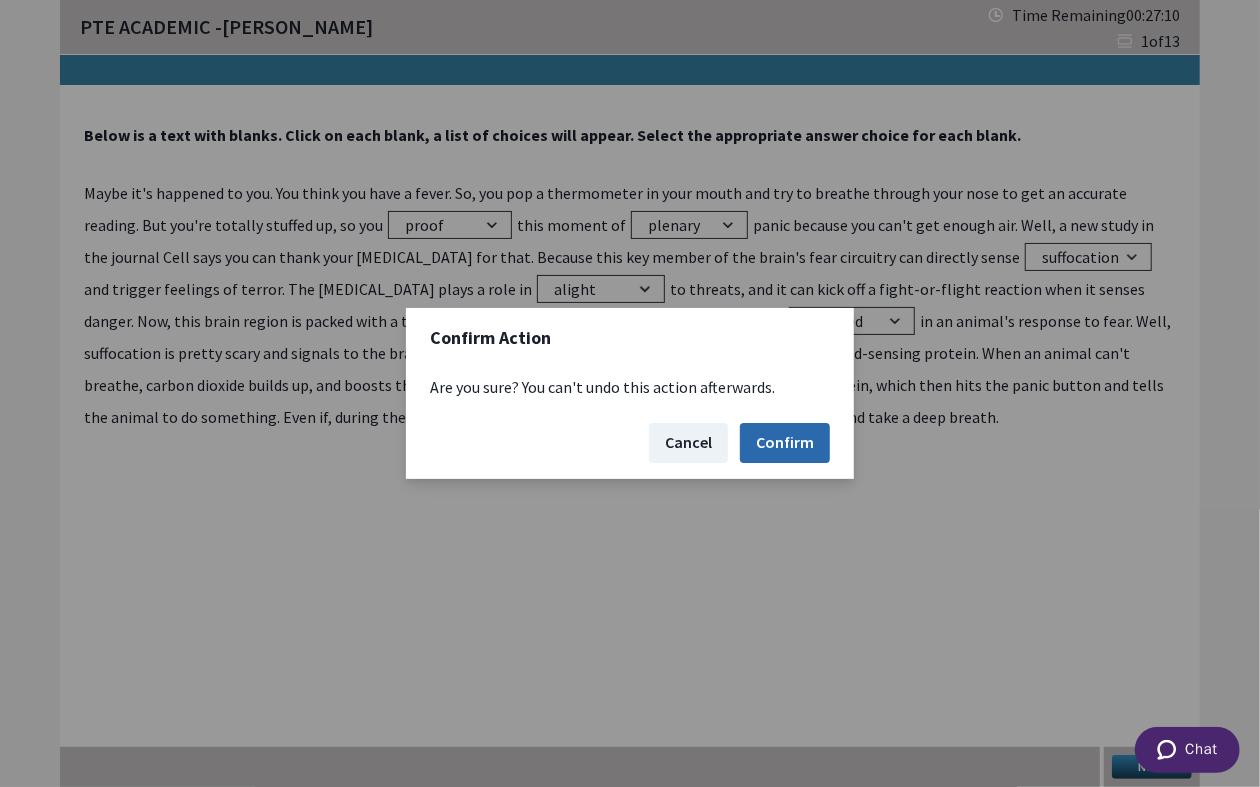 click on "Confirm" at bounding box center (785, 443) 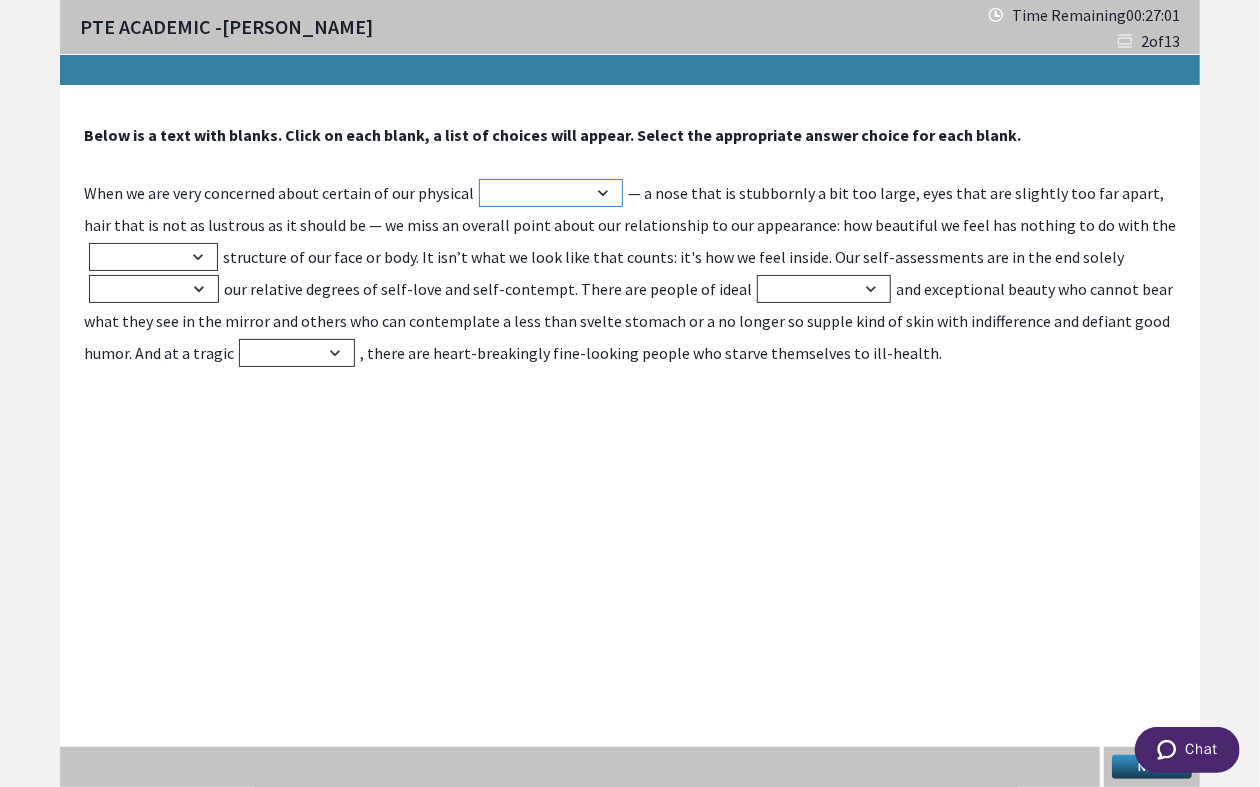 click on "congregation centres features convergence" at bounding box center [551, 193] 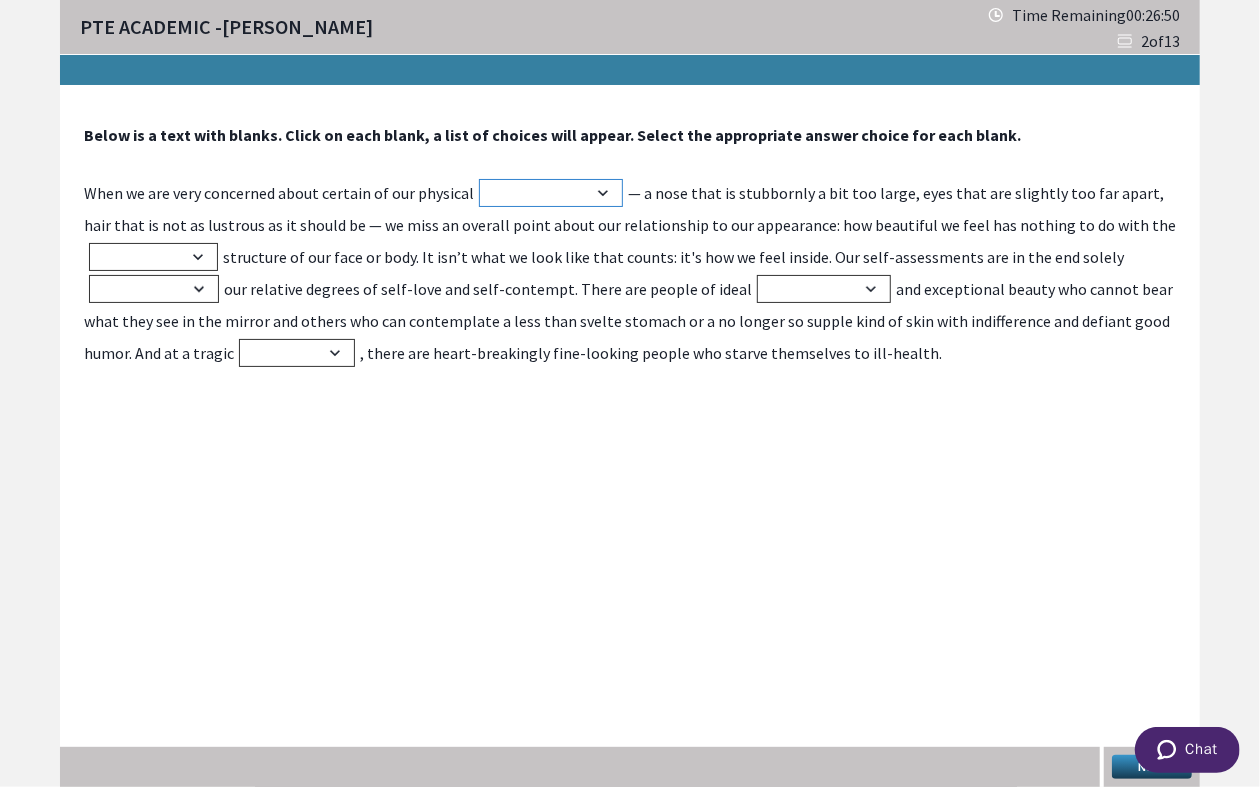 select on "features" 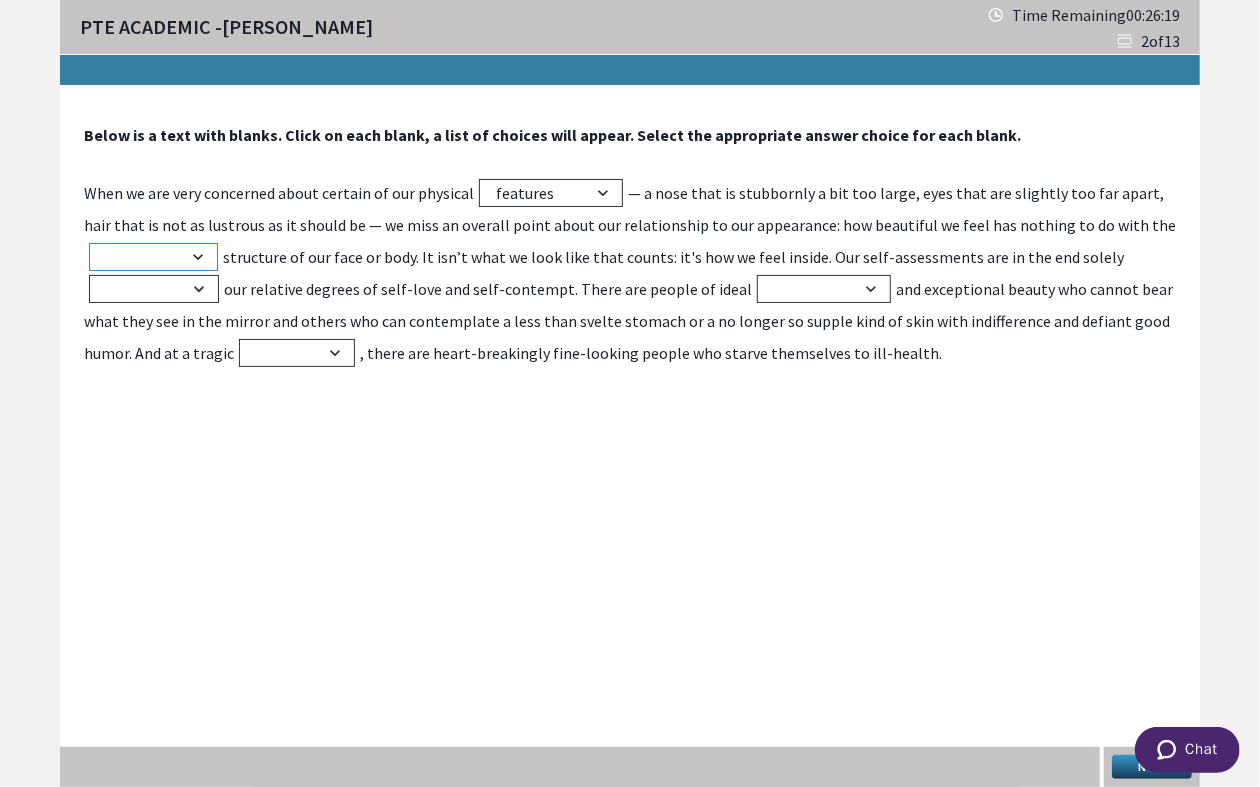 click on "objective subjective conjunctive reflective" at bounding box center [153, 257] 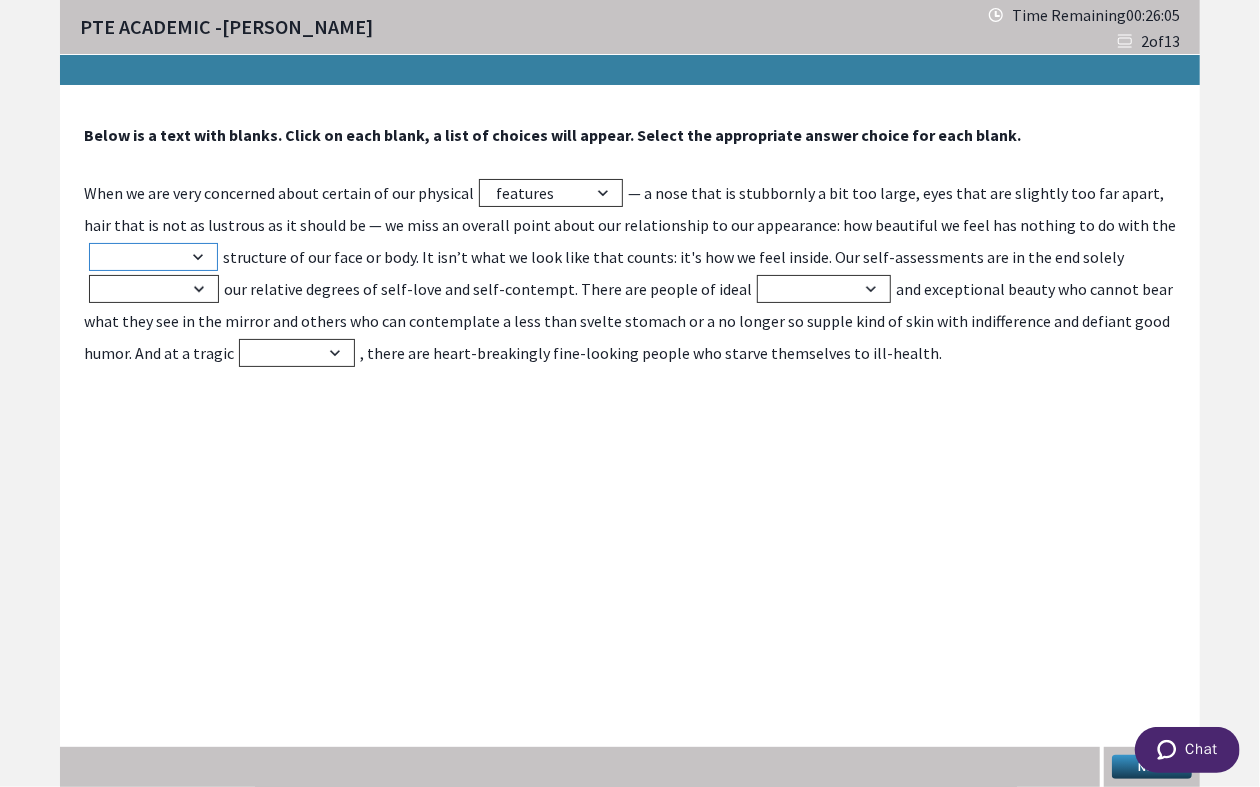 click on "objective subjective conjunctive reflective" at bounding box center [153, 257] 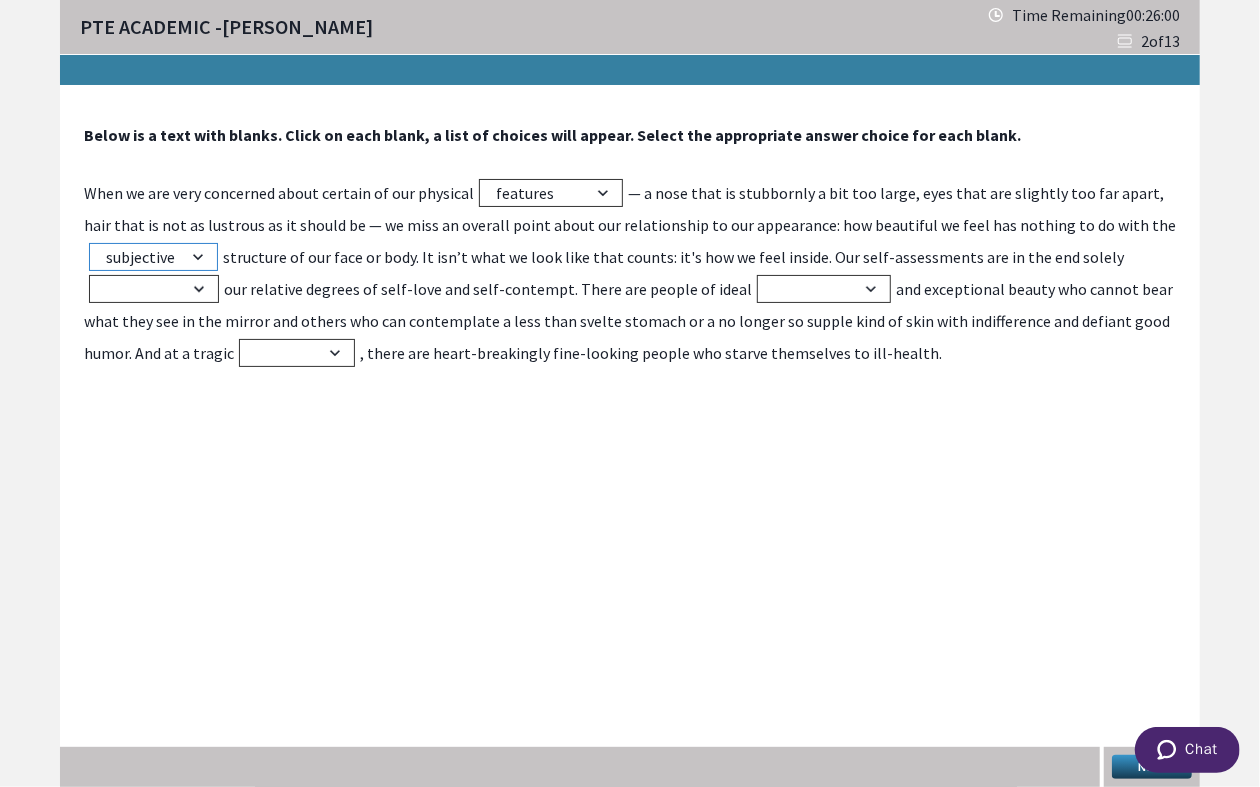 click on "objective subjective conjunctive reflective" at bounding box center (153, 257) 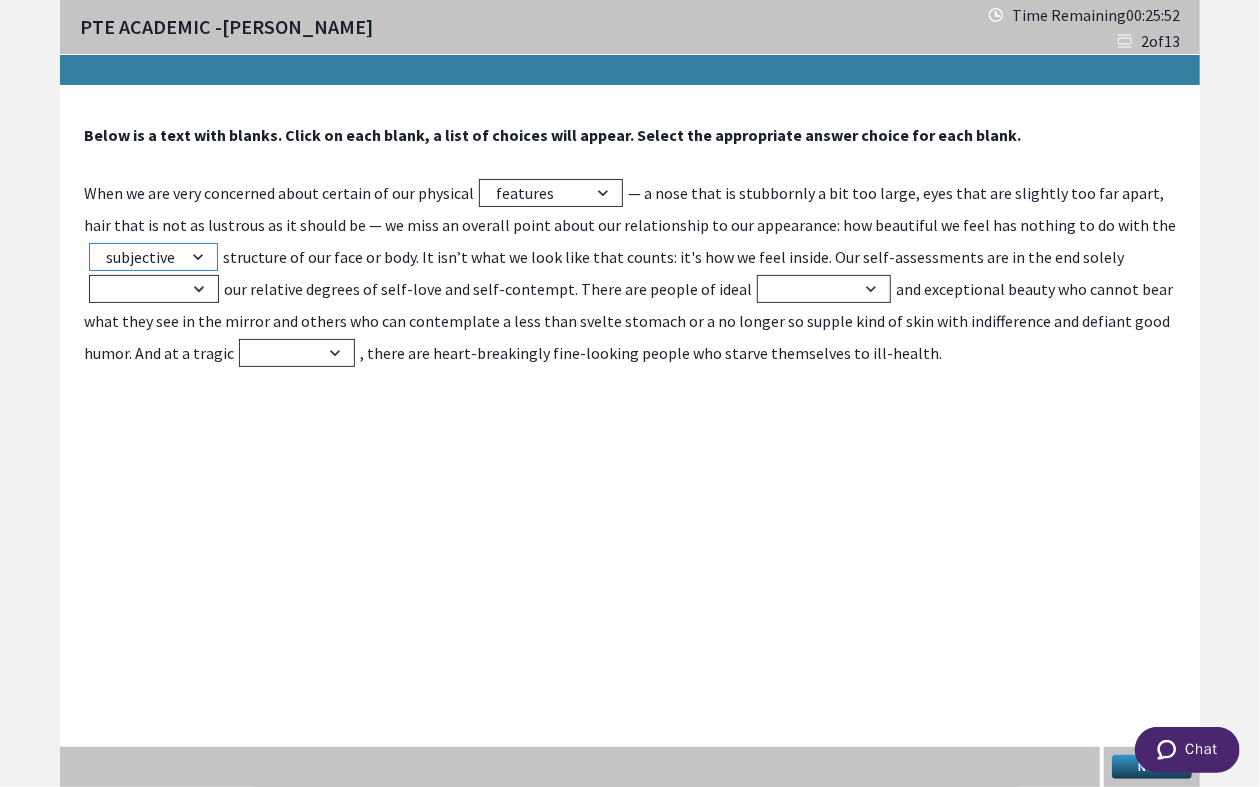 select on "reflective" 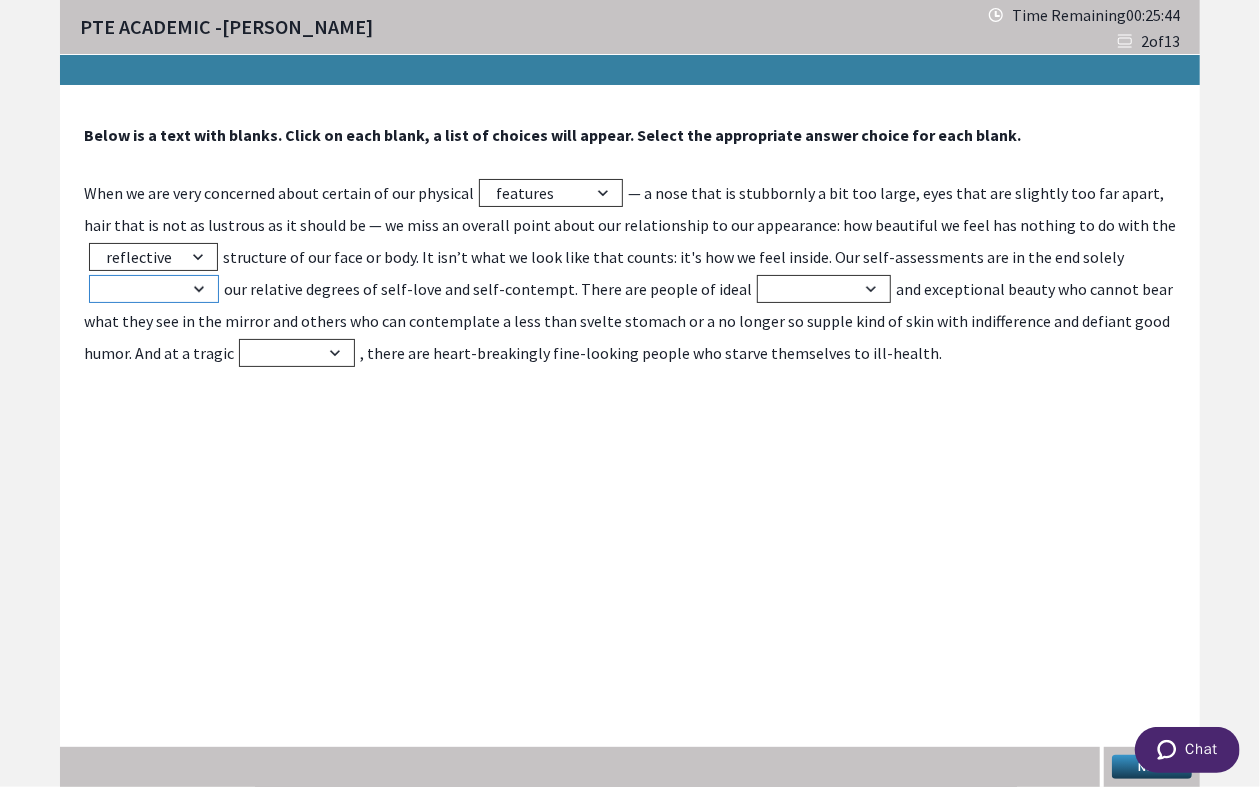 click on "established idealized grounded based on" at bounding box center (154, 289) 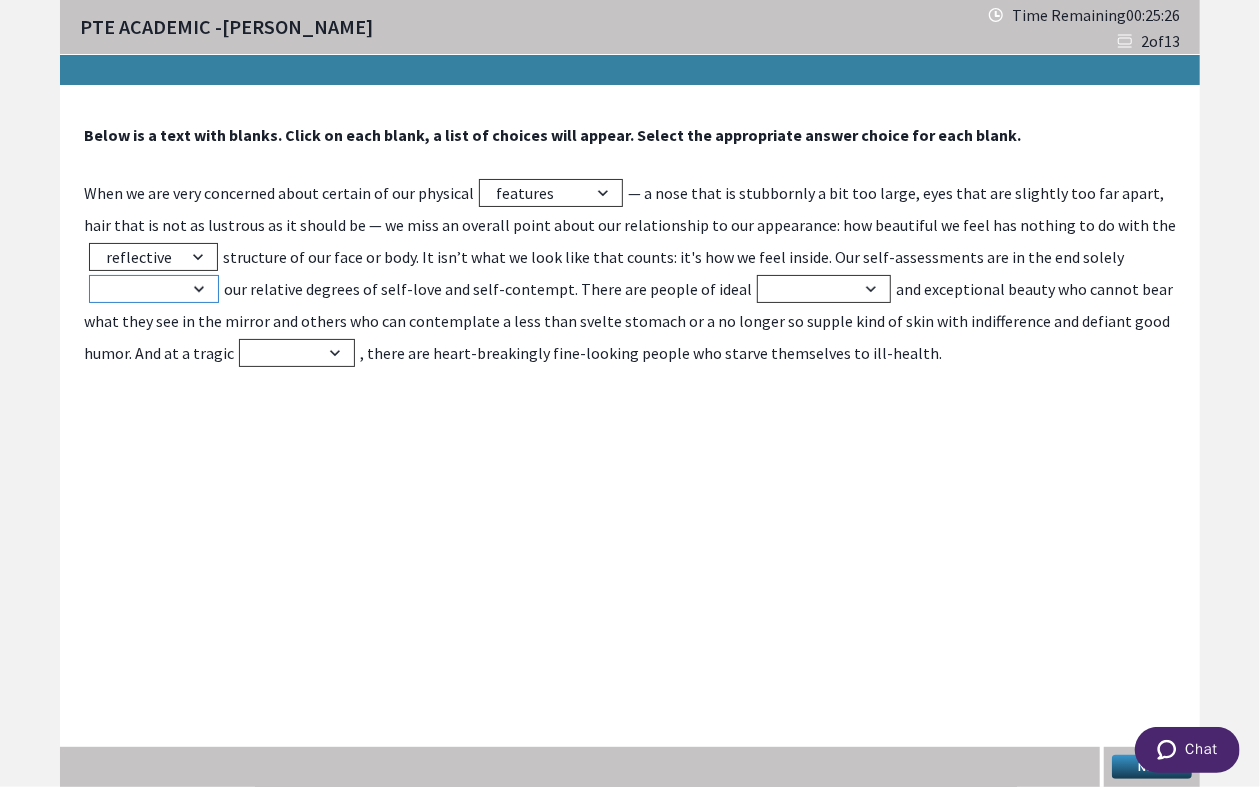 select on "based on" 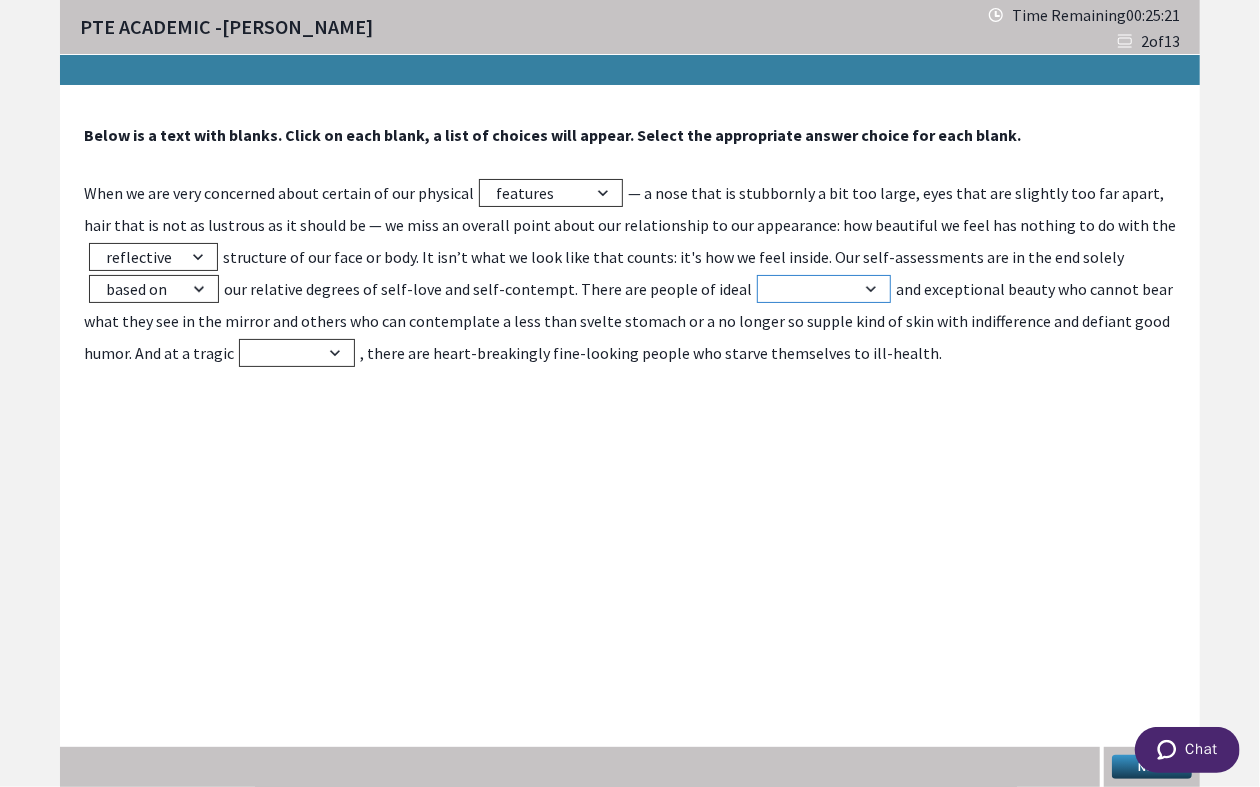 click on "conditions distortions apportions proportions" at bounding box center (824, 289) 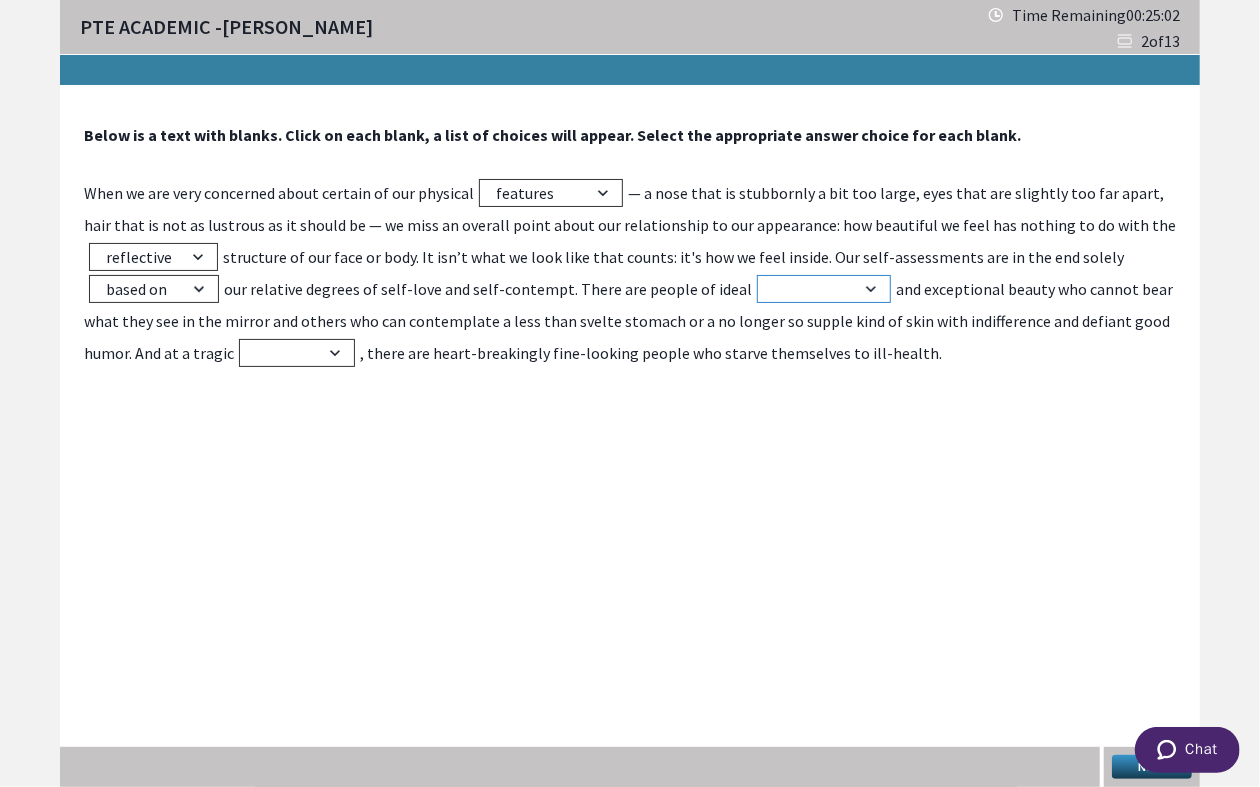 select on "conditions" 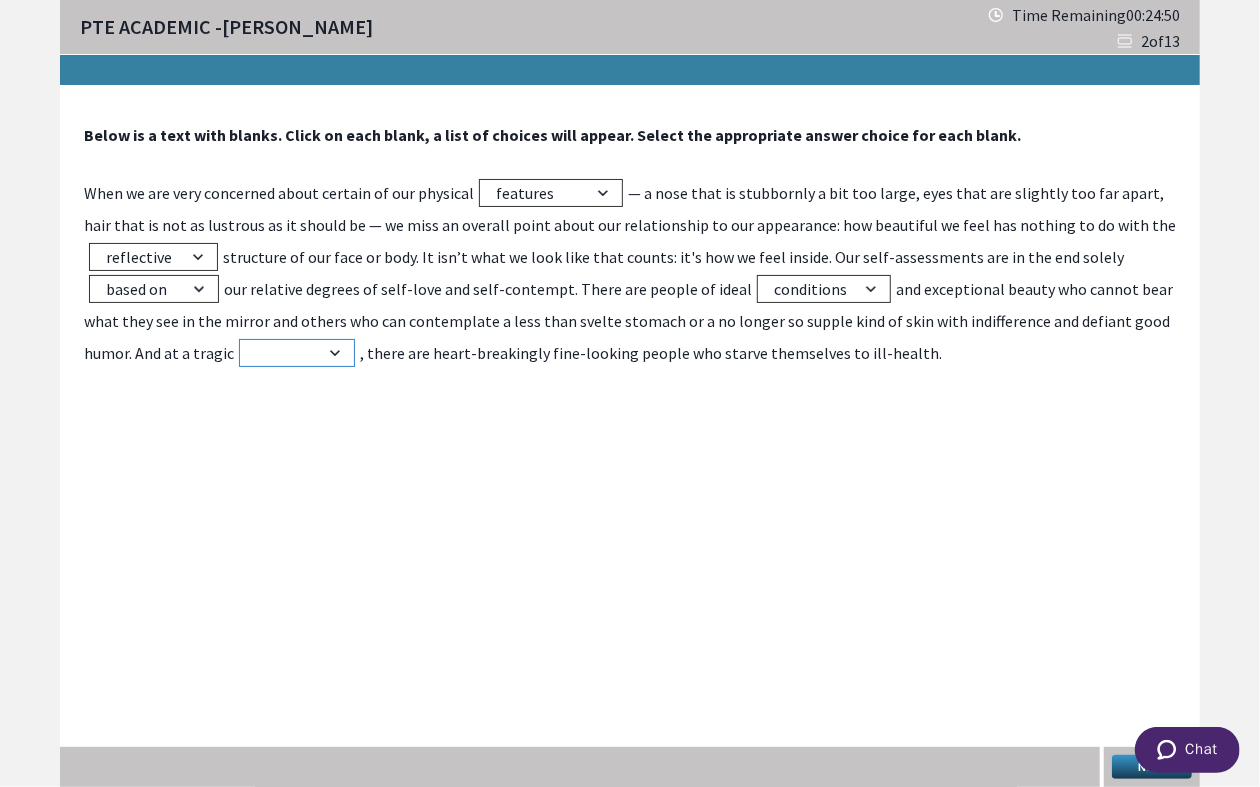 click on "extreme supreme humanity feeling" at bounding box center (297, 353) 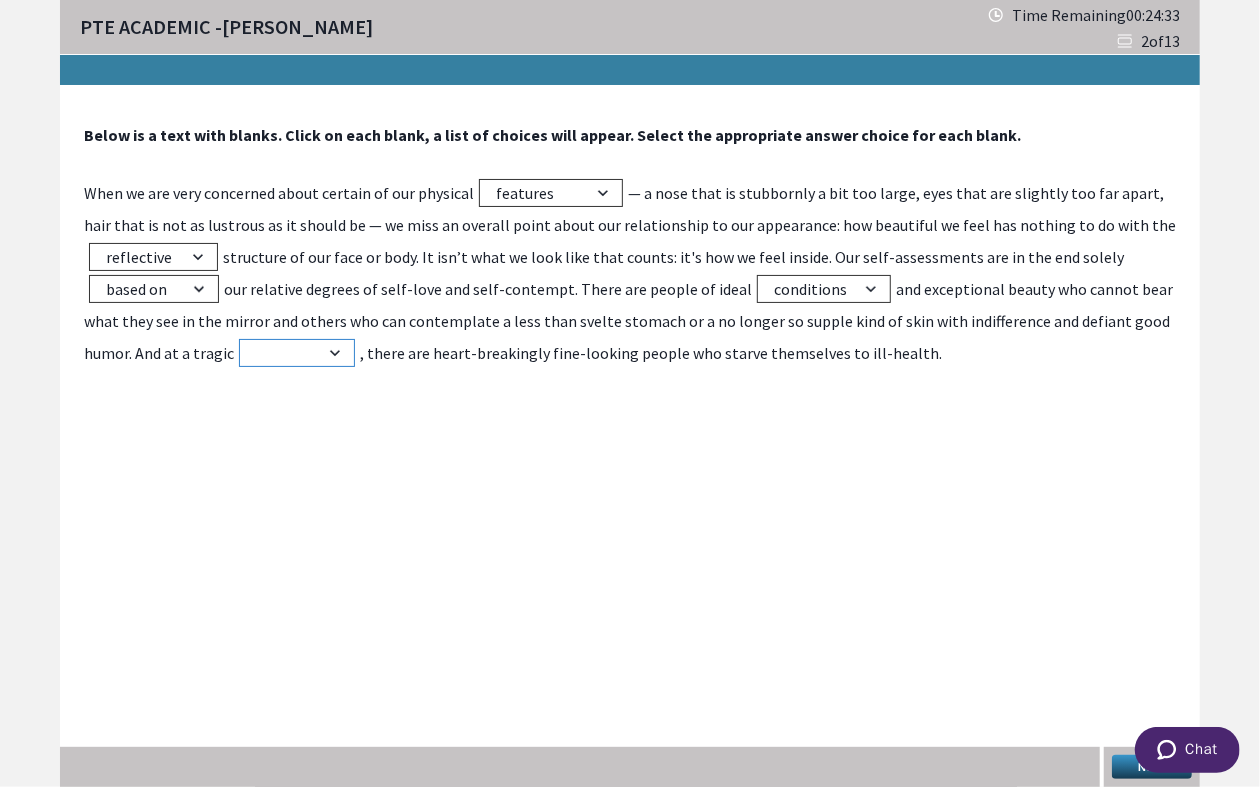 select on "feeling" 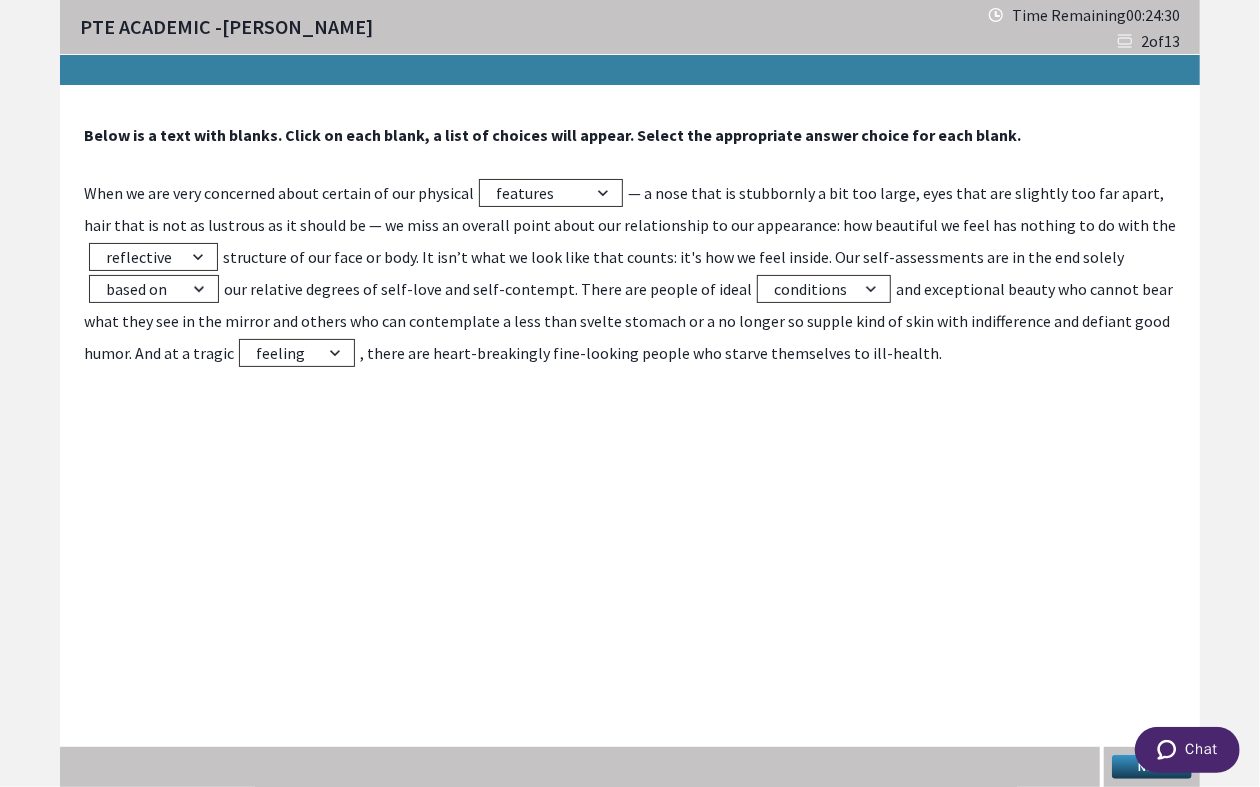 click on "Next" at bounding box center (1152, 767) 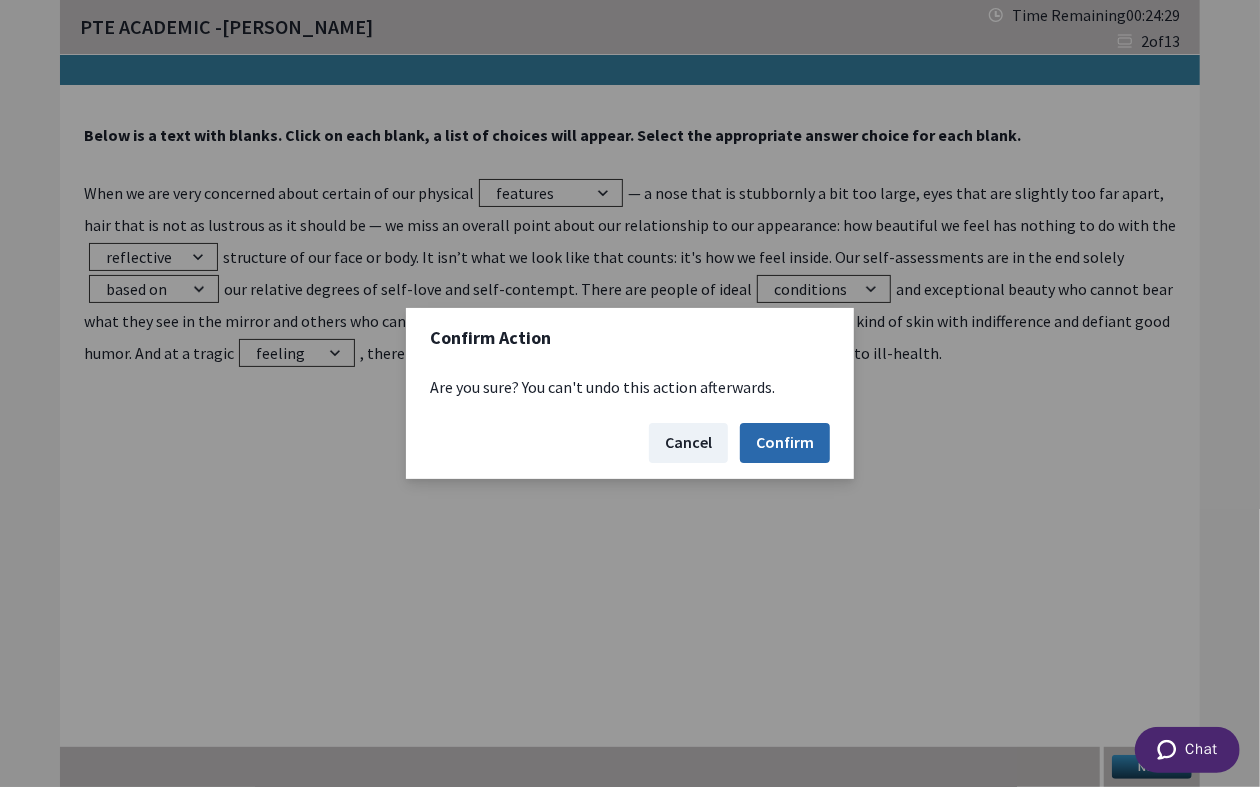 click on "Confirm" at bounding box center [785, 443] 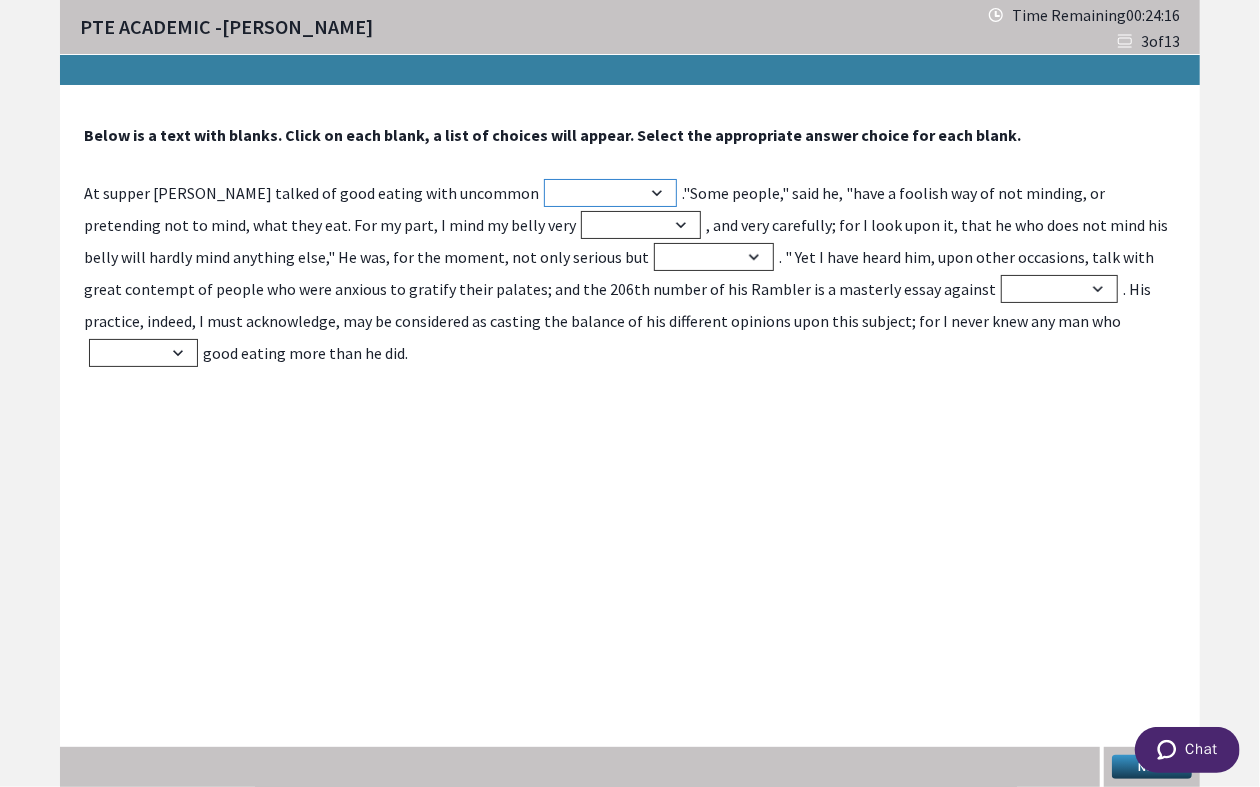 click on "amusing thought theoretical satisfaction" at bounding box center (610, 193) 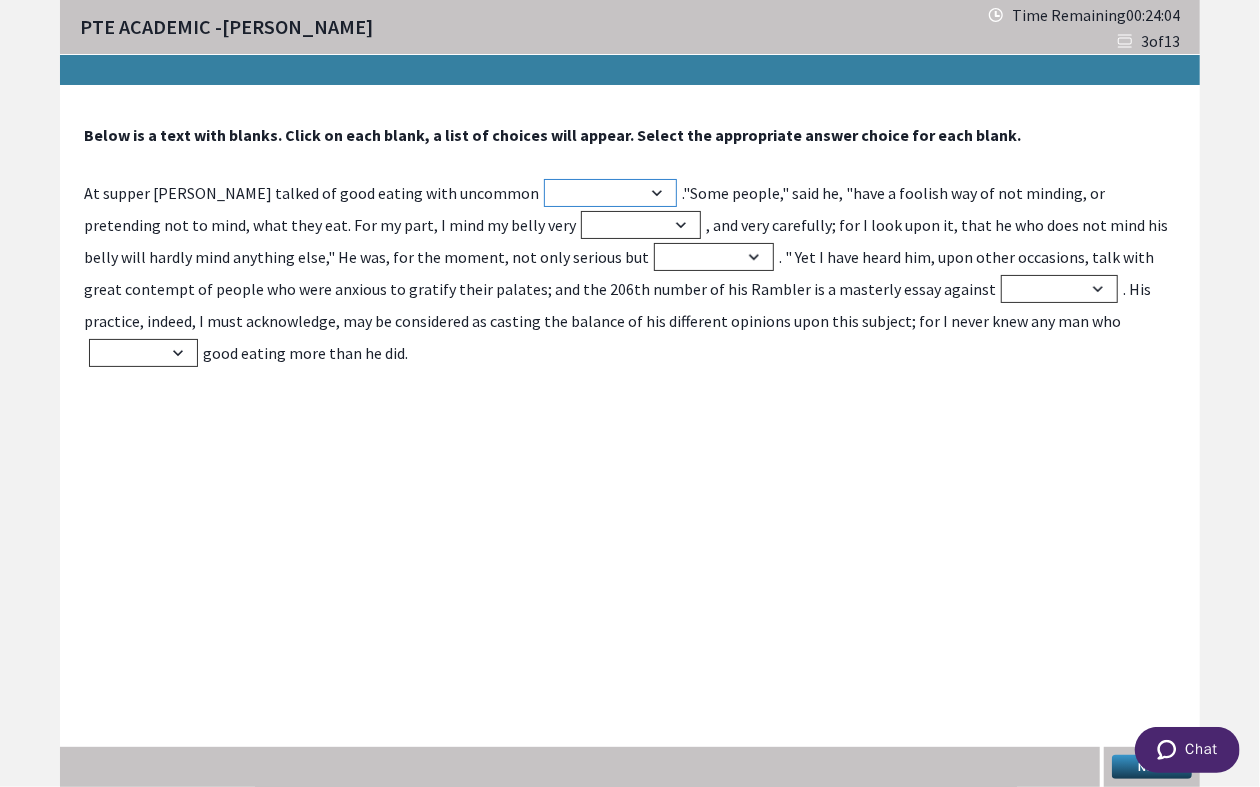 select on "satisfaction" 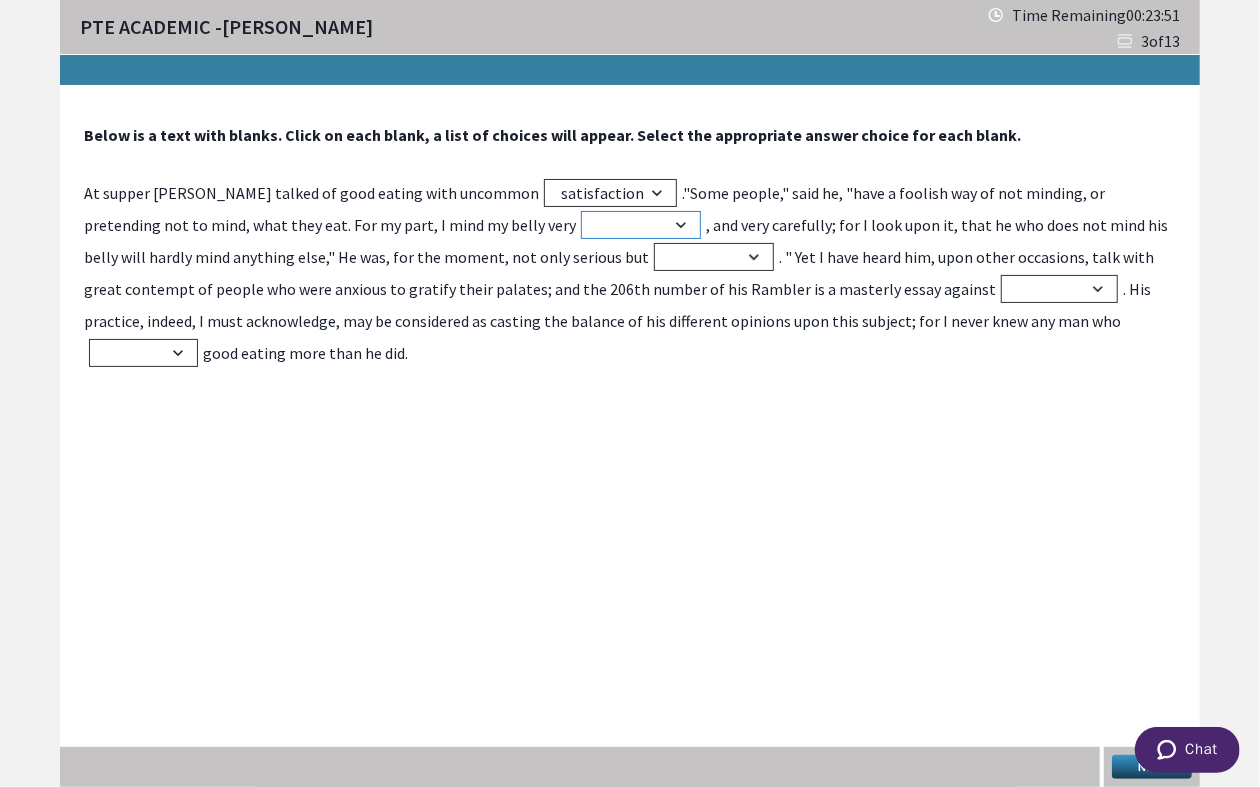 click on "studiously right tighten loose" at bounding box center [641, 225] 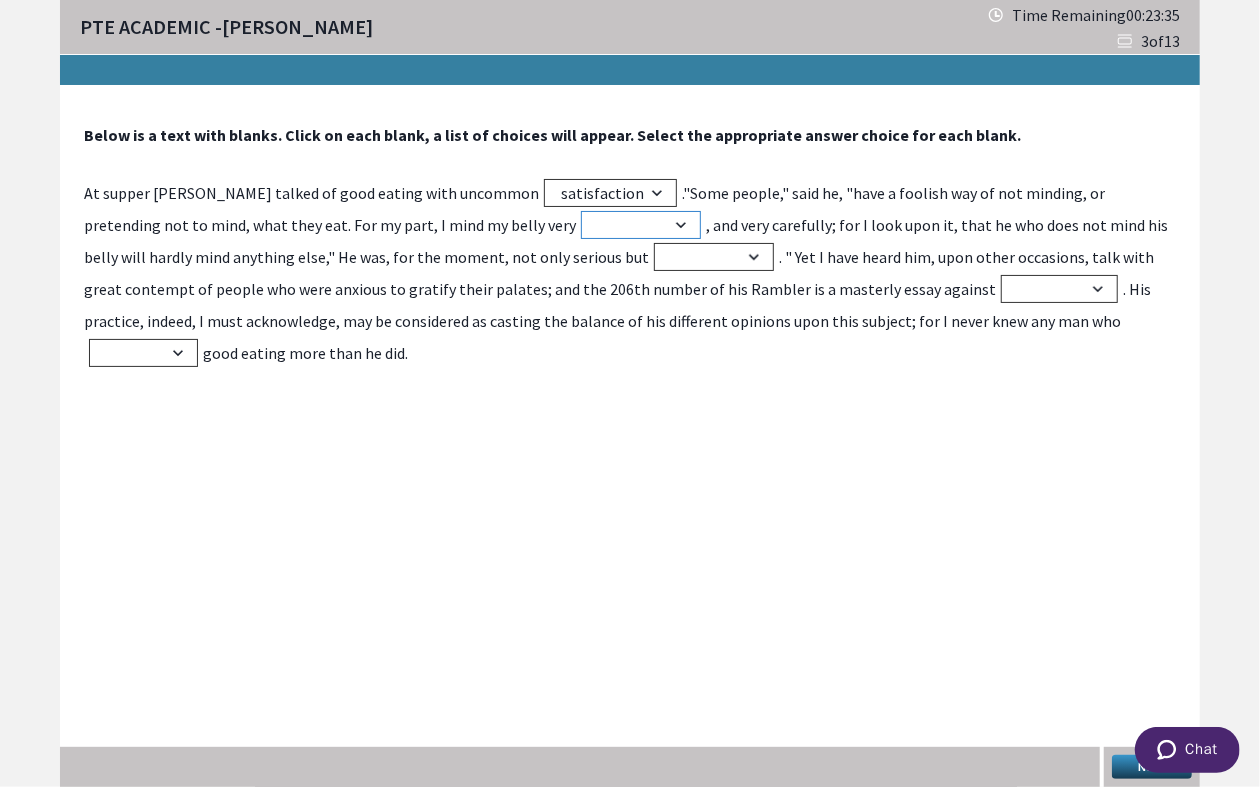 select on "right" 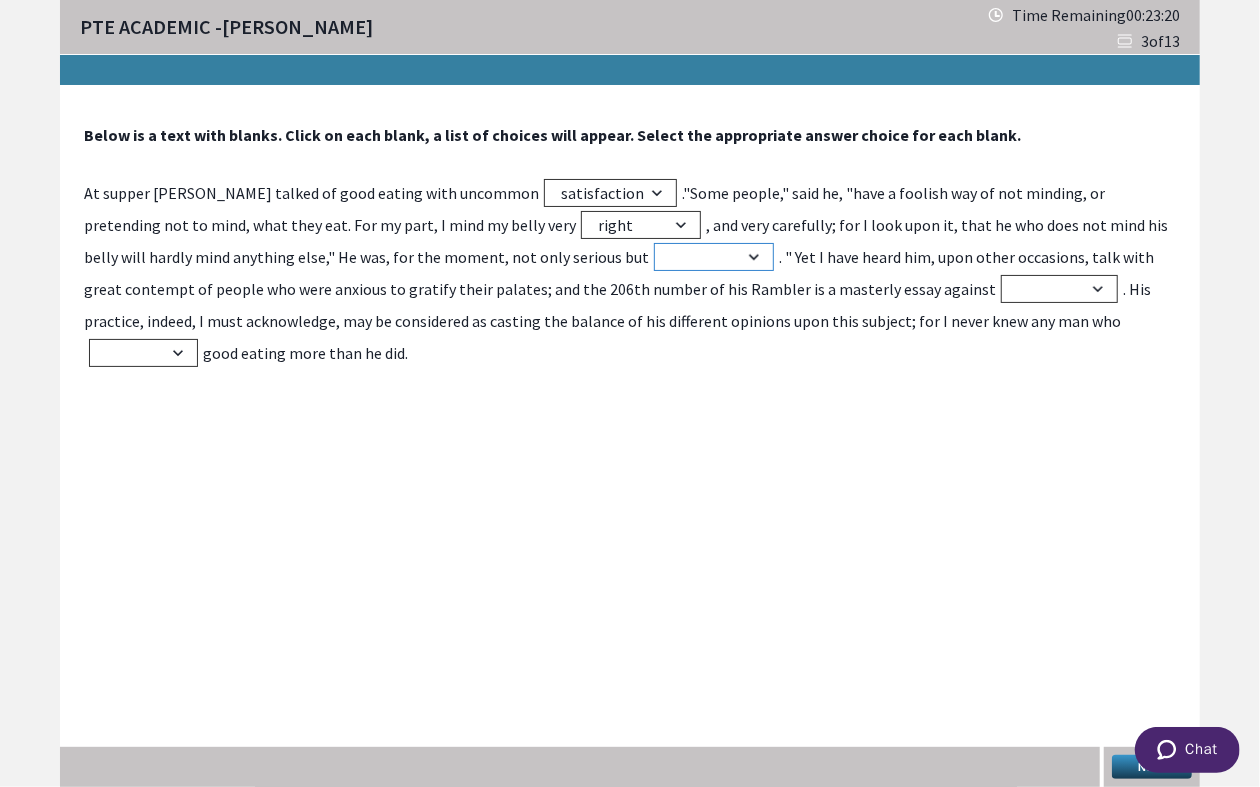 click on "vehement heated longing spirit" at bounding box center [714, 257] 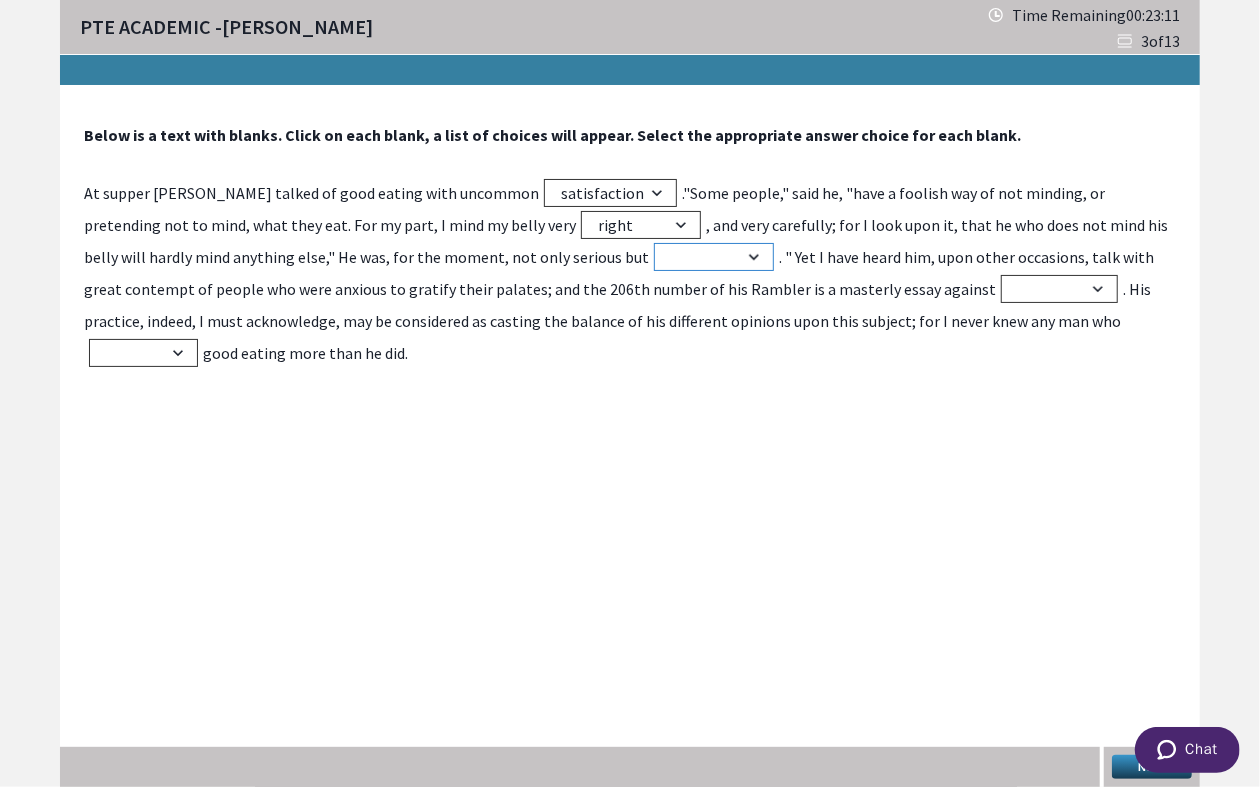select on "heated" 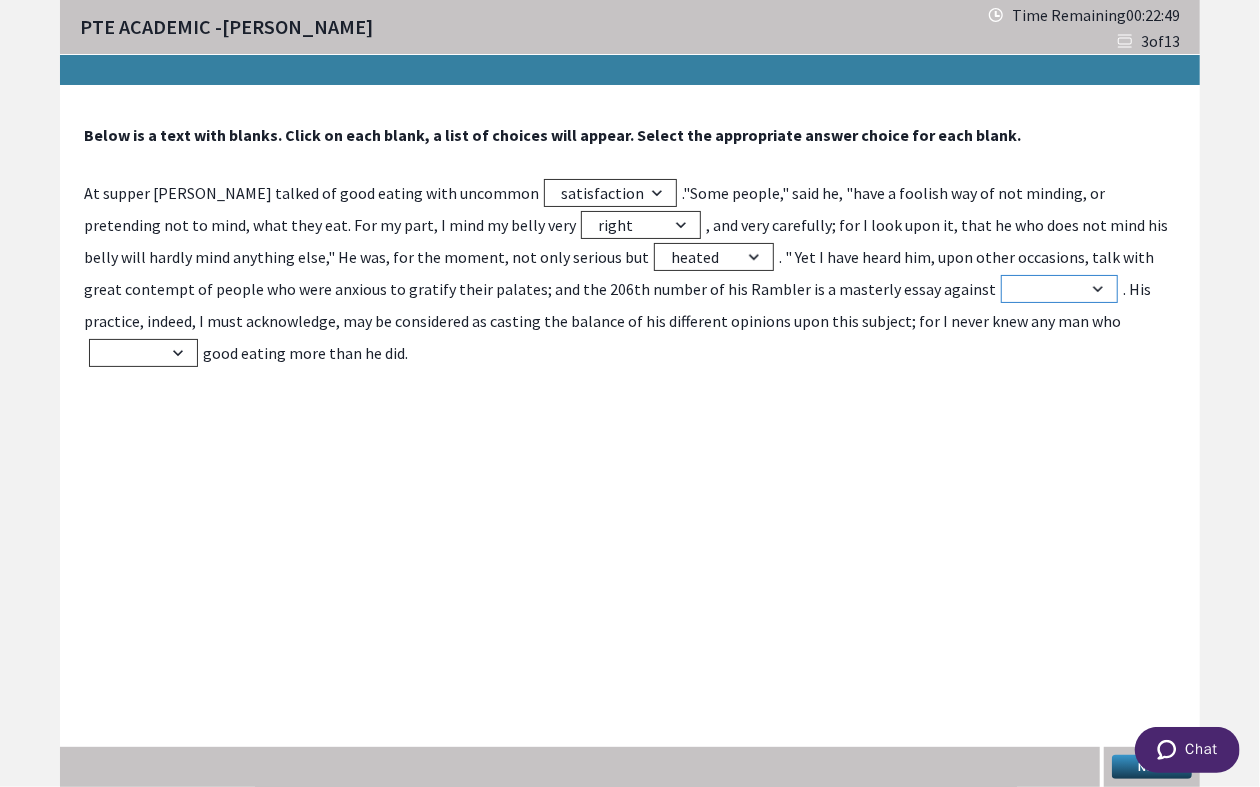 click on "greedy gulosity fat tempting" at bounding box center [1059, 289] 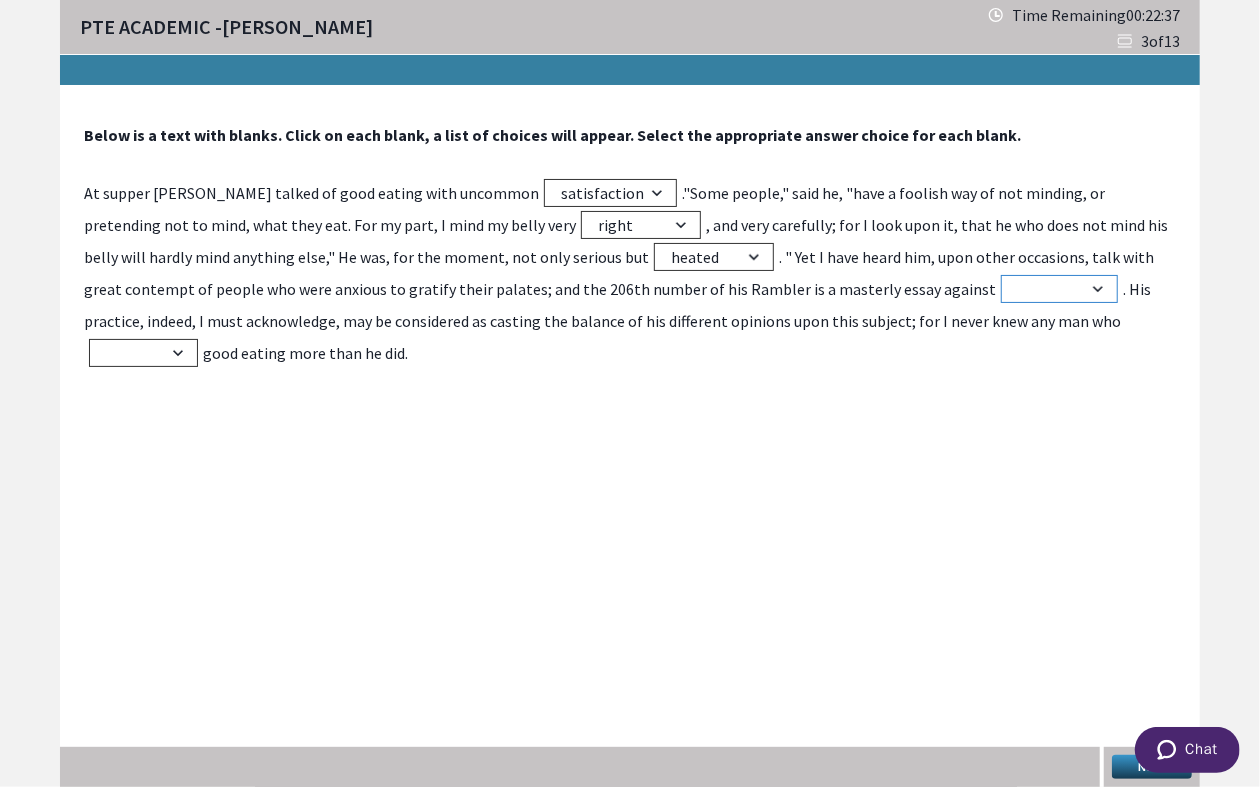 select on "fat" 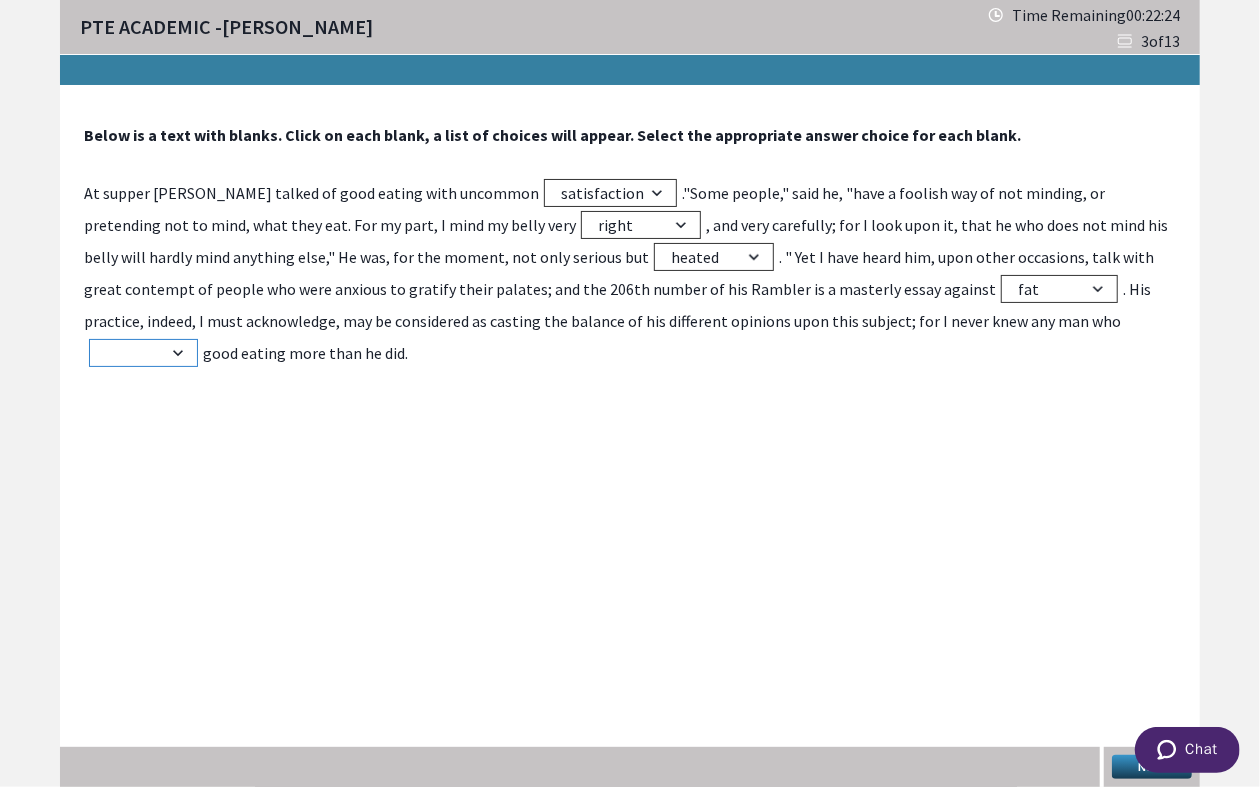 click on "decides relished evidence enjoying" at bounding box center [143, 353] 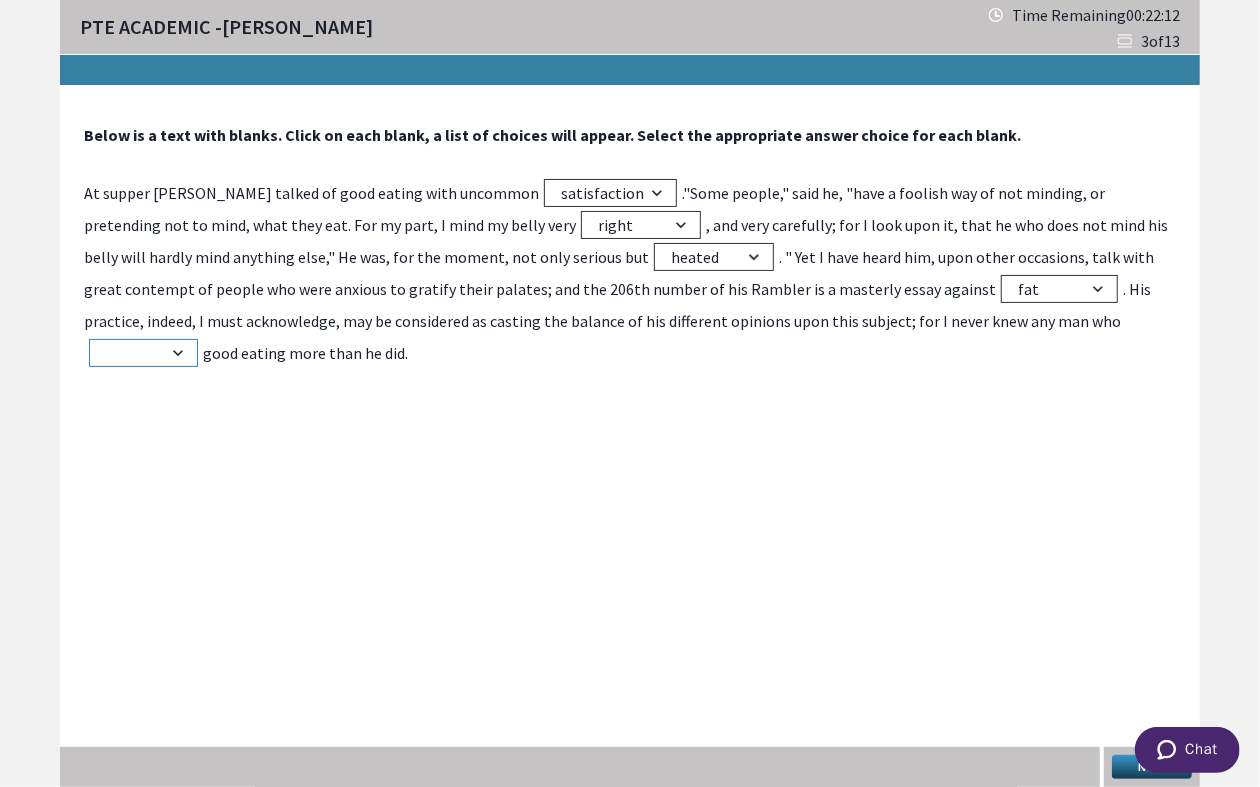 select on "enjoying" 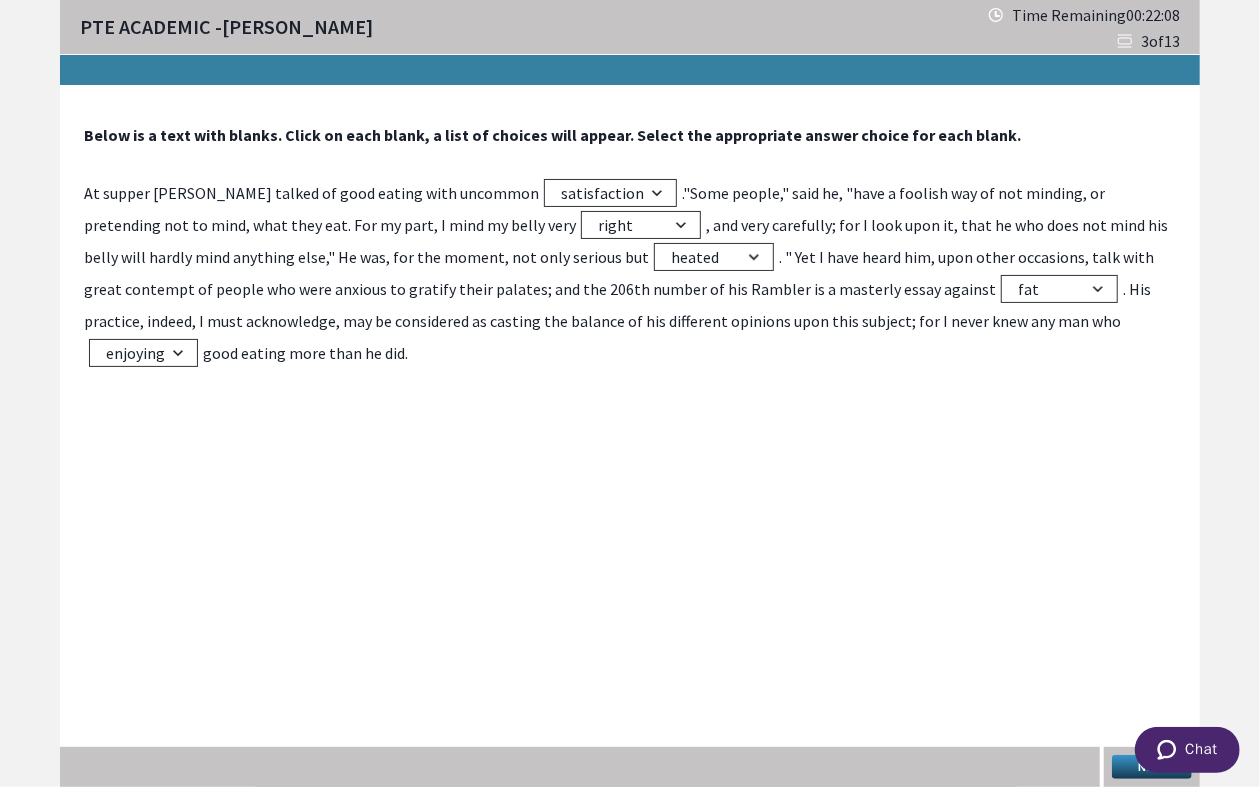 click on "Next" at bounding box center [1152, 767] 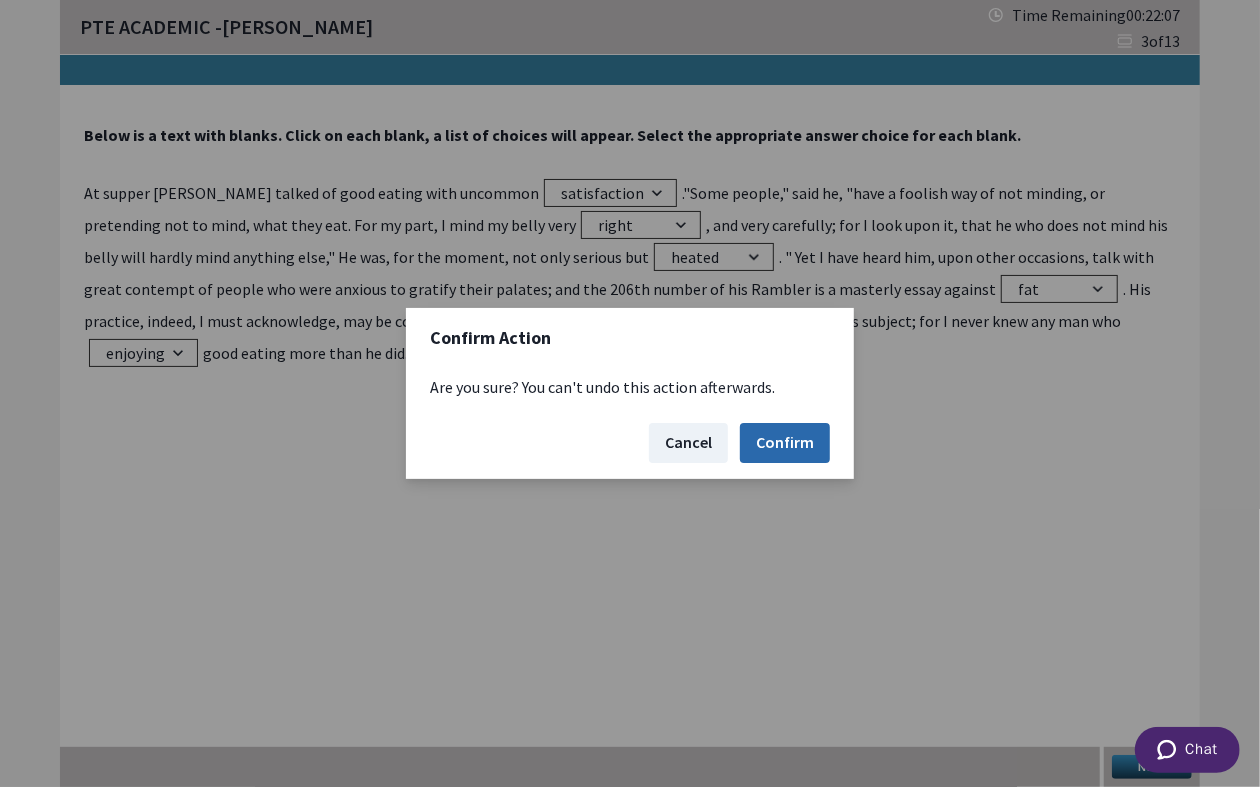 click on "Confirm" at bounding box center [785, 443] 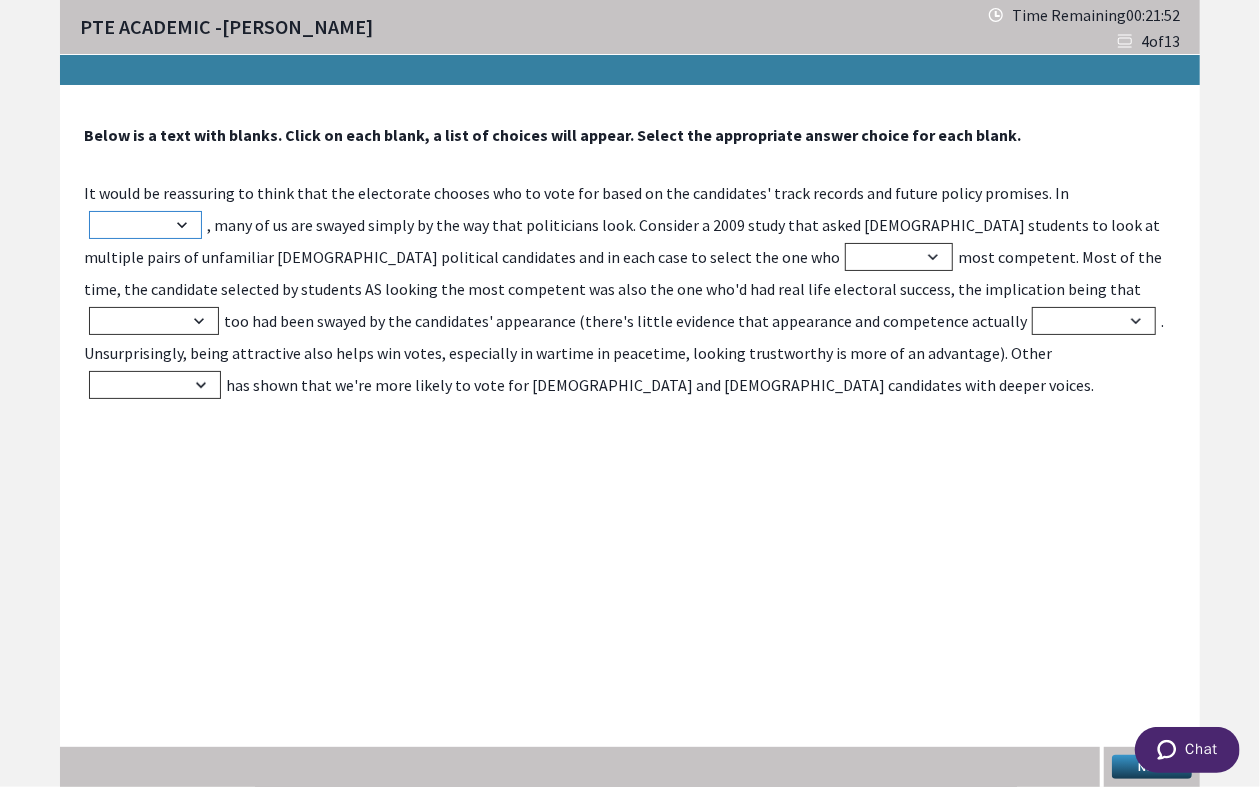 click on "together really truth besides" at bounding box center (145, 225) 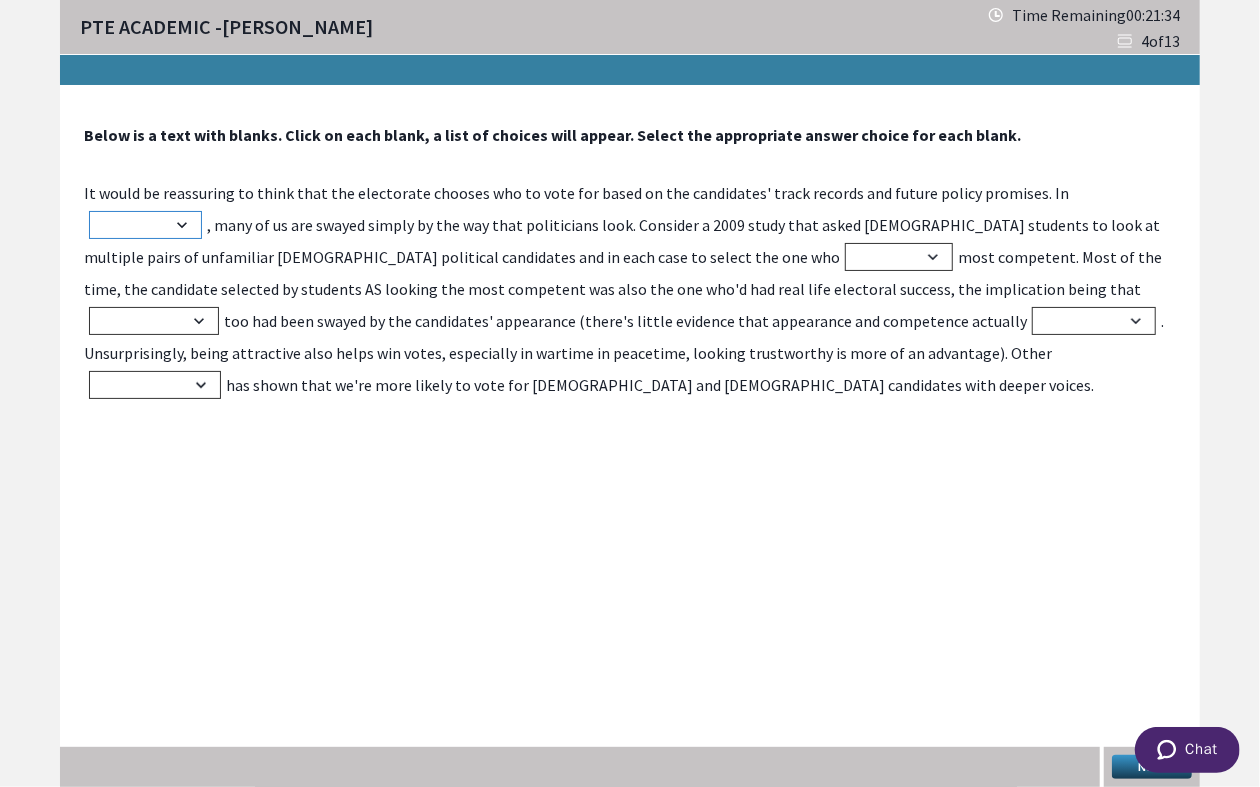 select on "truth" 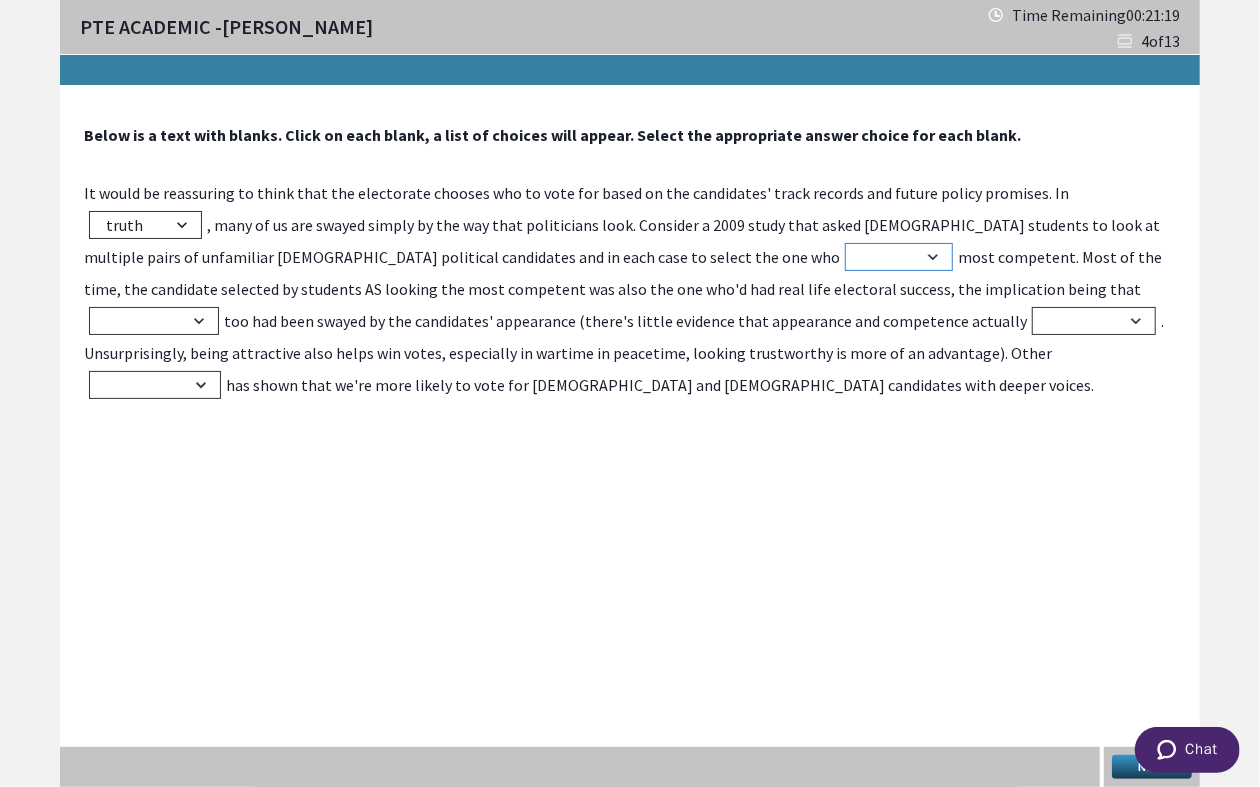 click on "feel shine looked thought" at bounding box center [899, 257] 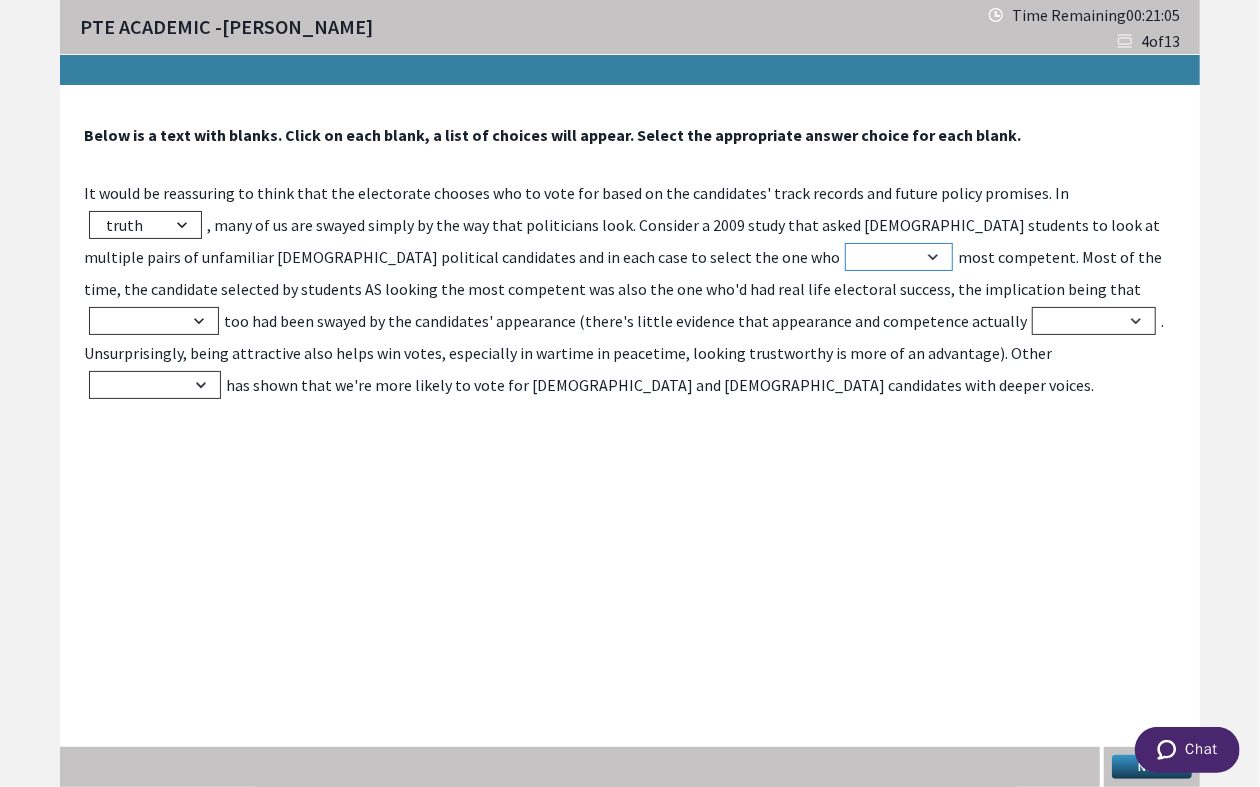 select on "looked" 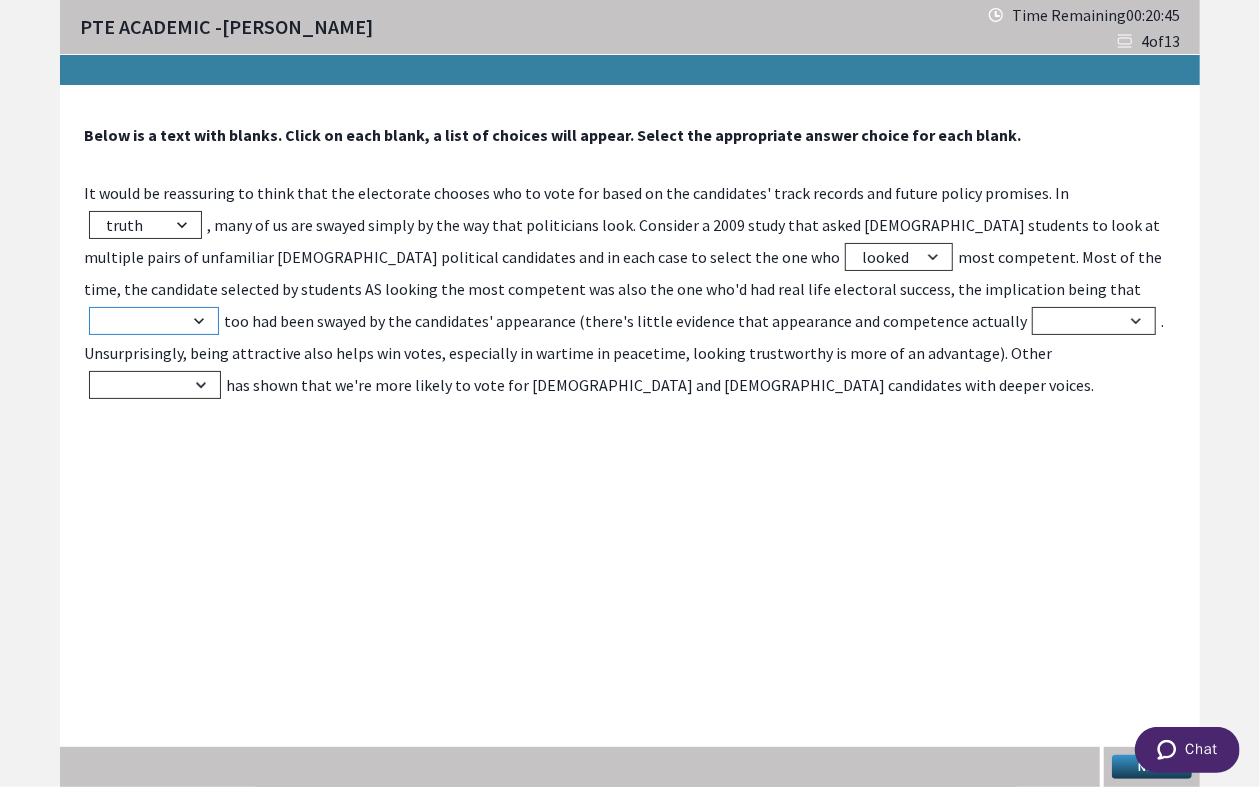 click on "candidates voters people researchers" at bounding box center [154, 321] 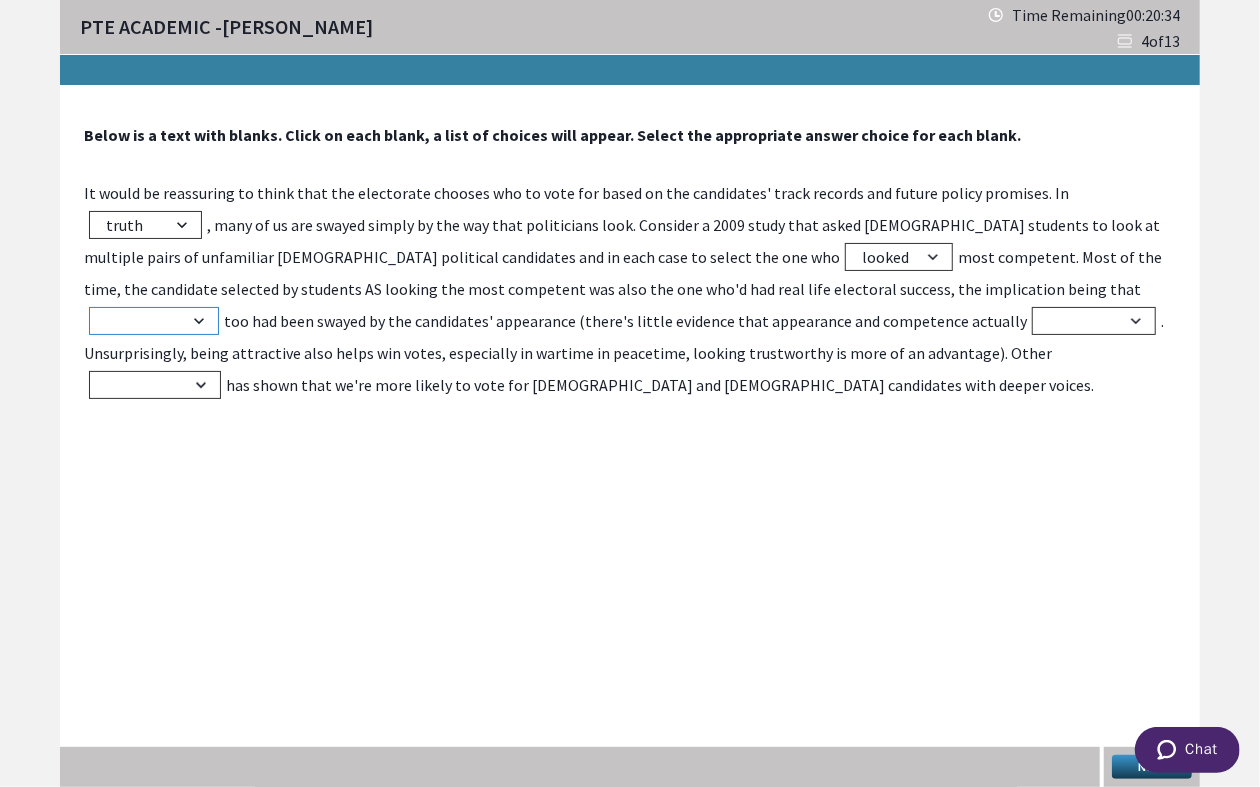 select on "voters" 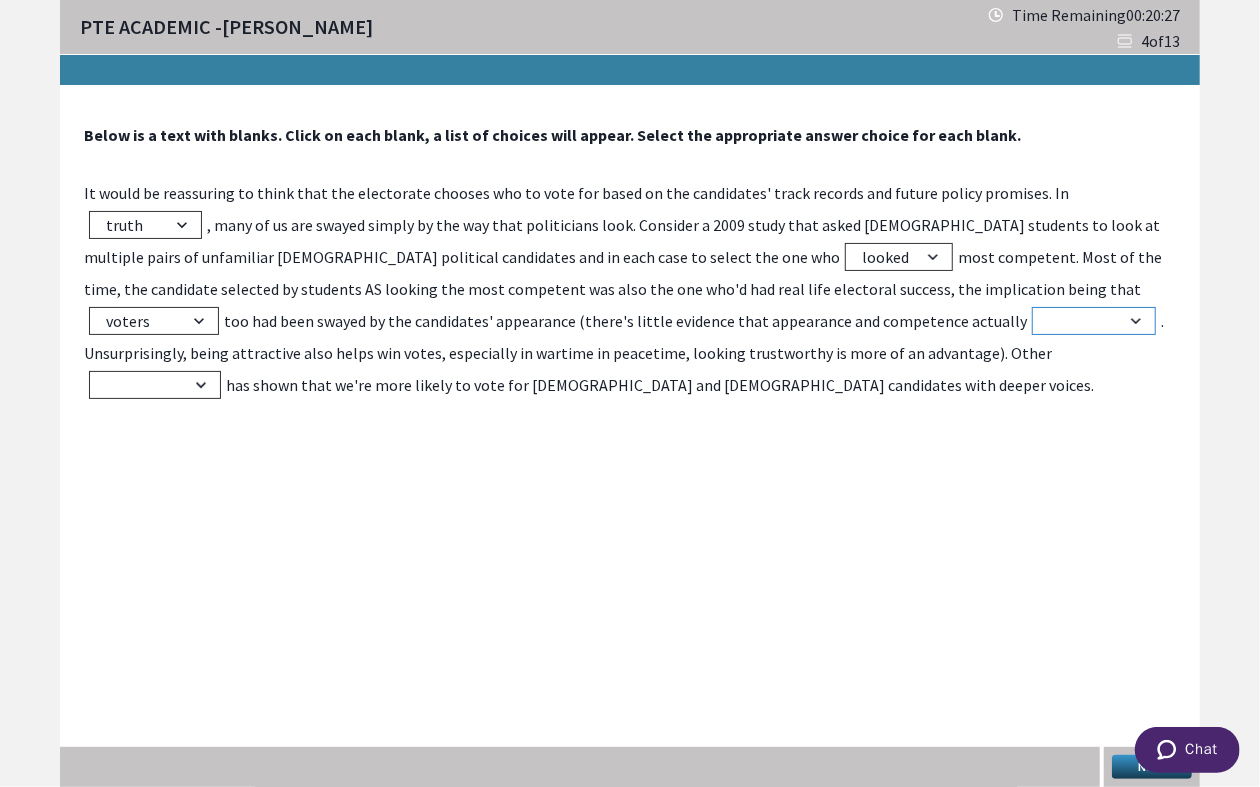 click on "irrelevant happening correlate legal" at bounding box center [1094, 321] 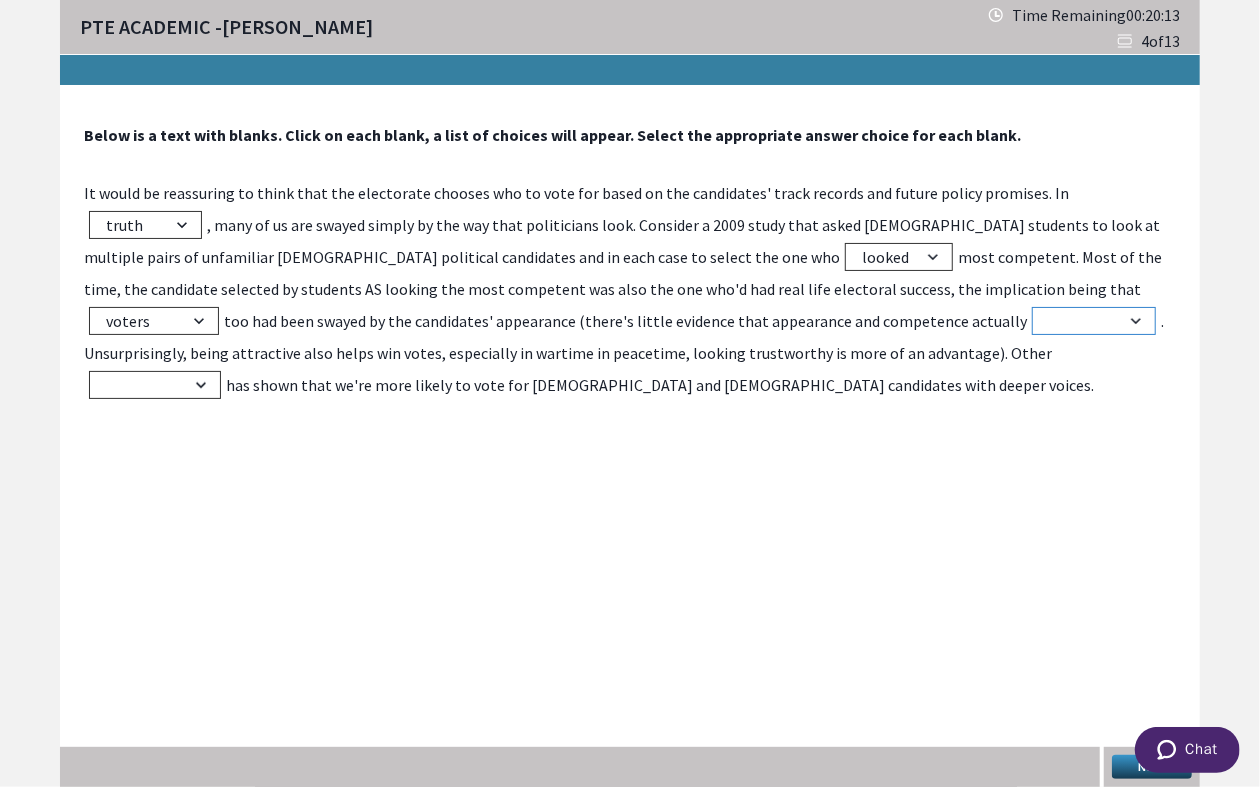 select on "irrelevant" 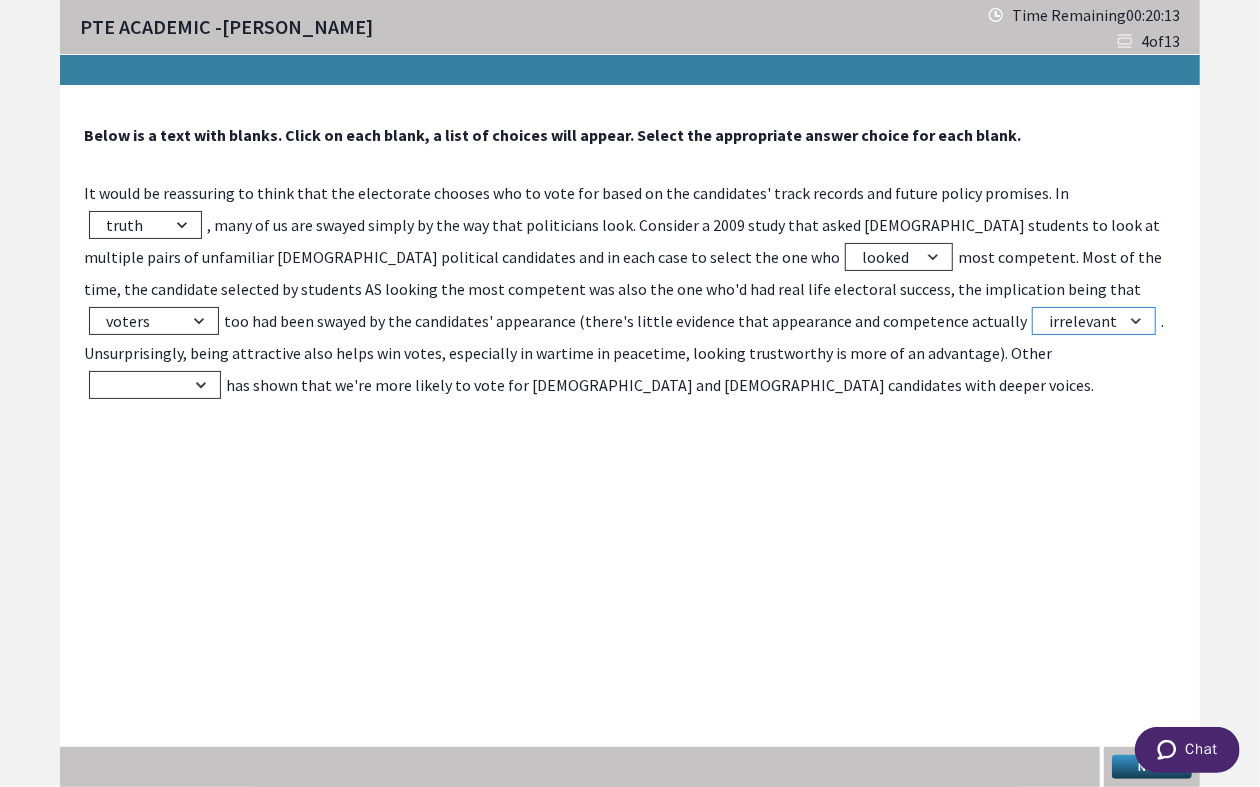 click on "irrelevant happening correlate legal" at bounding box center (1094, 321) 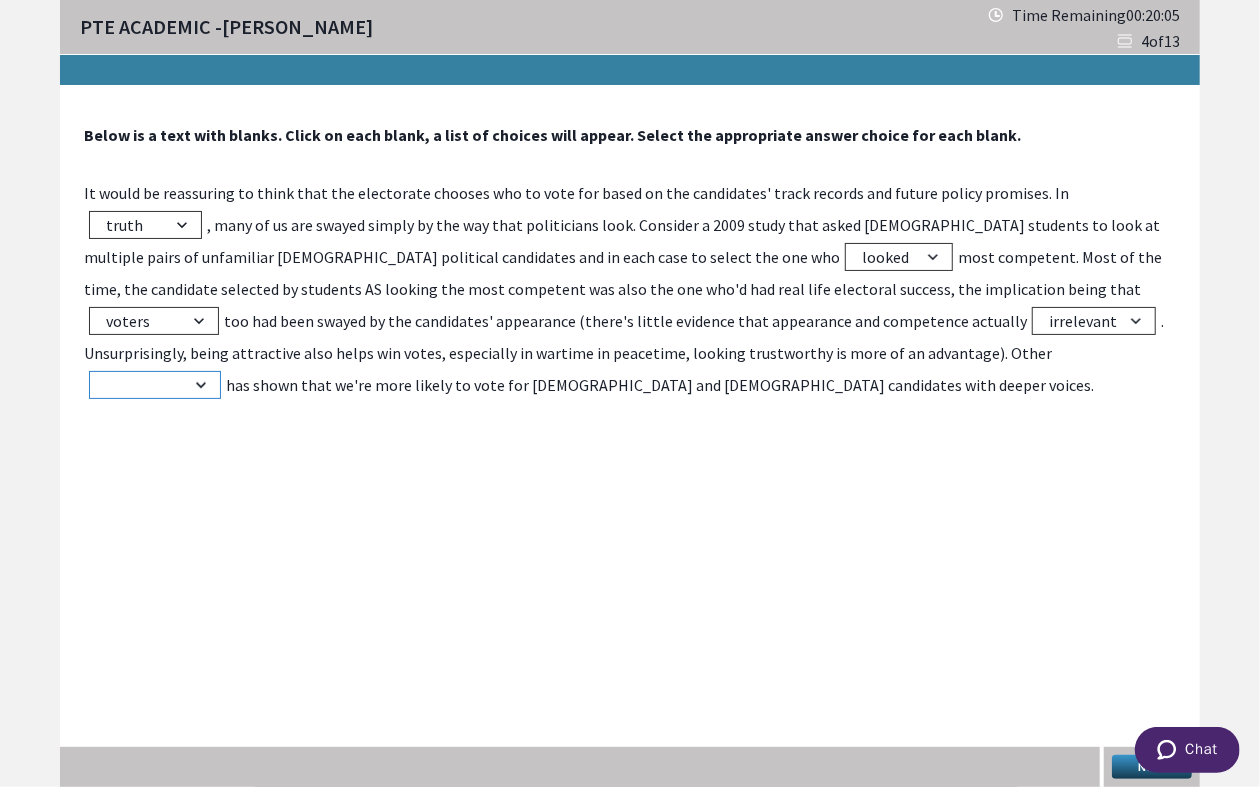 click on "book passage research institutions" at bounding box center [155, 385] 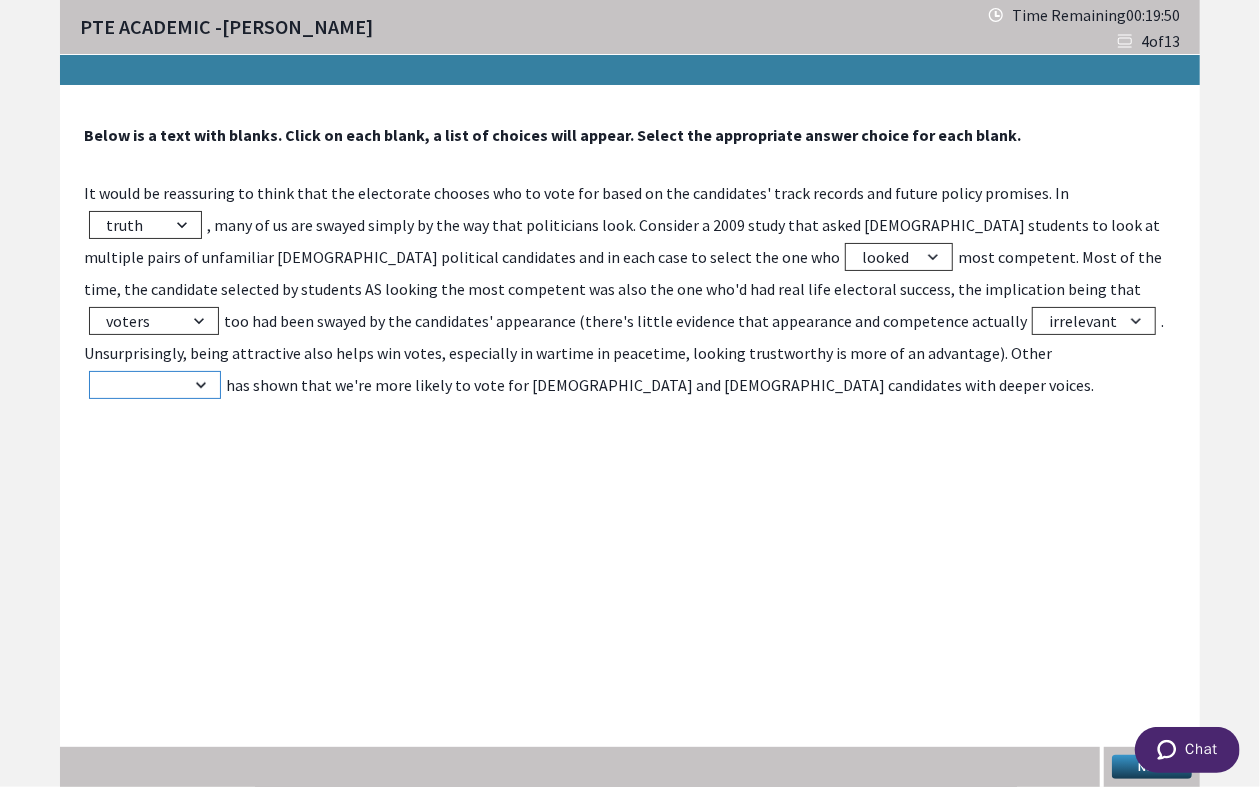 select on "research" 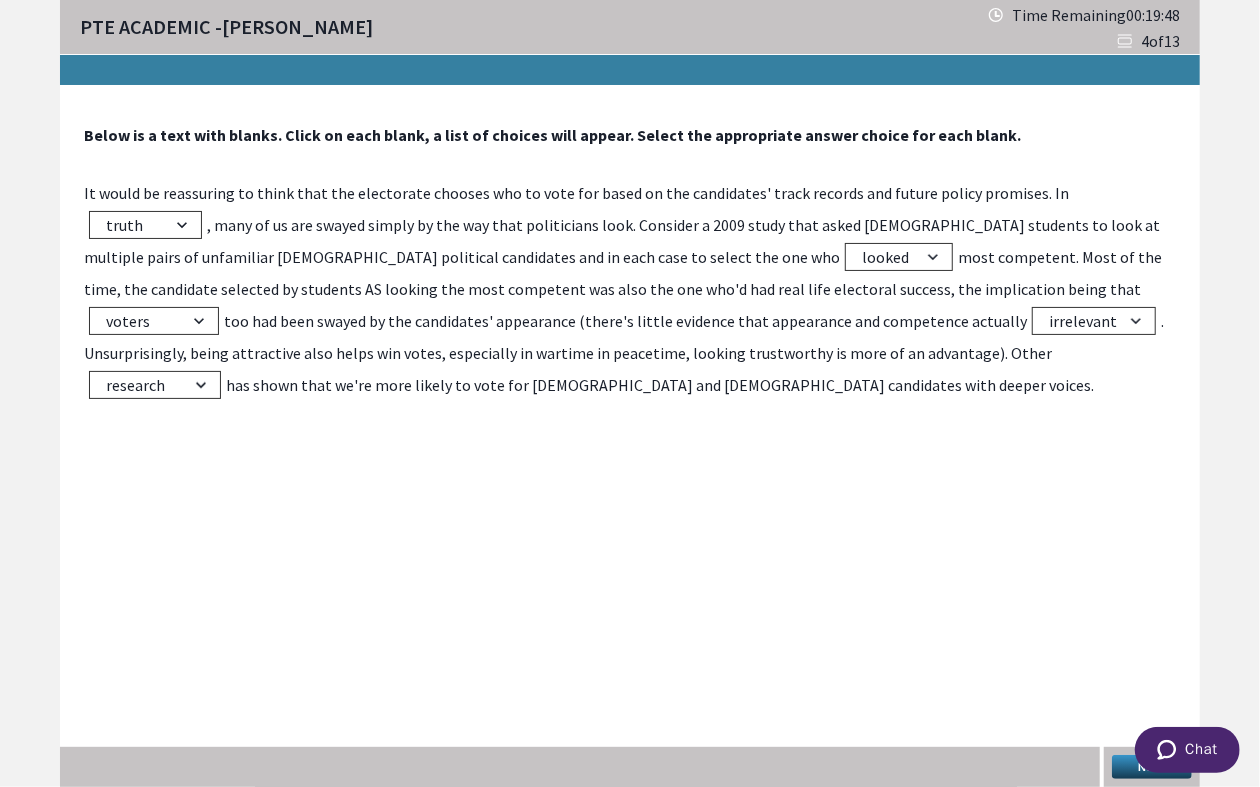 click on "Next" at bounding box center (1152, 767) 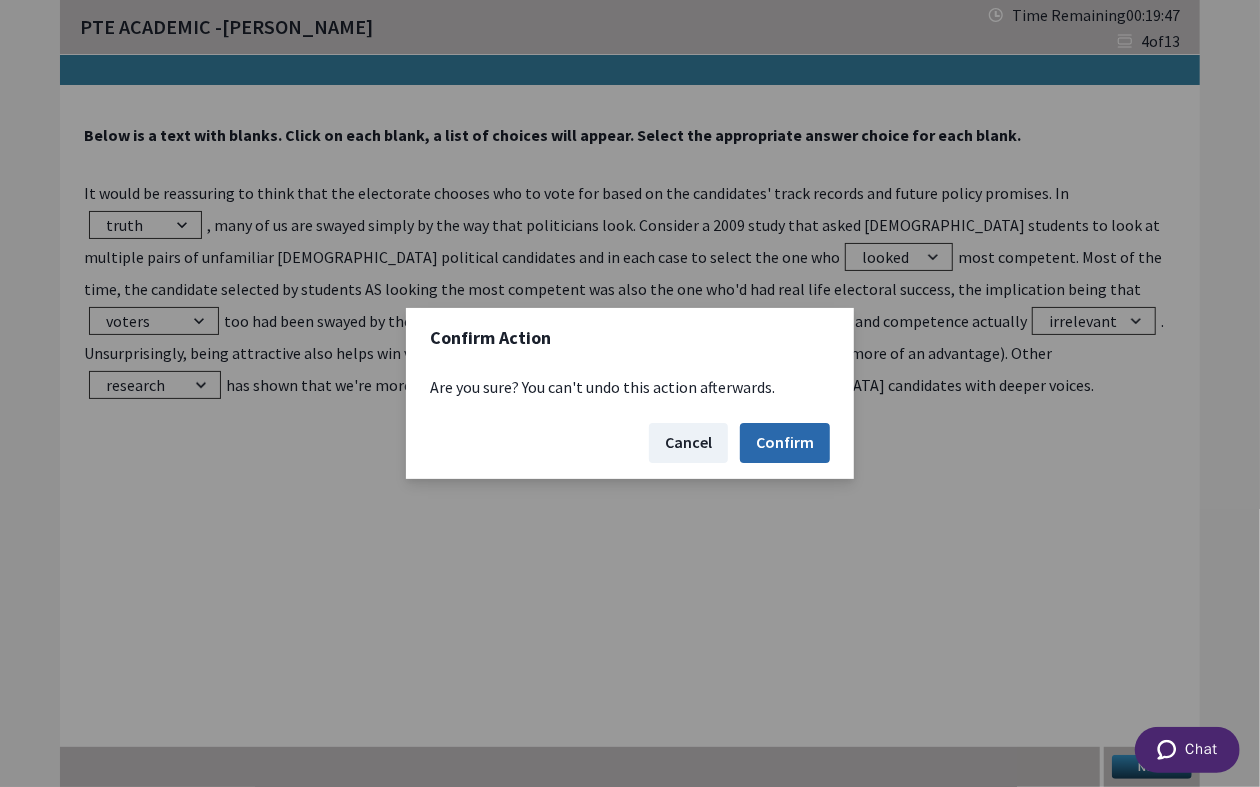 click on "Confirm" at bounding box center [785, 443] 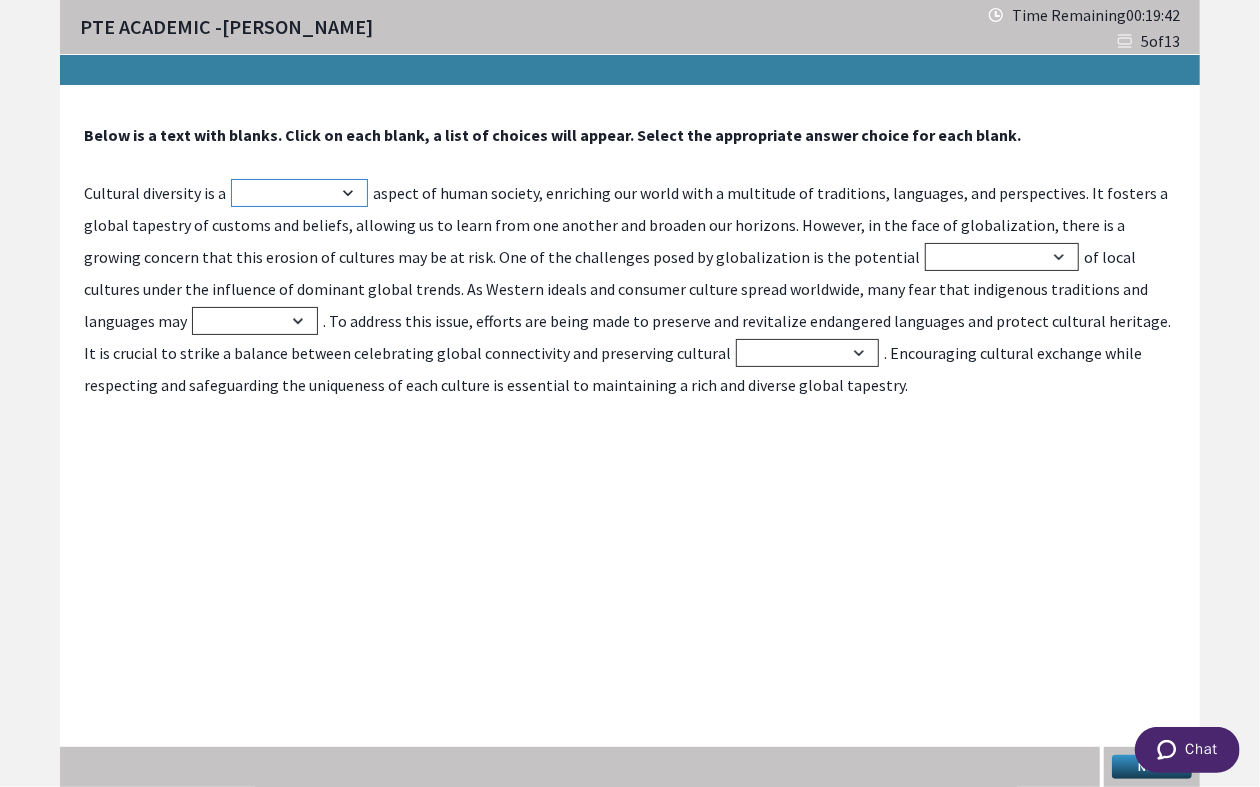 click on "trivial insignificant significant minor" at bounding box center [299, 193] 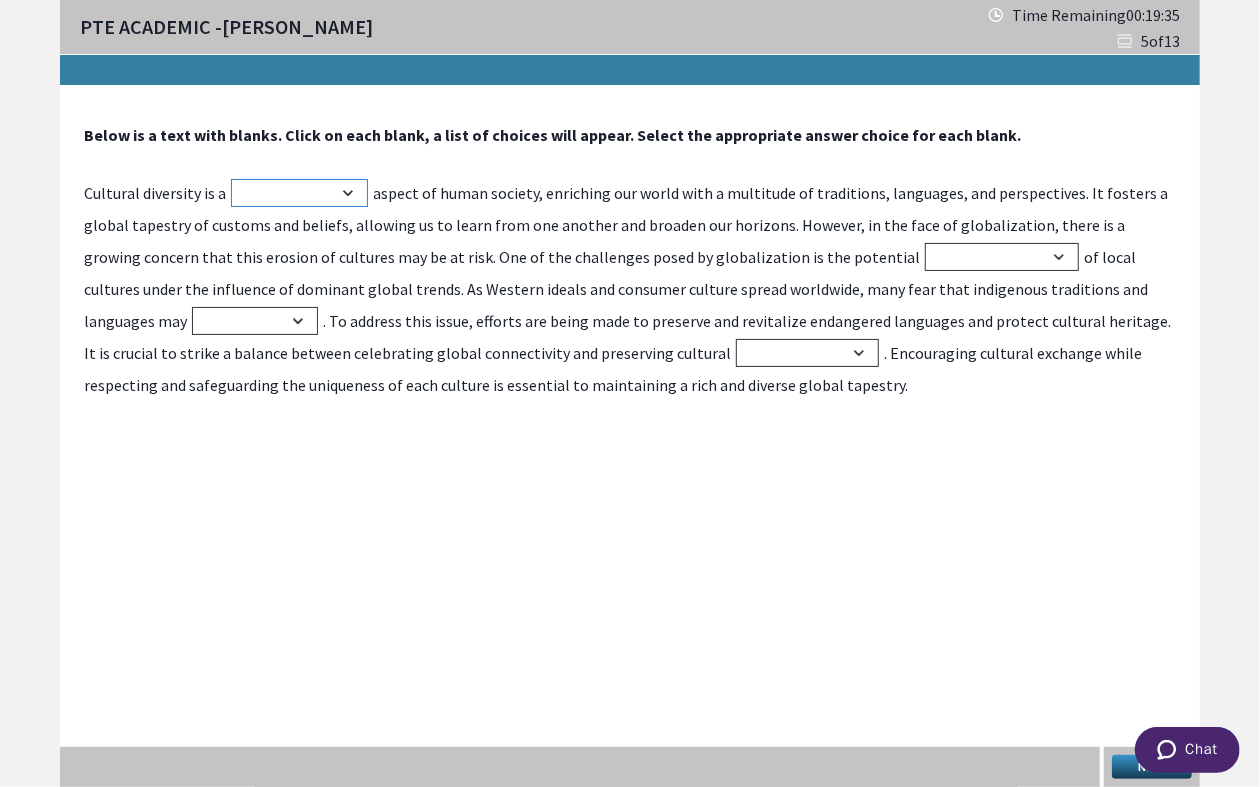 select on "significant" 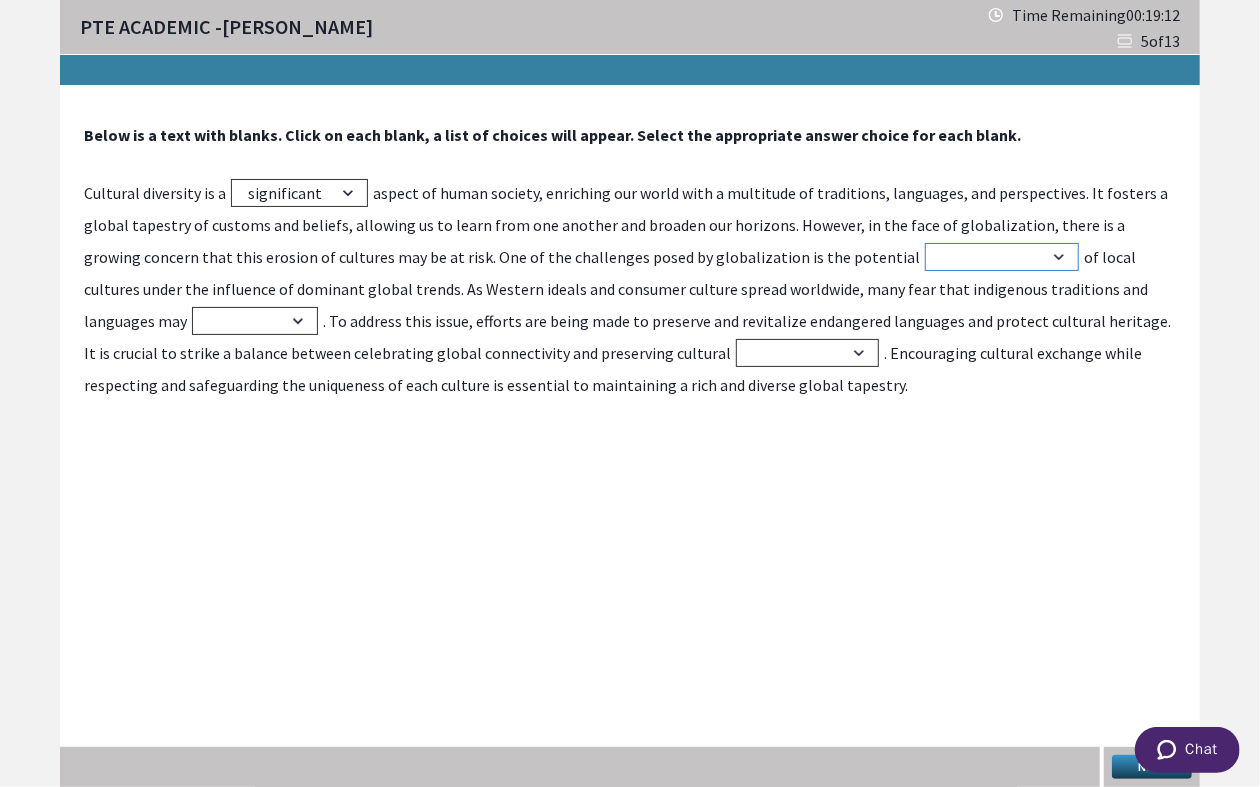 click on "fragmentation divergence assimilation isolation" at bounding box center (1002, 257) 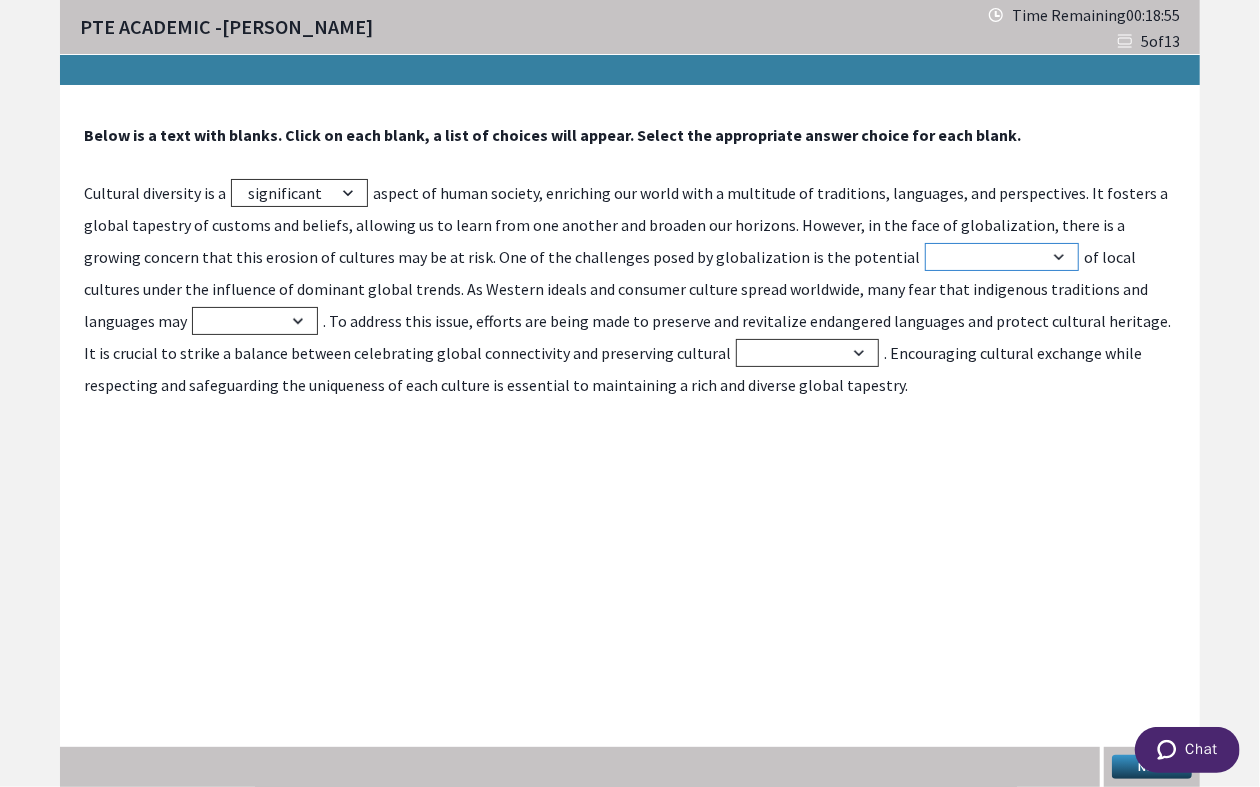 select on "fragmentation" 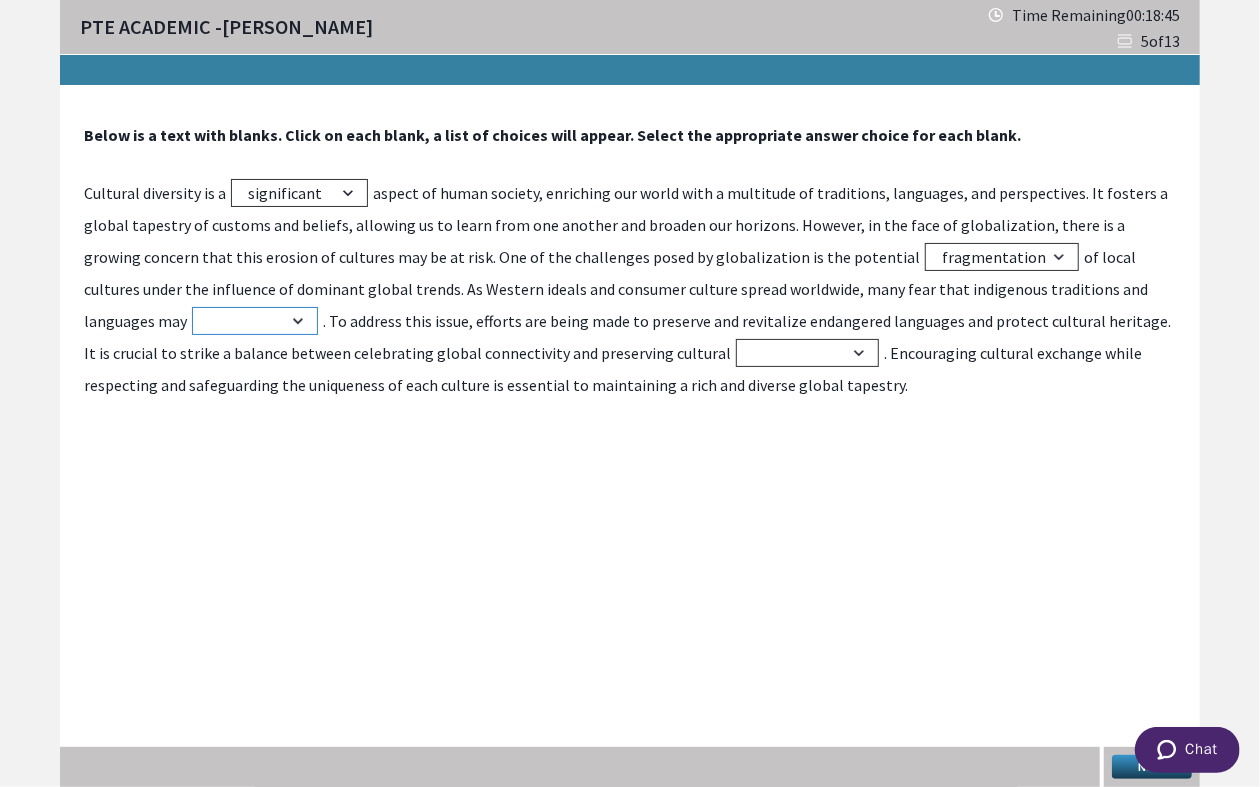 click on "flourish expand dwindle proliferate" at bounding box center (255, 321) 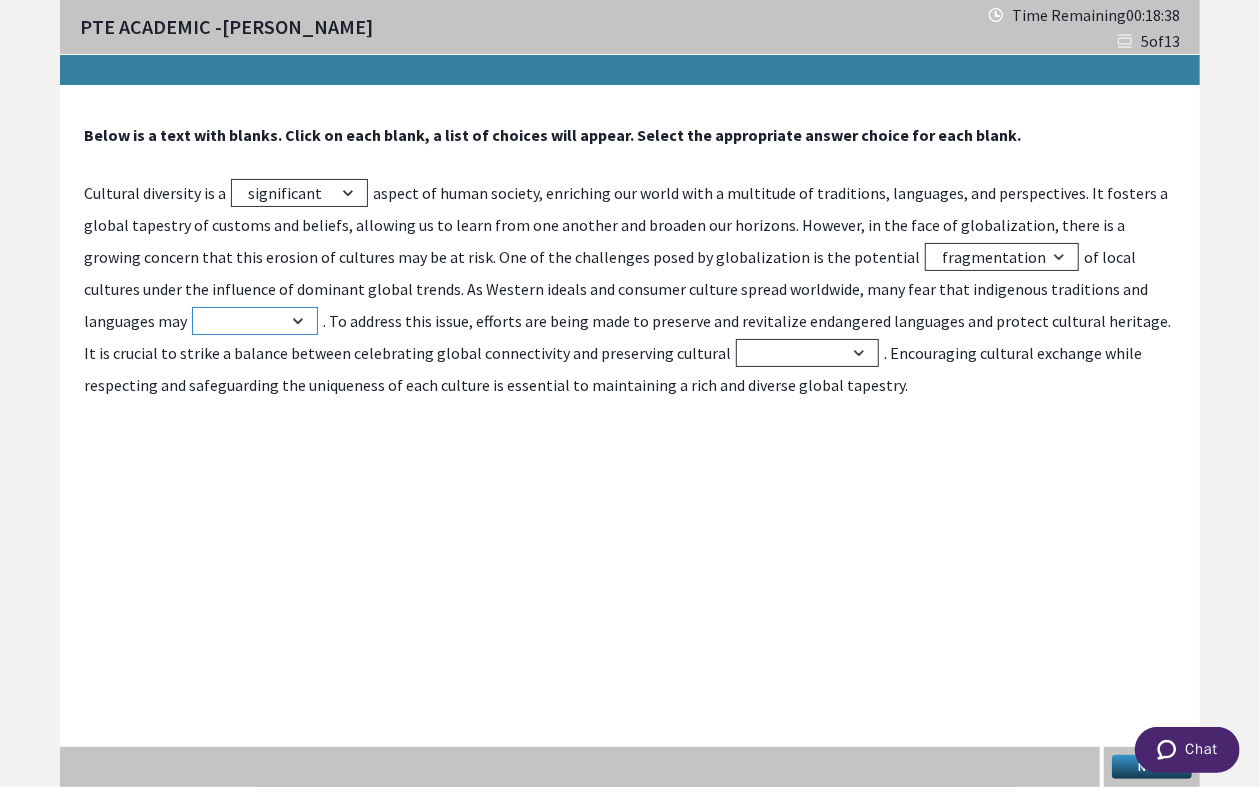 select on "flourish" 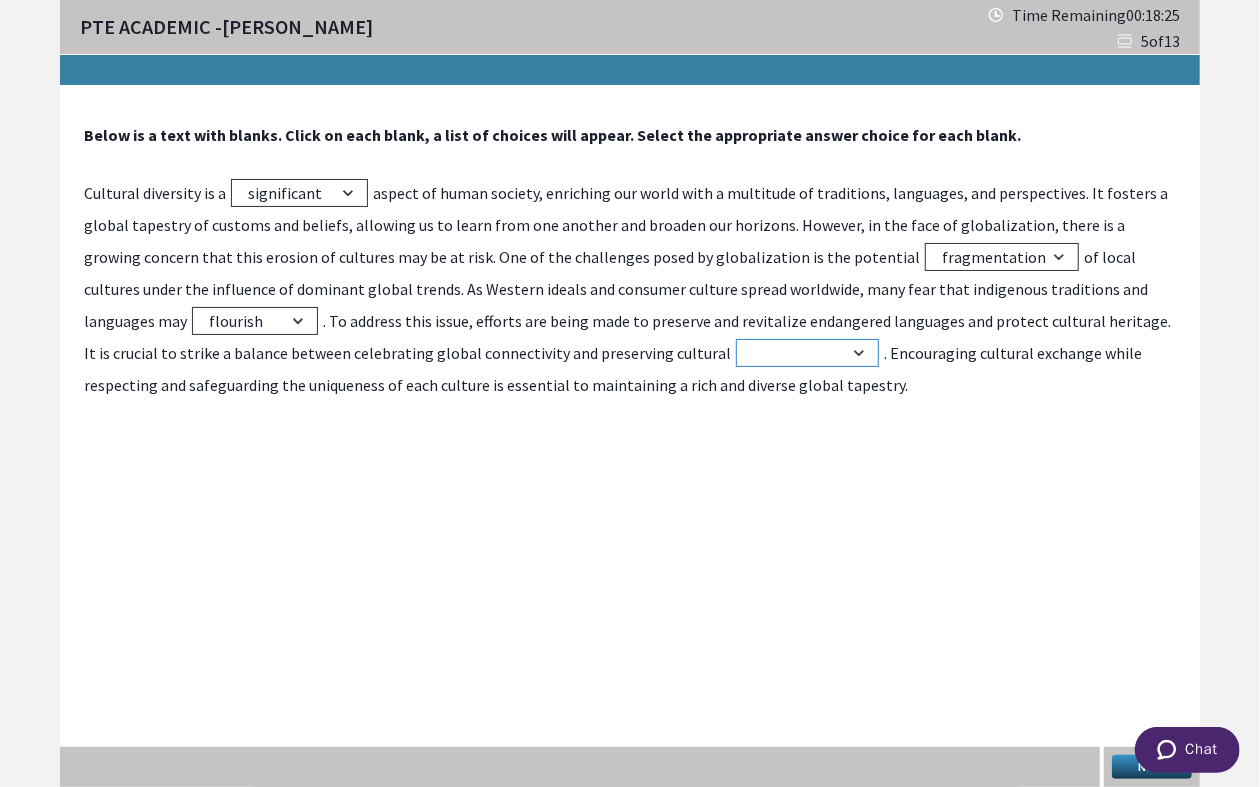 click on "conformity uniformity homogeneity integrity" at bounding box center [807, 353] 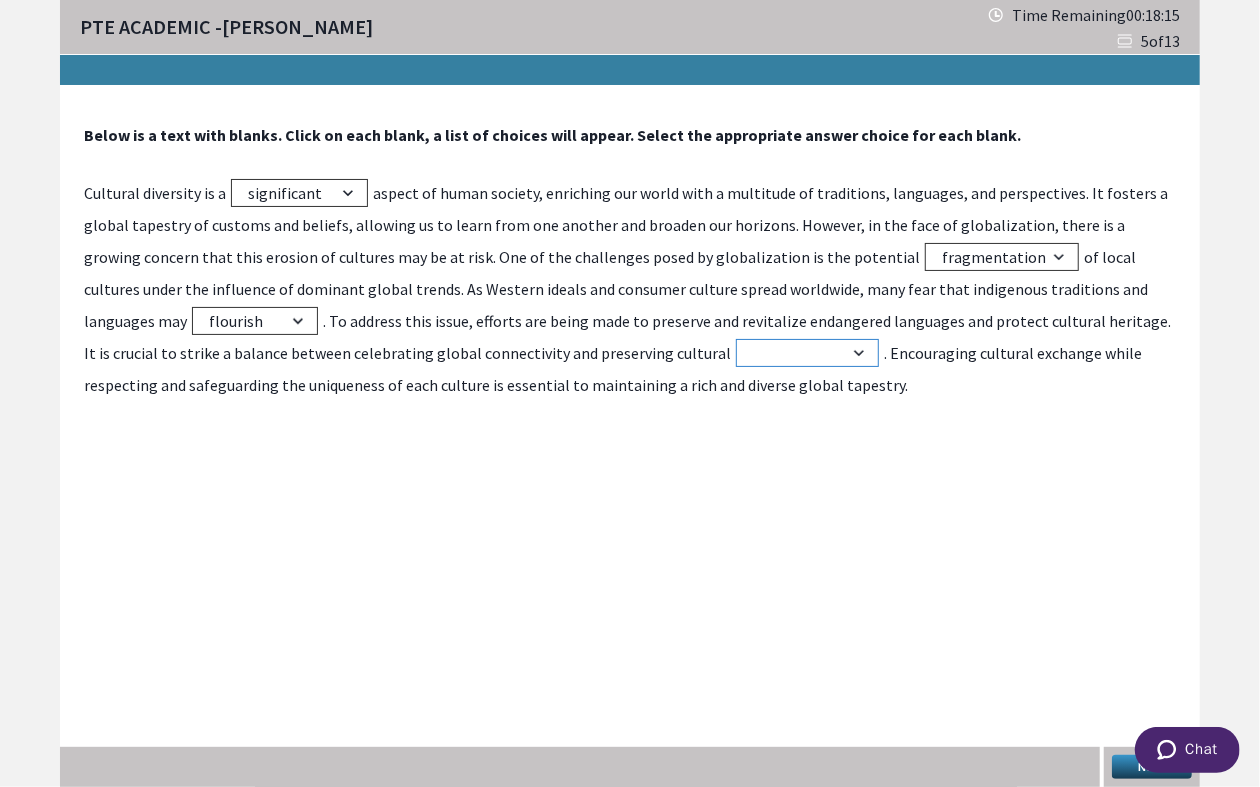 select on "integrity" 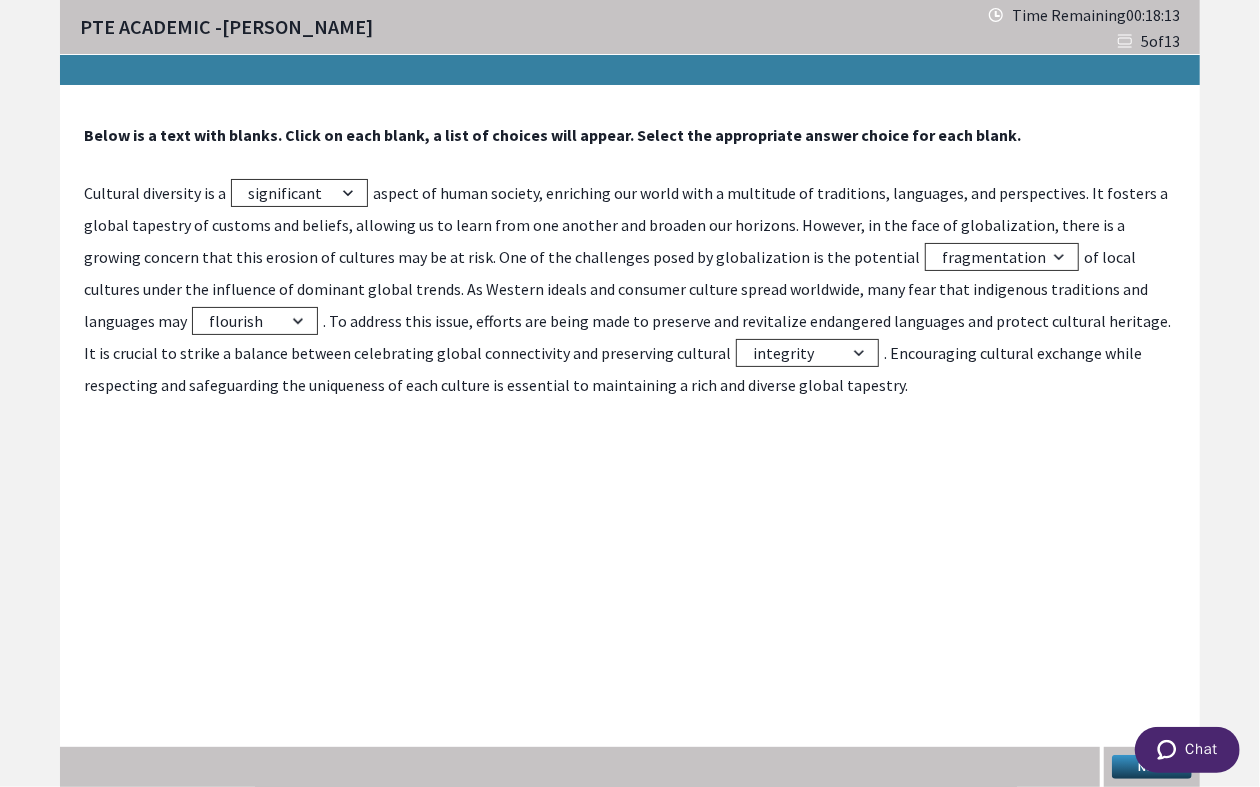 click on "Next" at bounding box center [1152, 767] 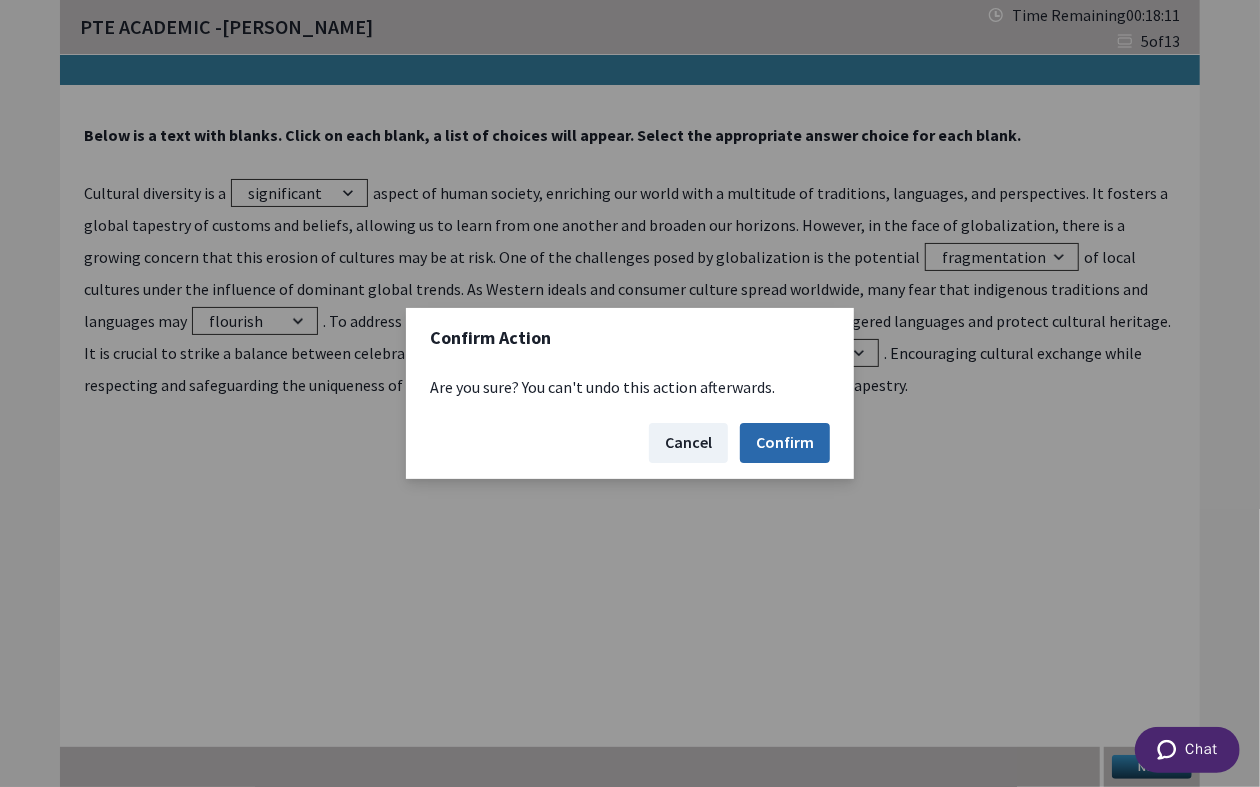 click on "Confirm" at bounding box center (785, 443) 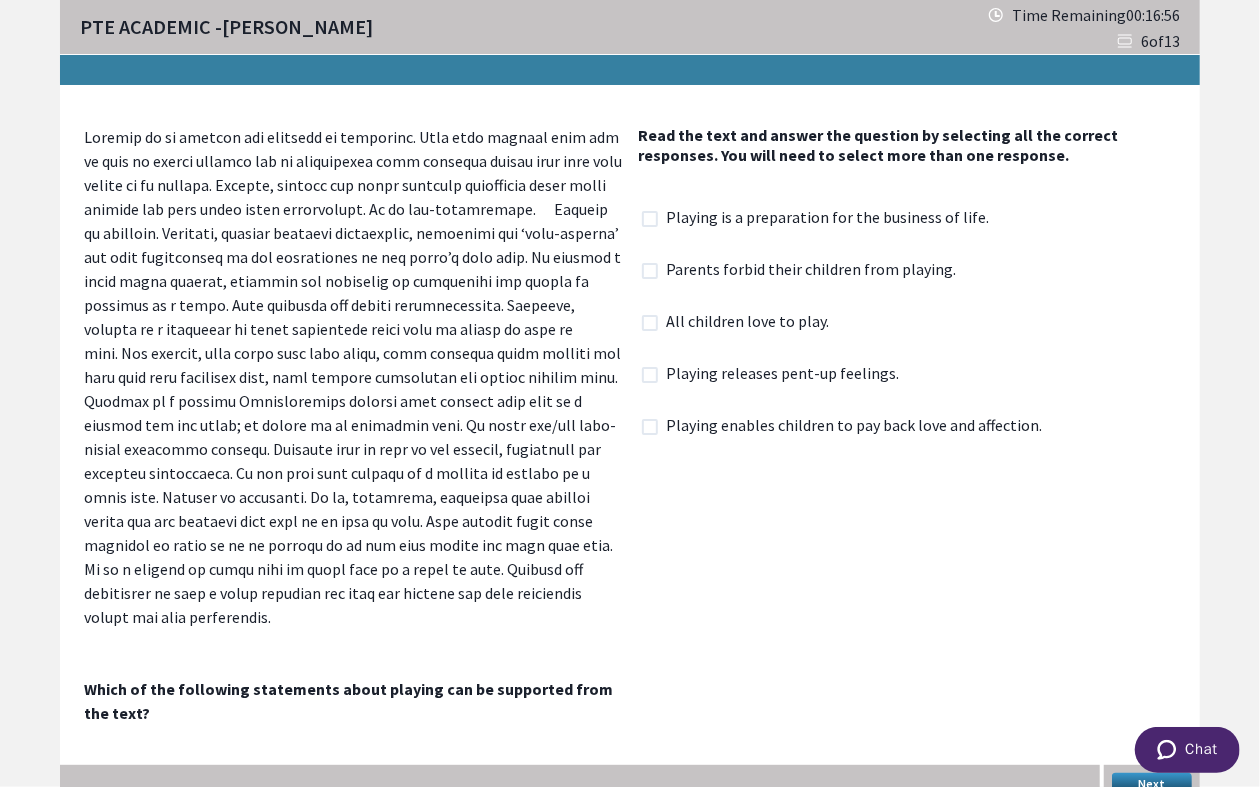 click 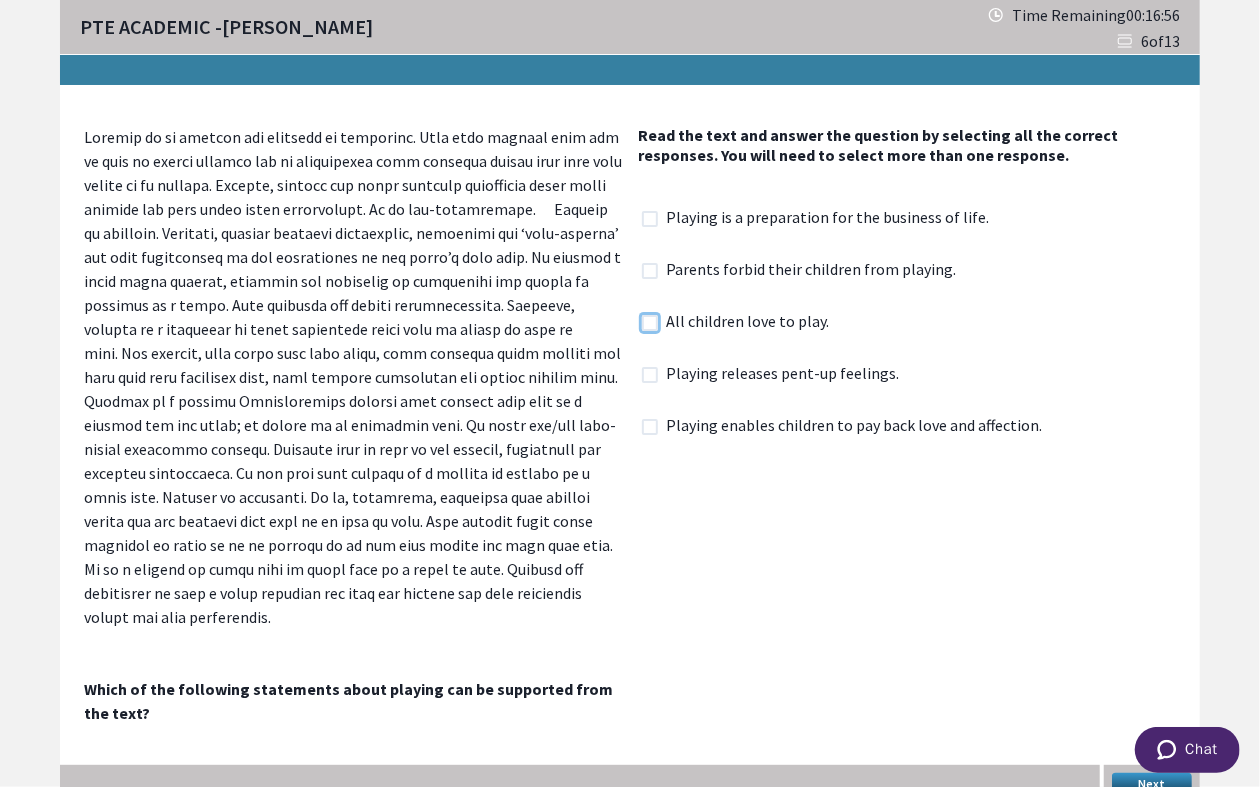 click at bounding box center (641, 322) 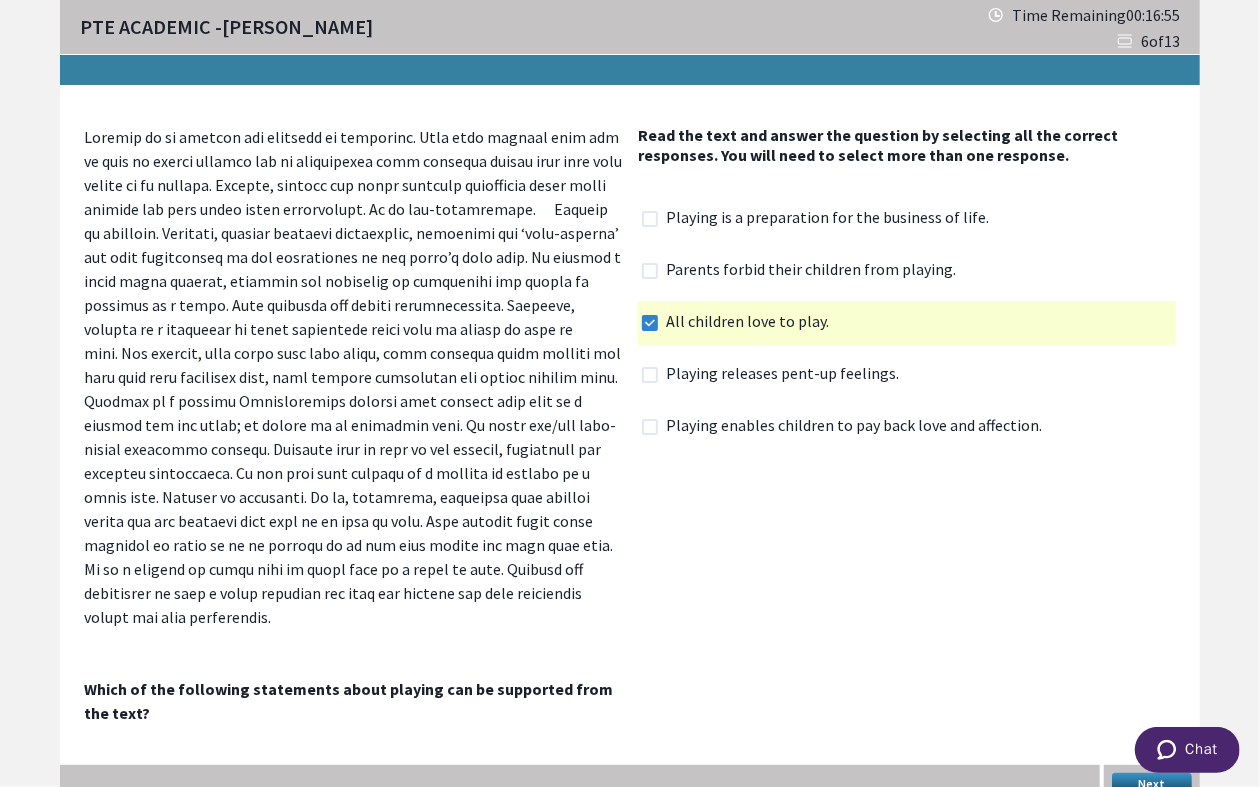 click 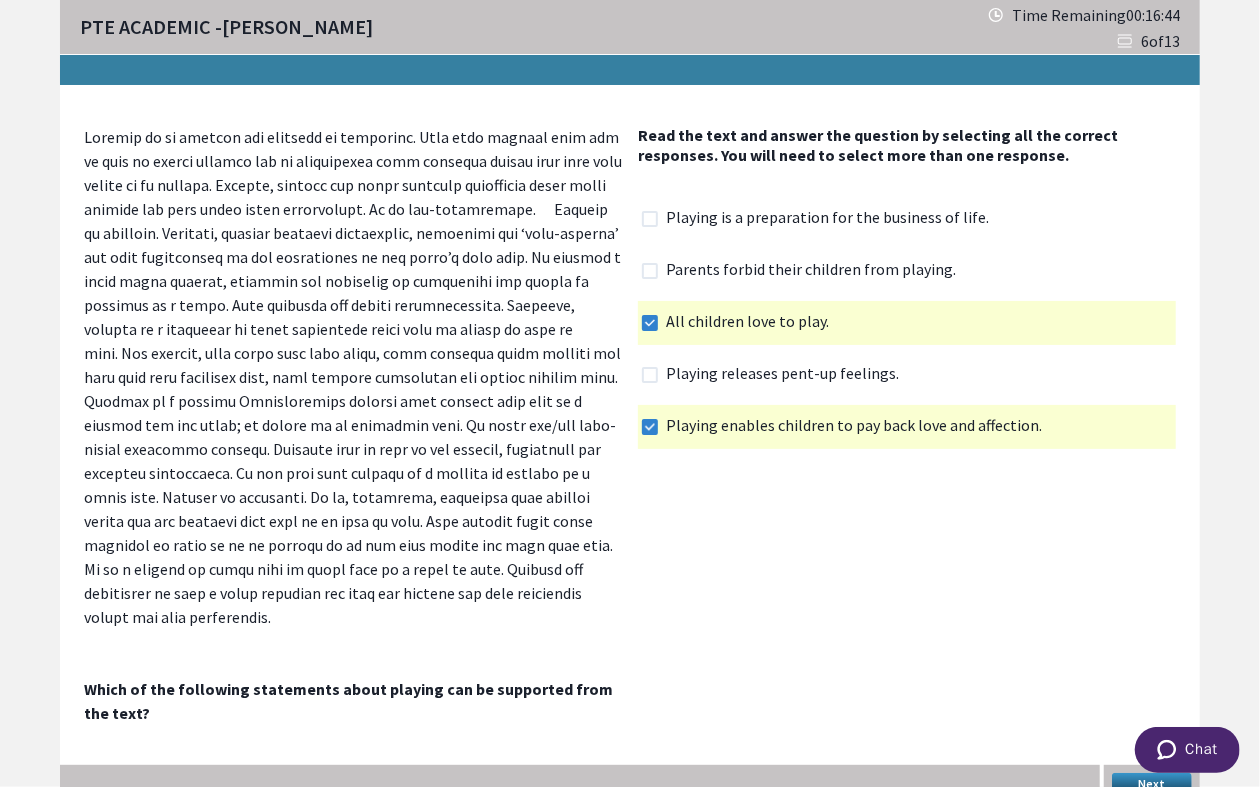 click on "Next" at bounding box center [1152, 785] 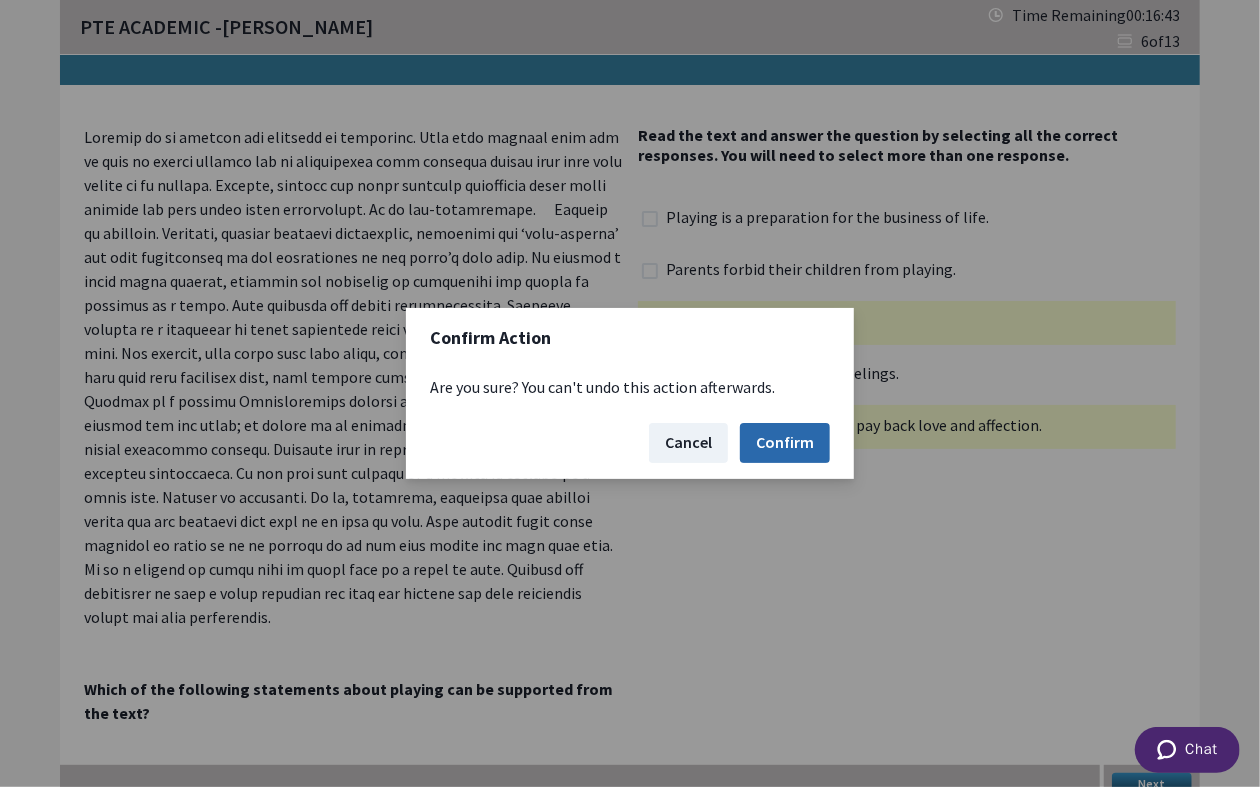 click on "Confirm" at bounding box center [785, 443] 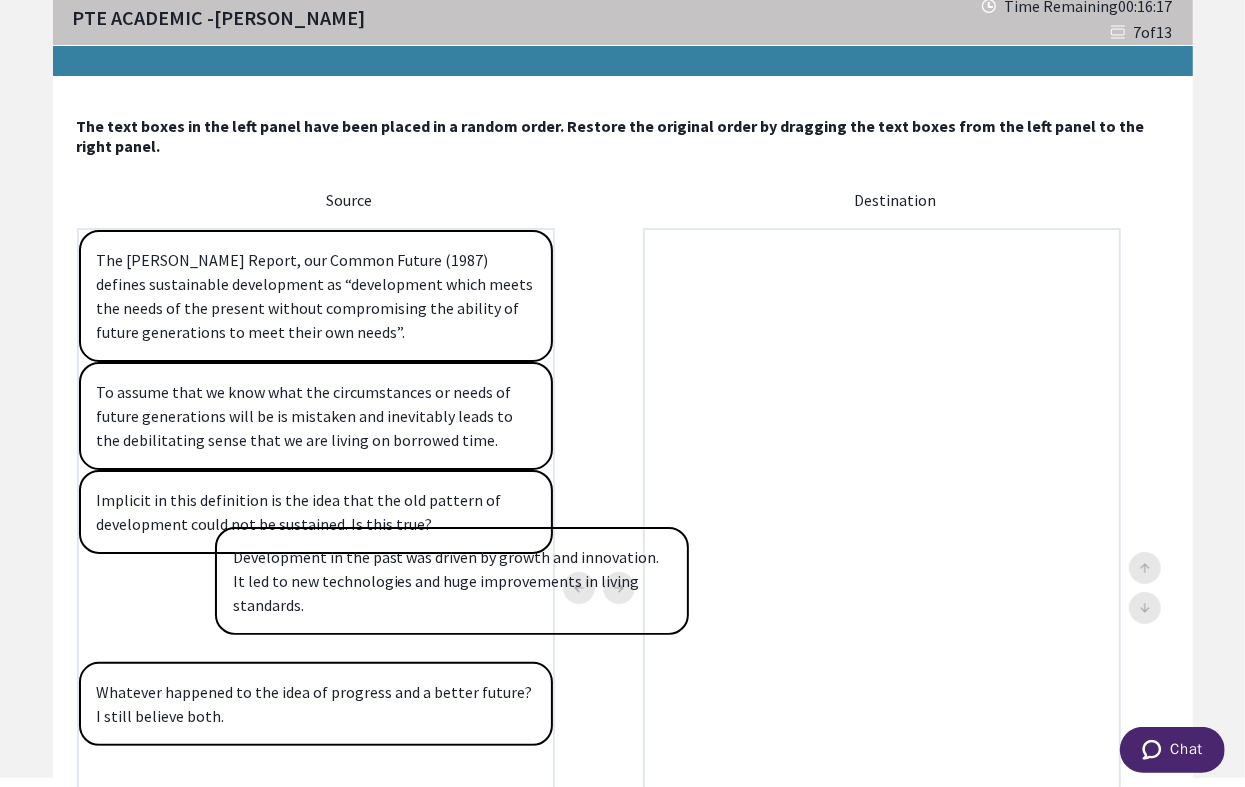 scroll, scrollTop: 11, scrollLeft: 0, axis: vertical 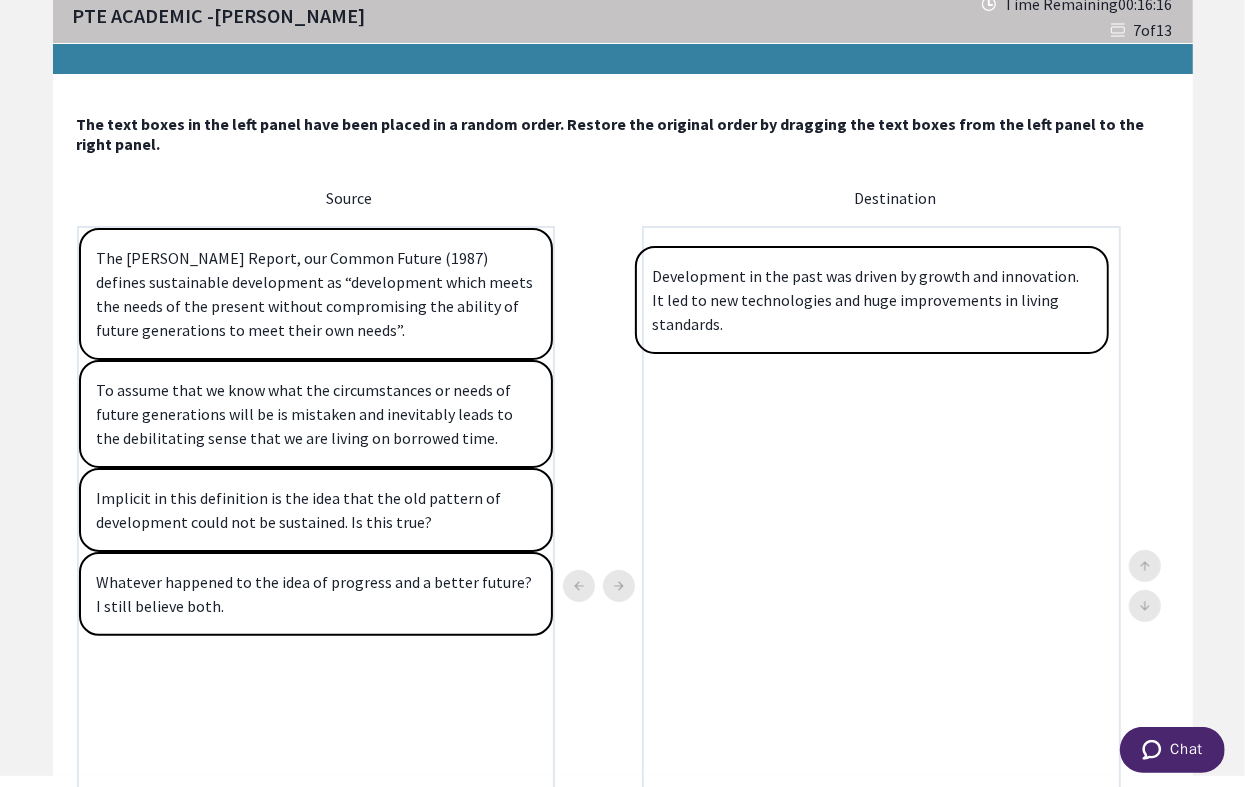 drag, startPoint x: 194, startPoint y: 612, endPoint x: 755, endPoint y: 296, distance: 643.8765 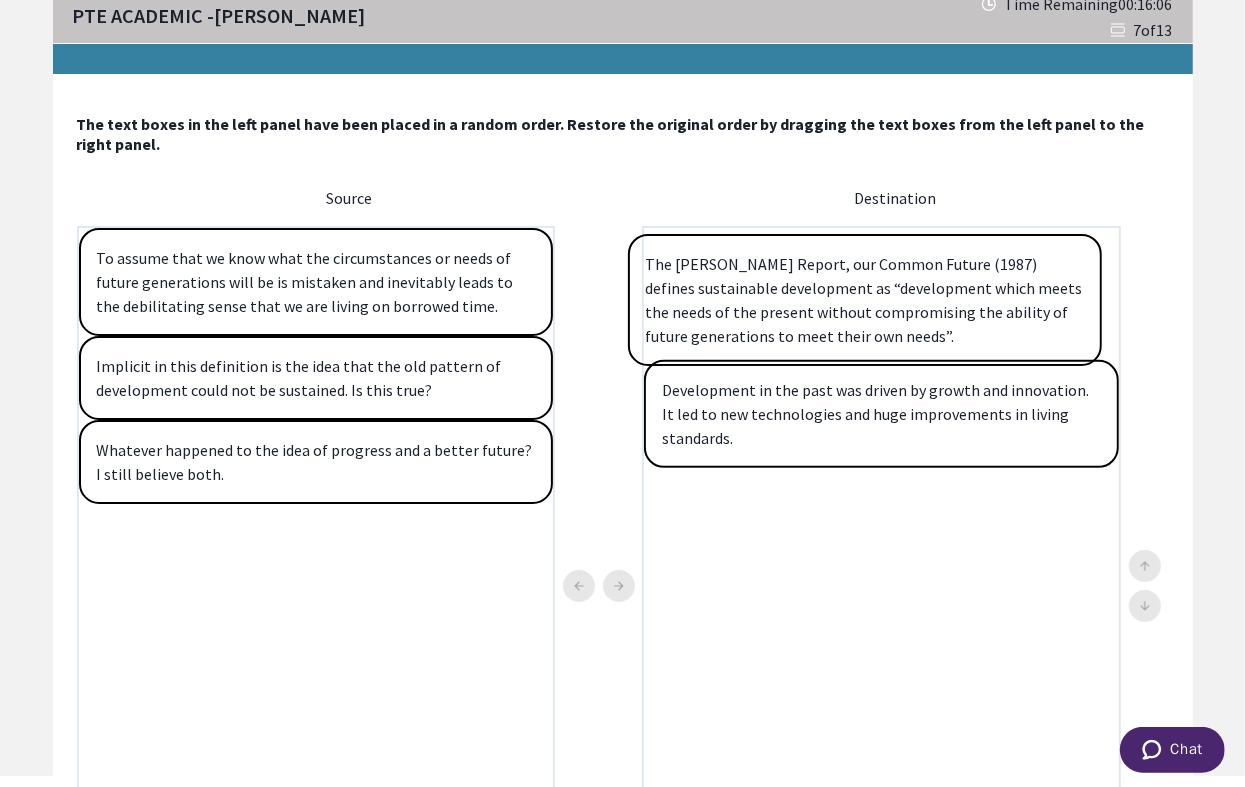 drag, startPoint x: 333, startPoint y: 290, endPoint x: 891, endPoint y: 300, distance: 558.0896 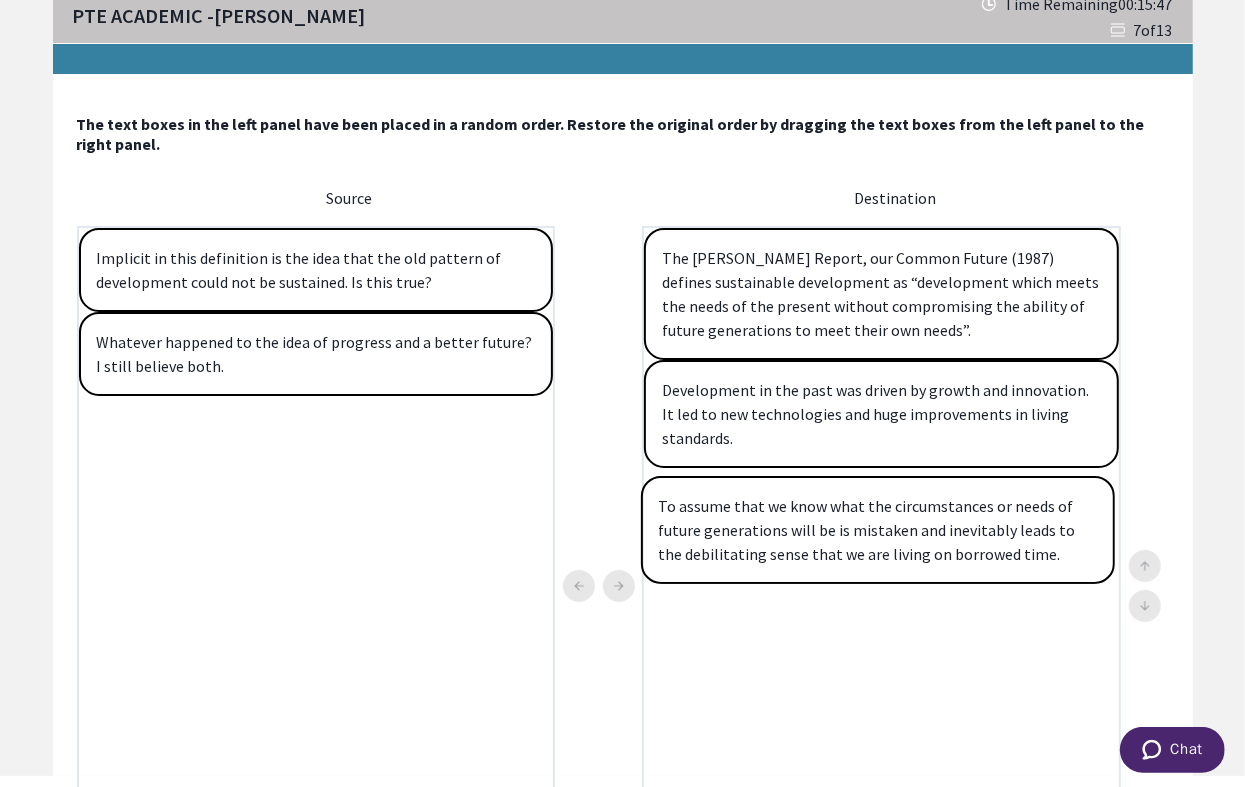 drag, startPoint x: 171, startPoint y: 286, endPoint x: 725, endPoint y: 540, distance: 609.4522 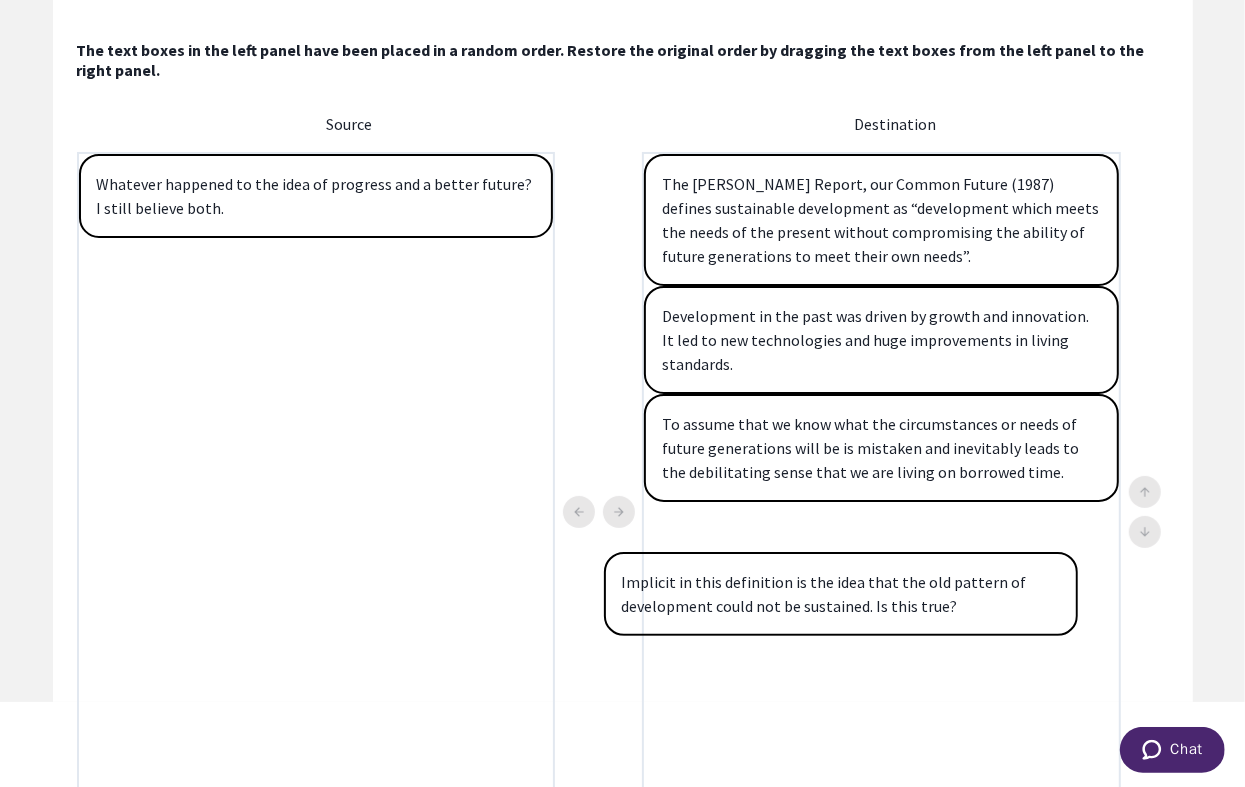 scroll, scrollTop: 90, scrollLeft: 0, axis: vertical 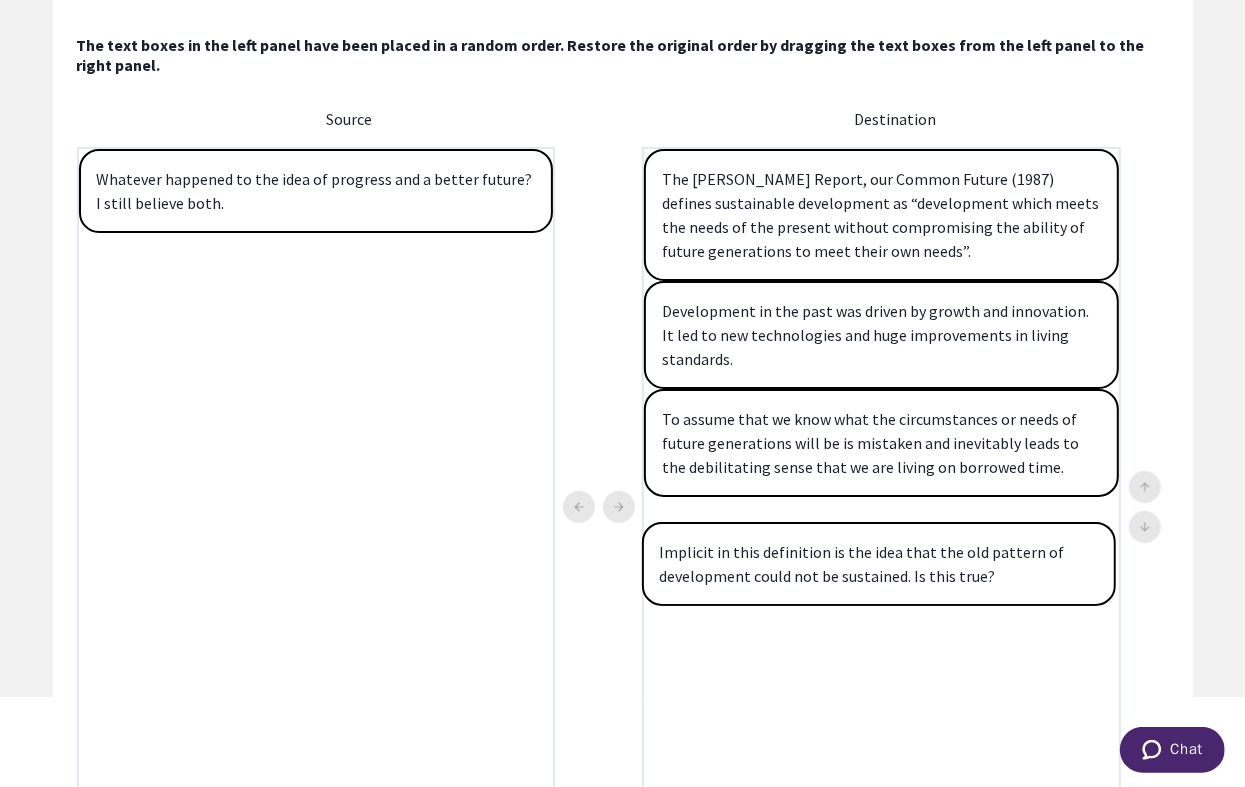 drag, startPoint x: 143, startPoint y: 283, endPoint x: 653, endPoint y: 574, distance: 587.18054 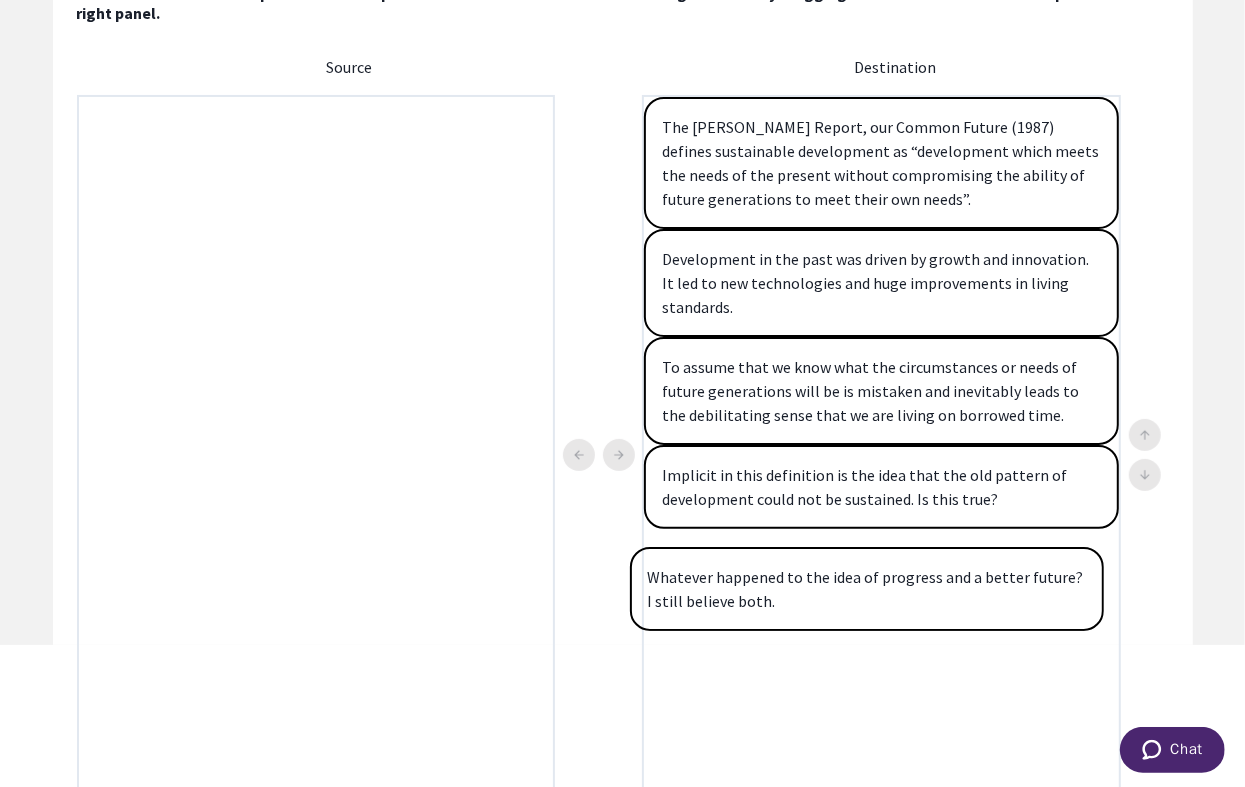 scroll, scrollTop: 145, scrollLeft: 0, axis: vertical 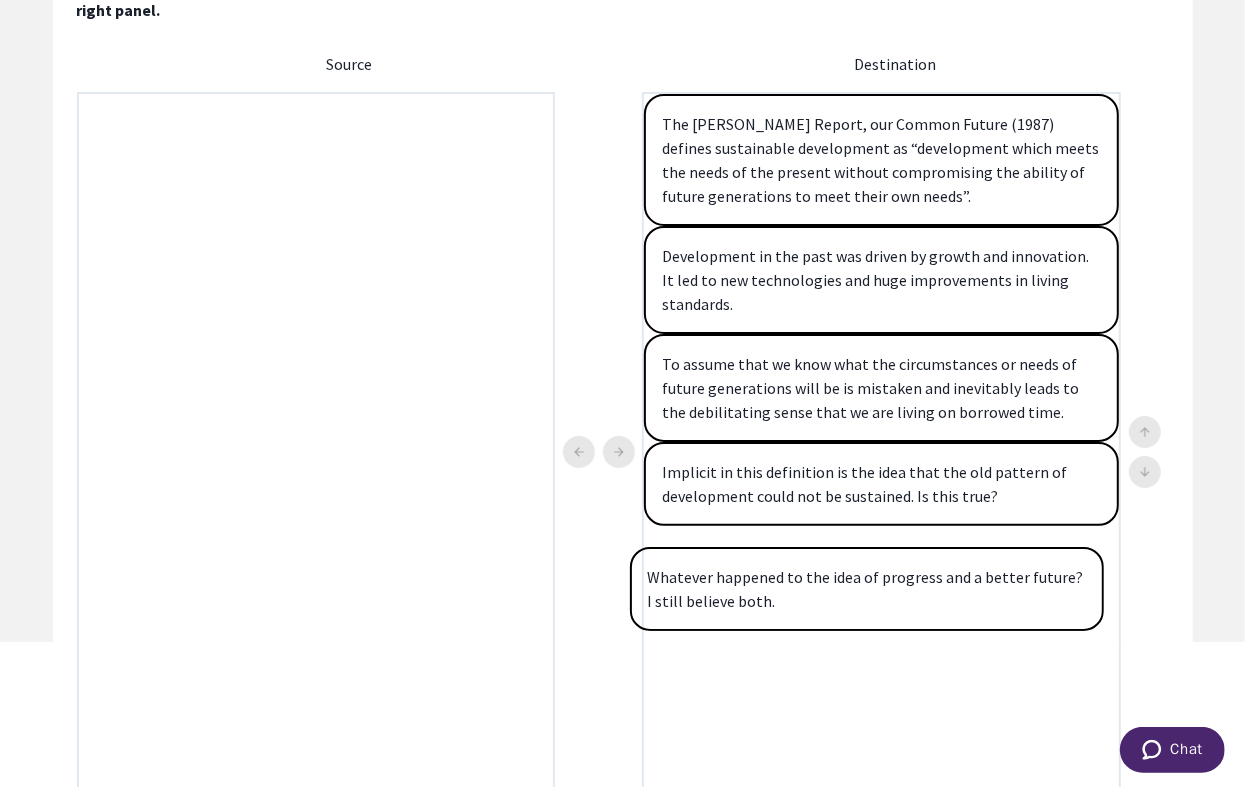 drag, startPoint x: 182, startPoint y: 190, endPoint x: 725, endPoint y: 599, distance: 679.80145 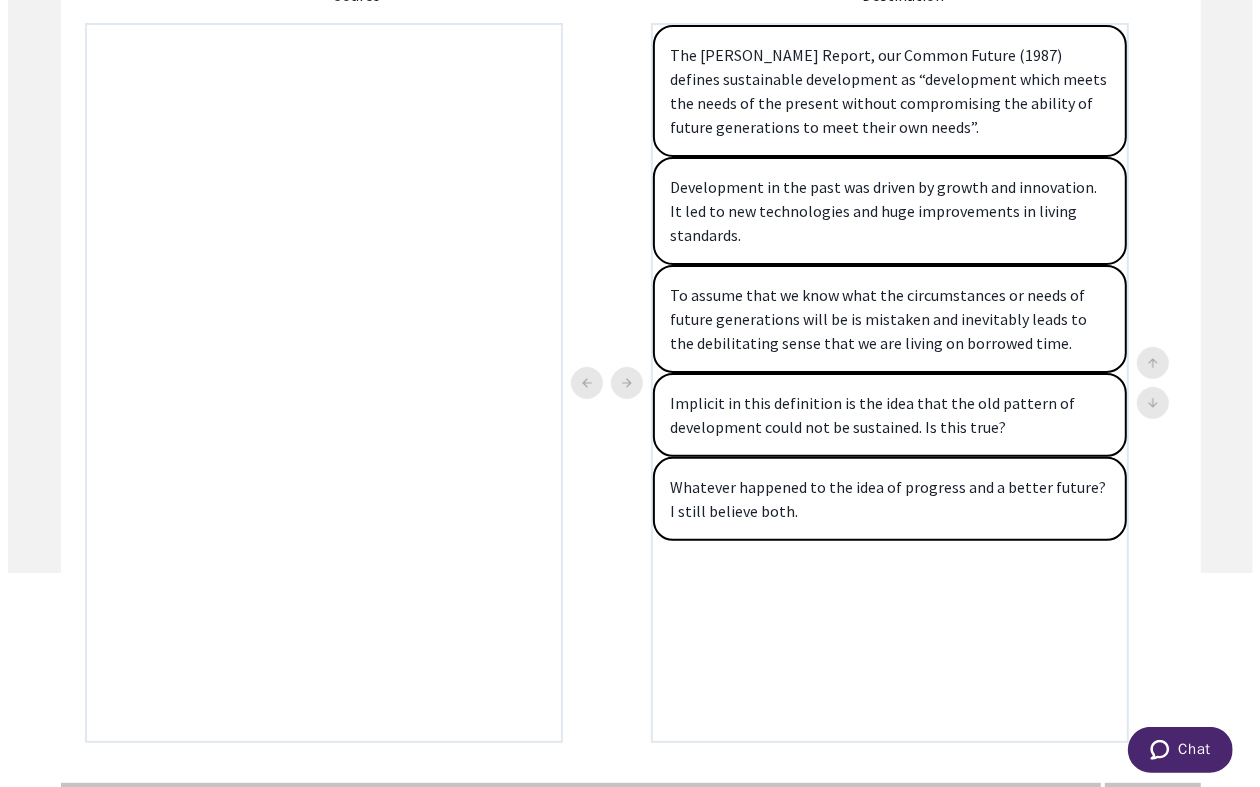 scroll, scrollTop: 249, scrollLeft: 0, axis: vertical 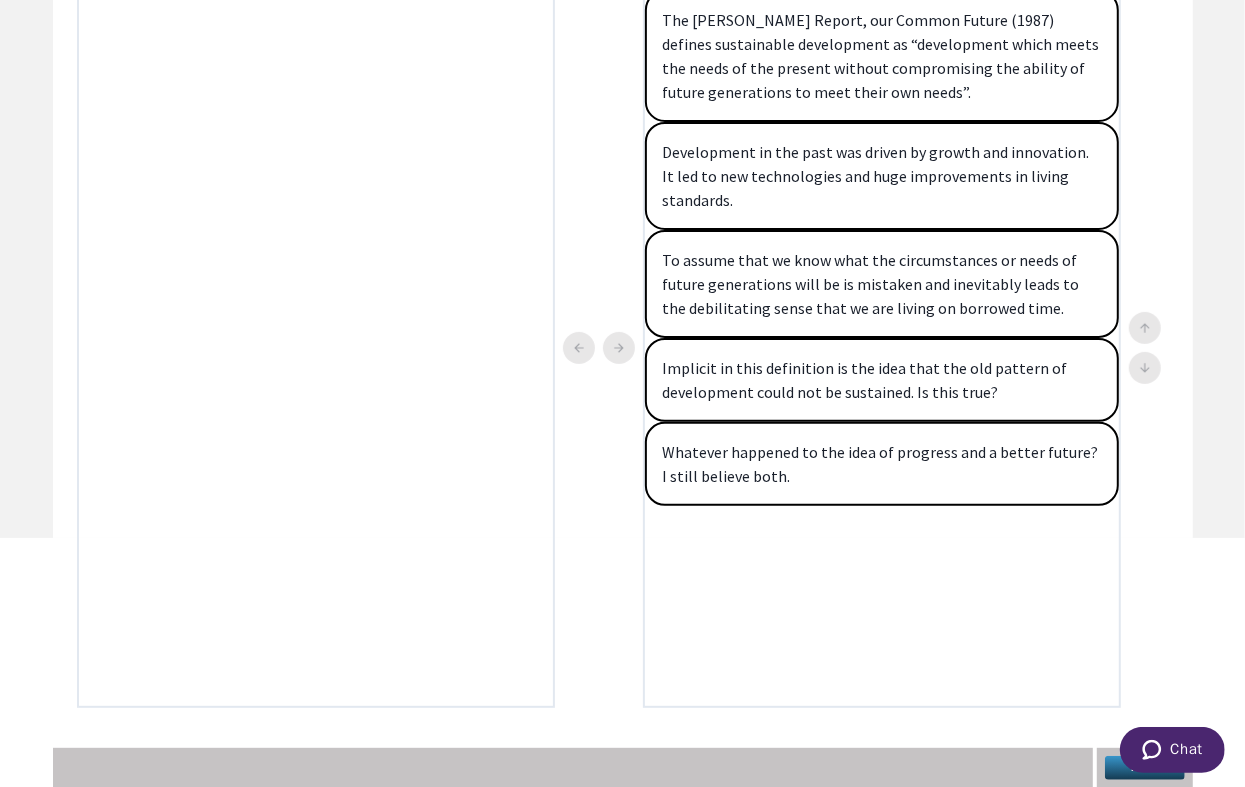 click on "Next" at bounding box center [1145, 768] 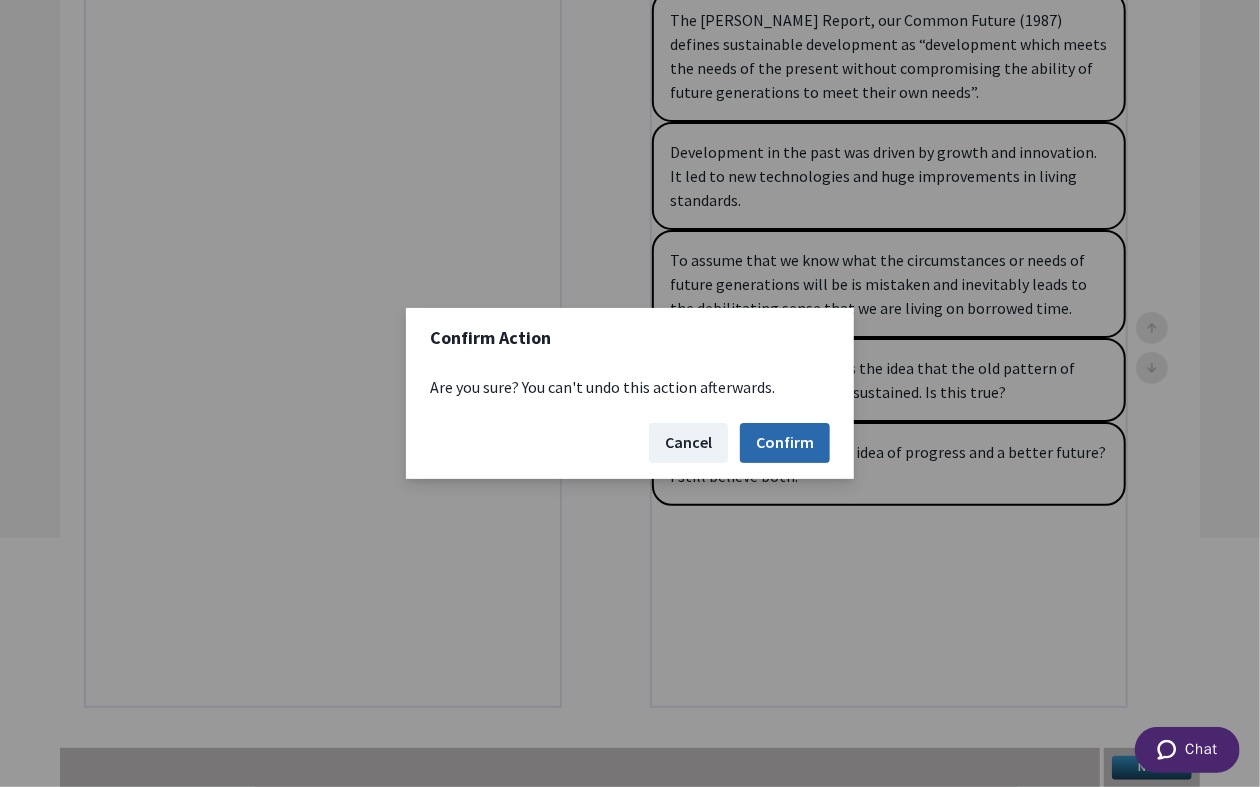 click on "Confirm" at bounding box center (785, 443) 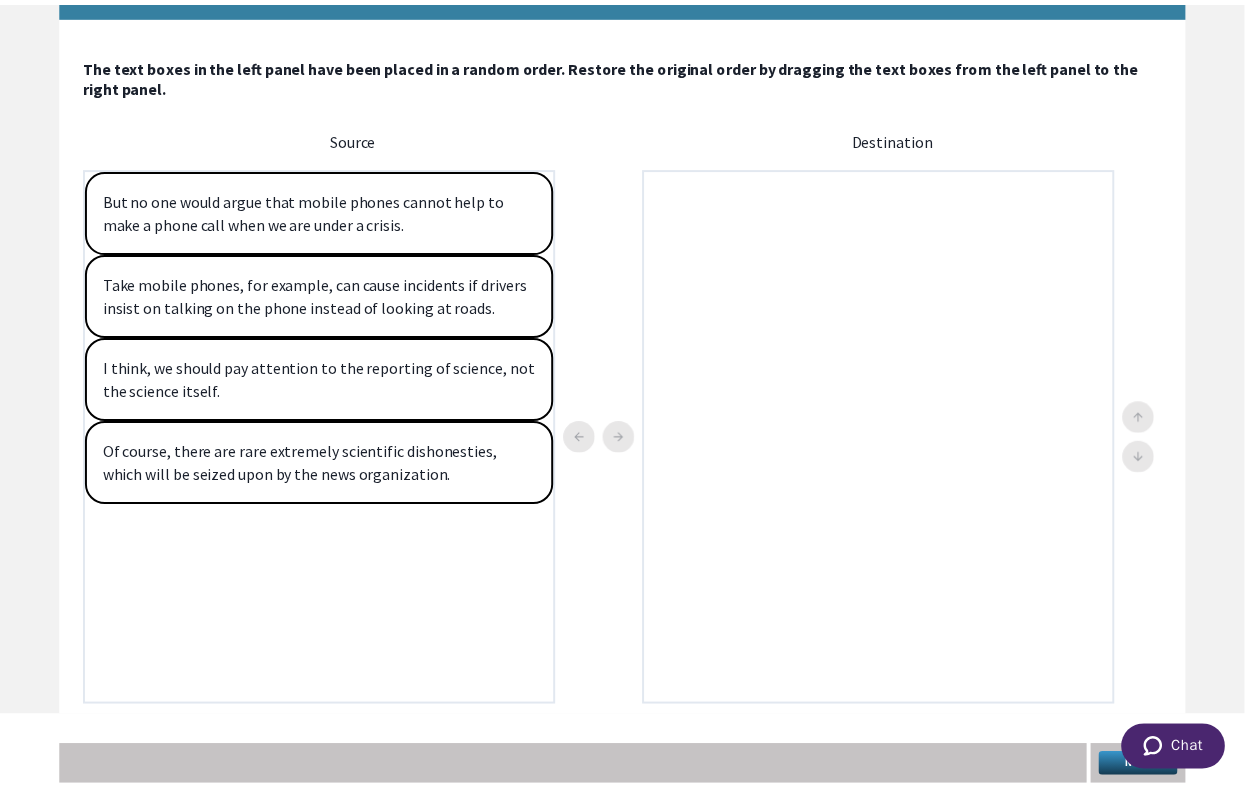scroll, scrollTop: 0, scrollLeft: 0, axis: both 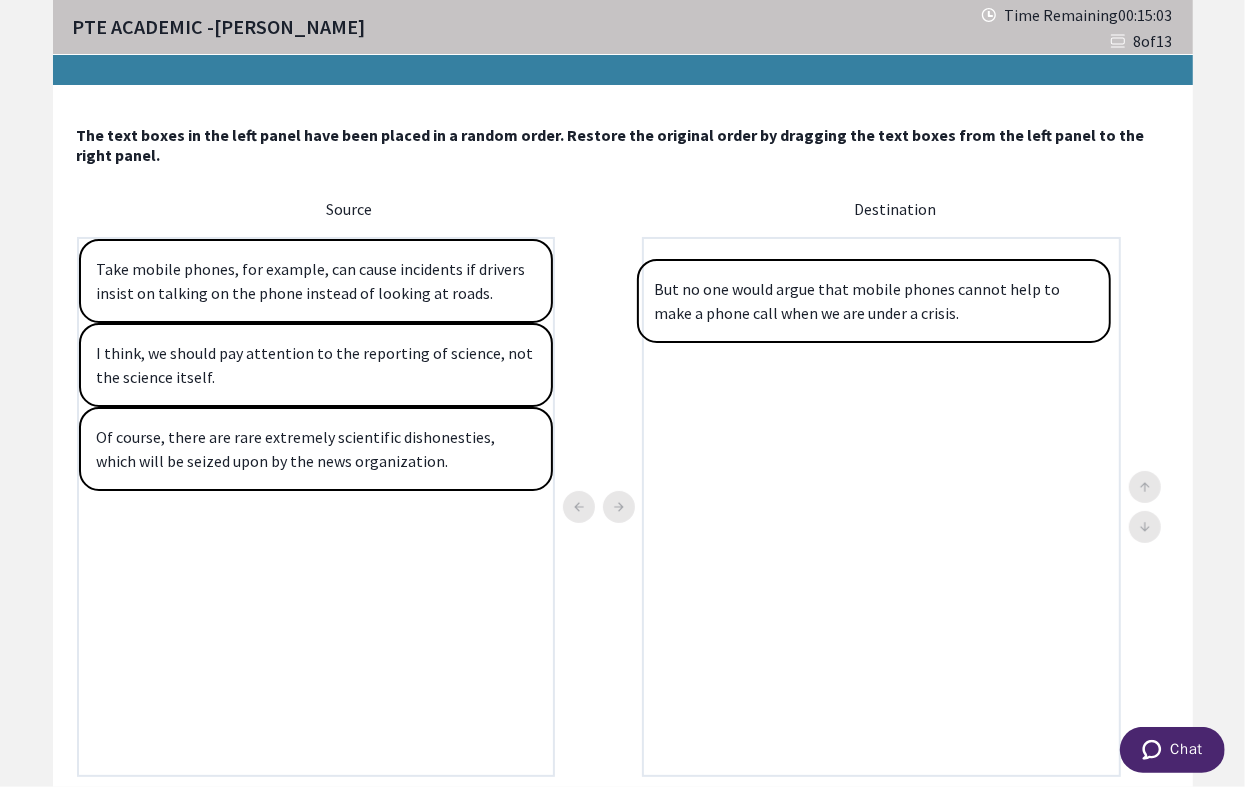 drag, startPoint x: 182, startPoint y: 264, endPoint x: 740, endPoint y: 290, distance: 558.6054 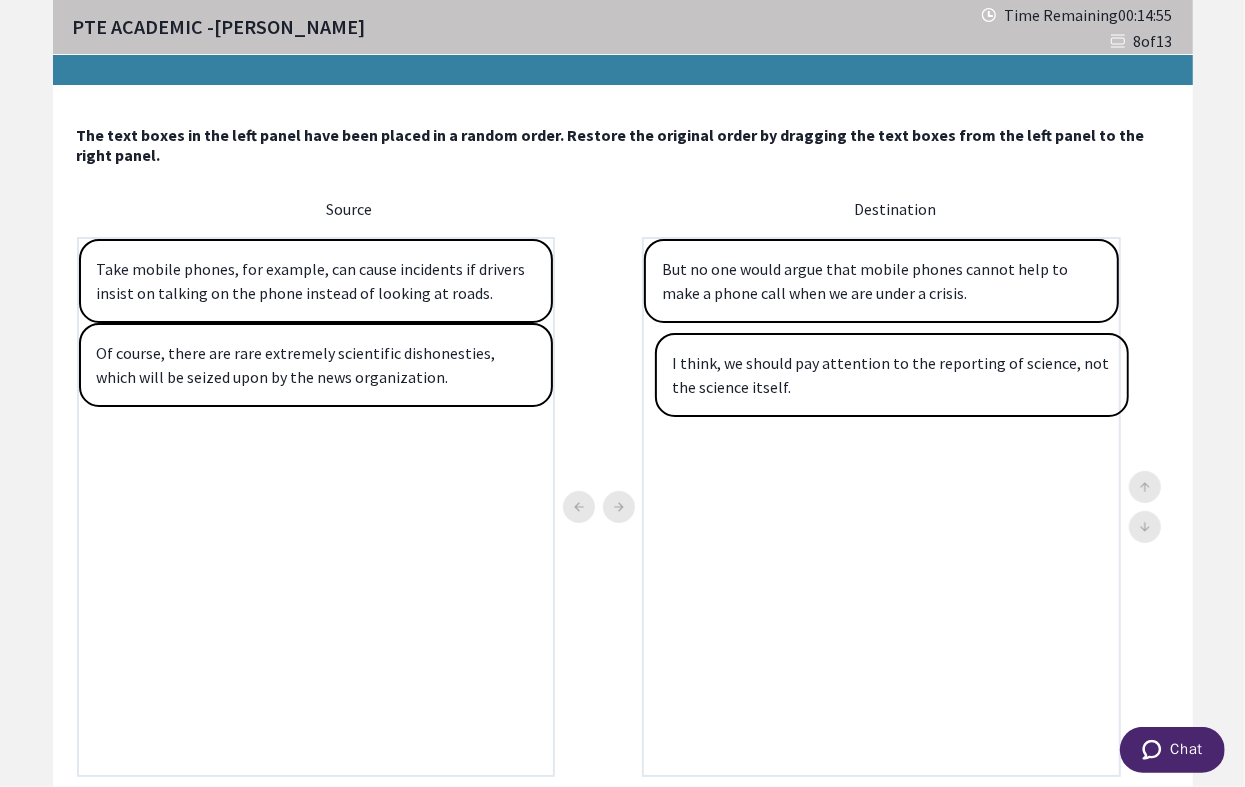 drag, startPoint x: 186, startPoint y: 369, endPoint x: 764, endPoint y: 389, distance: 578.34595 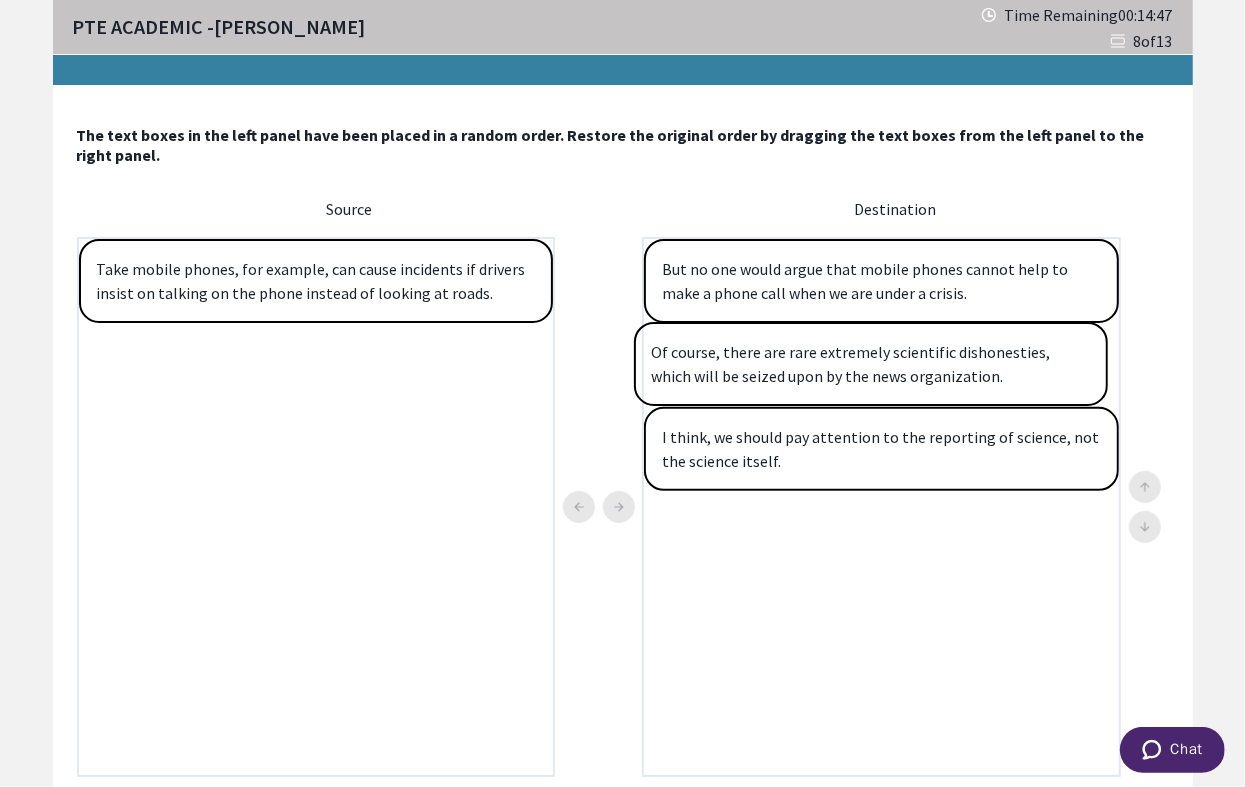 drag, startPoint x: 171, startPoint y: 379, endPoint x: 730, endPoint y: 388, distance: 559.07245 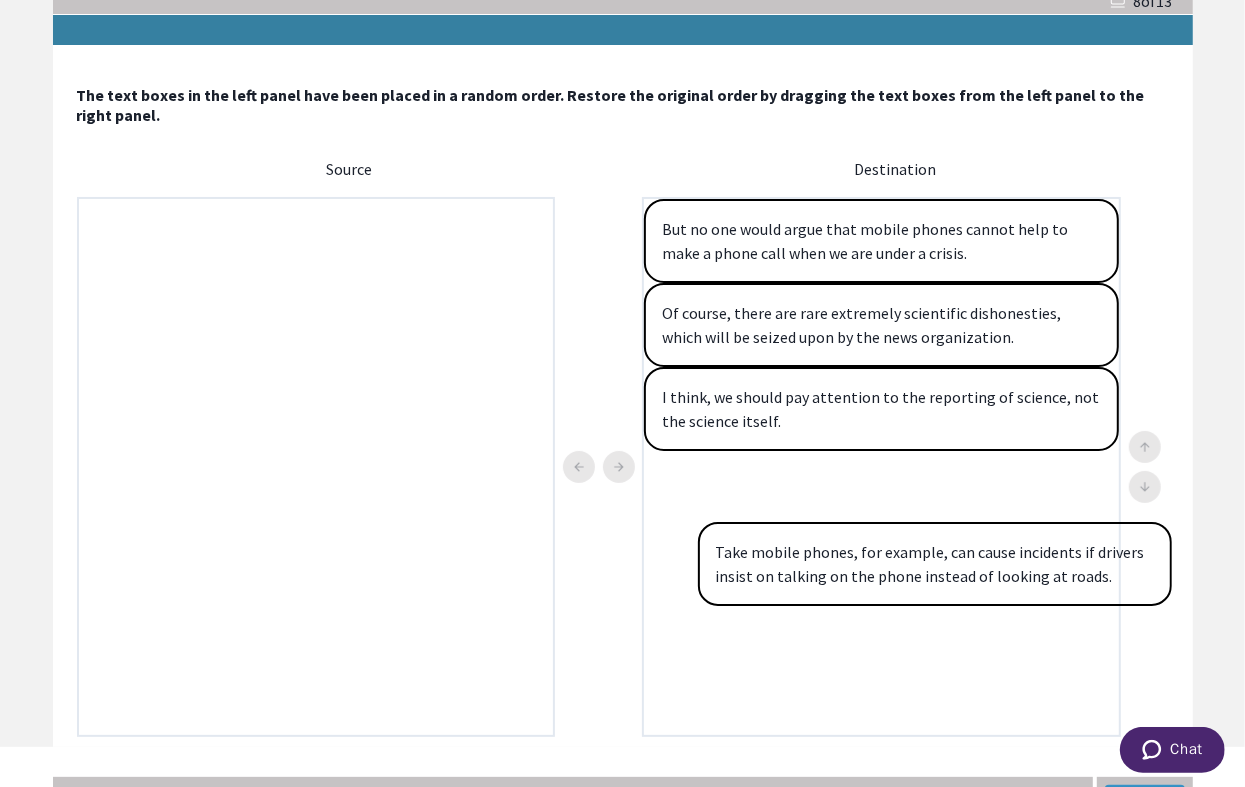 scroll, scrollTop: 47, scrollLeft: 0, axis: vertical 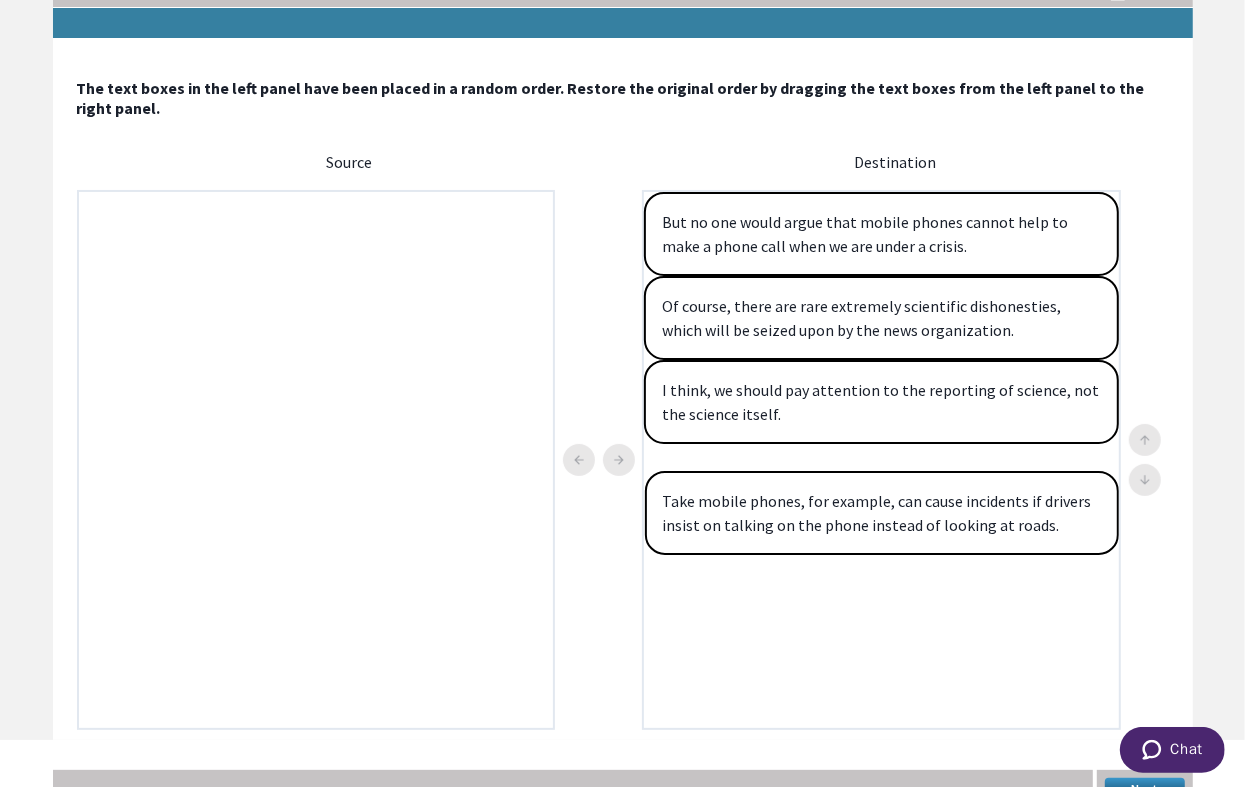 drag, startPoint x: 272, startPoint y: 297, endPoint x: 840, endPoint y: 537, distance: 616.62305 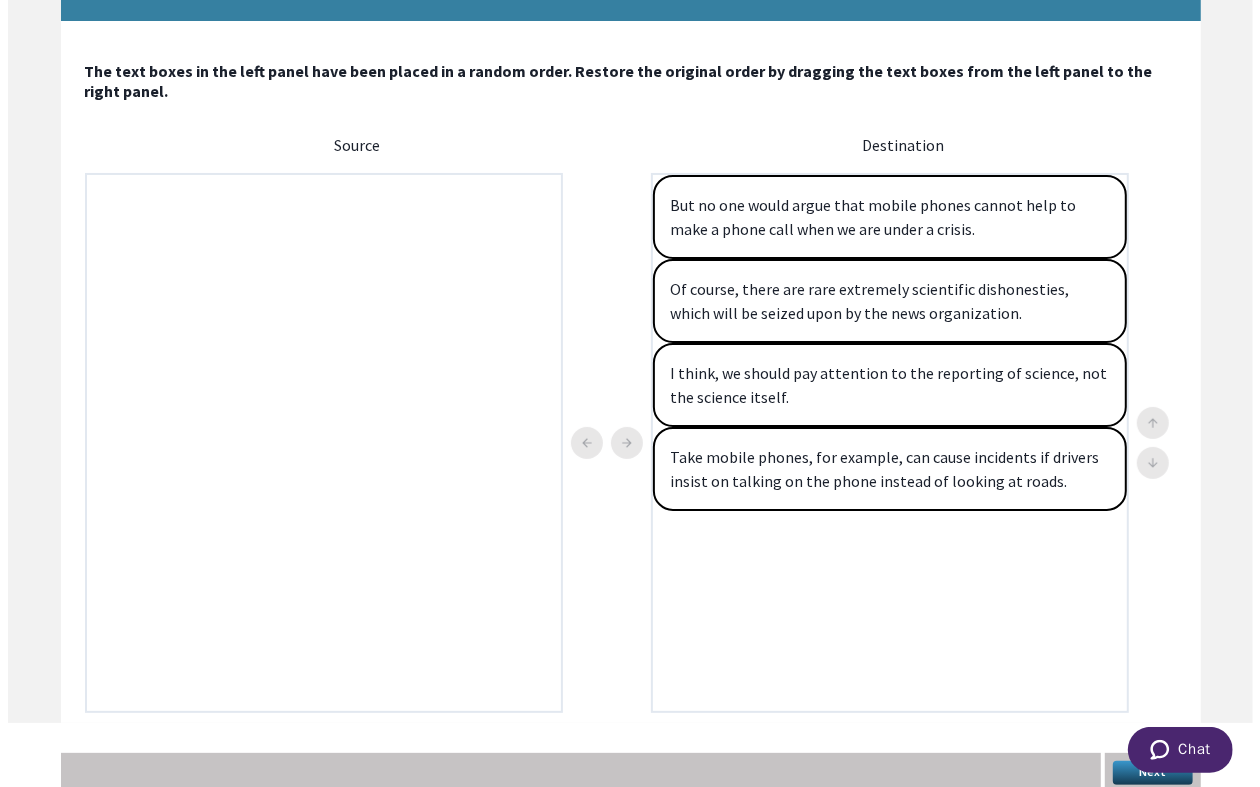 scroll, scrollTop: 68, scrollLeft: 0, axis: vertical 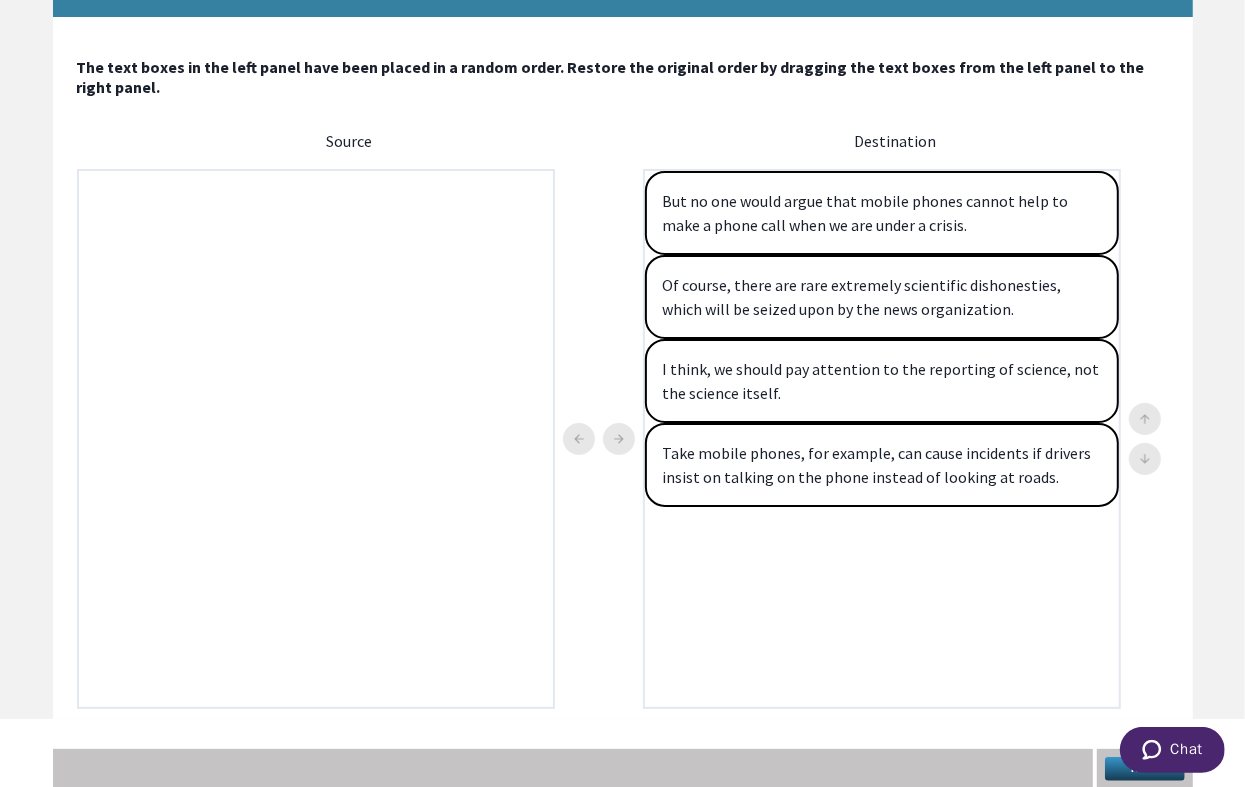 click on "Next" at bounding box center [1145, 769] 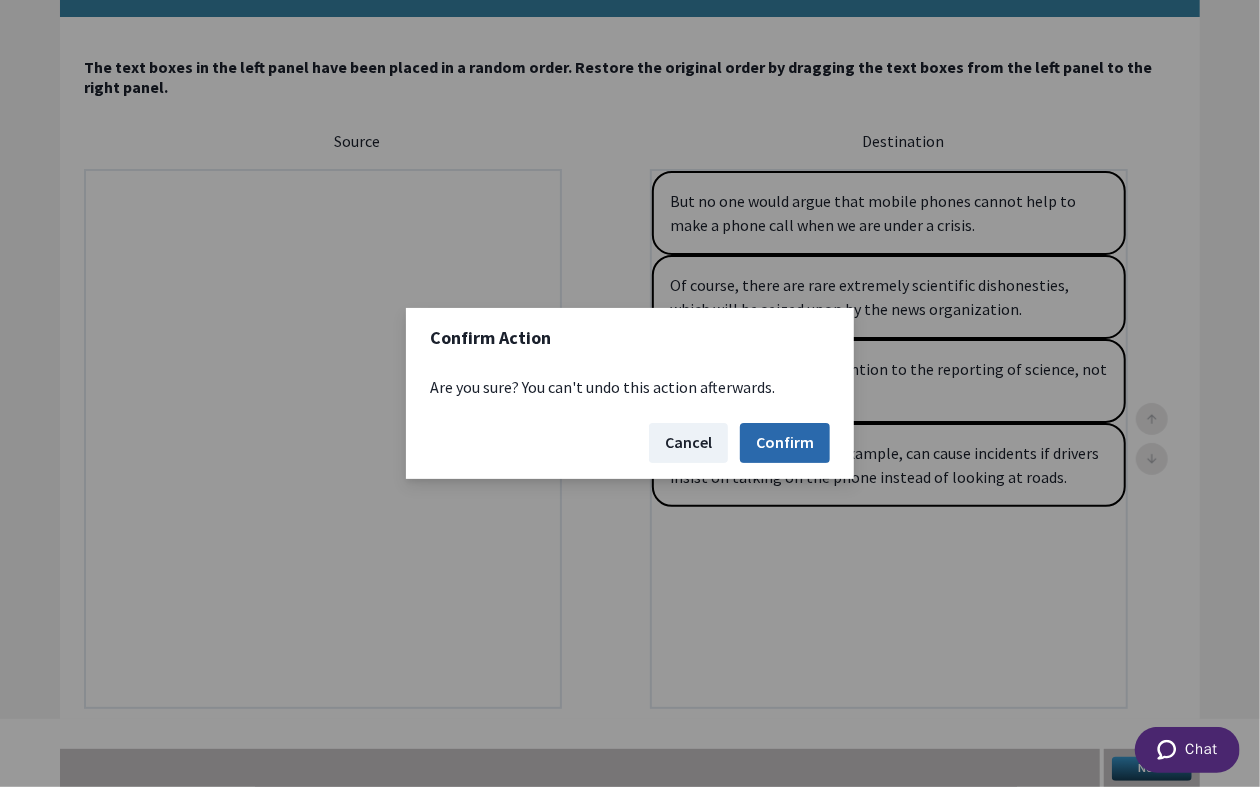 click on "Confirm" at bounding box center [785, 443] 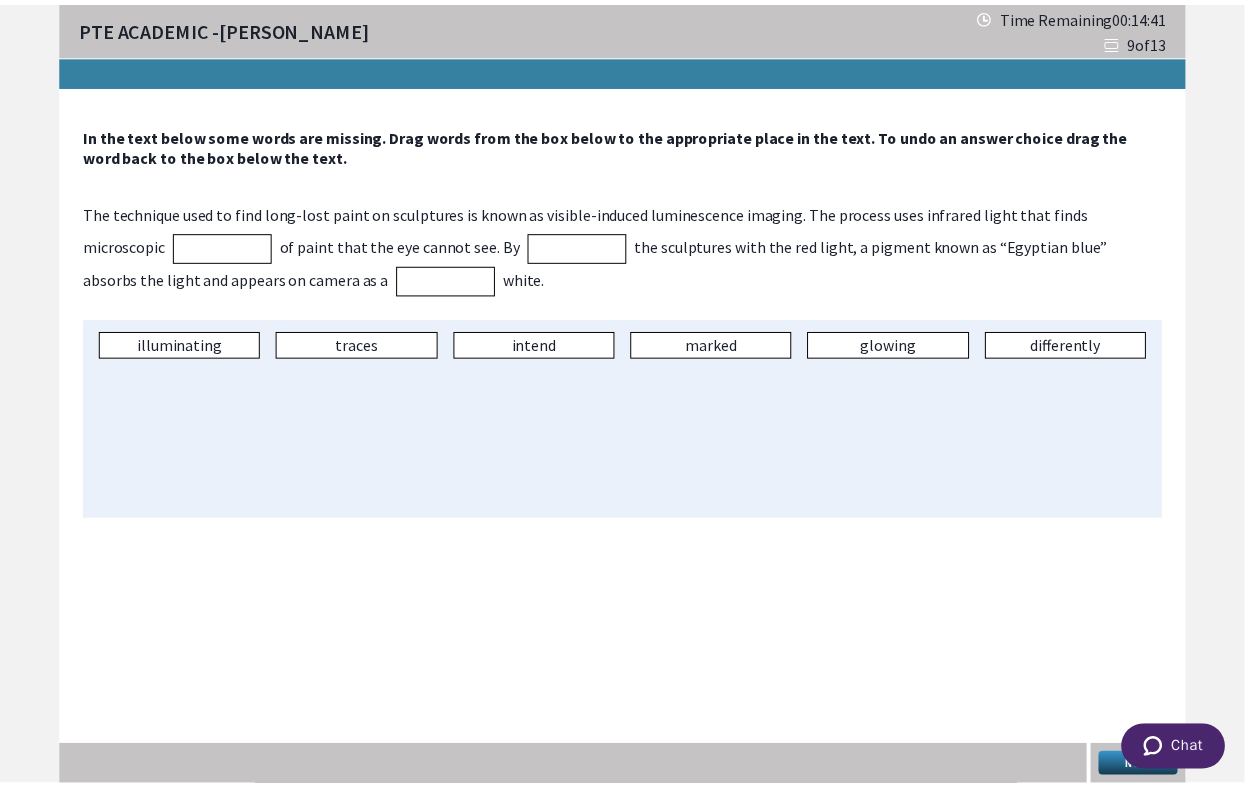scroll, scrollTop: 0, scrollLeft: 0, axis: both 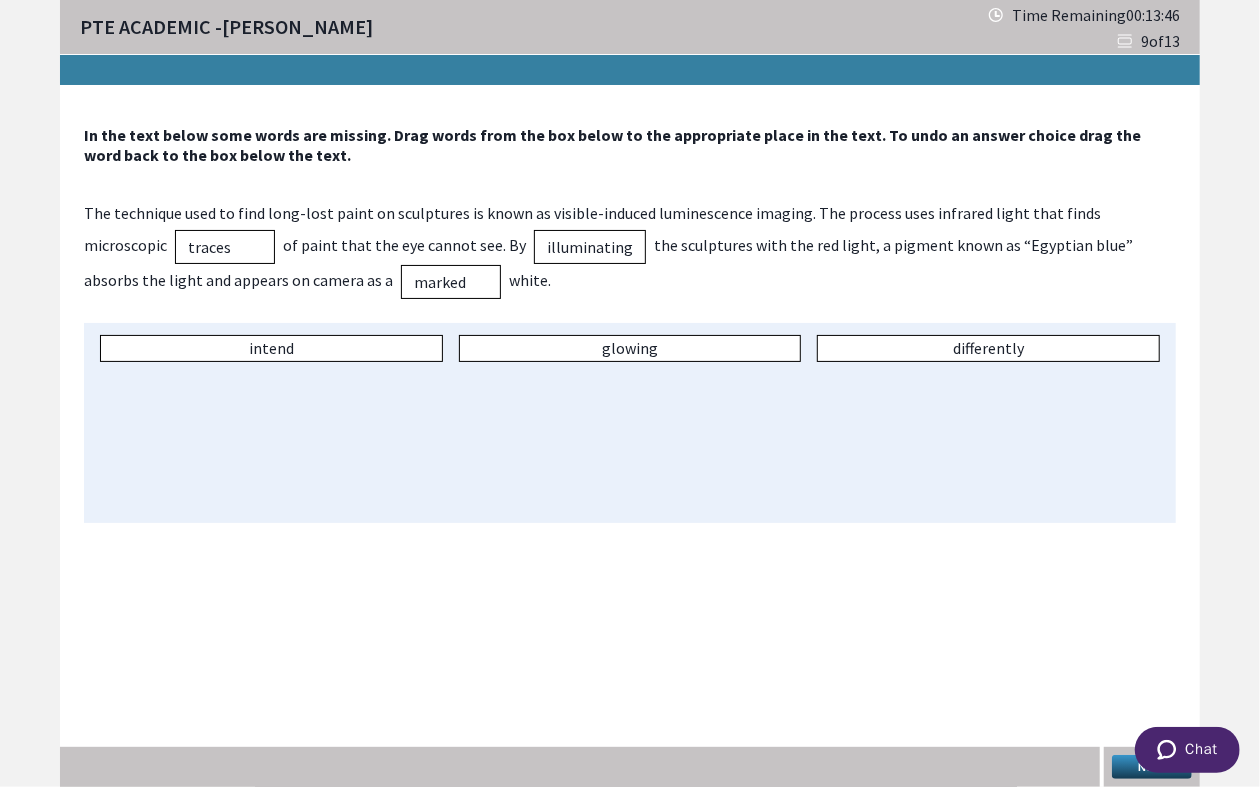 click on "Next" at bounding box center [1152, 767] 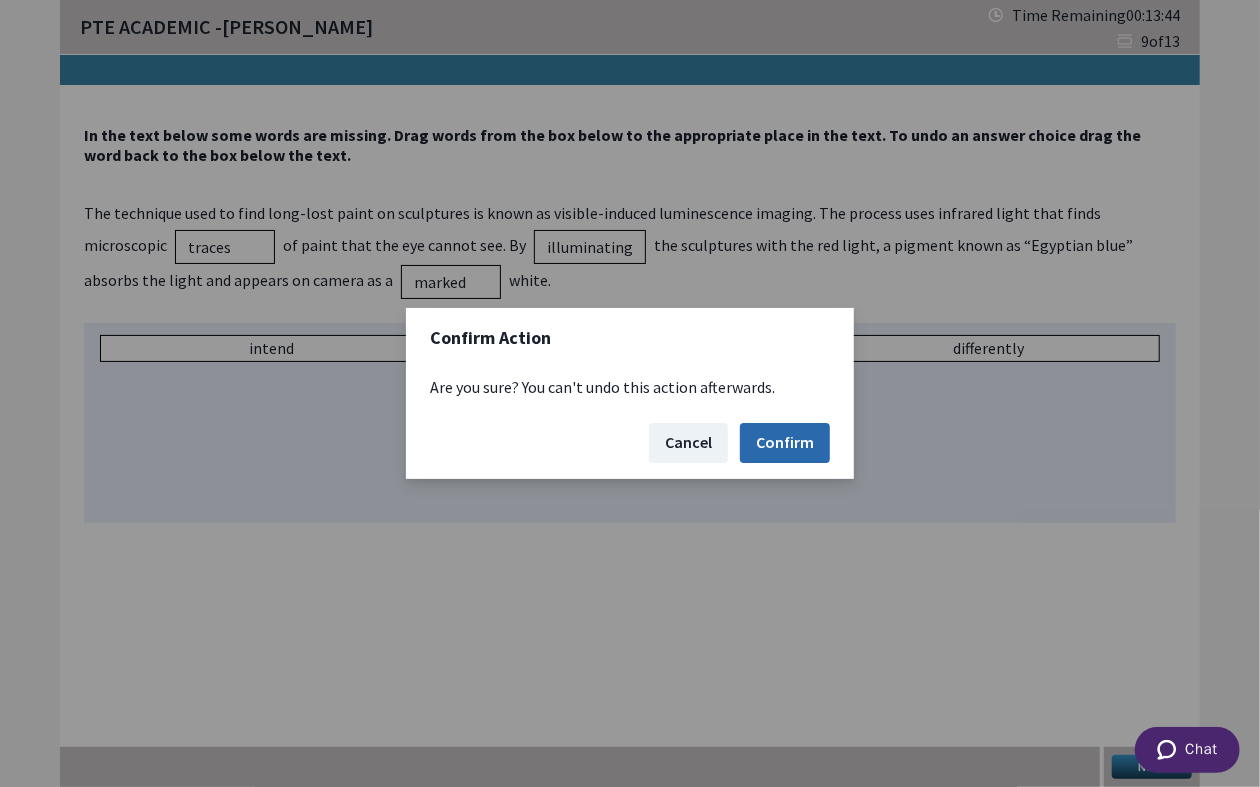 click on "Confirm" at bounding box center [785, 443] 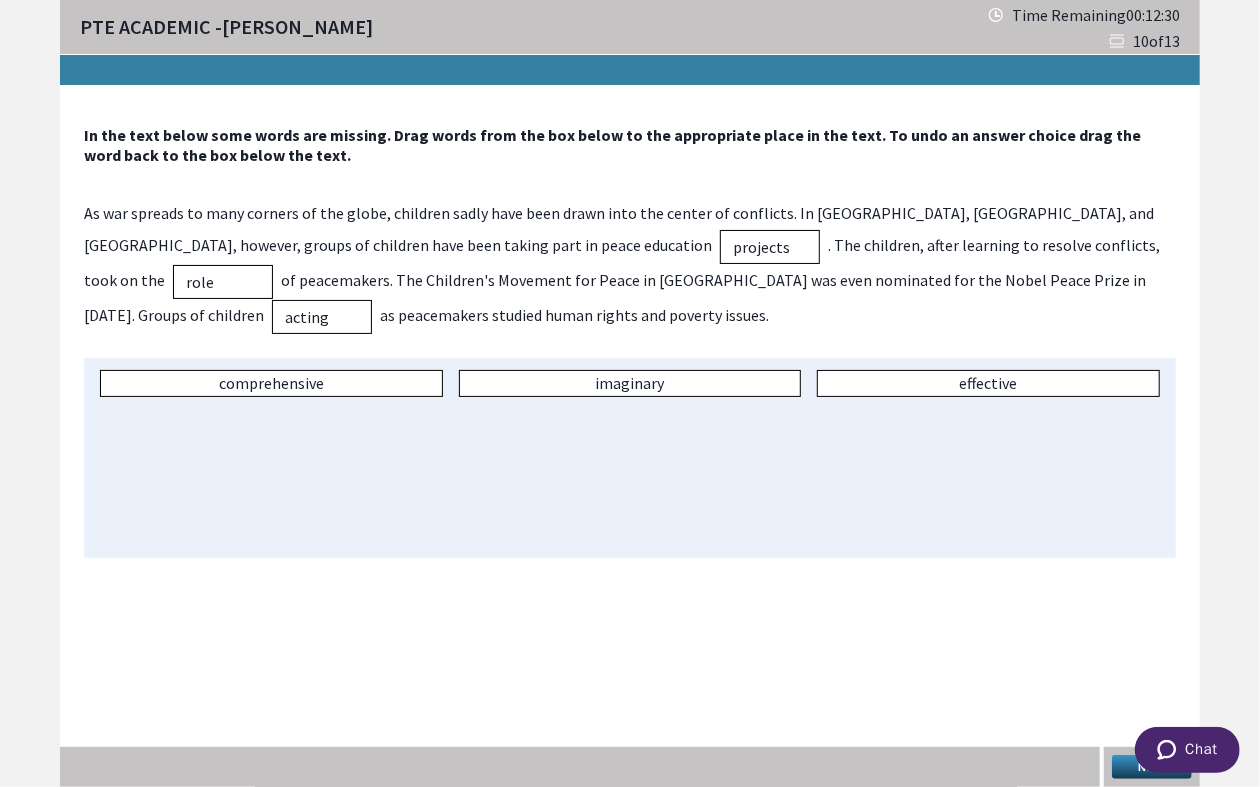 click on "Next" at bounding box center [1152, 767] 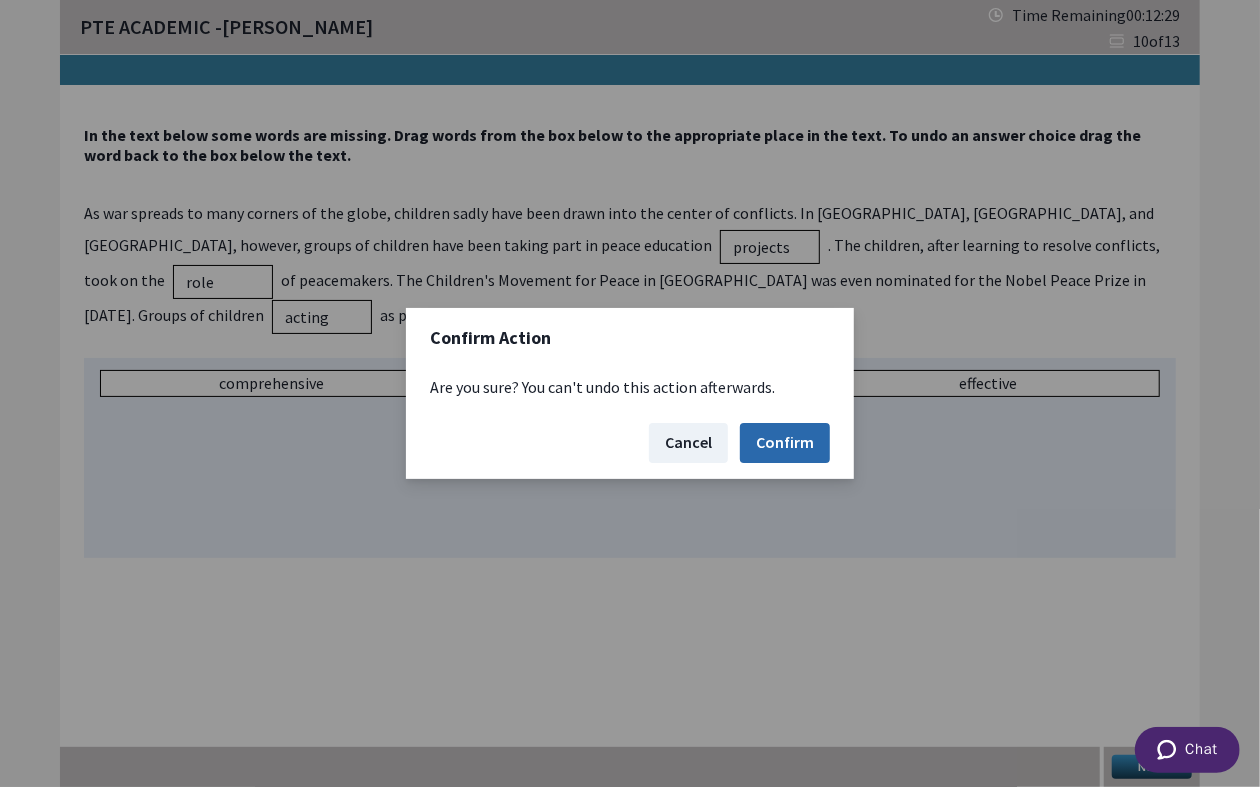 click on "Confirm" at bounding box center [785, 443] 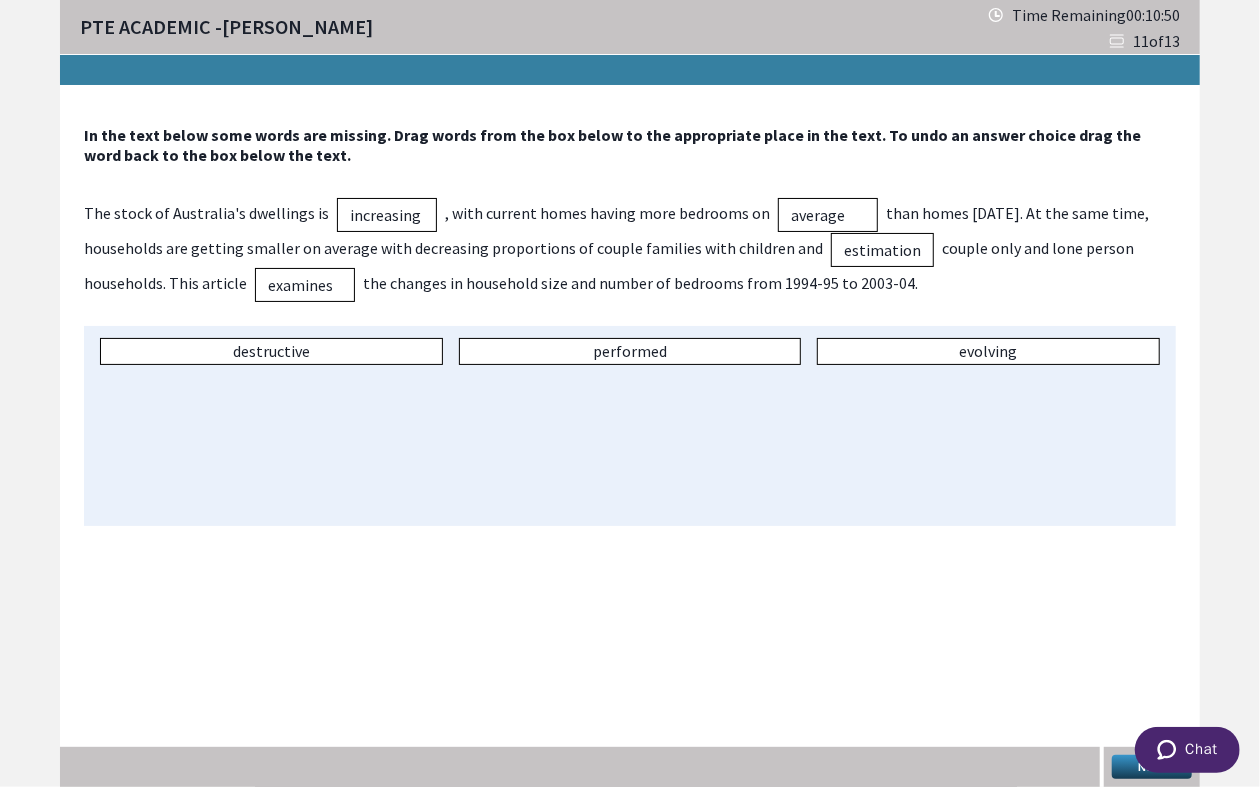 click on "Chat" at bounding box center [1186, 749] 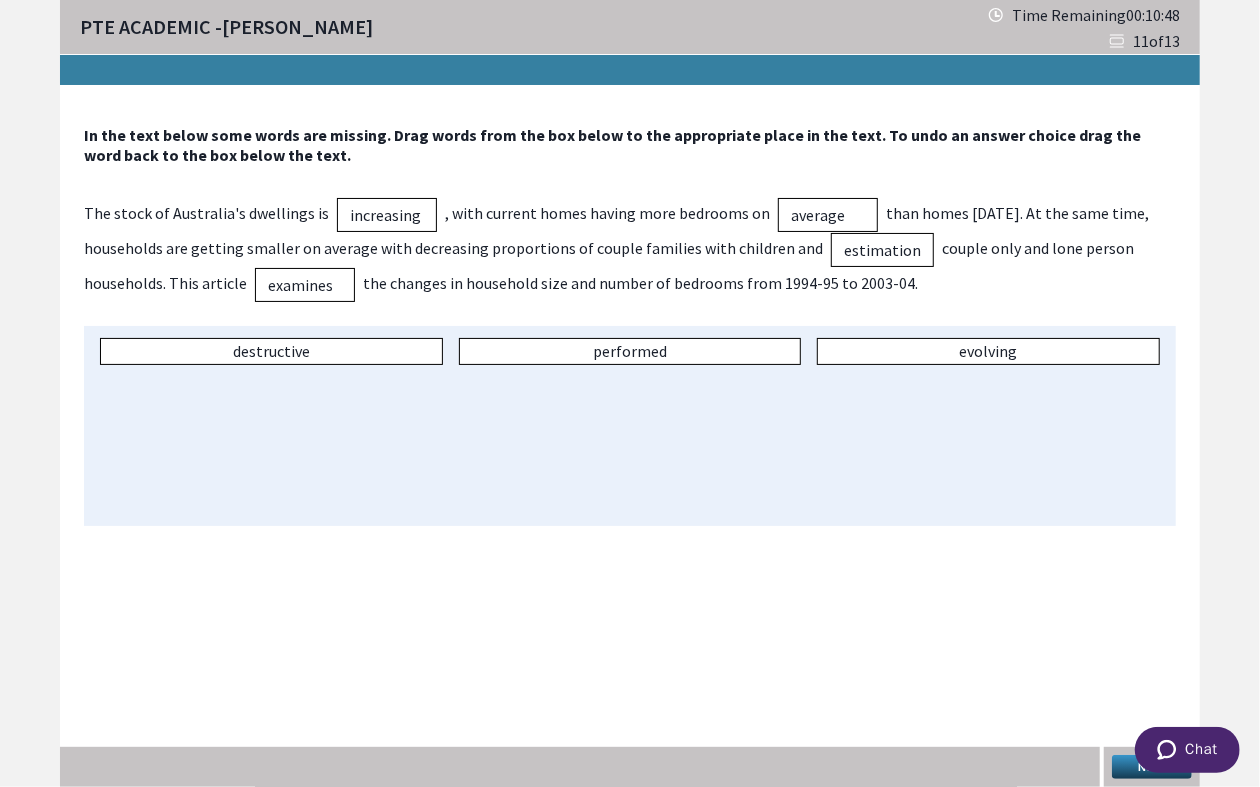 click on "Next" at bounding box center [1152, 767] 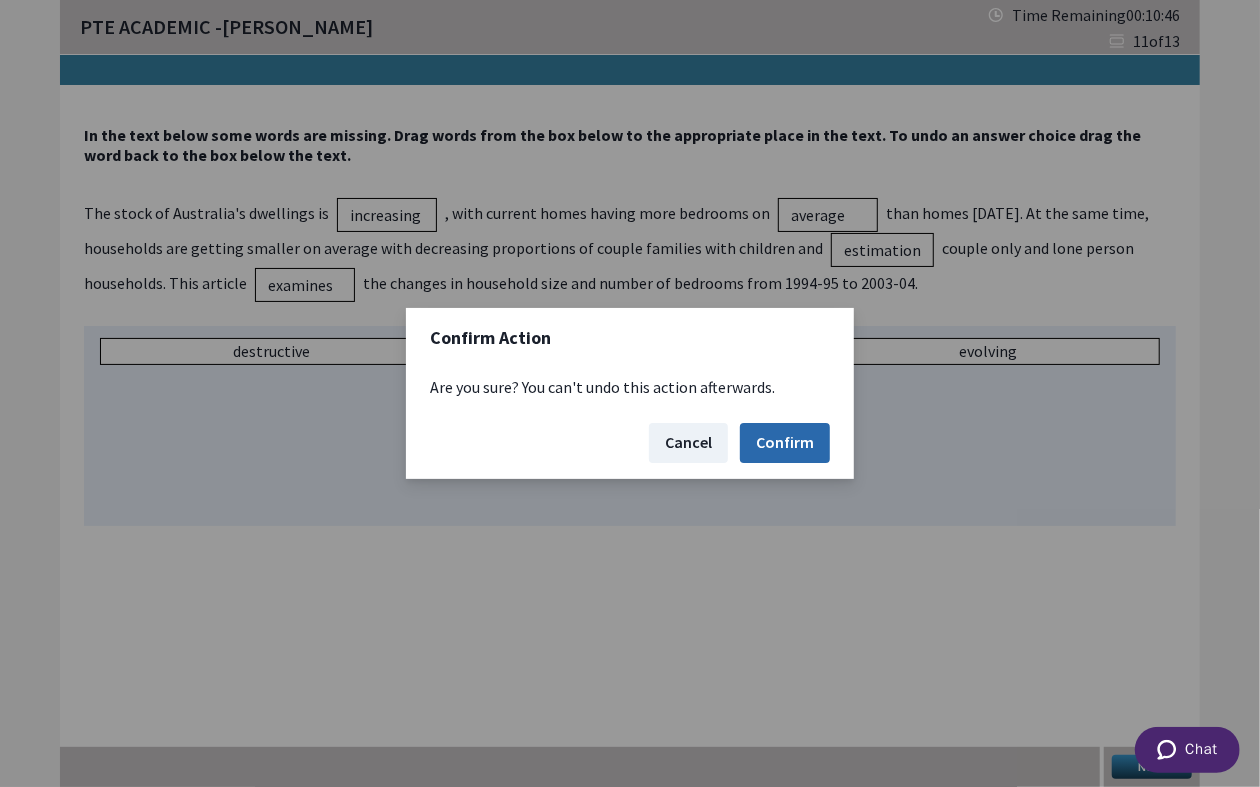 click on "Confirm" at bounding box center (785, 443) 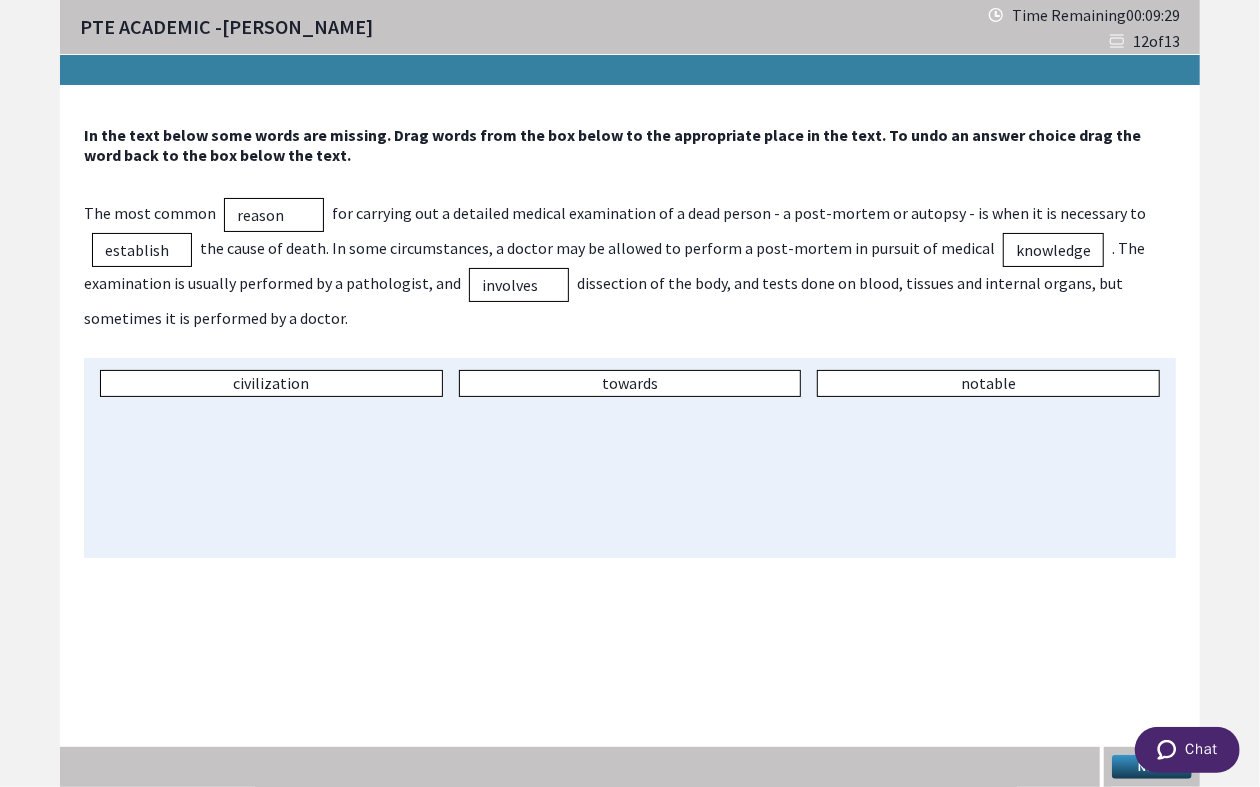 click on "Next" at bounding box center (1152, 767) 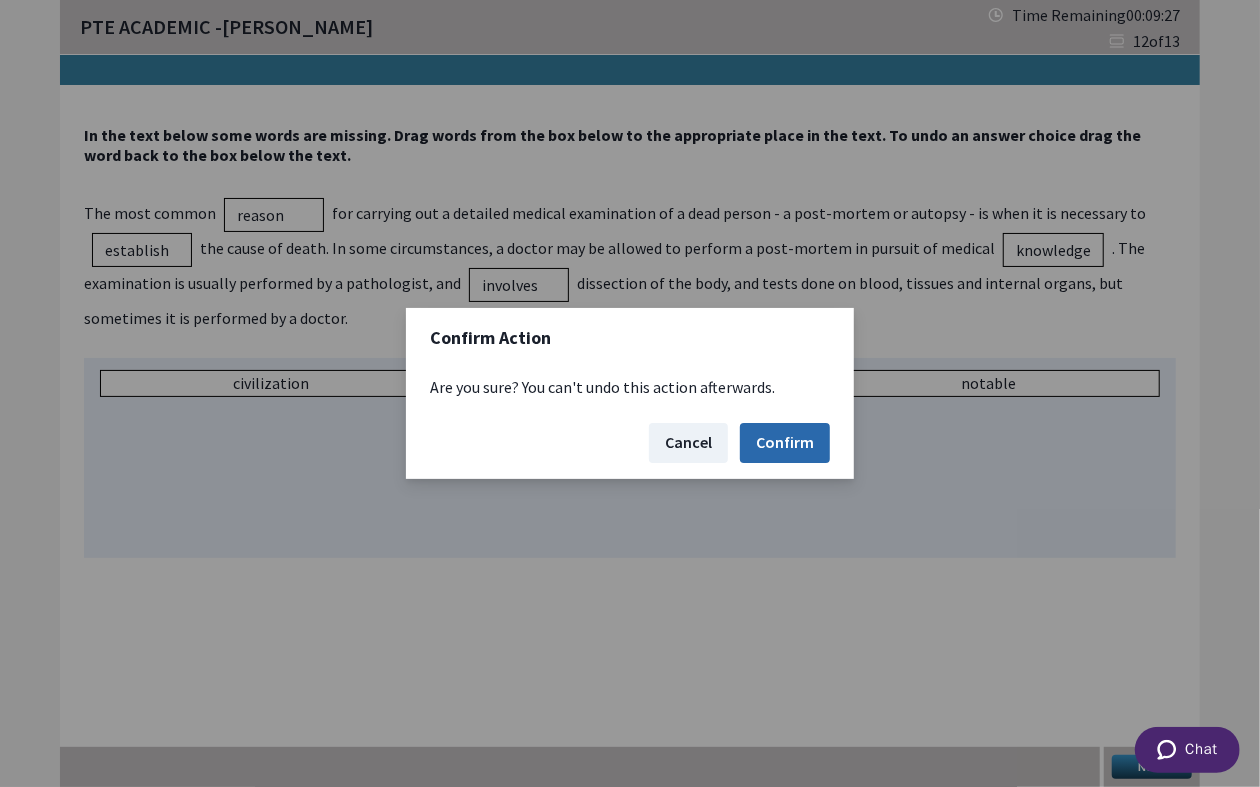 click on "Confirm" at bounding box center (785, 443) 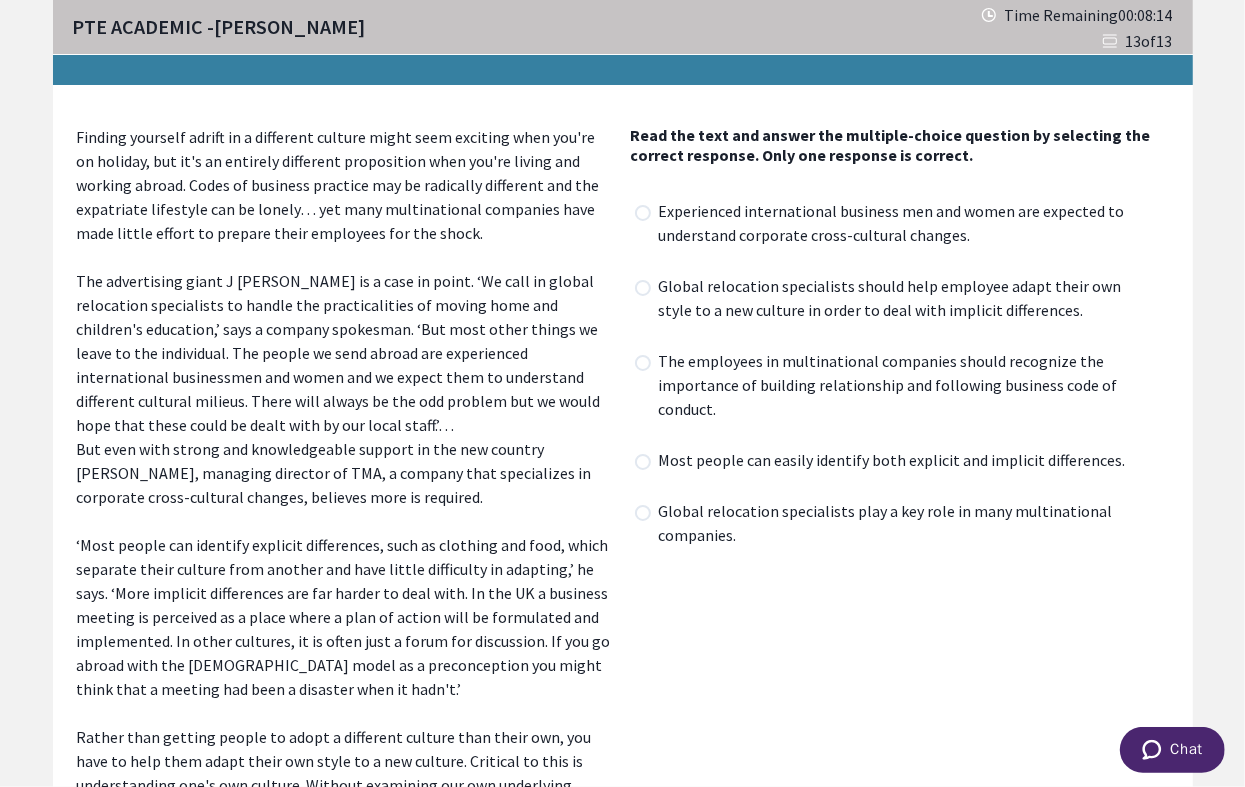 click at bounding box center [643, 288] 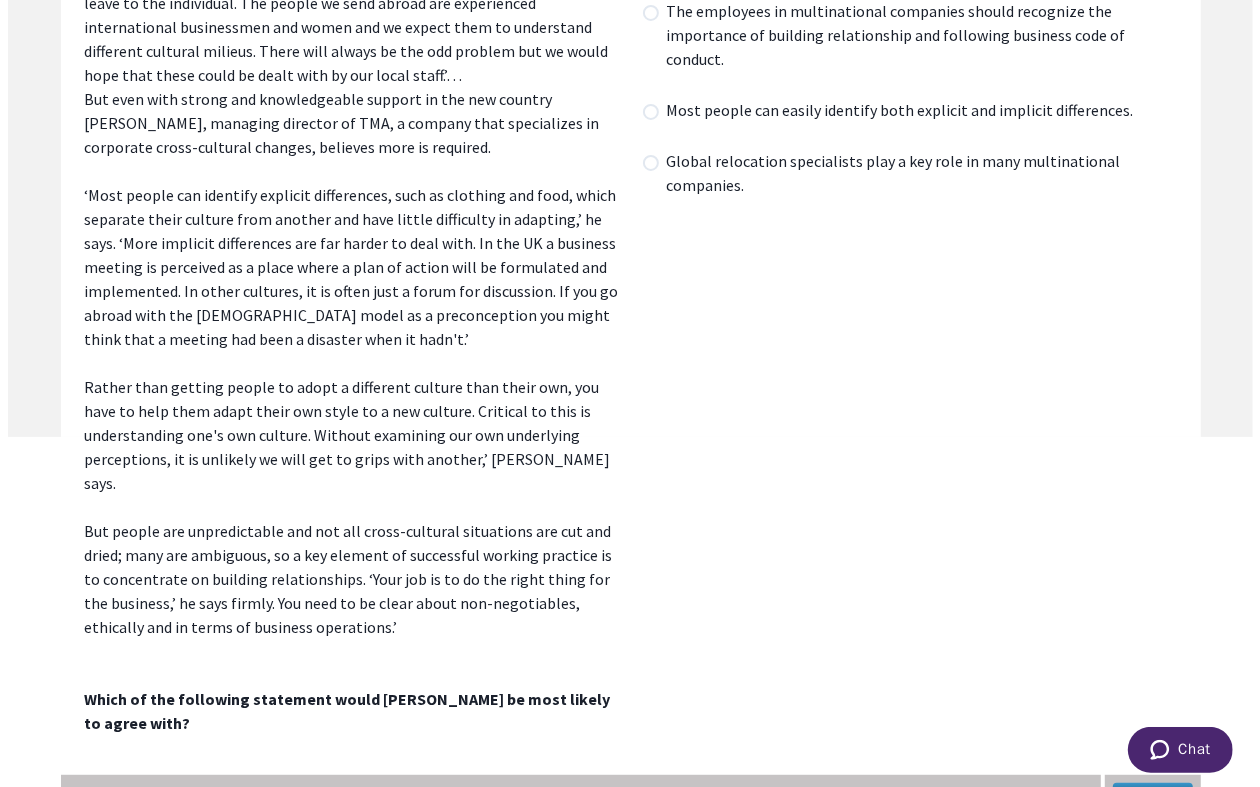scroll, scrollTop: 353, scrollLeft: 0, axis: vertical 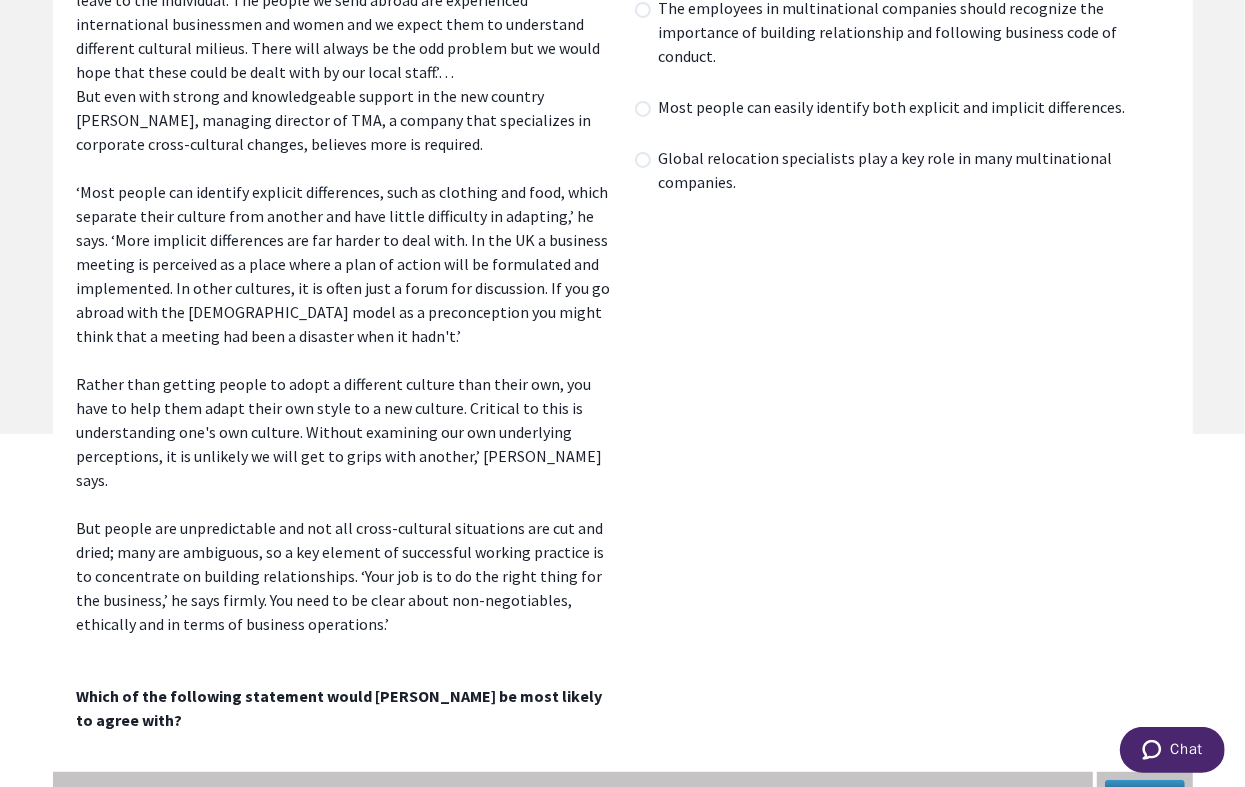 click on "Next" at bounding box center (1145, 792) 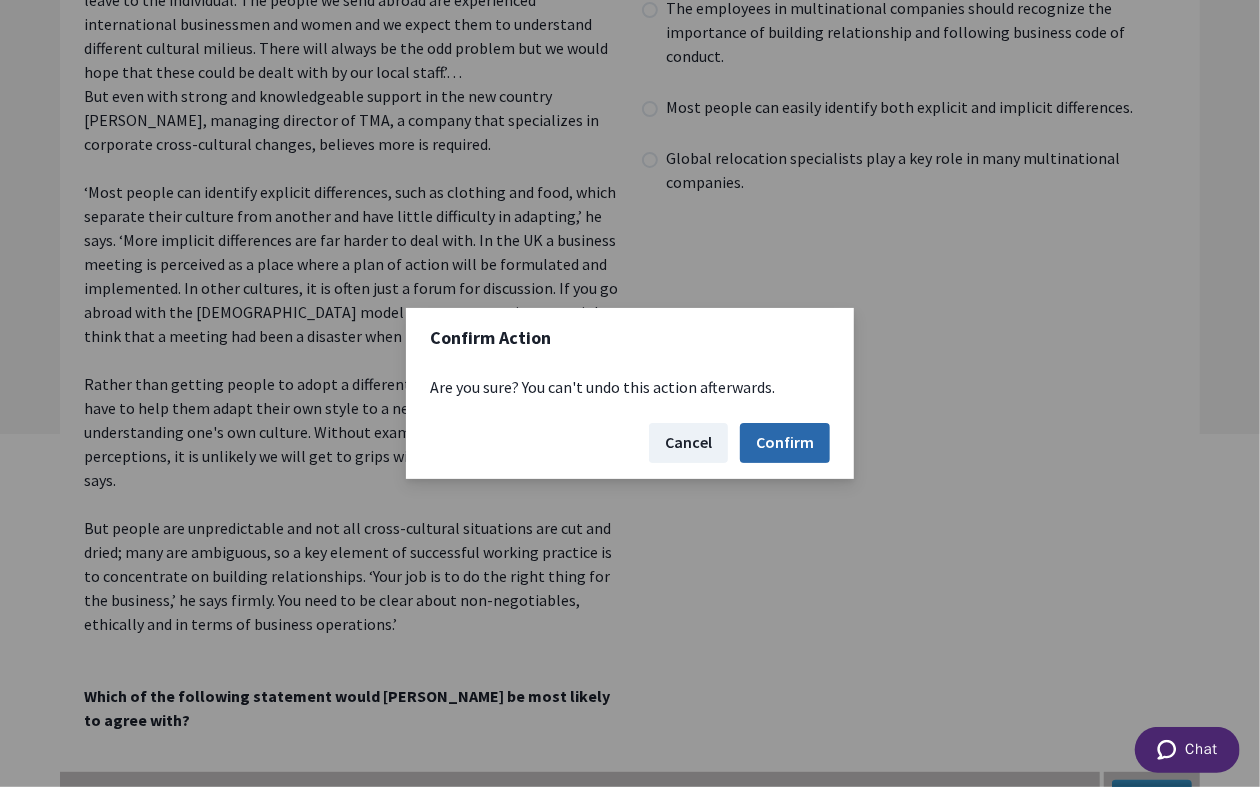 click on "Confirm" at bounding box center (785, 443) 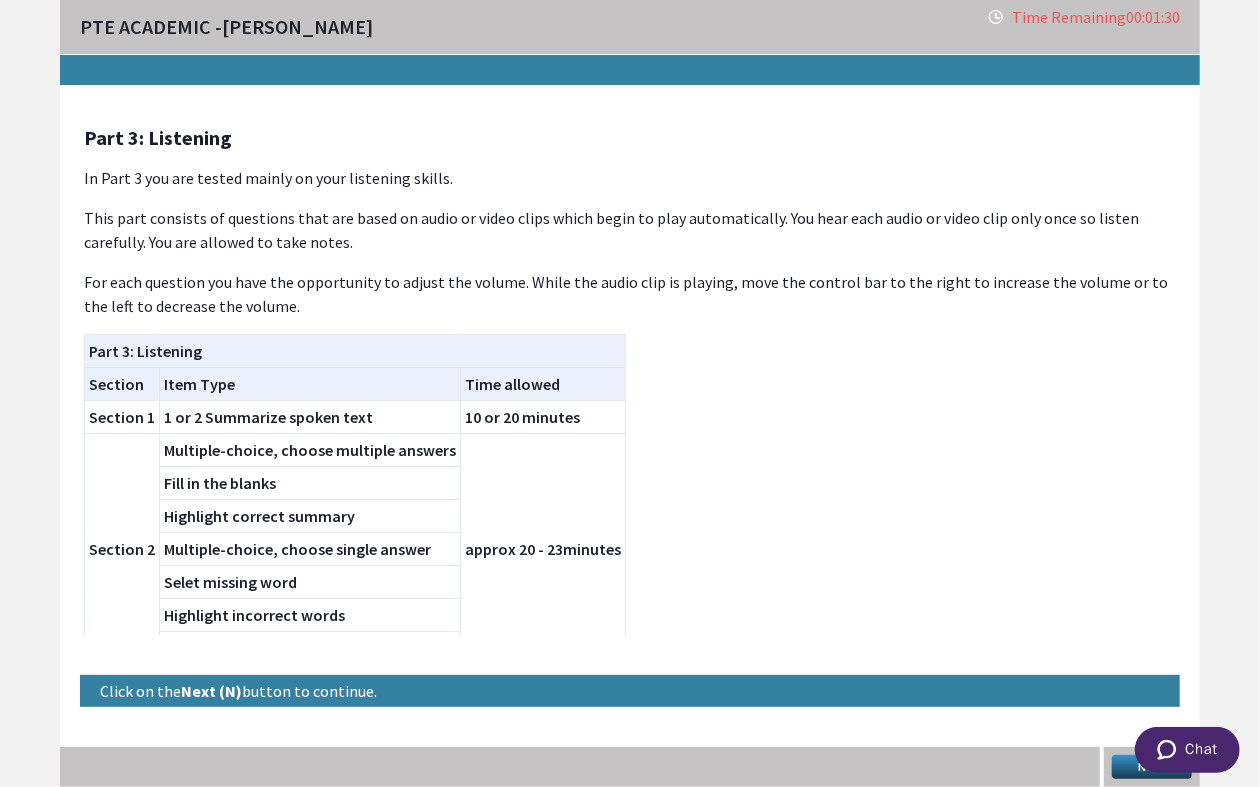scroll, scrollTop: 0, scrollLeft: 0, axis: both 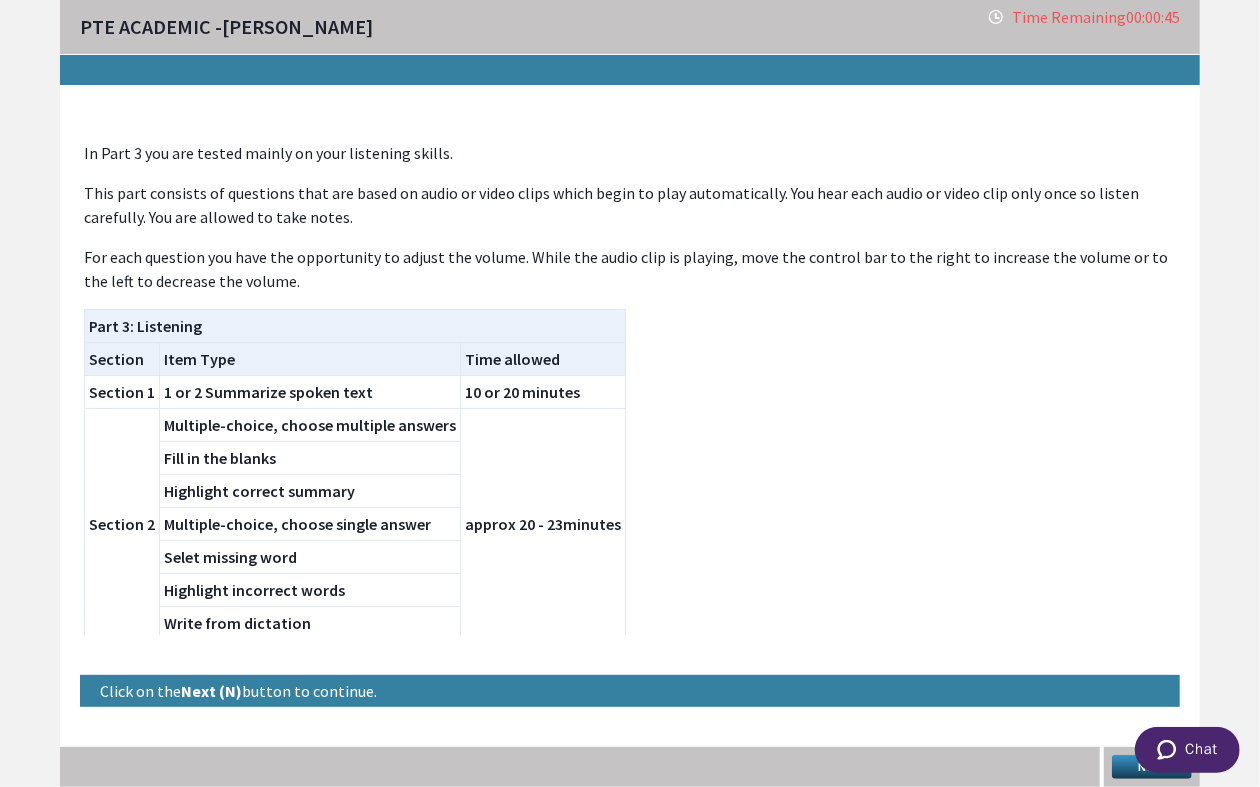 click on "Next" at bounding box center (1152, 767) 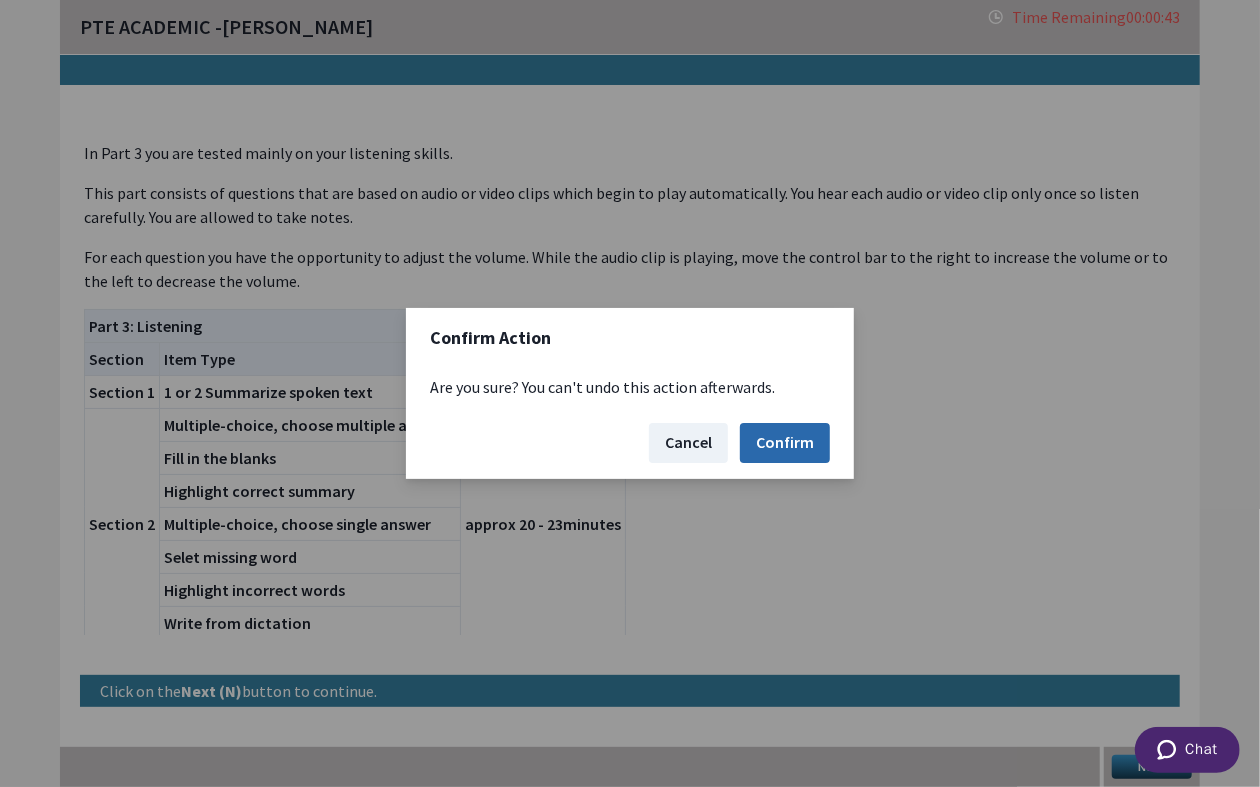 click on "Confirm" at bounding box center (785, 443) 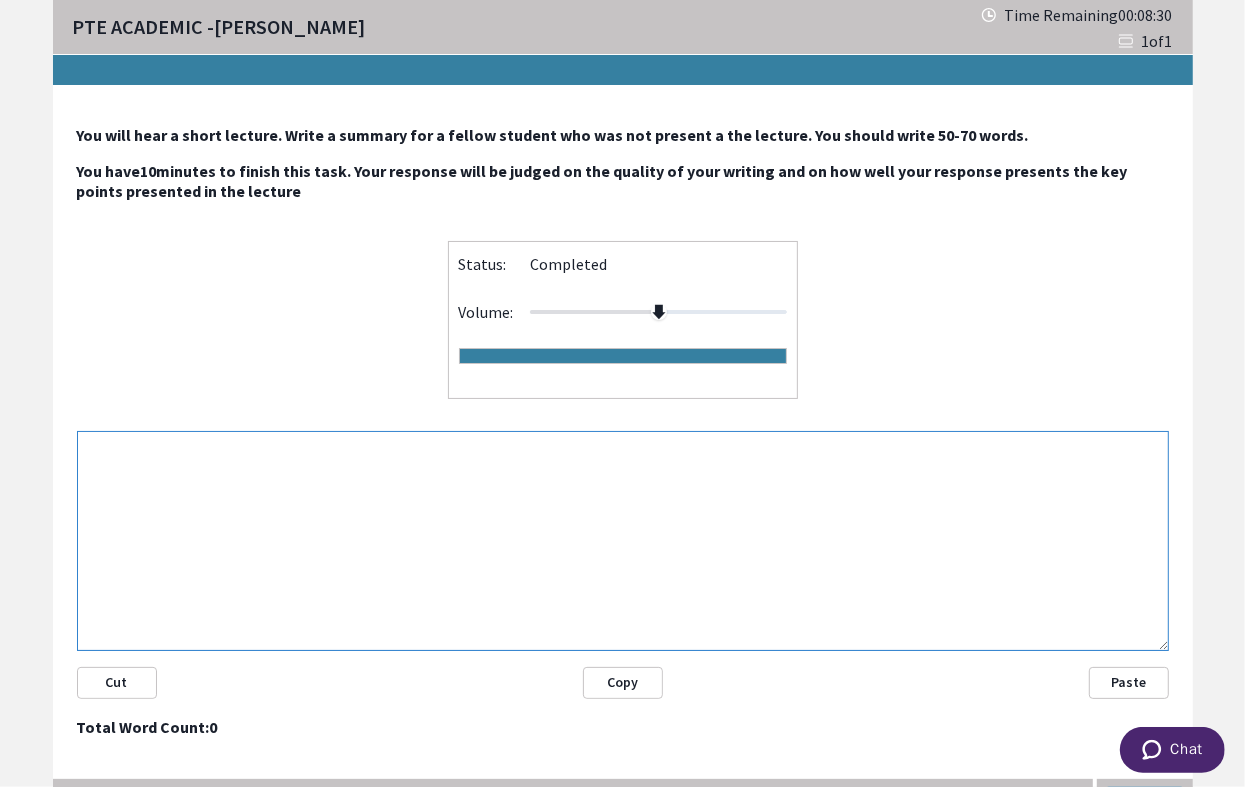 click at bounding box center [623, 541] 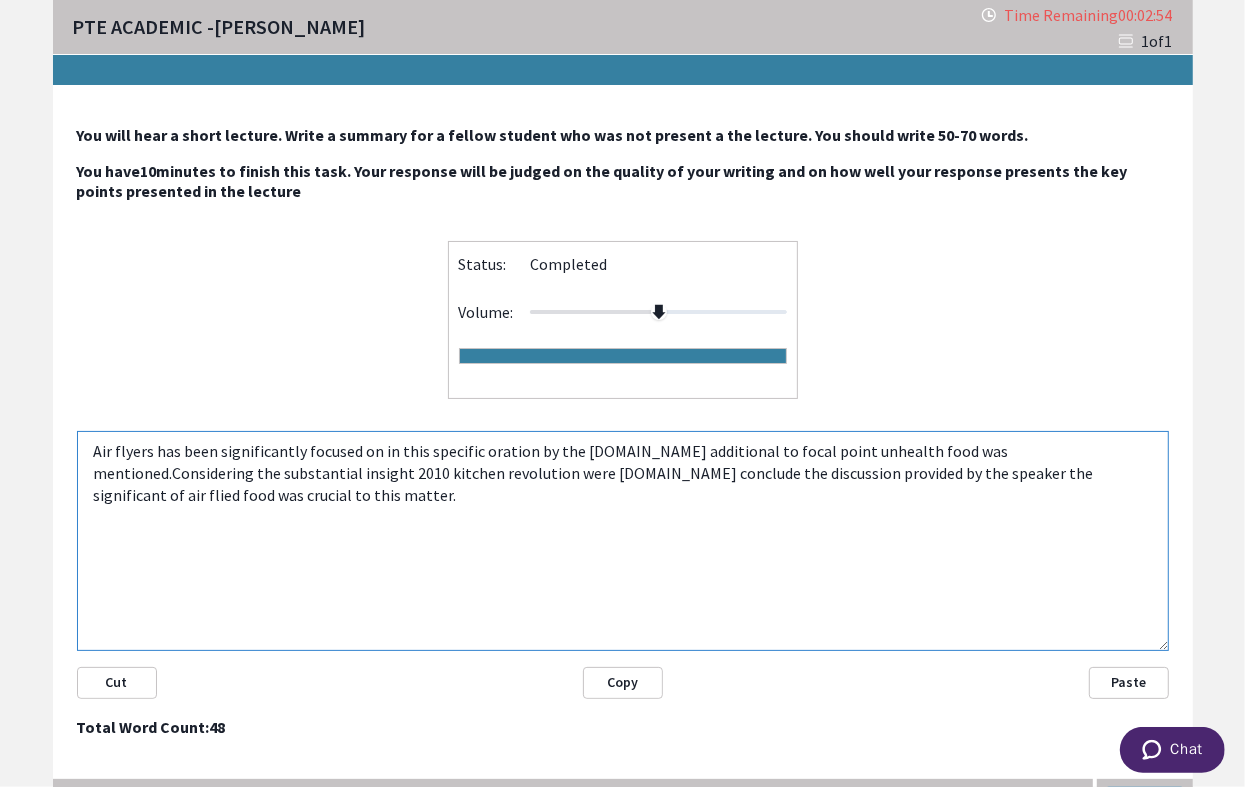 click on "Air flyers has been significantly focused on in this specific oration by the [DOMAIN_NAME] additional to focal point unhealth food was mentioned.Considering the substantial insight 2010 kitchen revolution were [DOMAIN_NAME] conclude the discussion provided by the speaker the significant of air flied food was crucial to this matter." at bounding box center [623, 541] 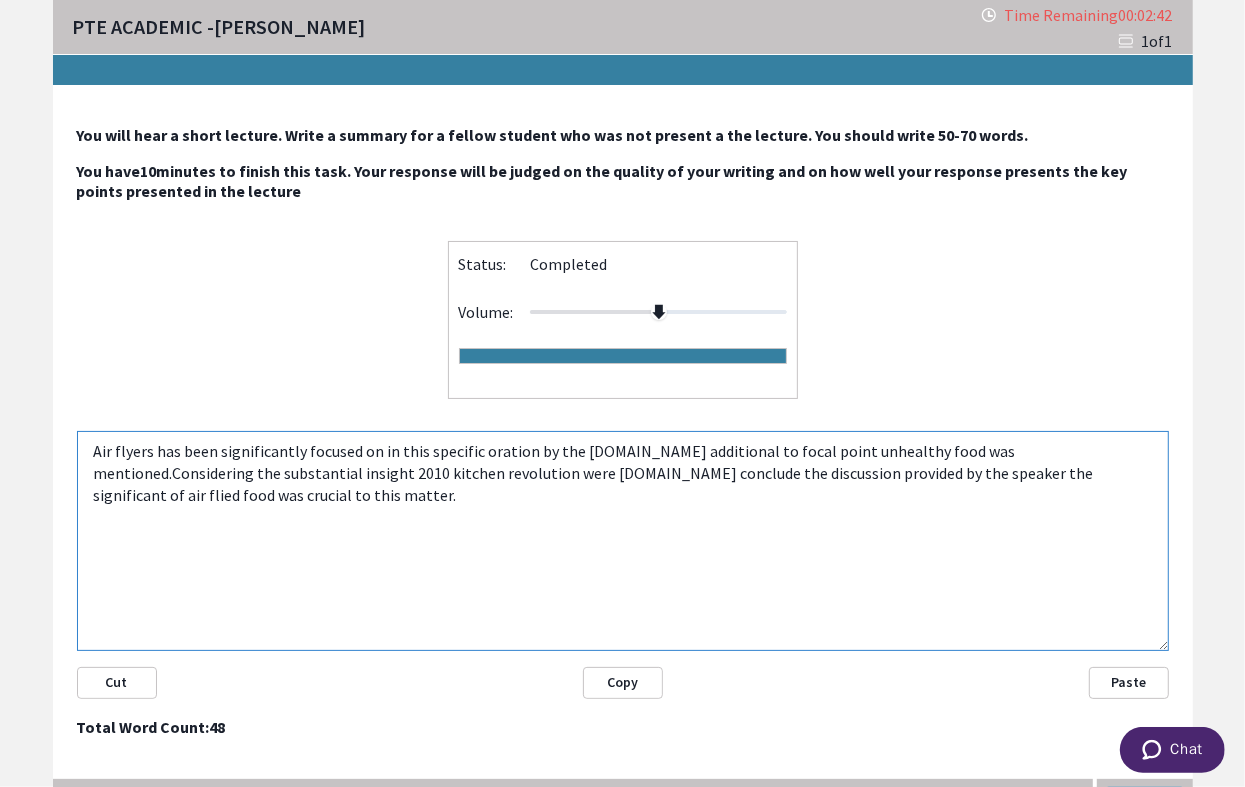 drag, startPoint x: 1059, startPoint y: 443, endPoint x: 1044, endPoint y: 552, distance: 110.02727 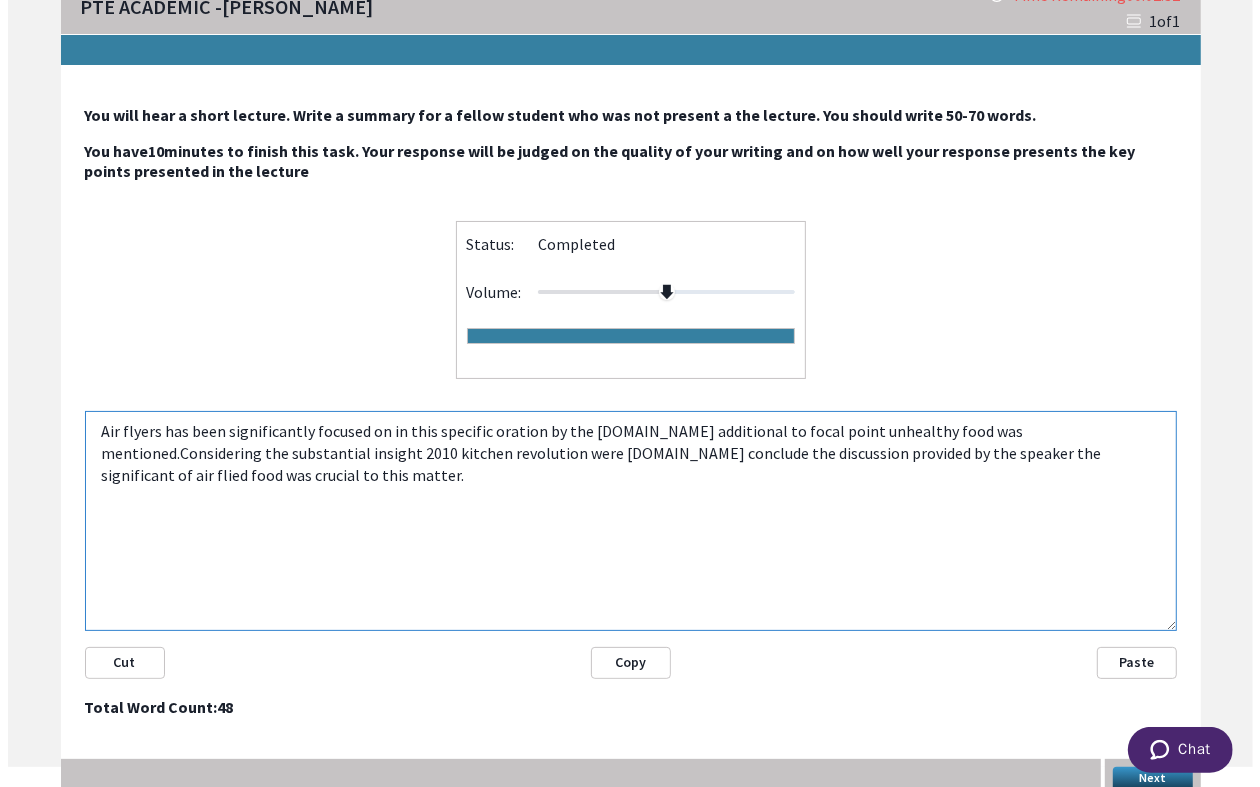 scroll, scrollTop: 30, scrollLeft: 0, axis: vertical 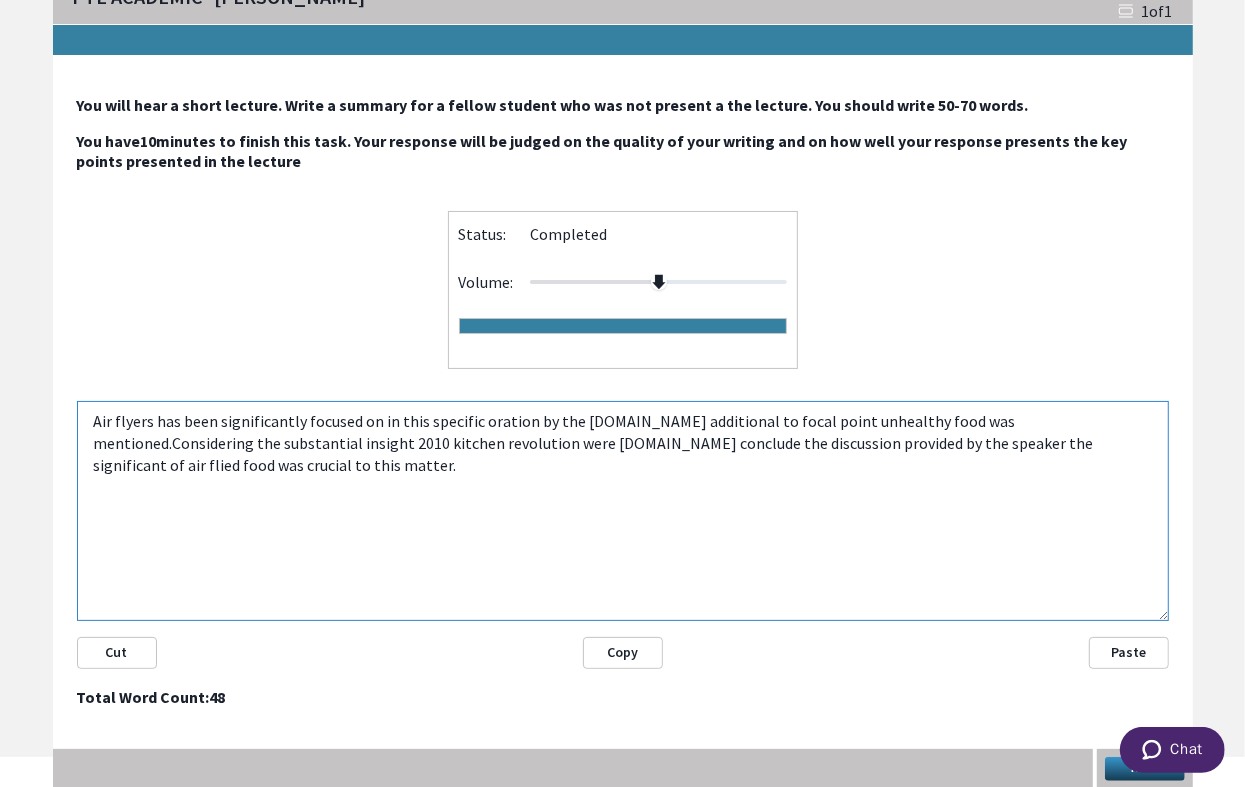 type on "Air flyers has been significantly focused on in this specific oration by the [DOMAIN_NAME] additional to focal point unhealthy food was mentioned.Considering the substantial insight 2010 kitchen revolution were [DOMAIN_NAME] conclude the discussion provided by the speaker the significant of air flied food was crucial to this matter." 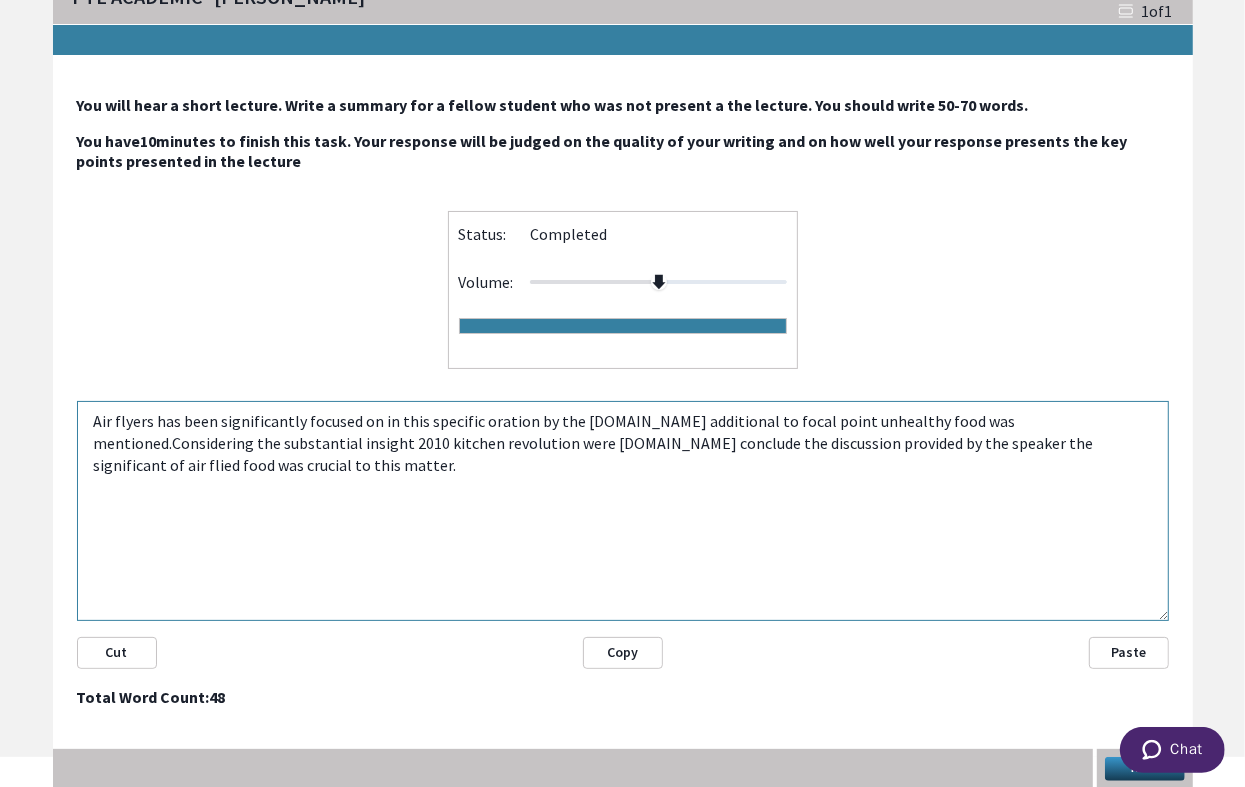 click on "Next" at bounding box center (1145, 769) 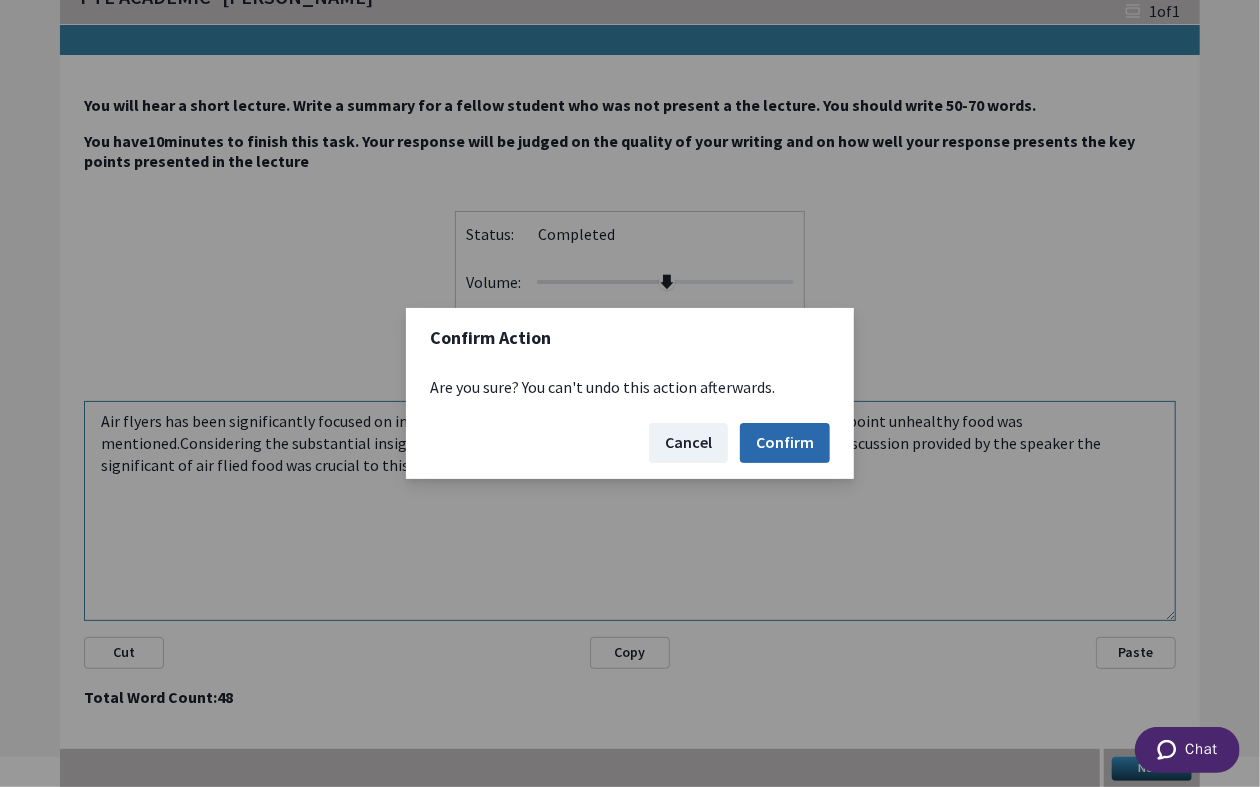 click on "Confirm" at bounding box center (785, 443) 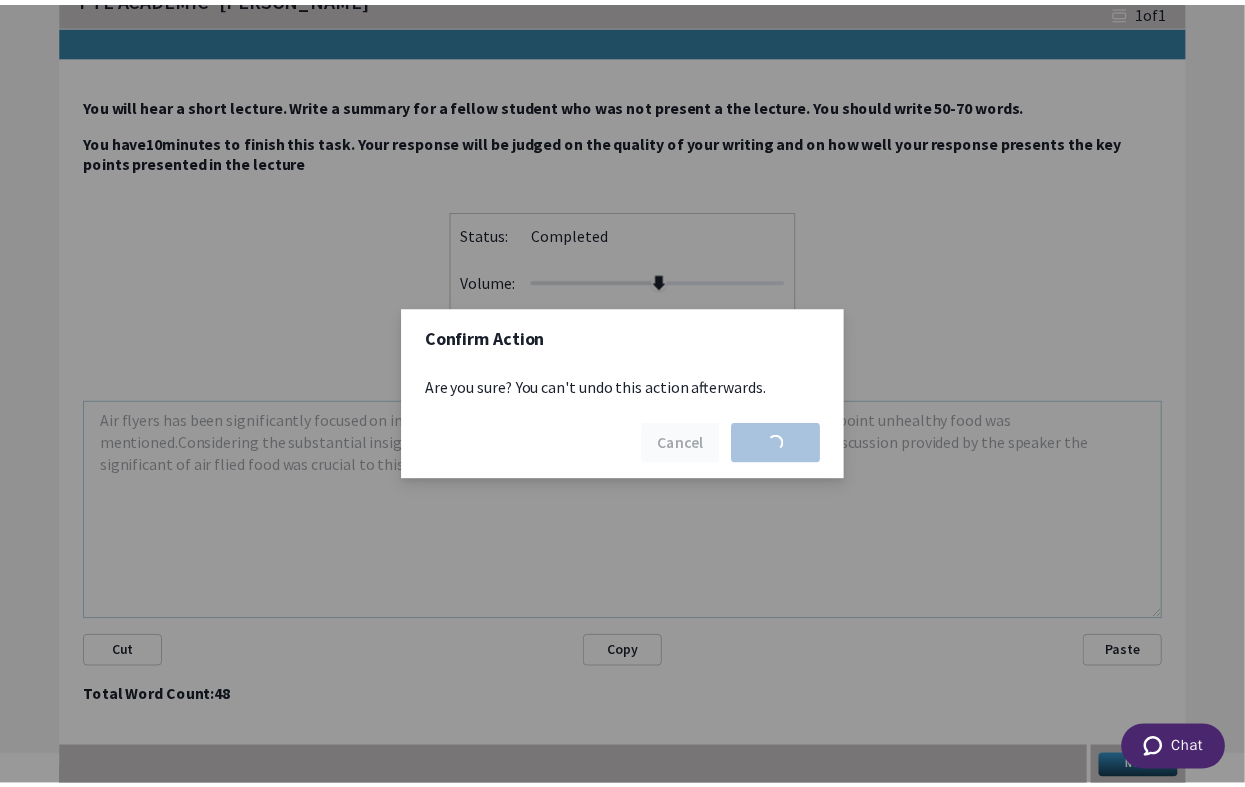 scroll, scrollTop: 0, scrollLeft: 0, axis: both 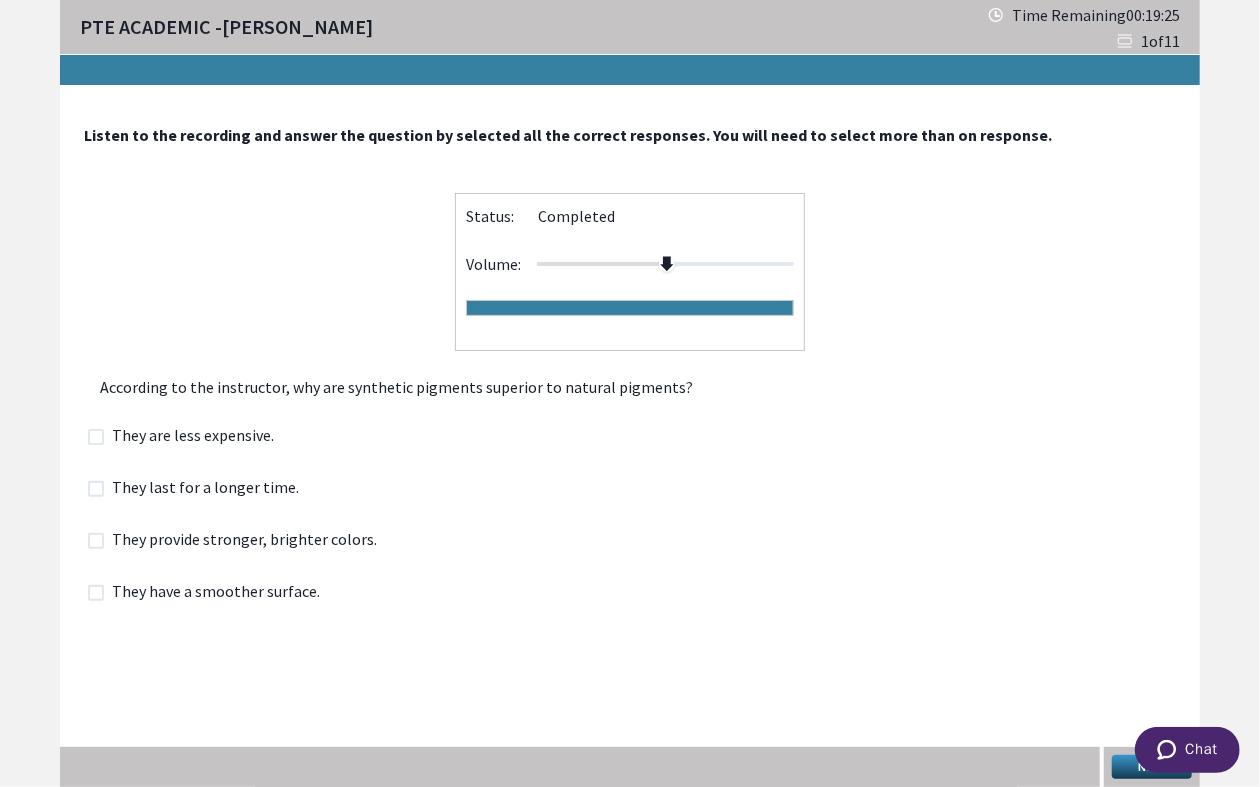 click 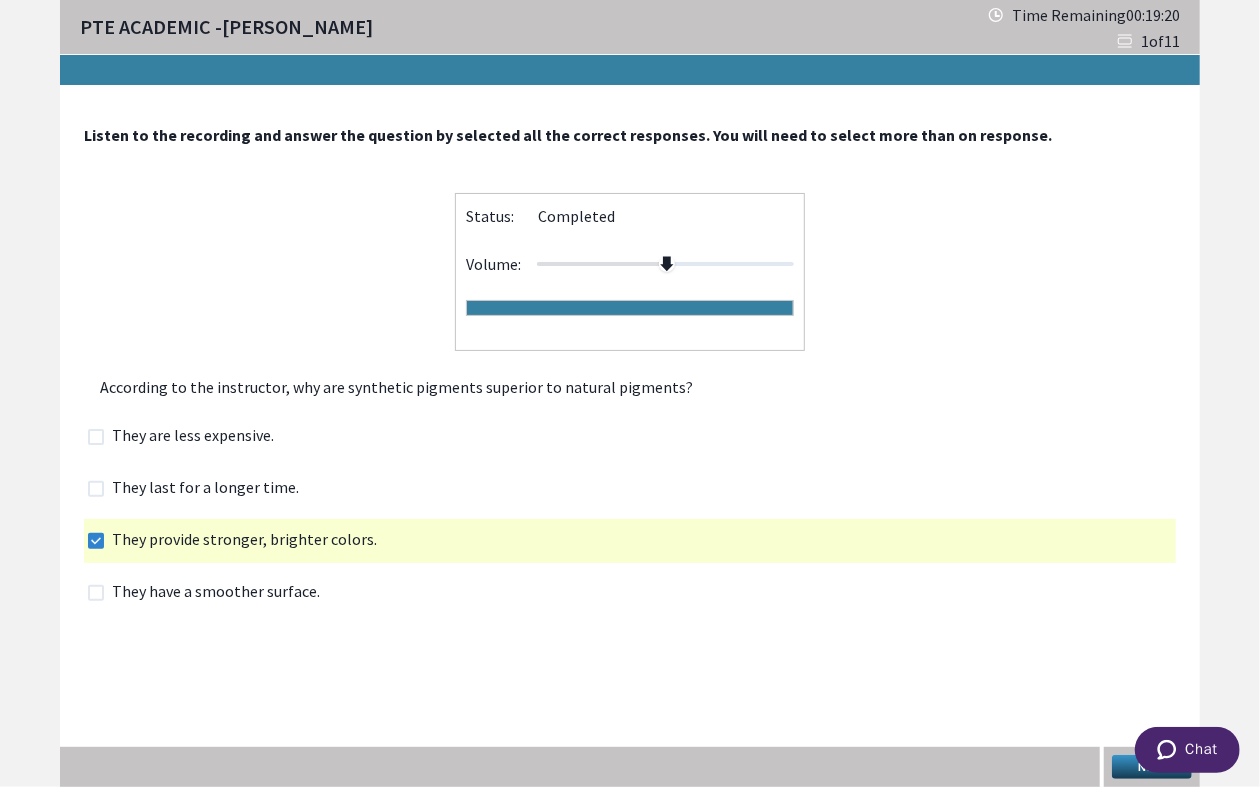 click on "Next" at bounding box center (1152, 767) 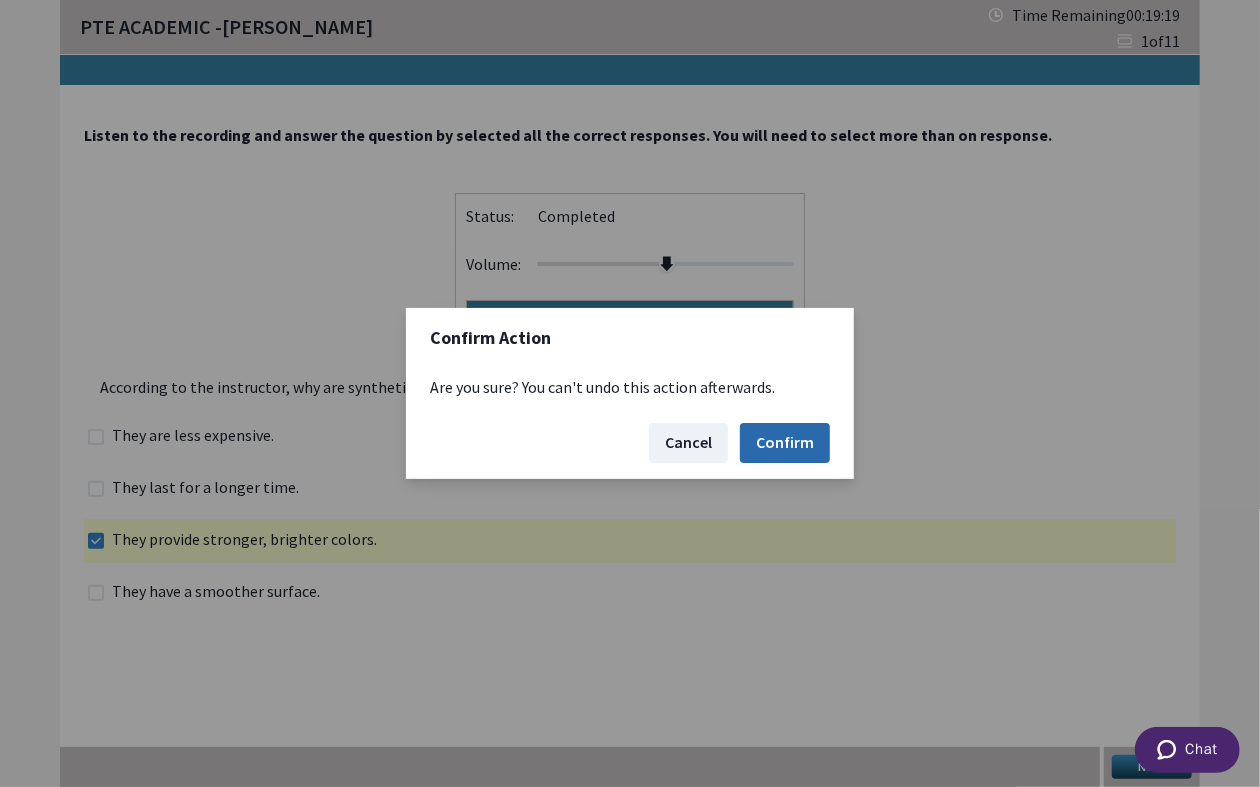 click on "Confirm" at bounding box center (785, 443) 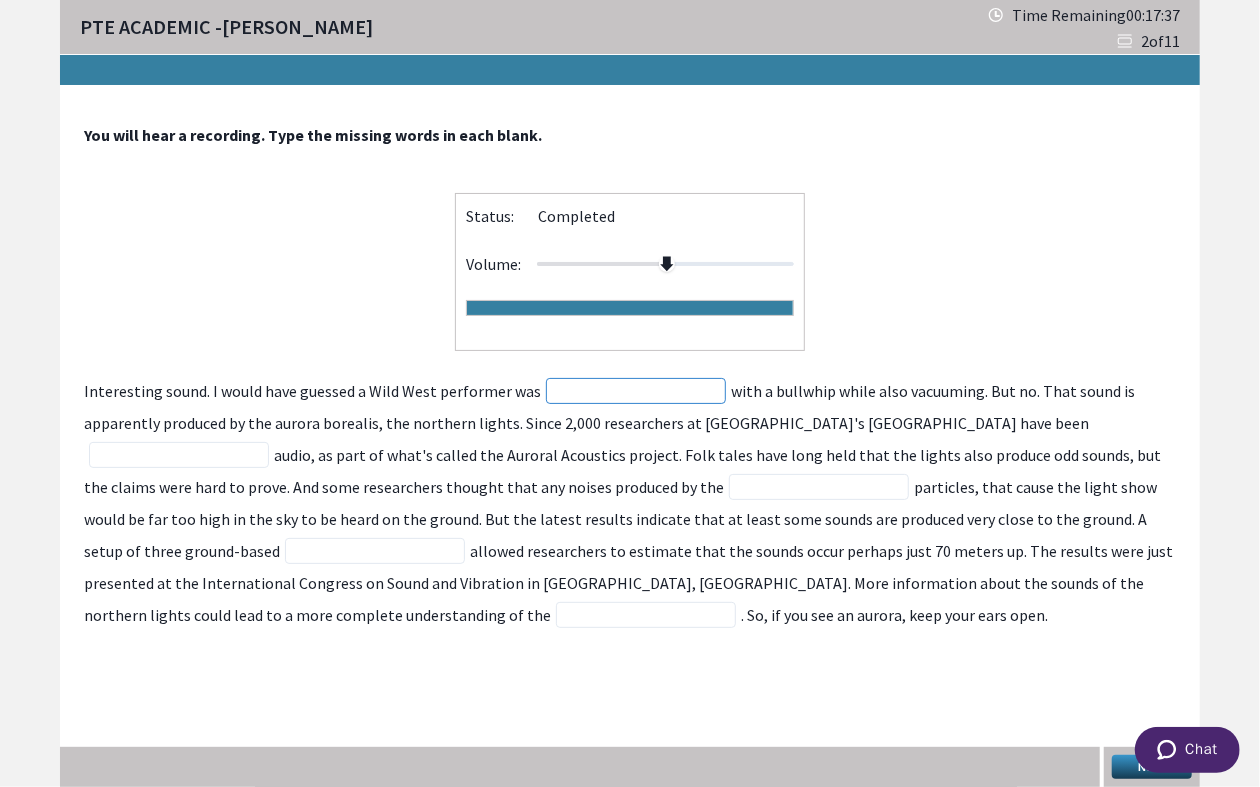 click at bounding box center (636, 391) 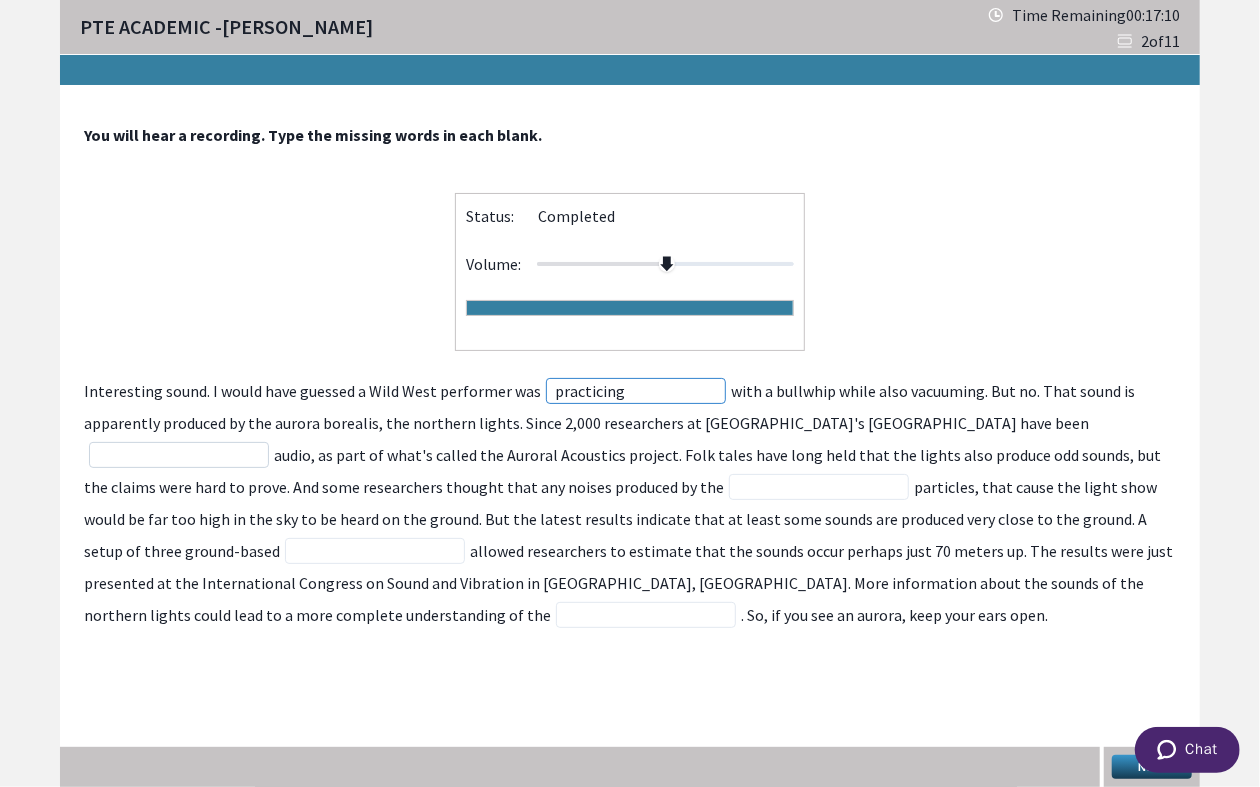 type on "practicing" 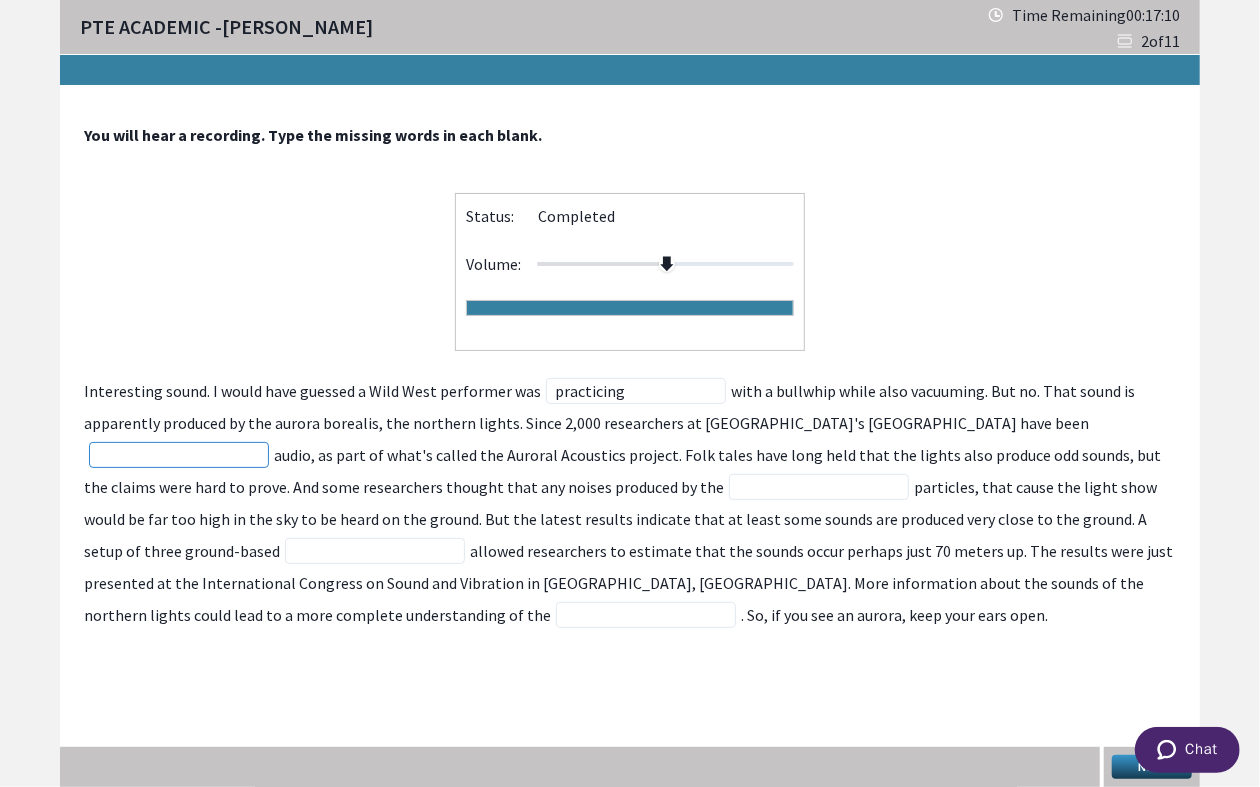 click at bounding box center [179, 455] 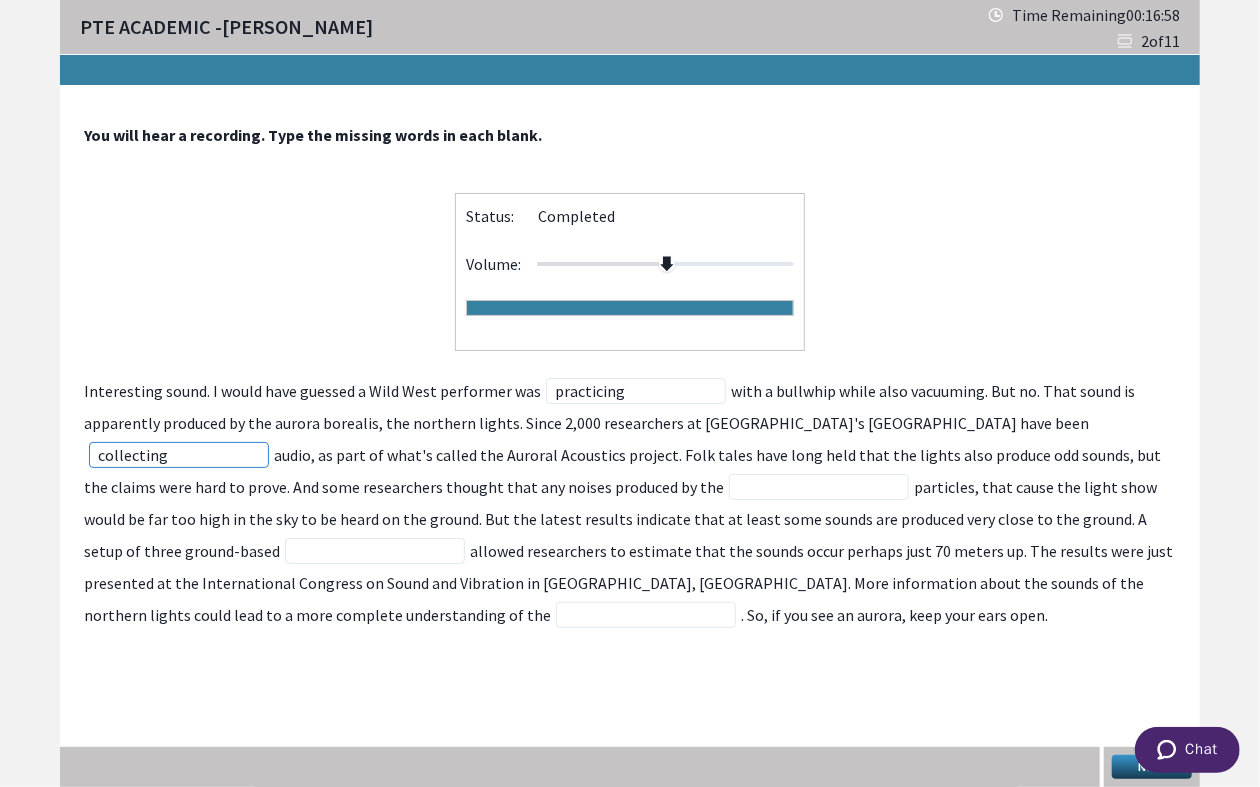 type on "collecting" 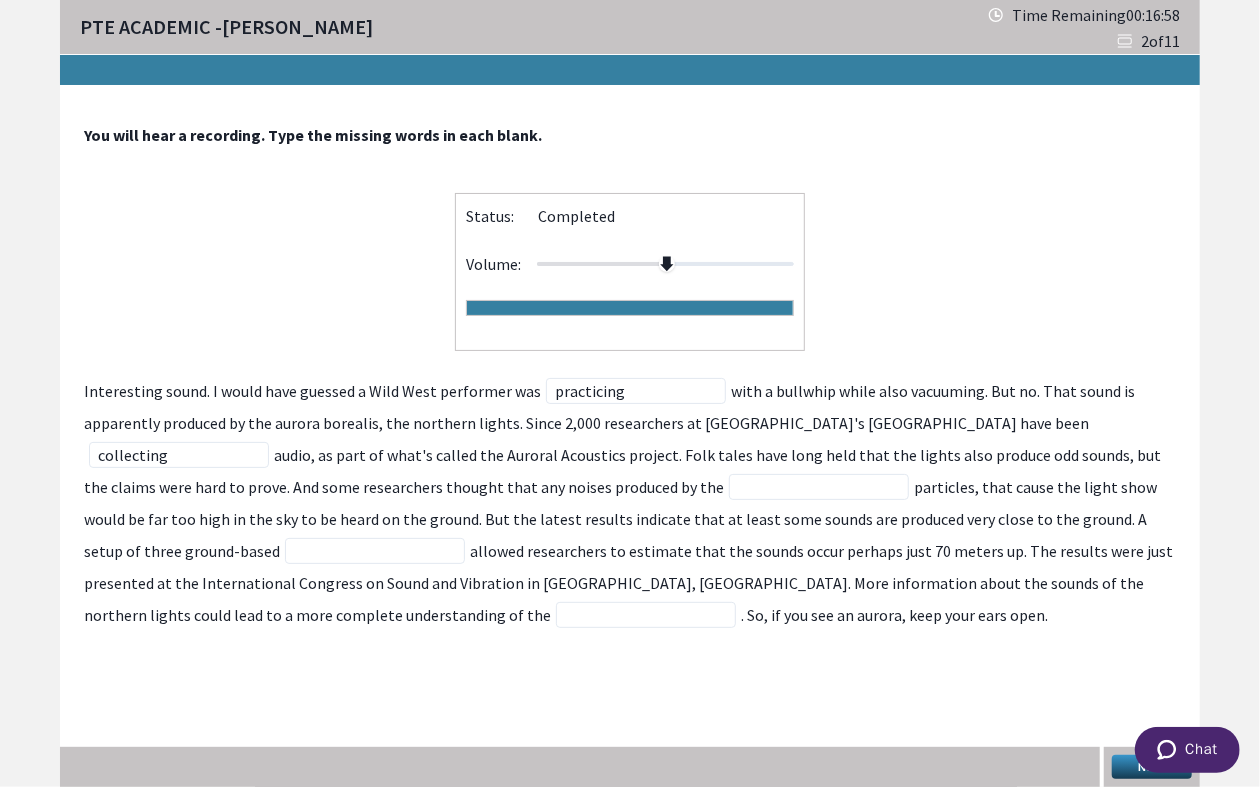click on "Interesting sound. I would have guessed a Wild West performer was  practicing  with a bullwhip while also vacuuming. But no. That sound is apparently produced by the aurora borealis, the northern lights. Since 2,000 researchers at [GEOGRAPHIC_DATA]'s [GEOGRAPHIC_DATA] have been  collecting  audio, as part of what's called the Auroral Acoustics project. Folk tales have long held that the lights also produce odd sounds, but the claims were hard to prove. And some researchers thought that any noises produced by the   particles, that cause the light show would be far too high in the sky to be heard on the ground. But the latest results indicate that at least some sounds are produced very close to the ground. A setup of three ground-based  . So, if you see an aurora, keep your ears open." at bounding box center (630, 503) 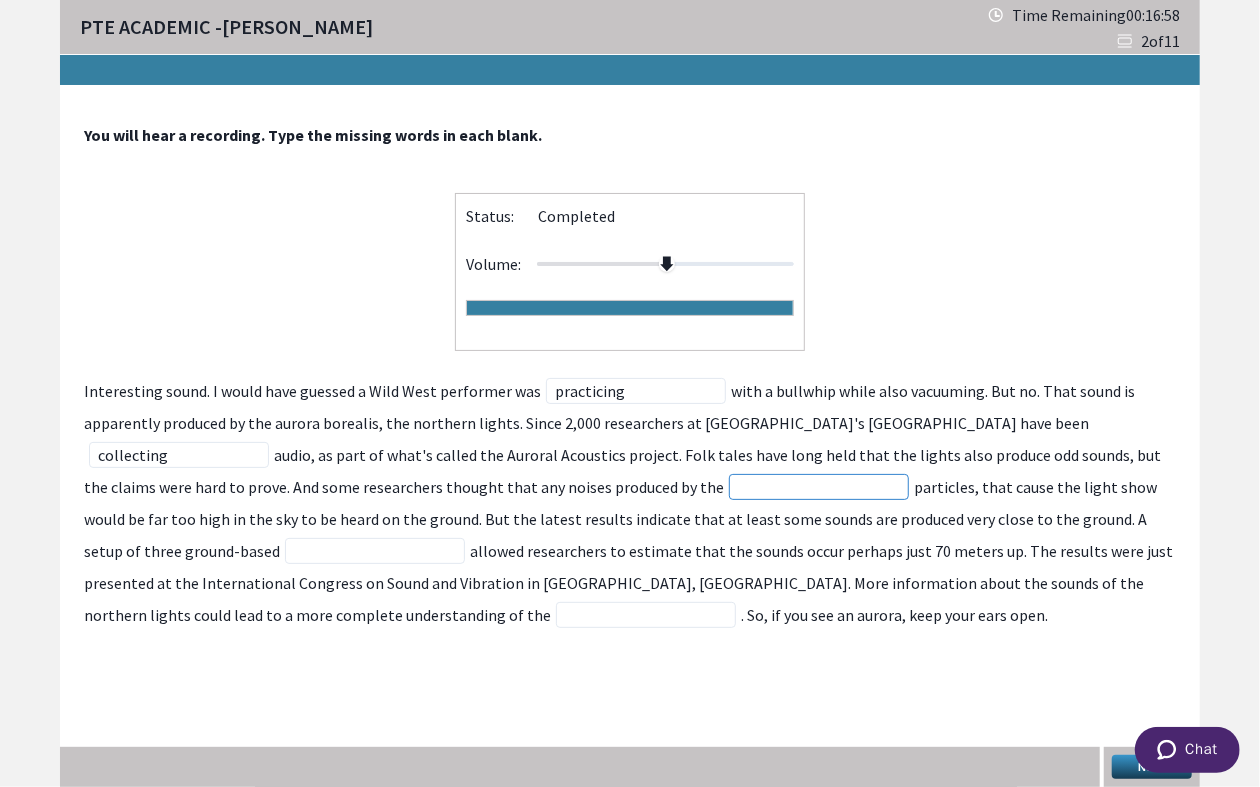 click at bounding box center (819, 487) 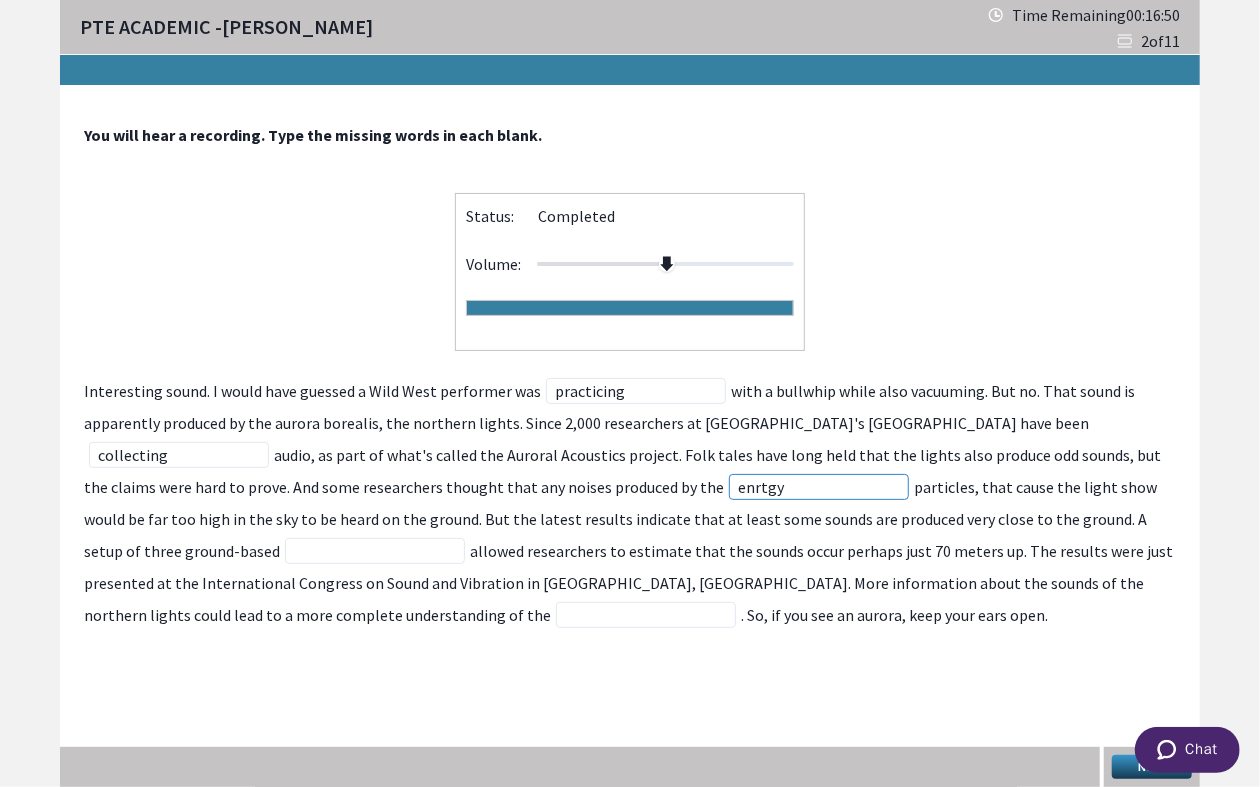 type on "enrtgy" 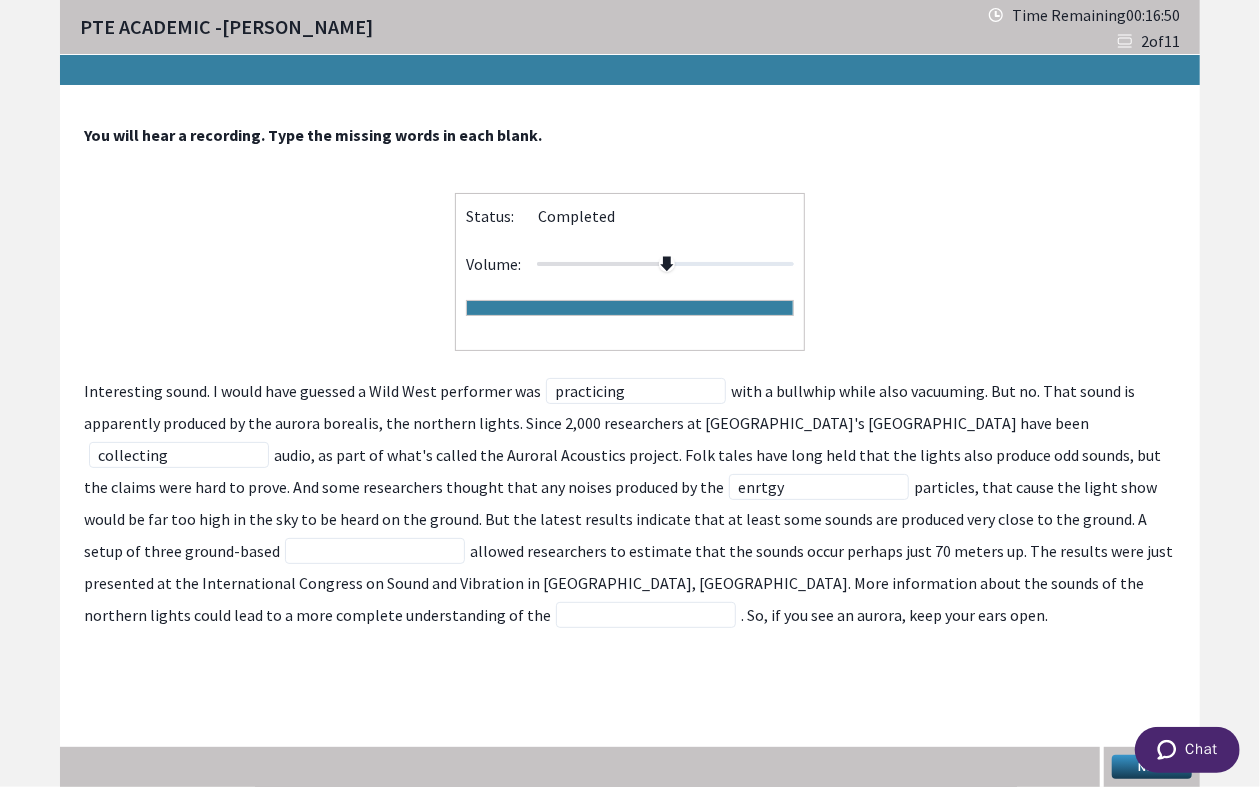 click on "Interesting sound. I would have guessed a Wild West performer was  practicing  with a bullwhip while also vacuuming. But no. That sound is apparently produced by the aurora borealis, the northern lights. Since 2,000 researchers at [GEOGRAPHIC_DATA]'s [GEOGRAPHIC_DATA] have been  collecting  audio, as part of what's called the Auroral Acoustics project. Folk tales have long held that the lights also produce odd sounds, but the claims were hard to prove. And some researchers thought that any noises produced by the  enrtgy  particles, that cause the light show would be far too high in the sky to be heard on the ground. But the latest results indicate that at least some sounds are produced very close to the ground. A setup of three ground-based  . So, if you see an aurora, keep your ears open." at bounding box center (630, 503) 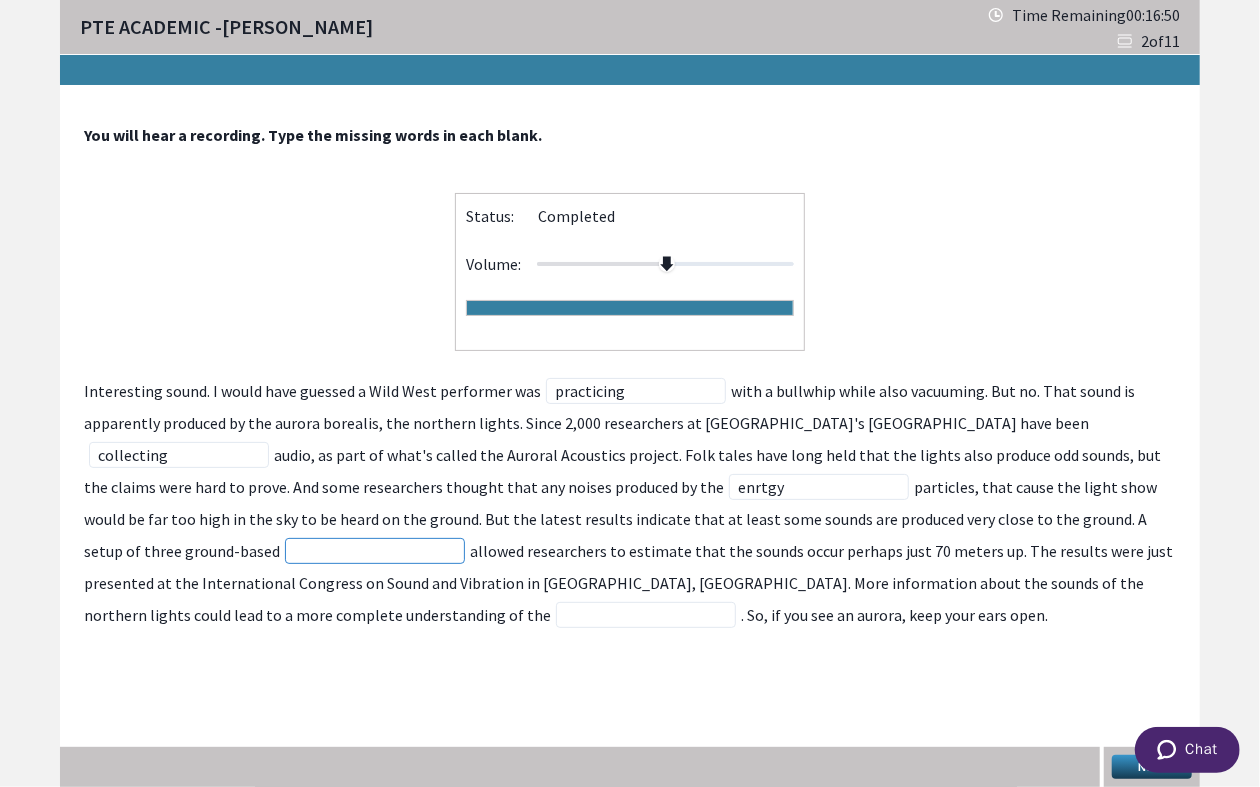 click at bounding box center [375, 551] 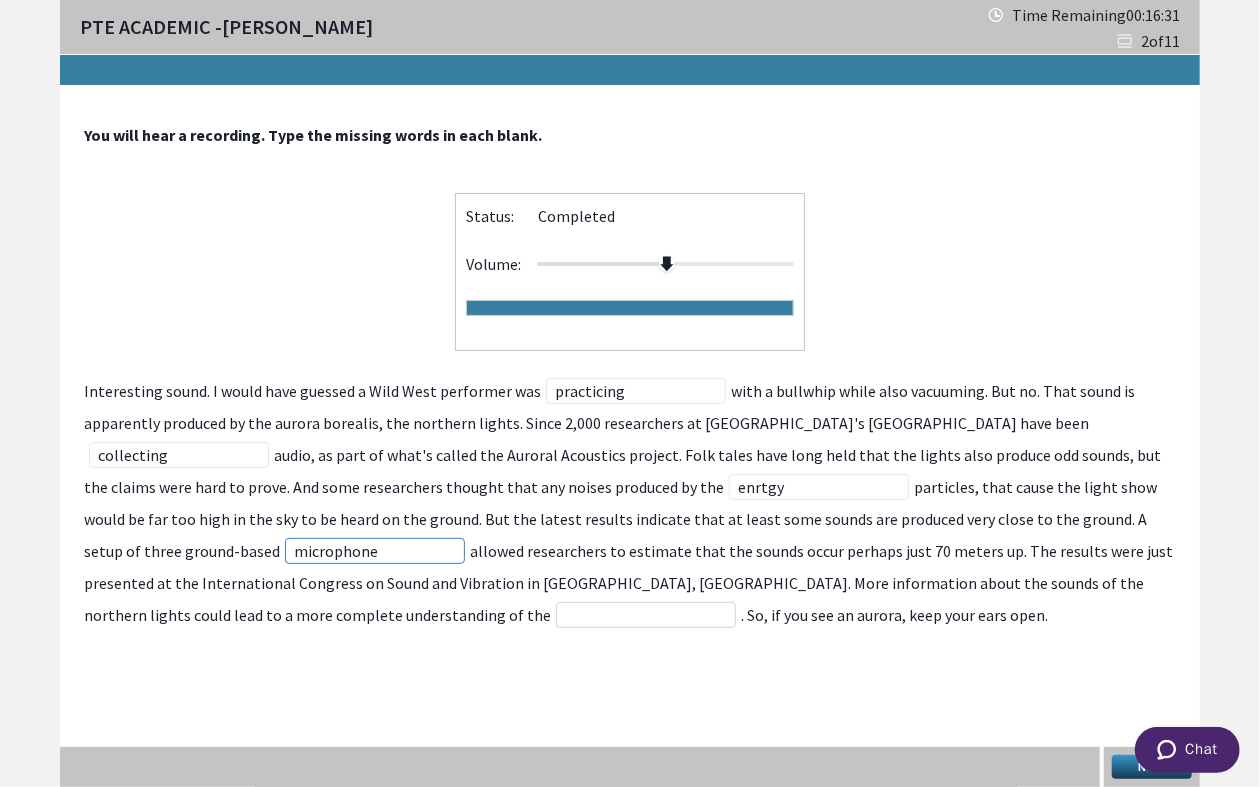 type on "microphone" 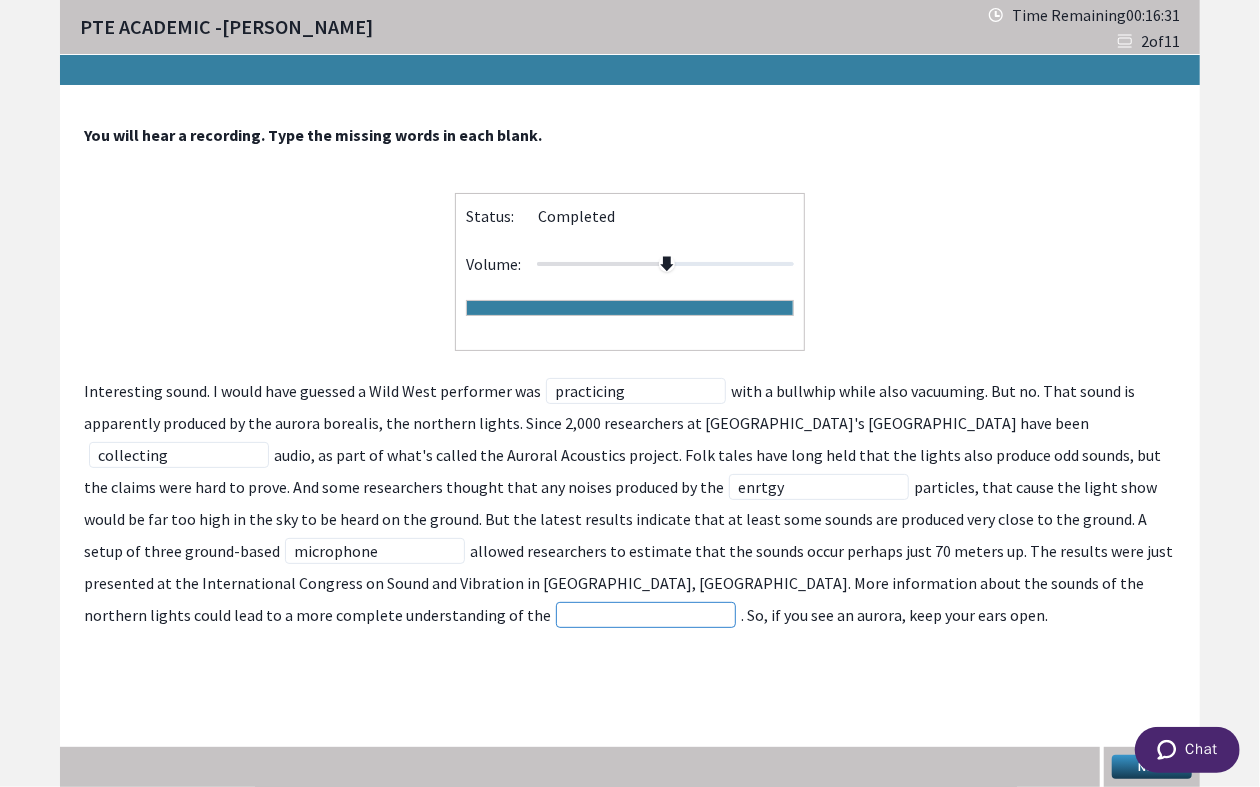 click at bounding box center [646, 615] 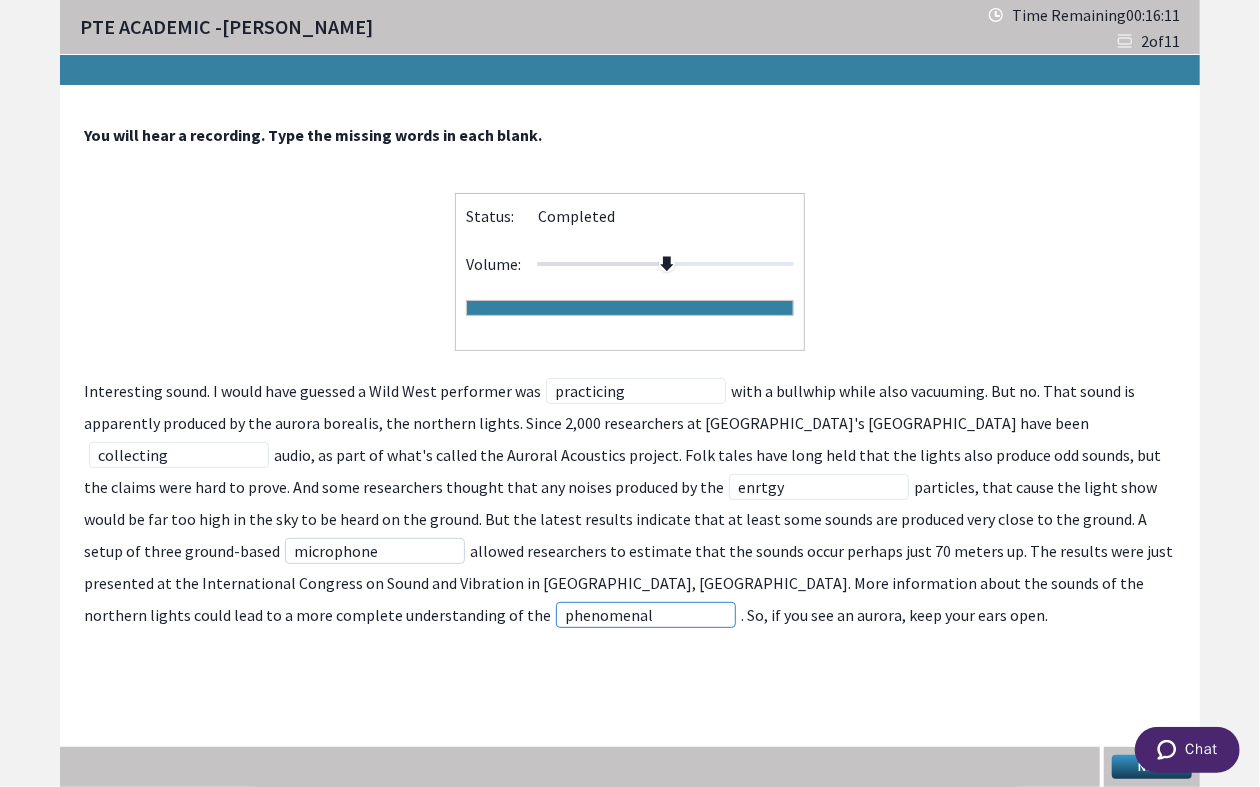 type on "phenomenal" 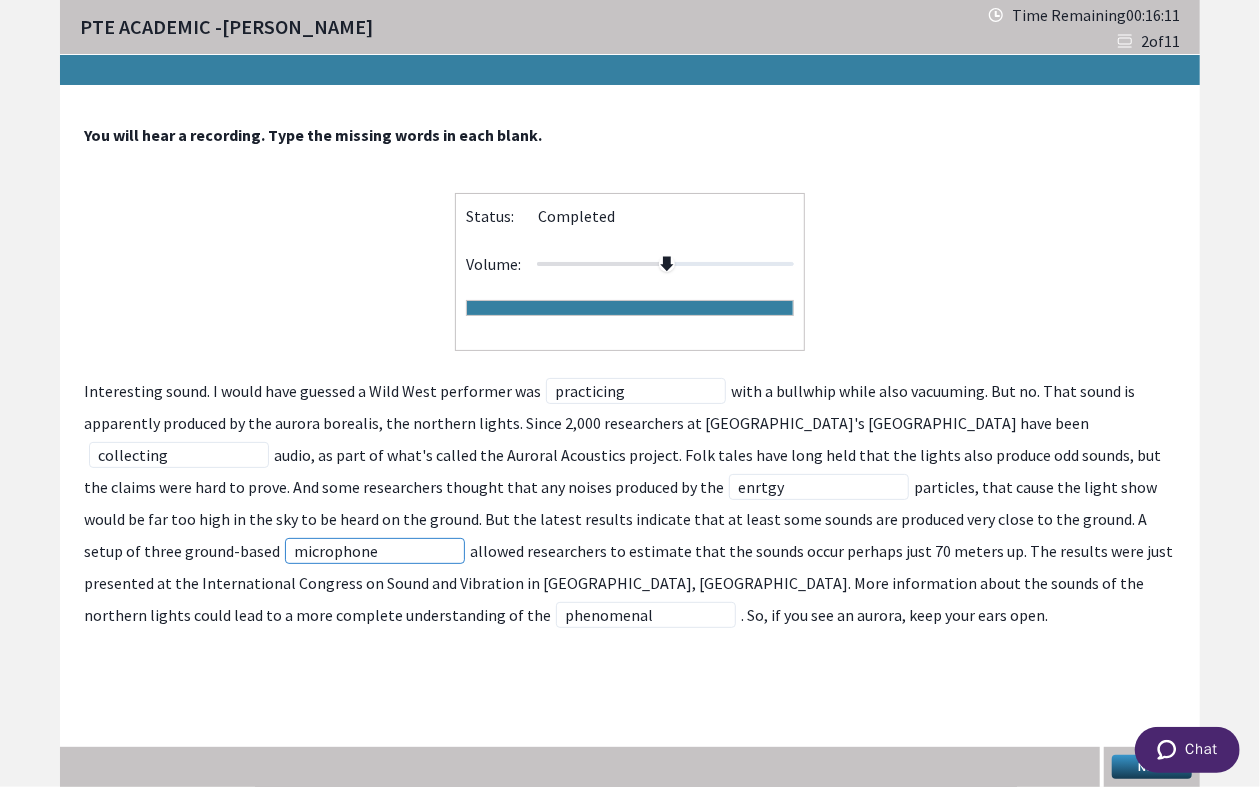 click on "microphone" at bounding box center (375, 551) 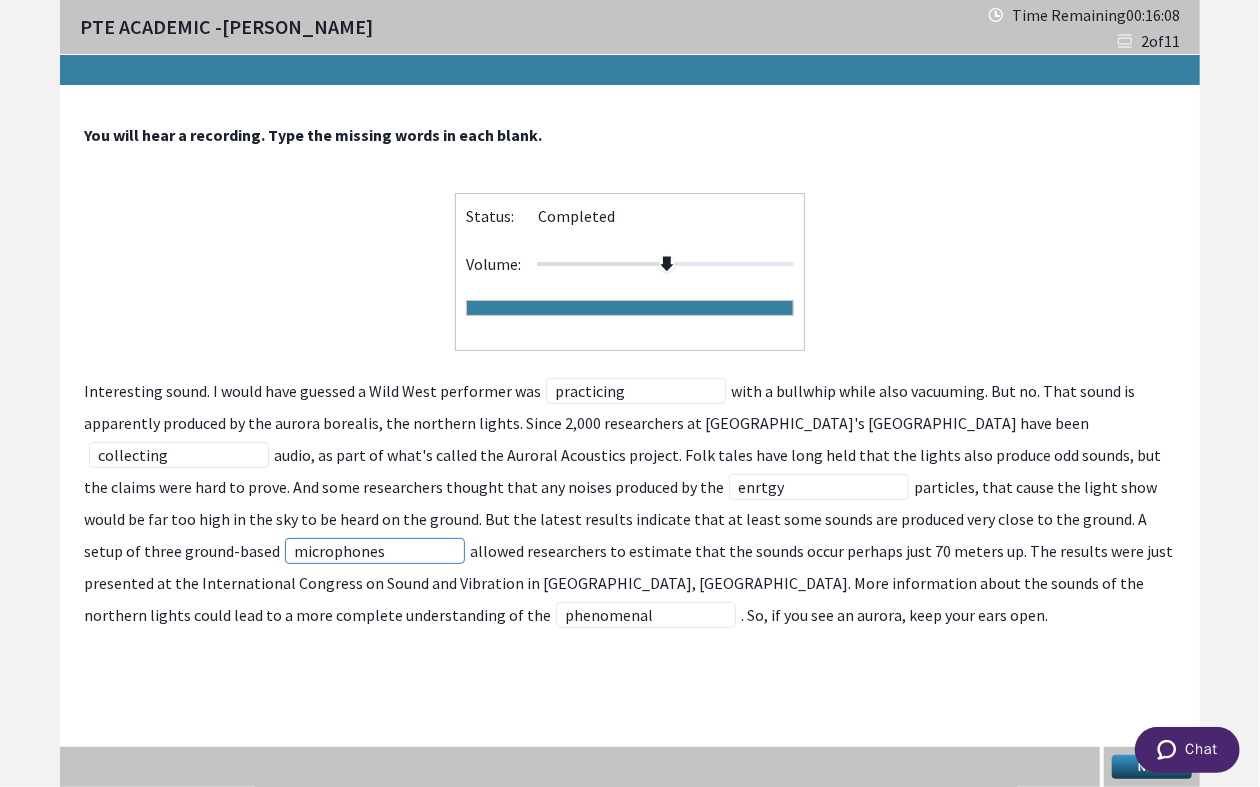 type on "microphones" 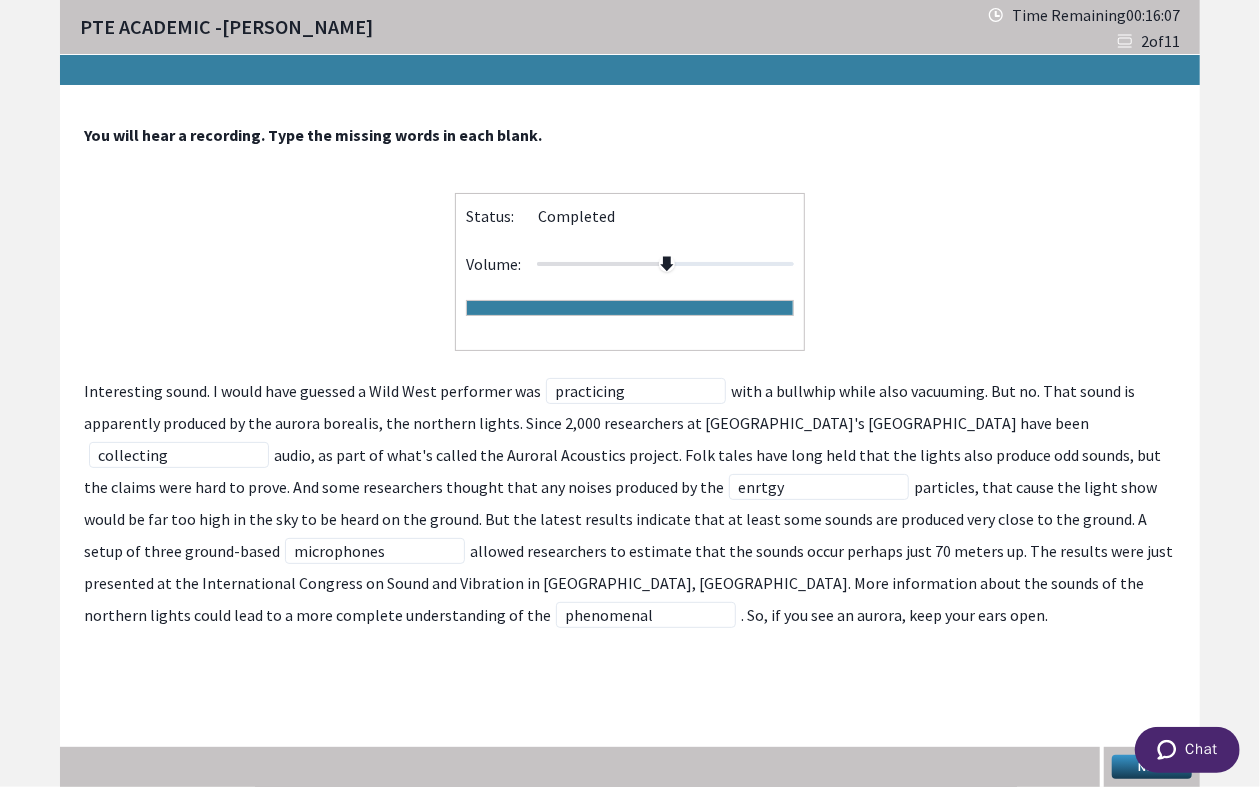 click at bounding box center (1186, 752) 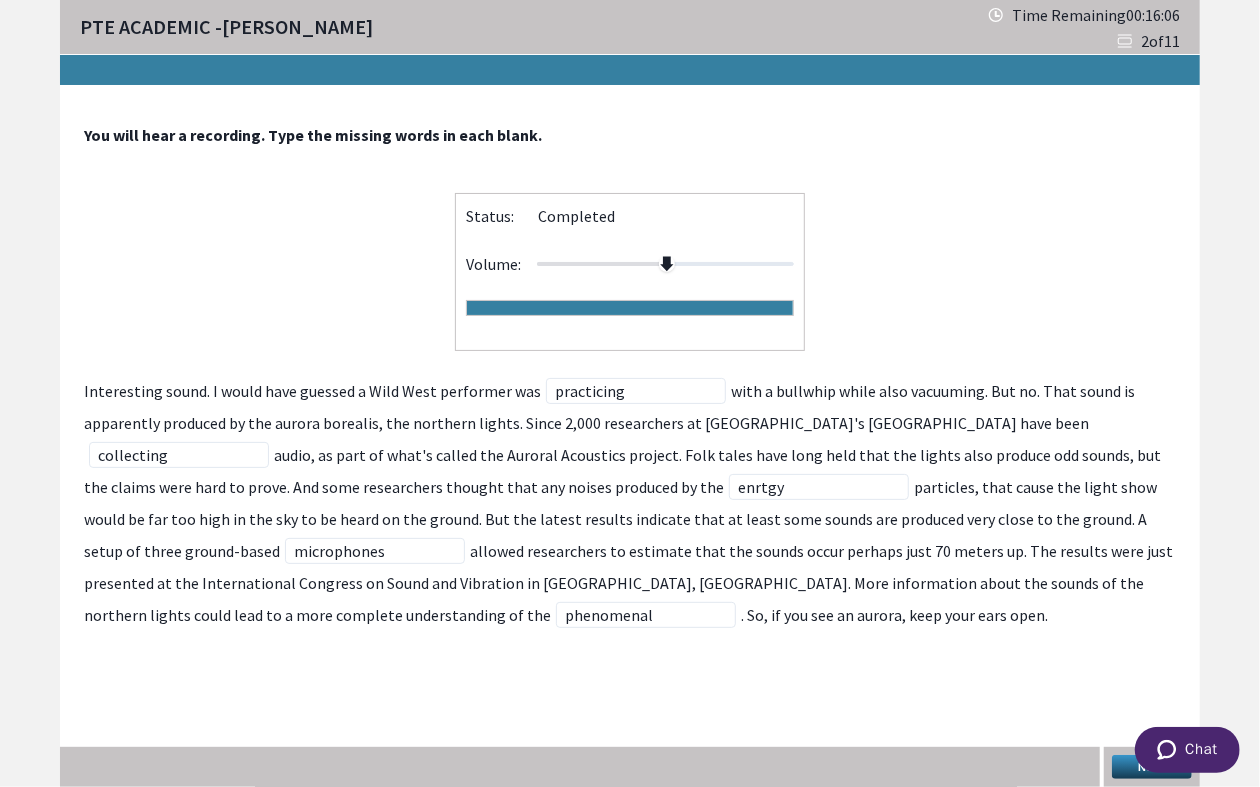 click on "Next" at bounding box center [1152, 767] 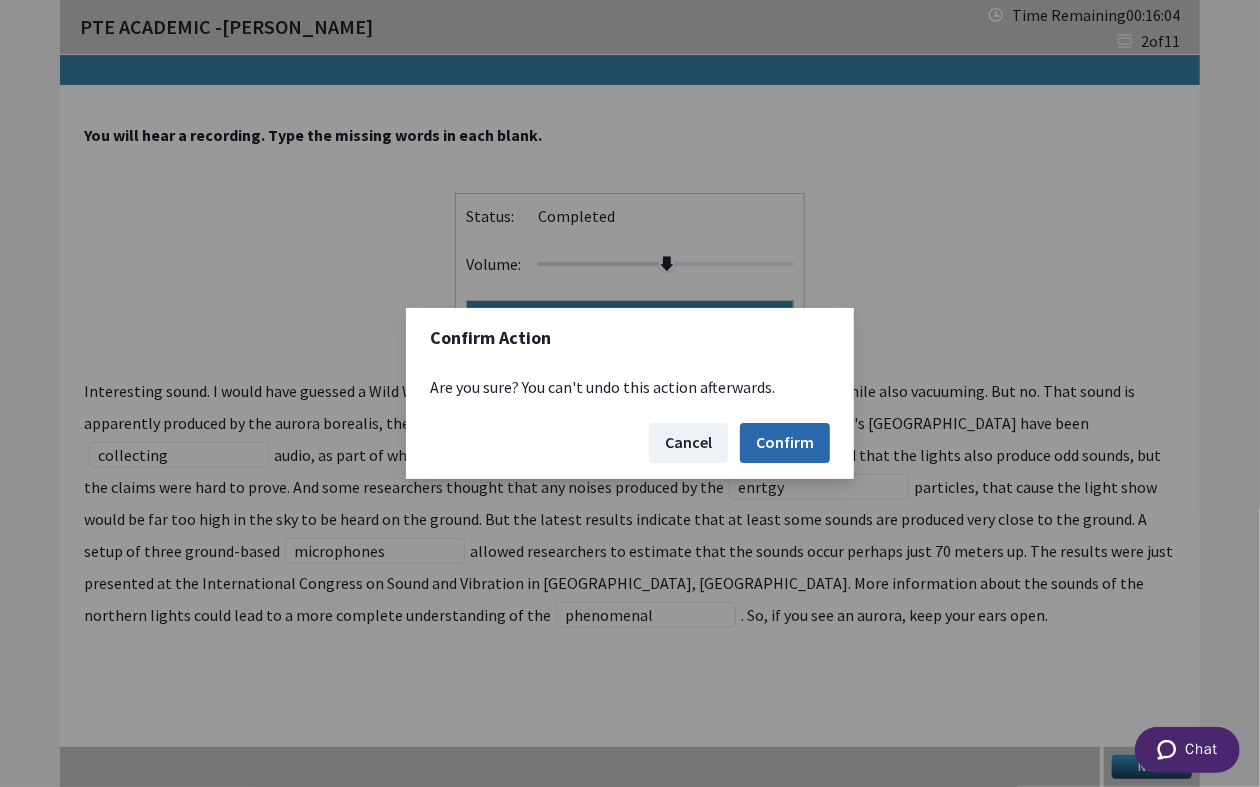 click on "Confirm" at bounding box center [785, 443] 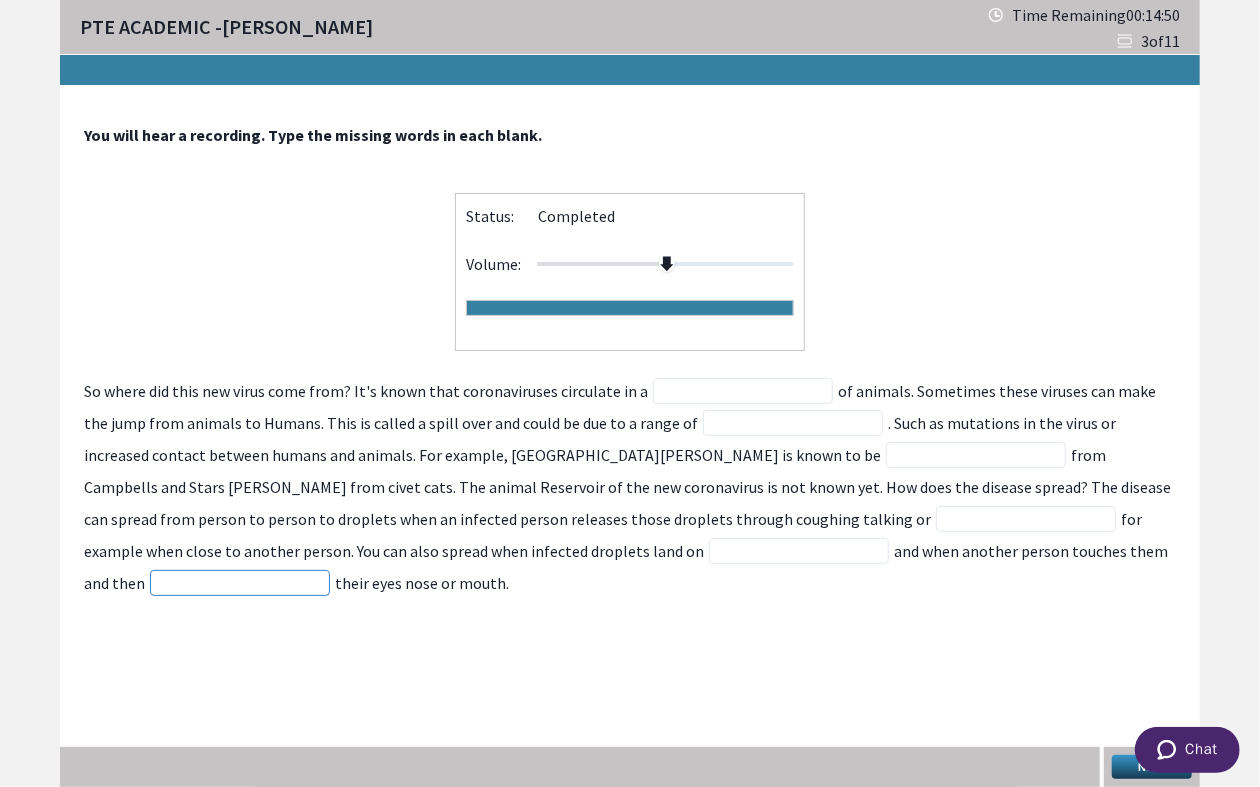 click at bounding box center [240, 583] 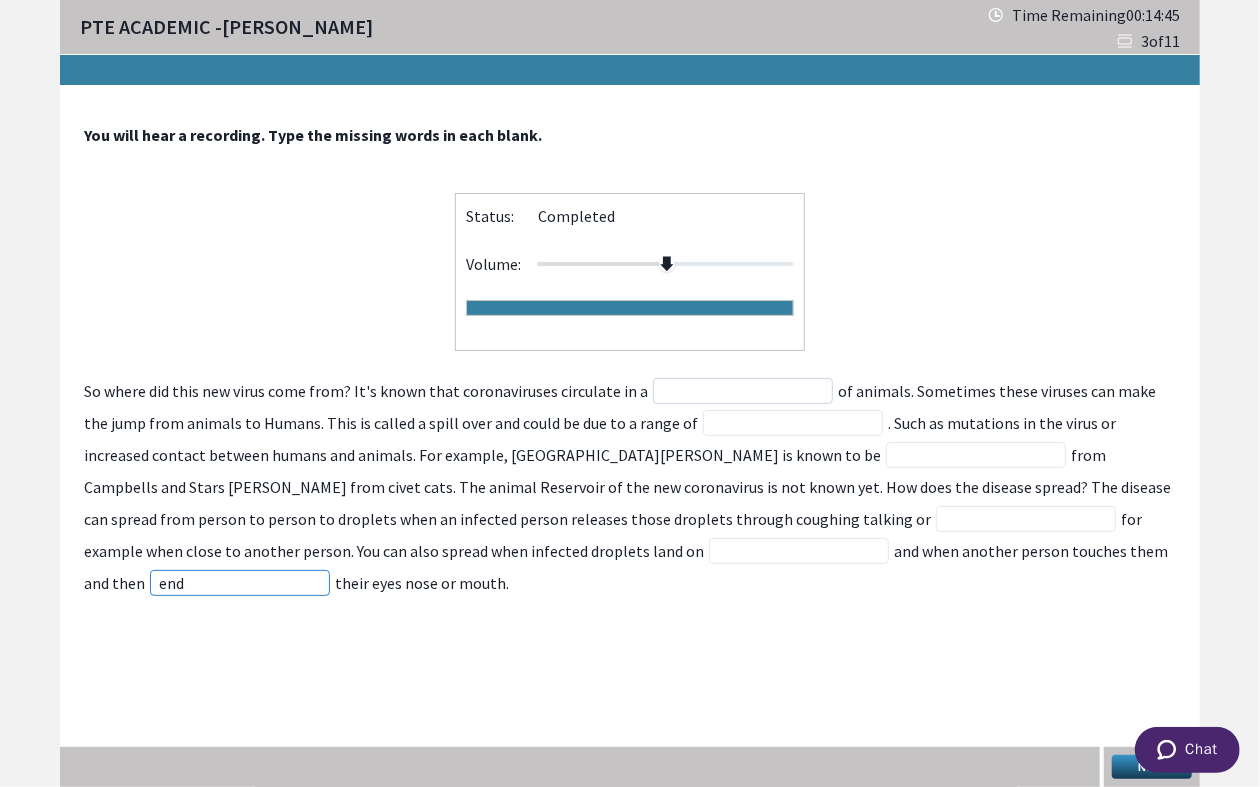 type on "end" 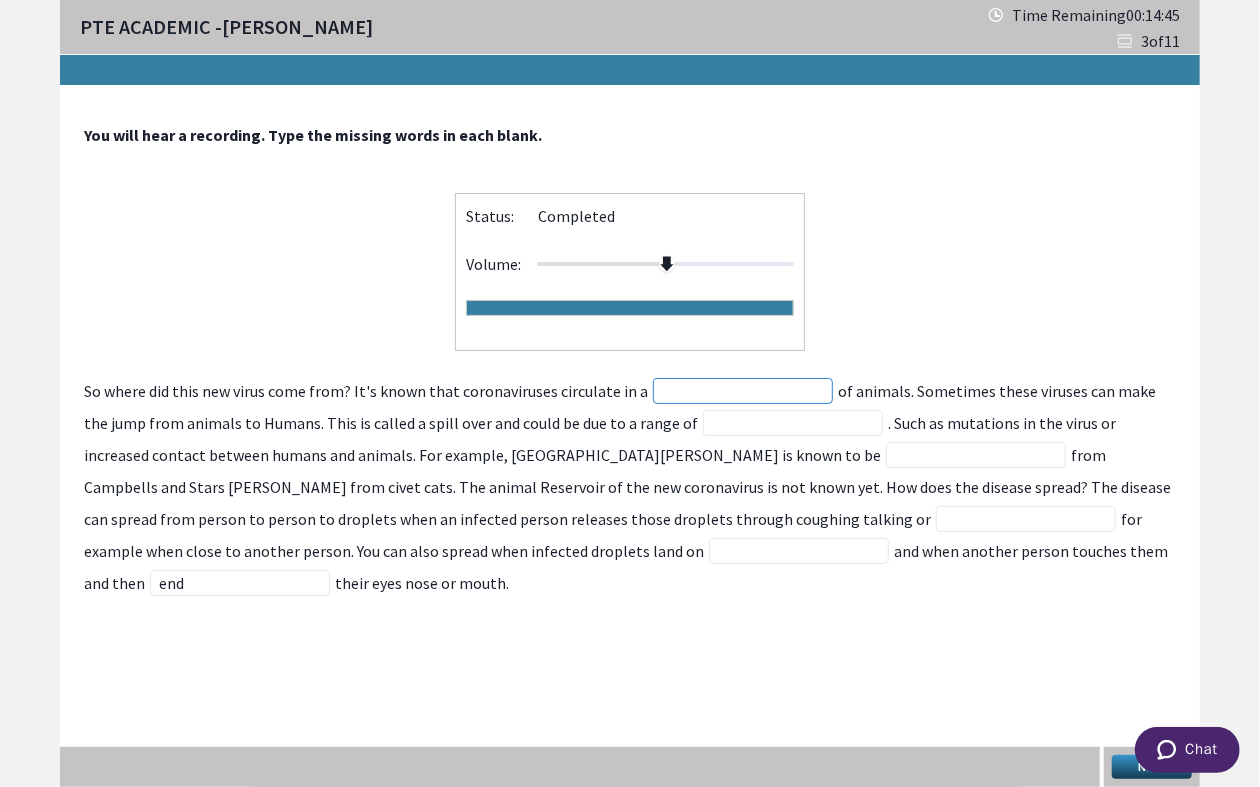 click at bounding box center [743, 391] 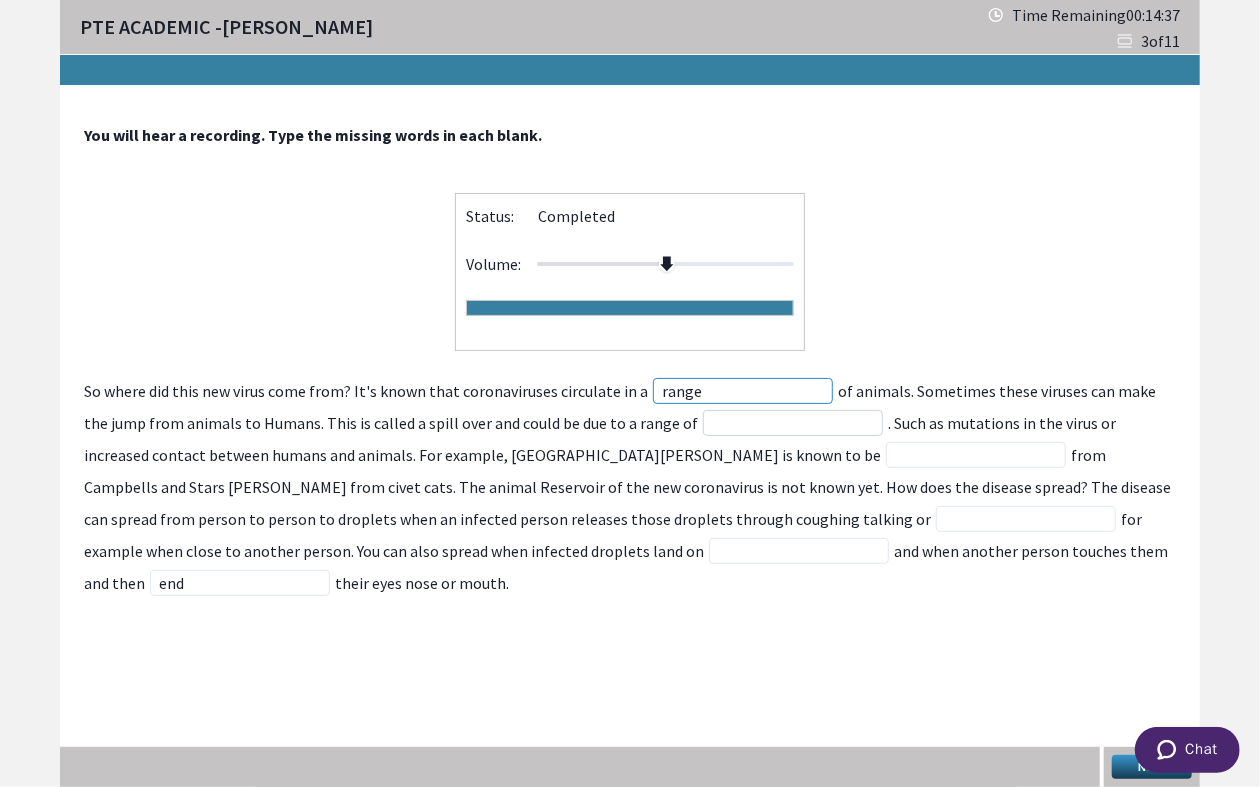 type on "range" 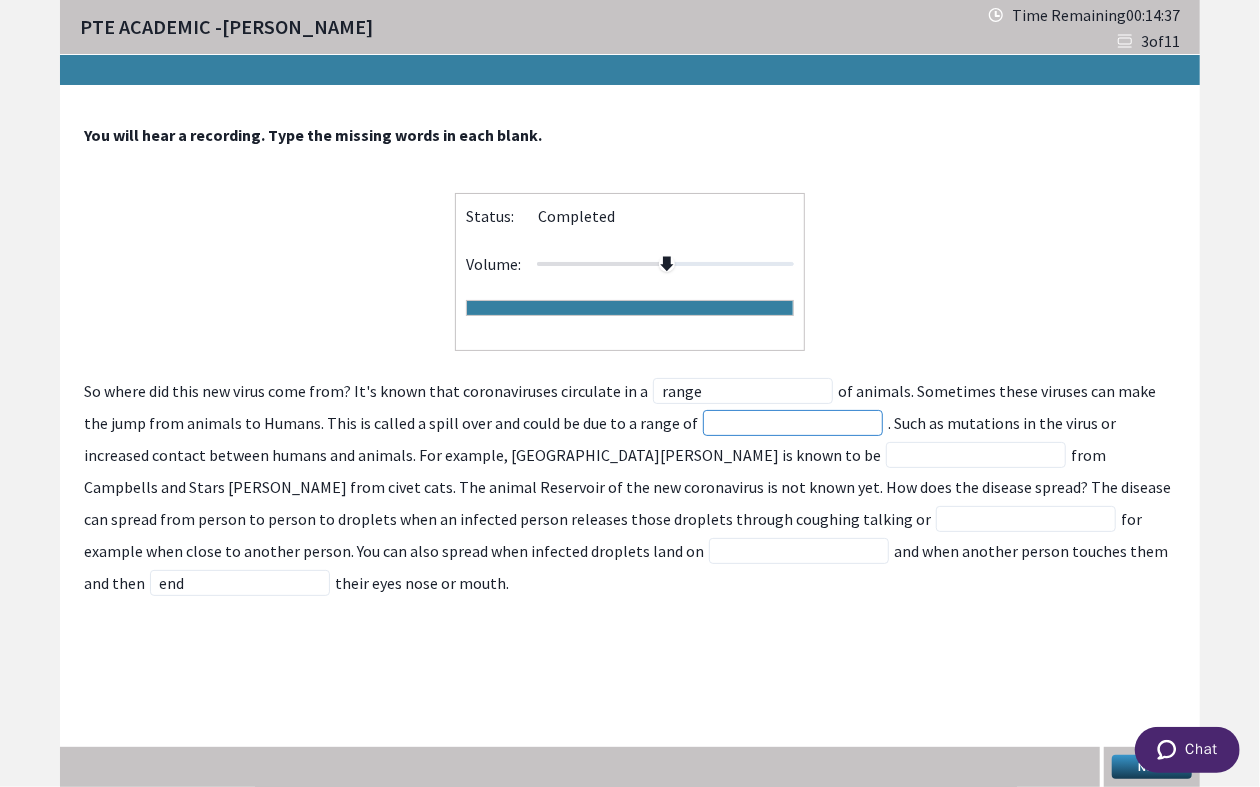 click at bounding box center (793, 423) 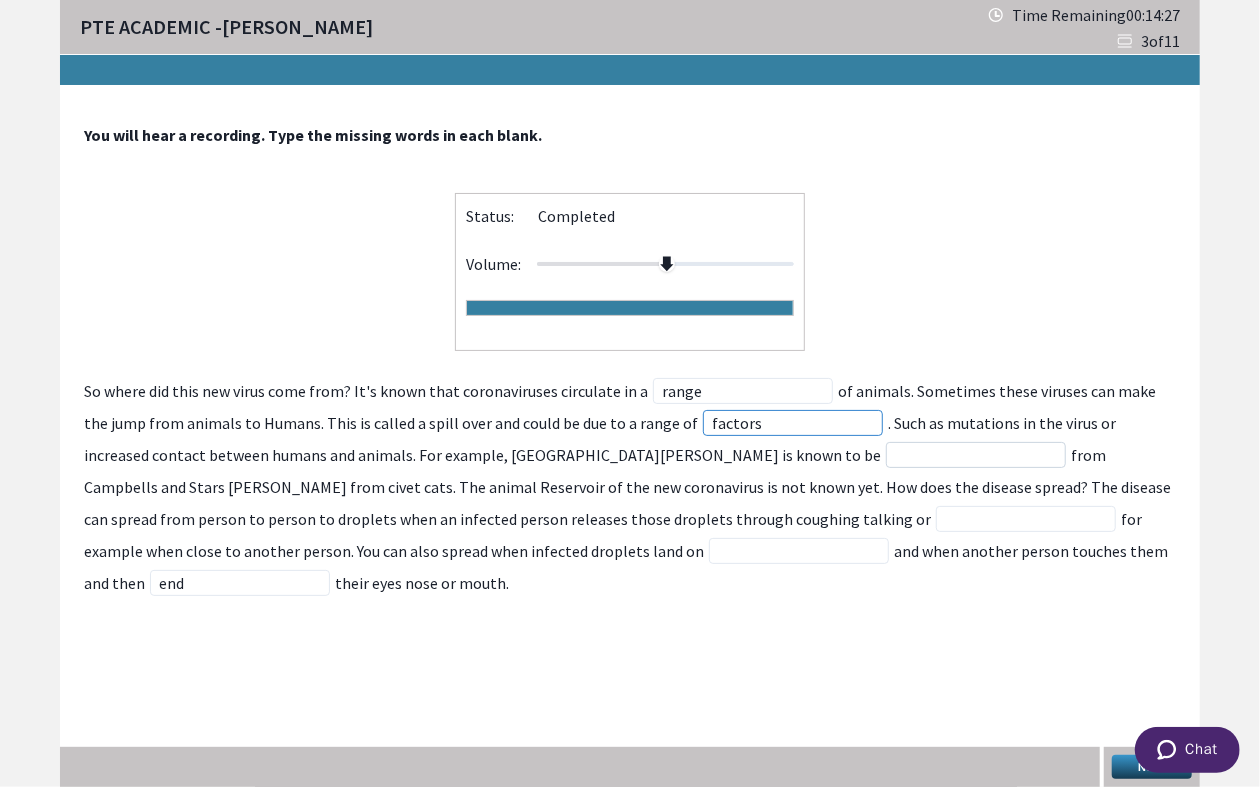 type on "factors" 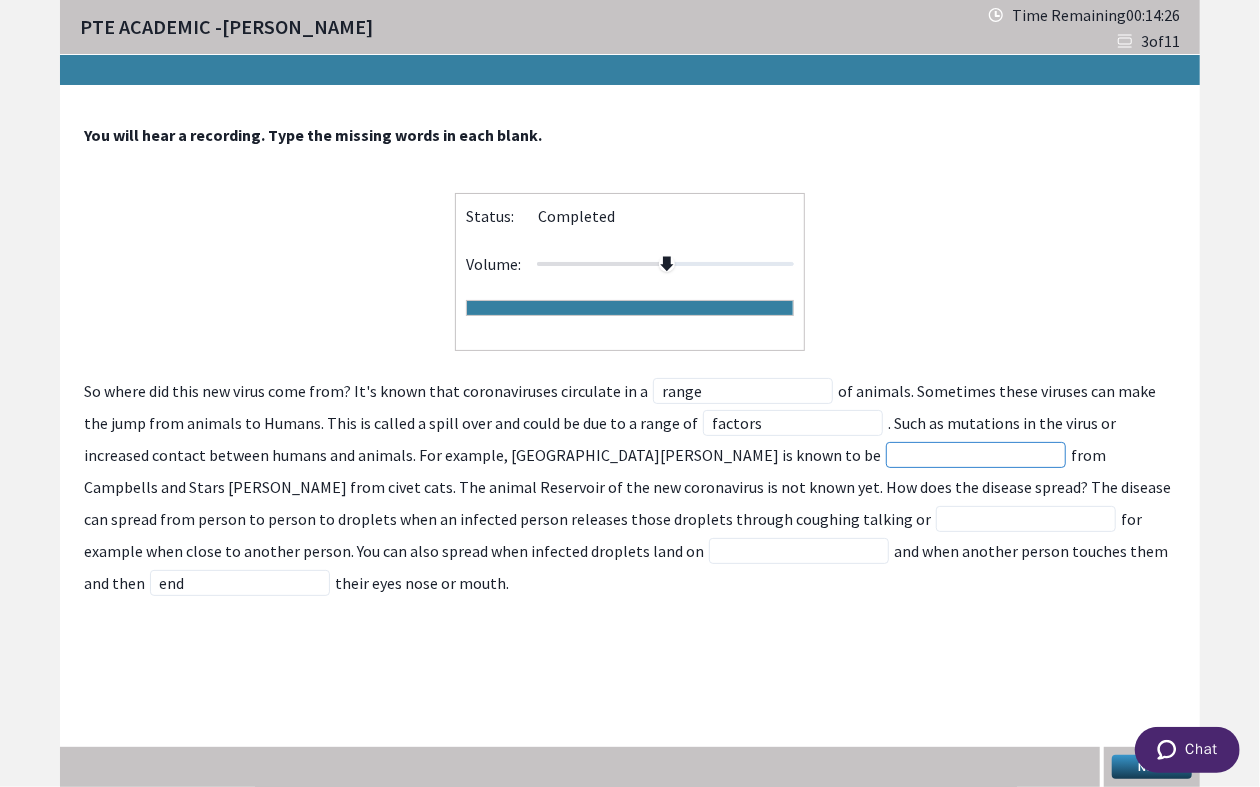 click at bounding box center [976, 455] 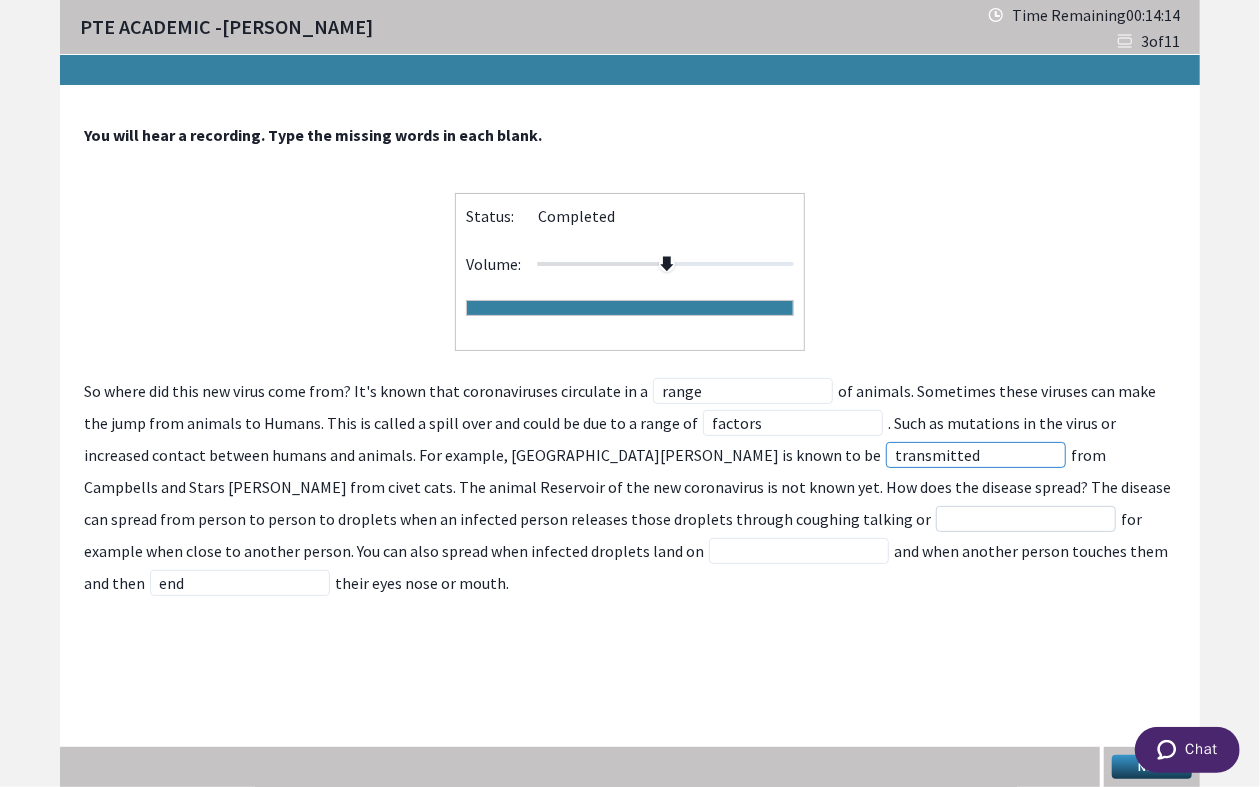type on "transmitted" 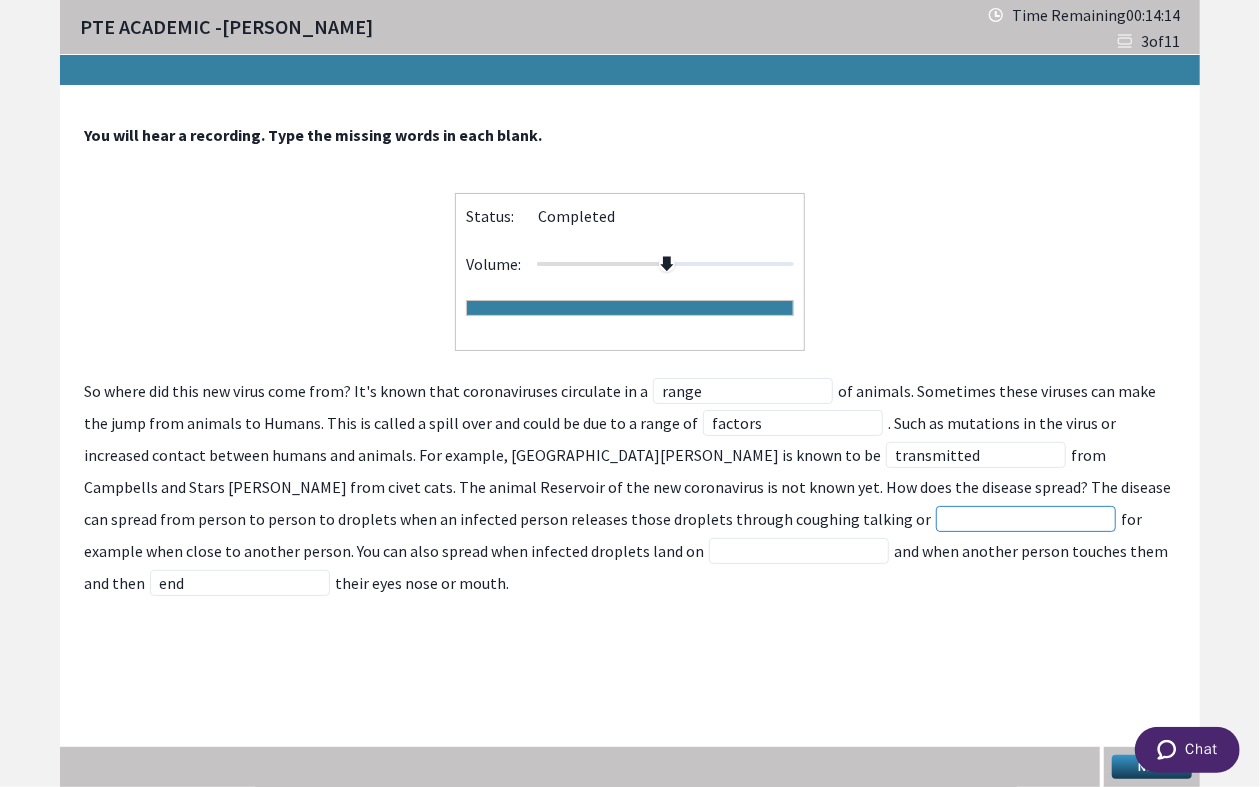 click at bounding box center [1026, 519] 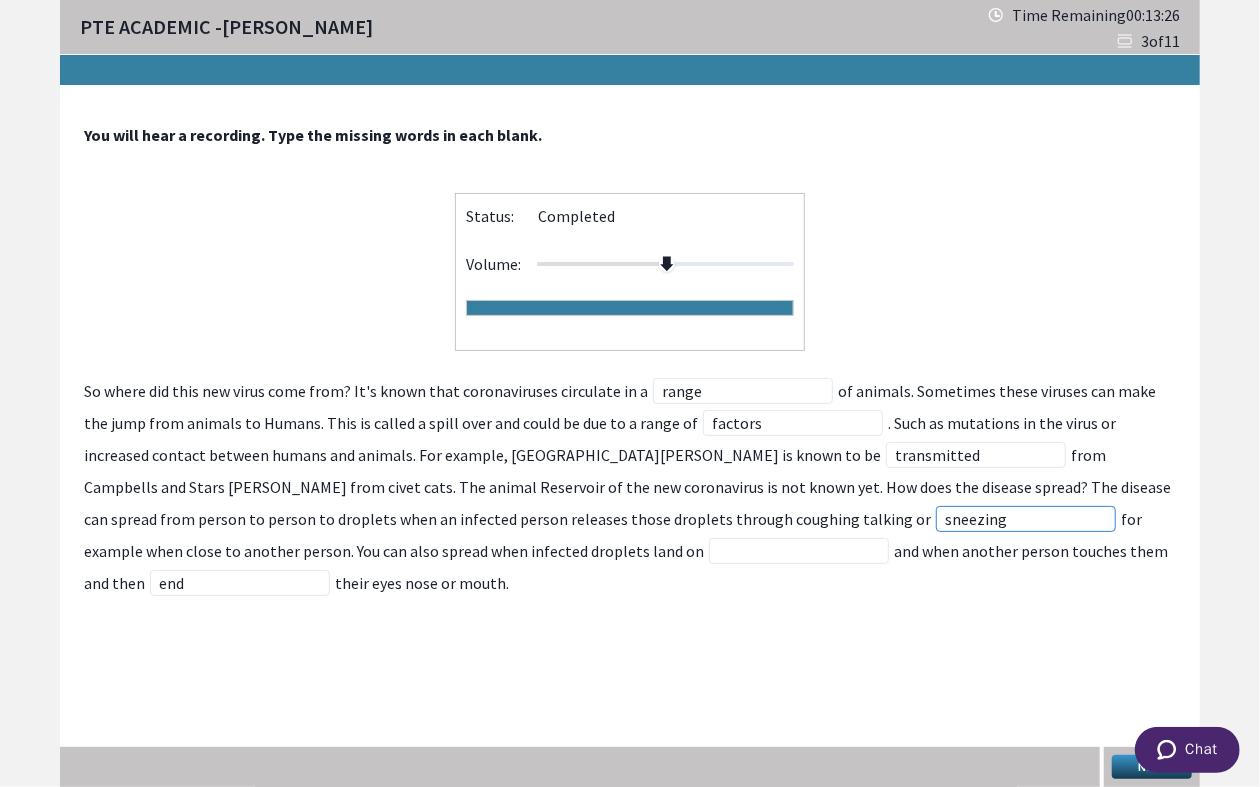 type on "sneezing" 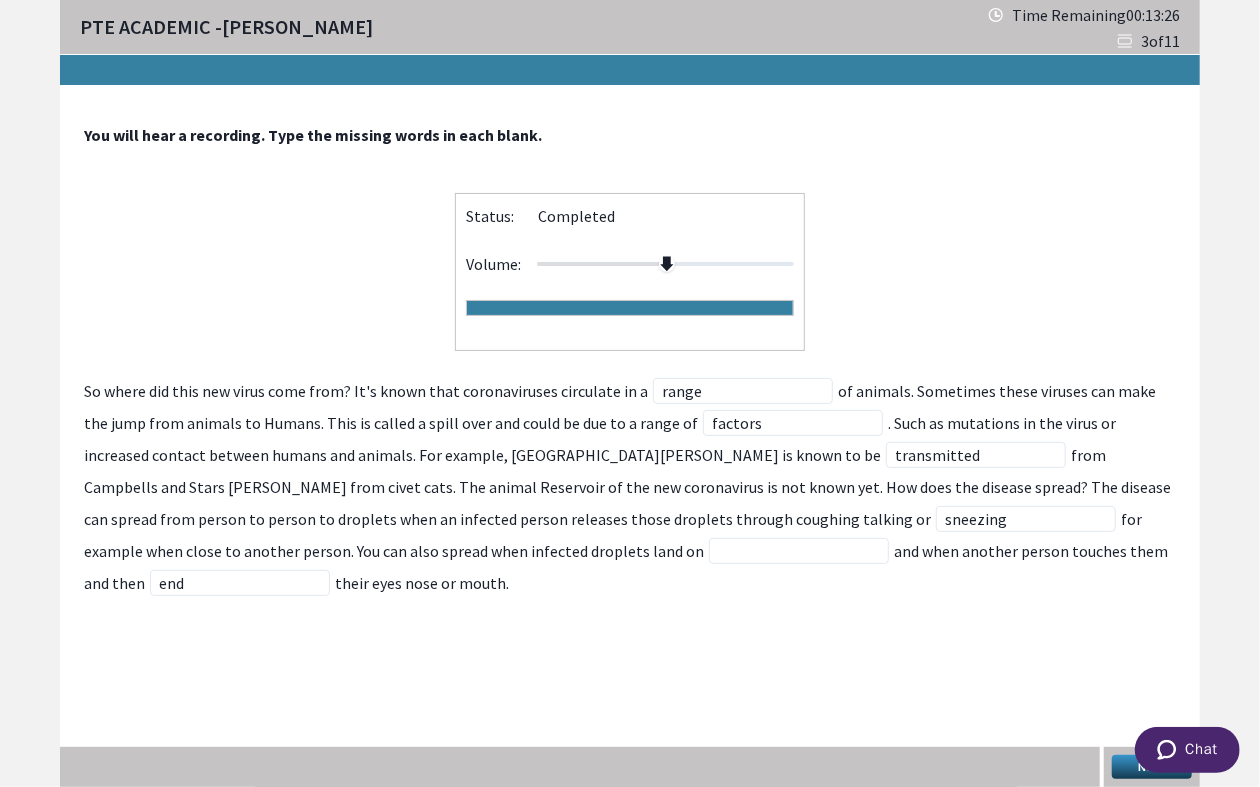 click on "Chat" at bounding box center (1186, 749) 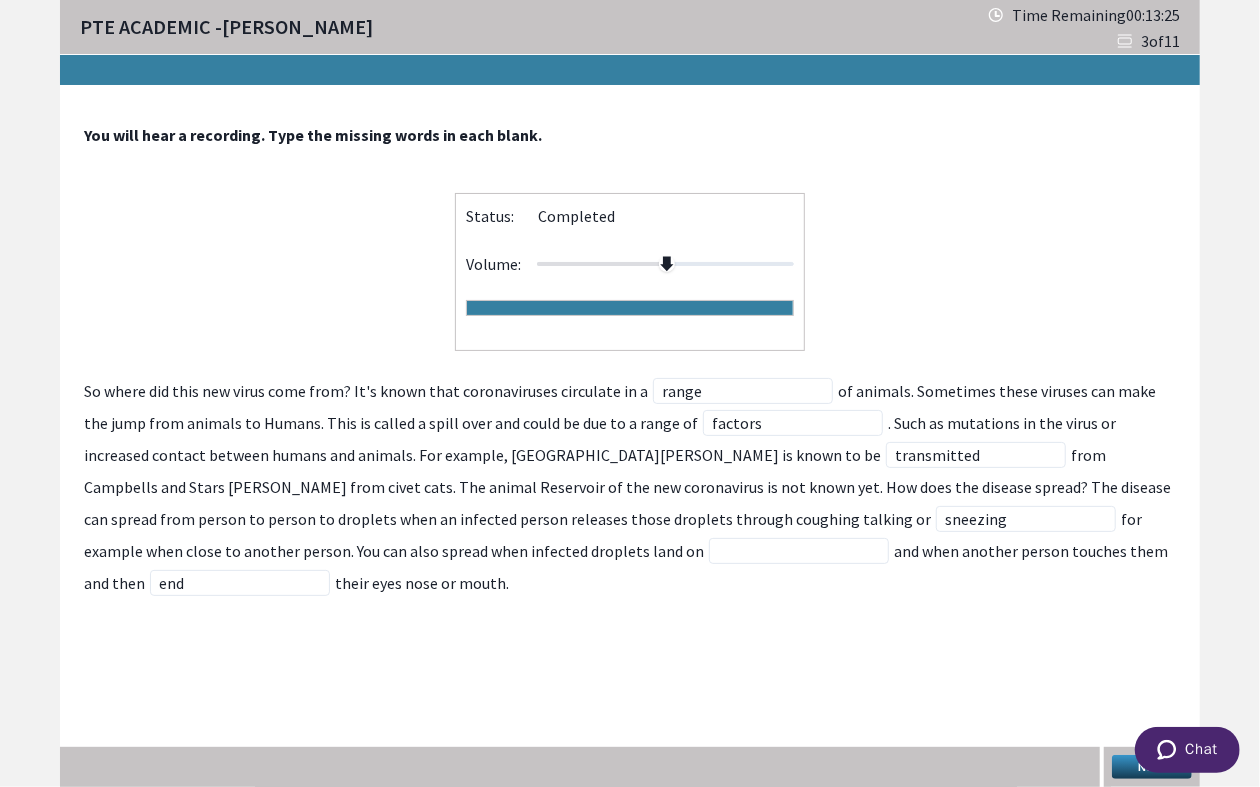 click on "Next" at bounding box center (1152, 767) 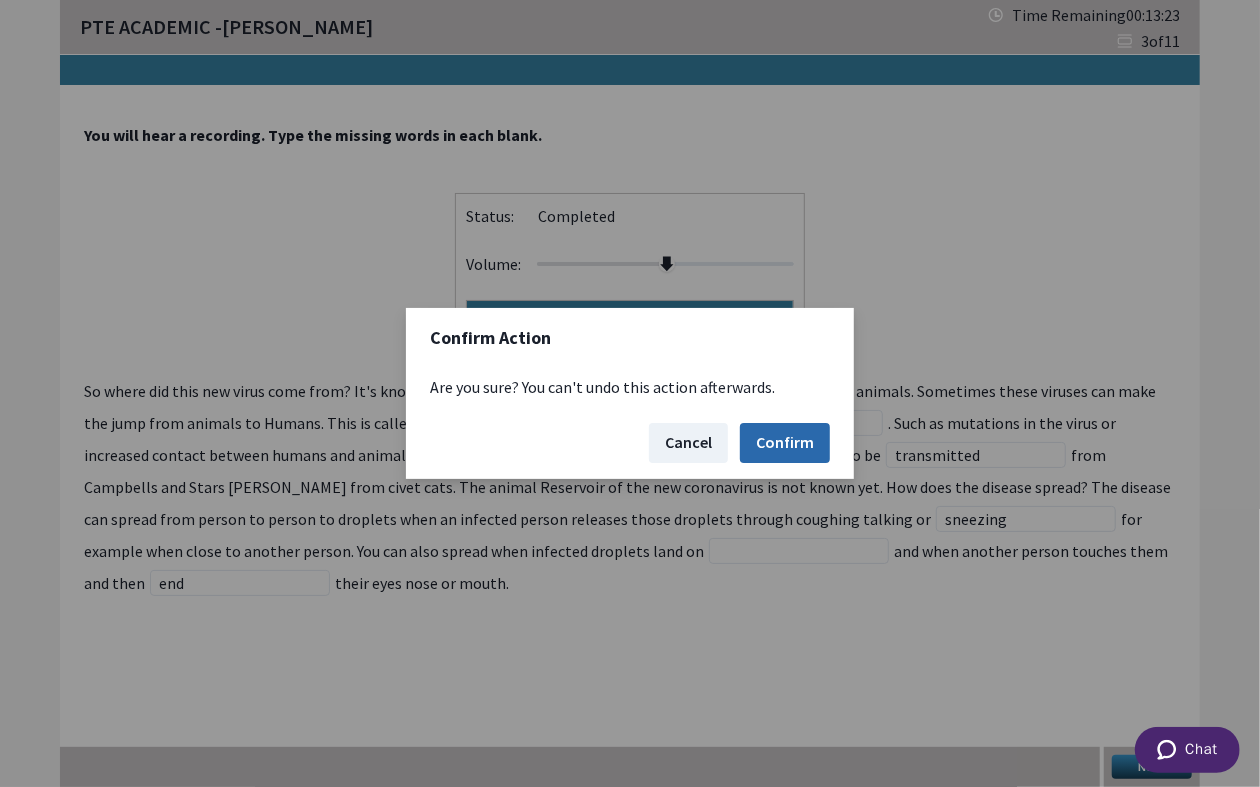 click on "Confirm" at bounding box center [785, 443] 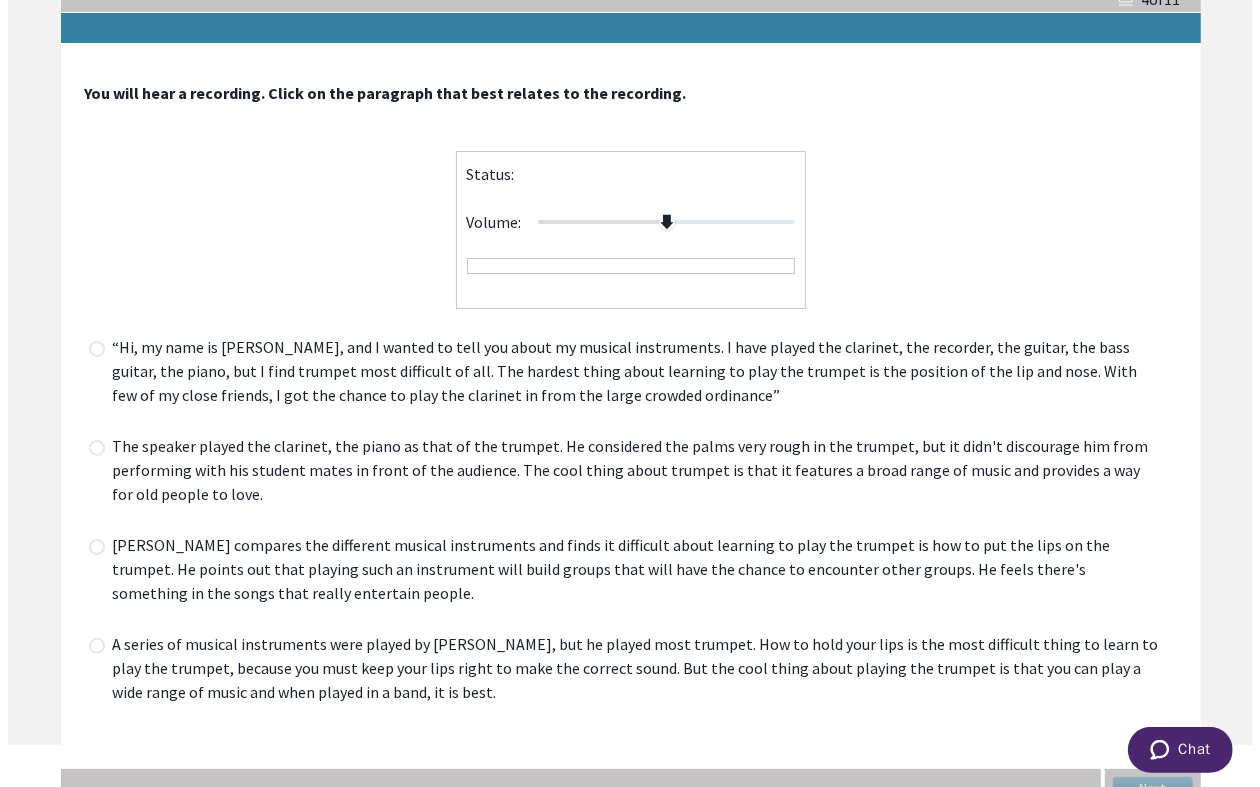scroll, scrollTop: 62, scrollLeft: 0, axis: vertical 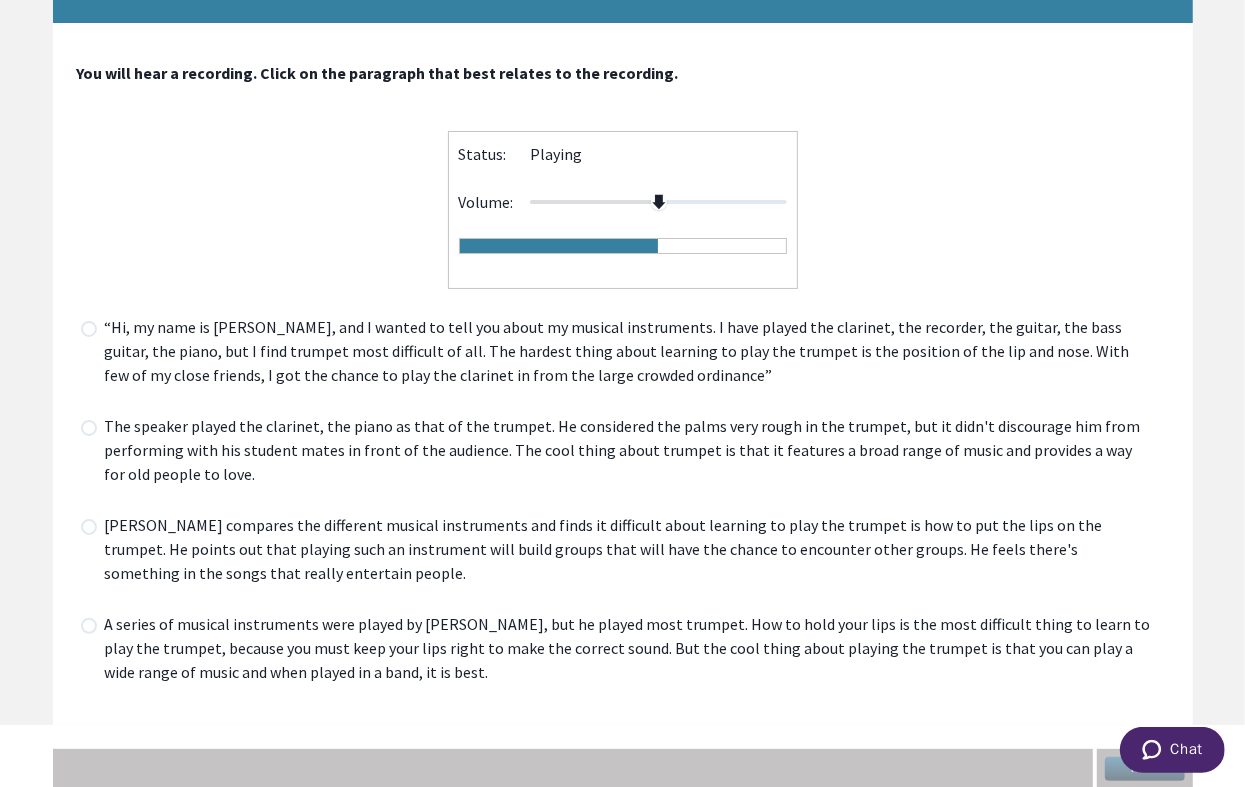 click at bounding box center (89, 329) 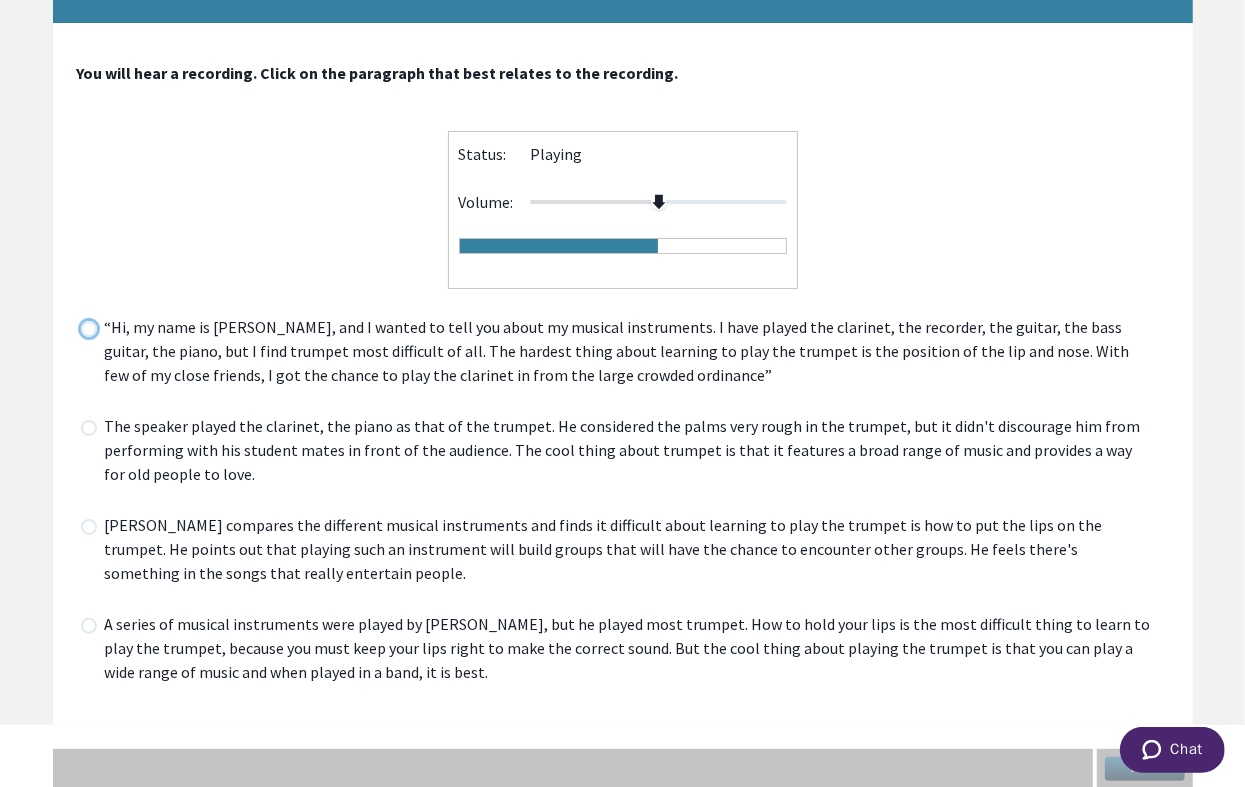 click at bounding box center [80, 328] 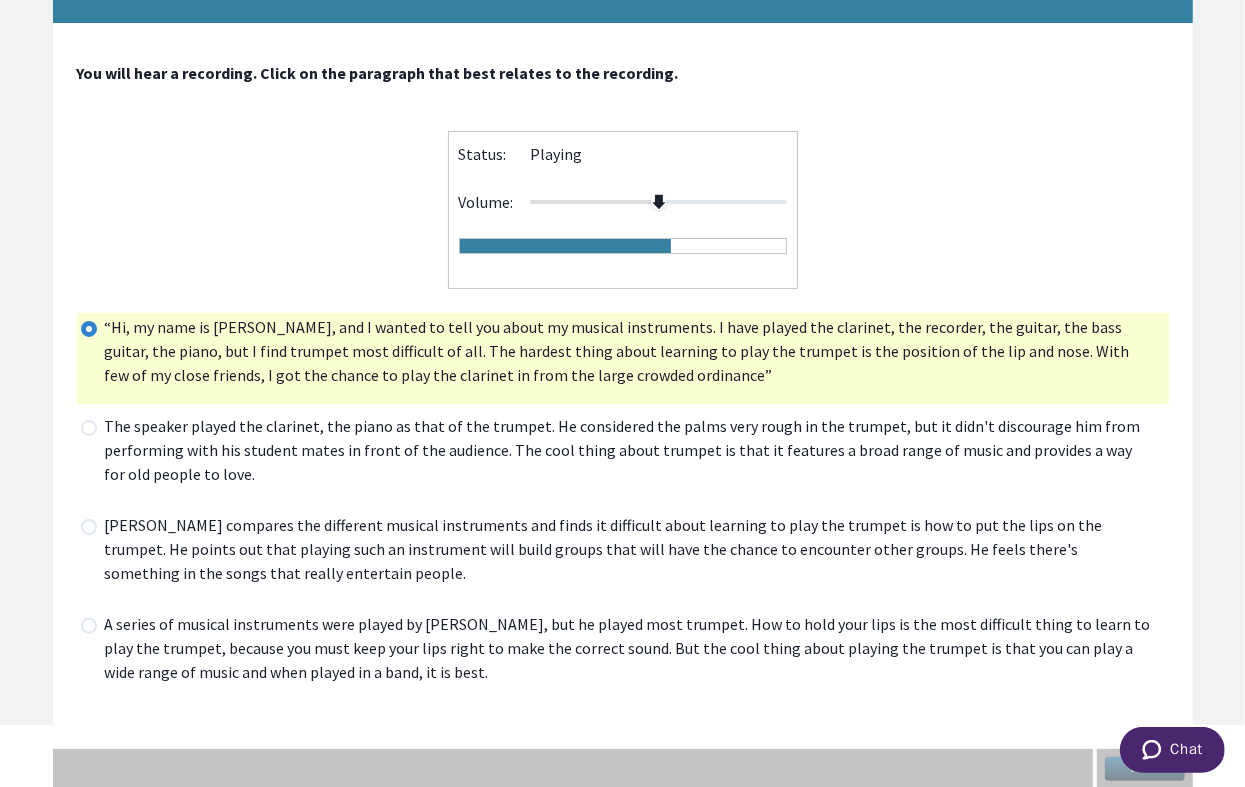 click at bounding box center [89, 428] 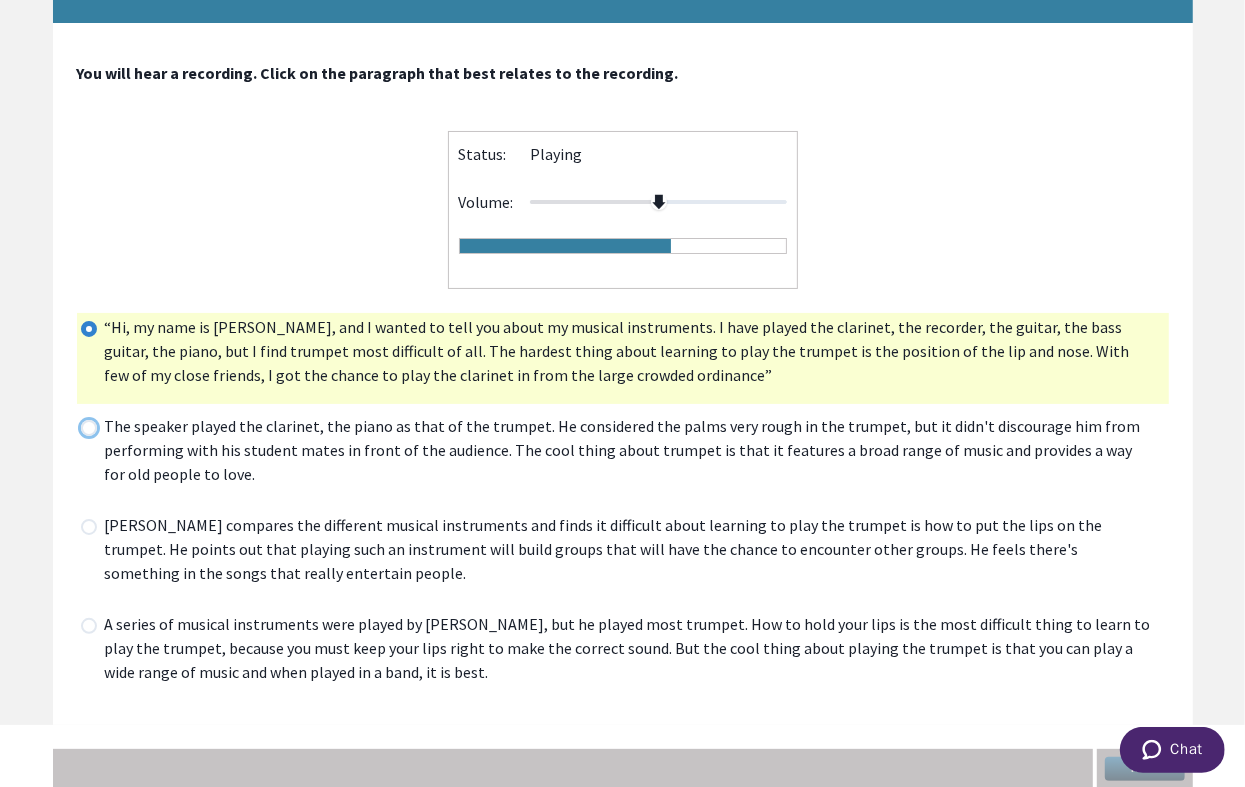 click at bounding box center [80, 427] 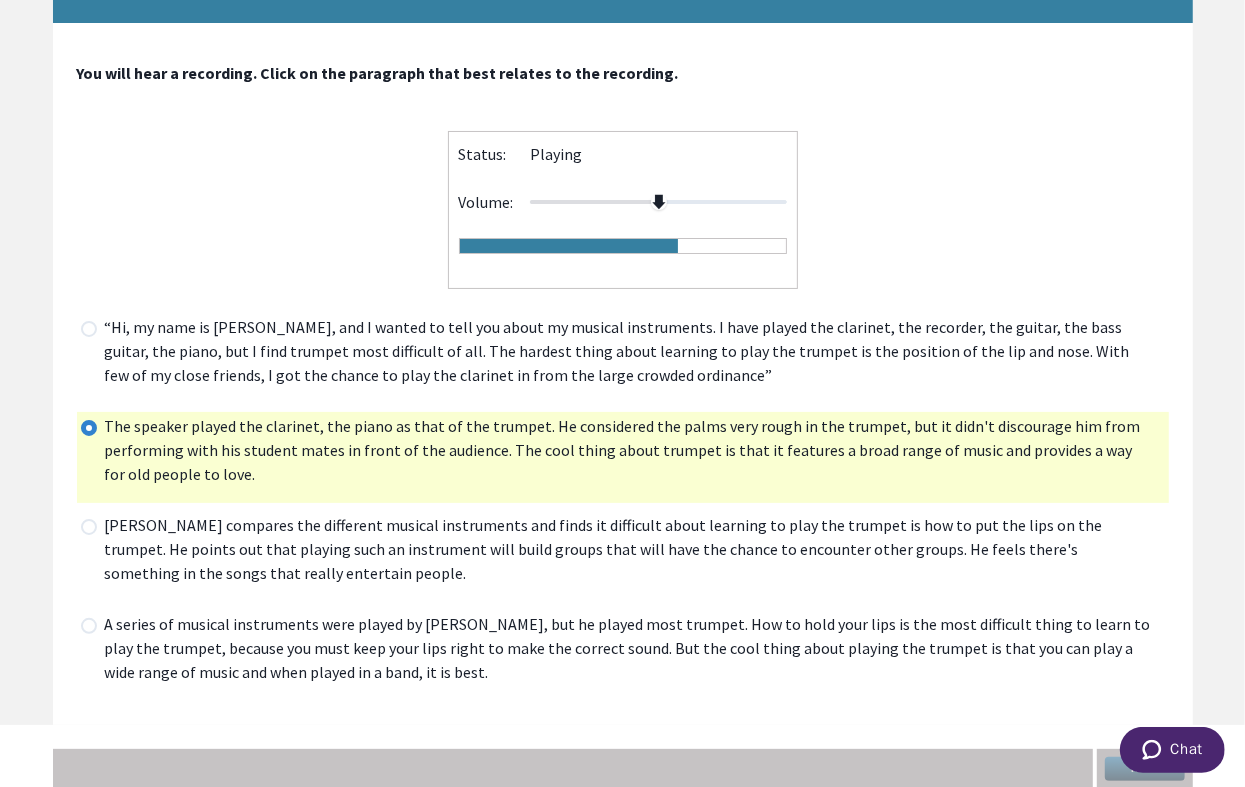 click at bounding box center [89, 329] 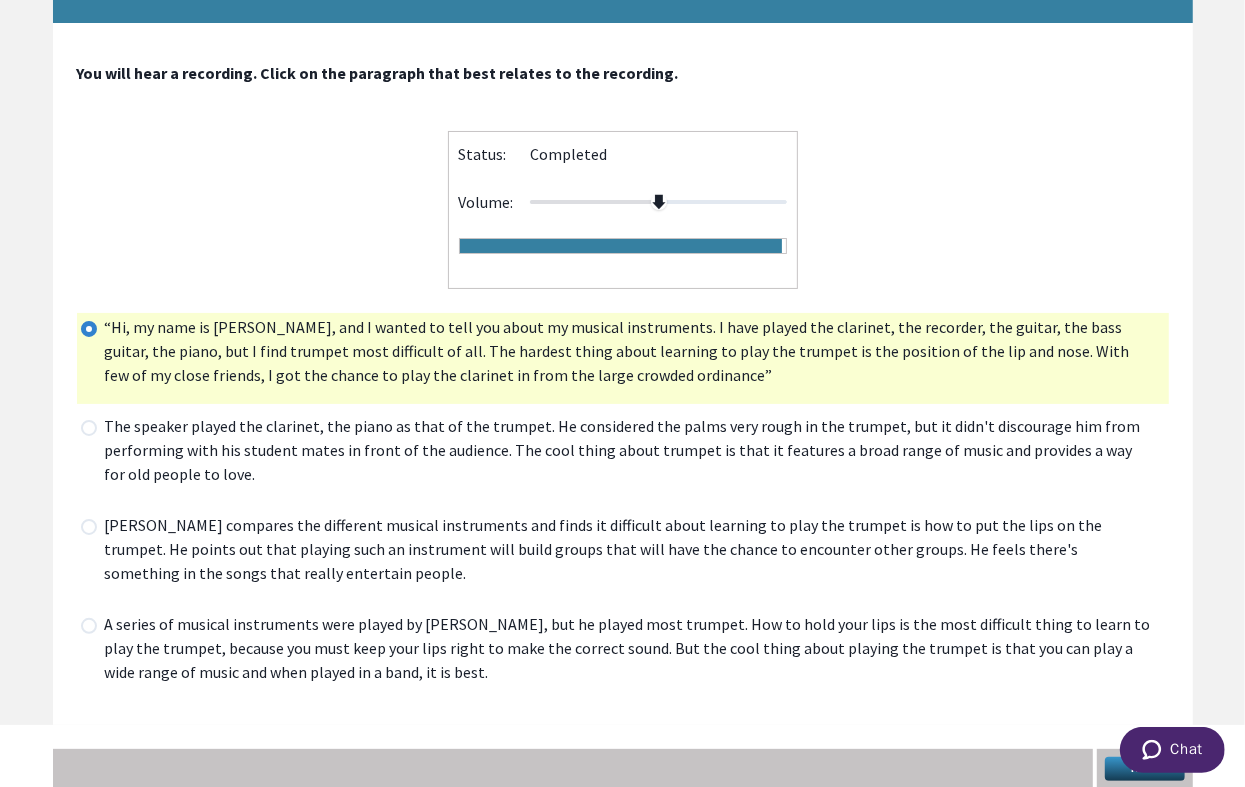 click at bounding box center [89, 428] 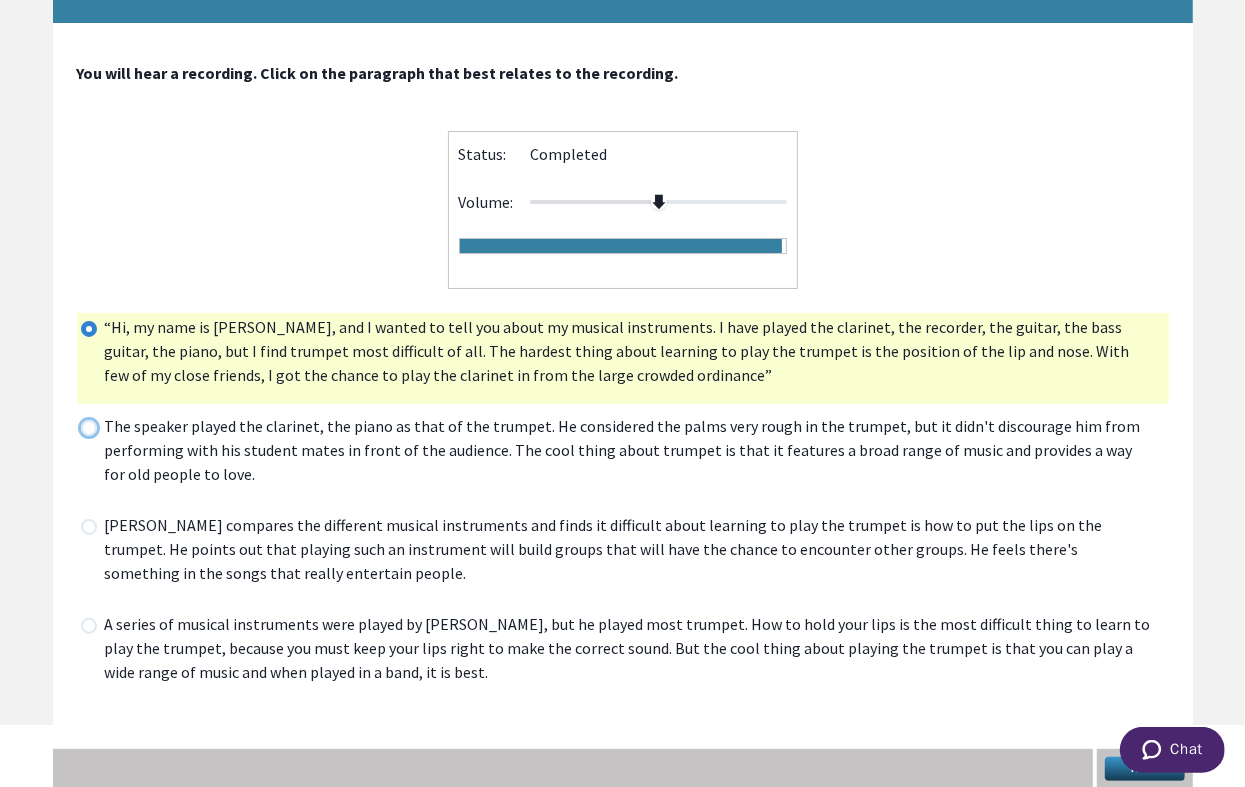 click at bounding box center (80, 427) 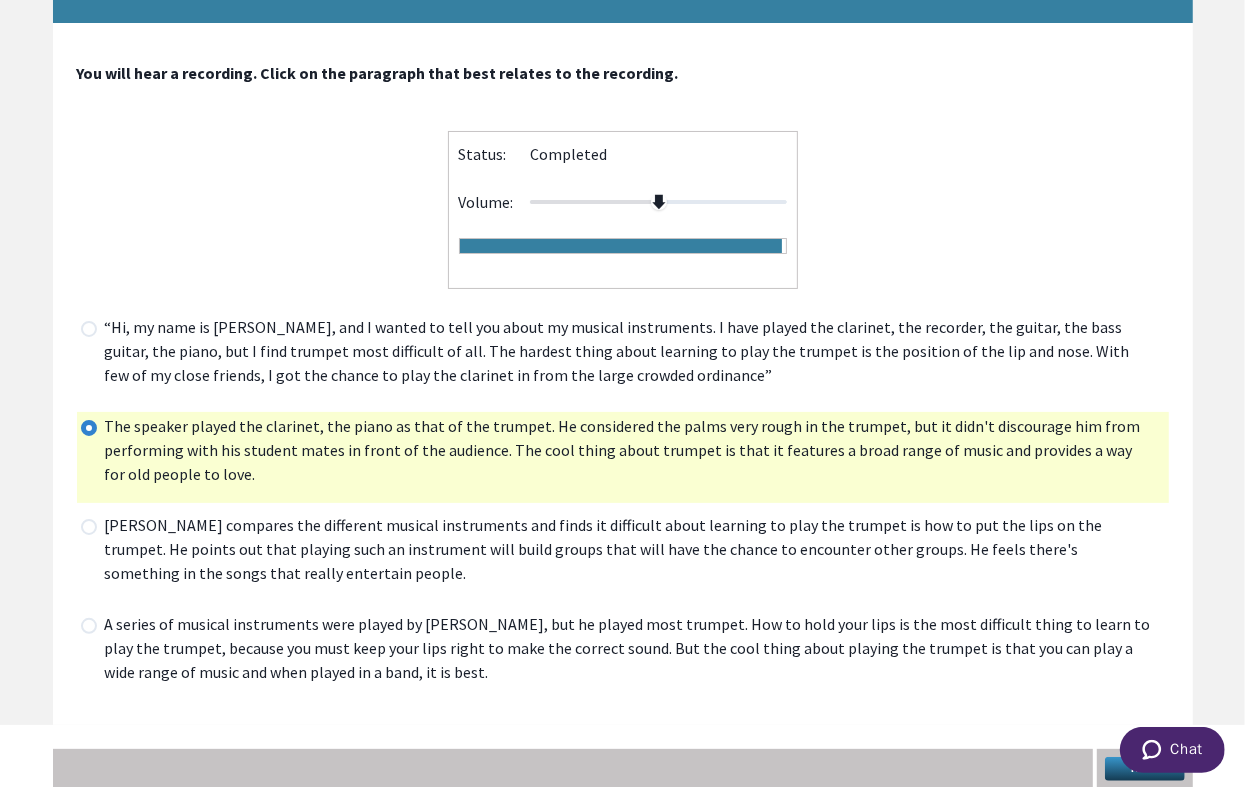 click on "Next" at bounding box center (1145, 769) 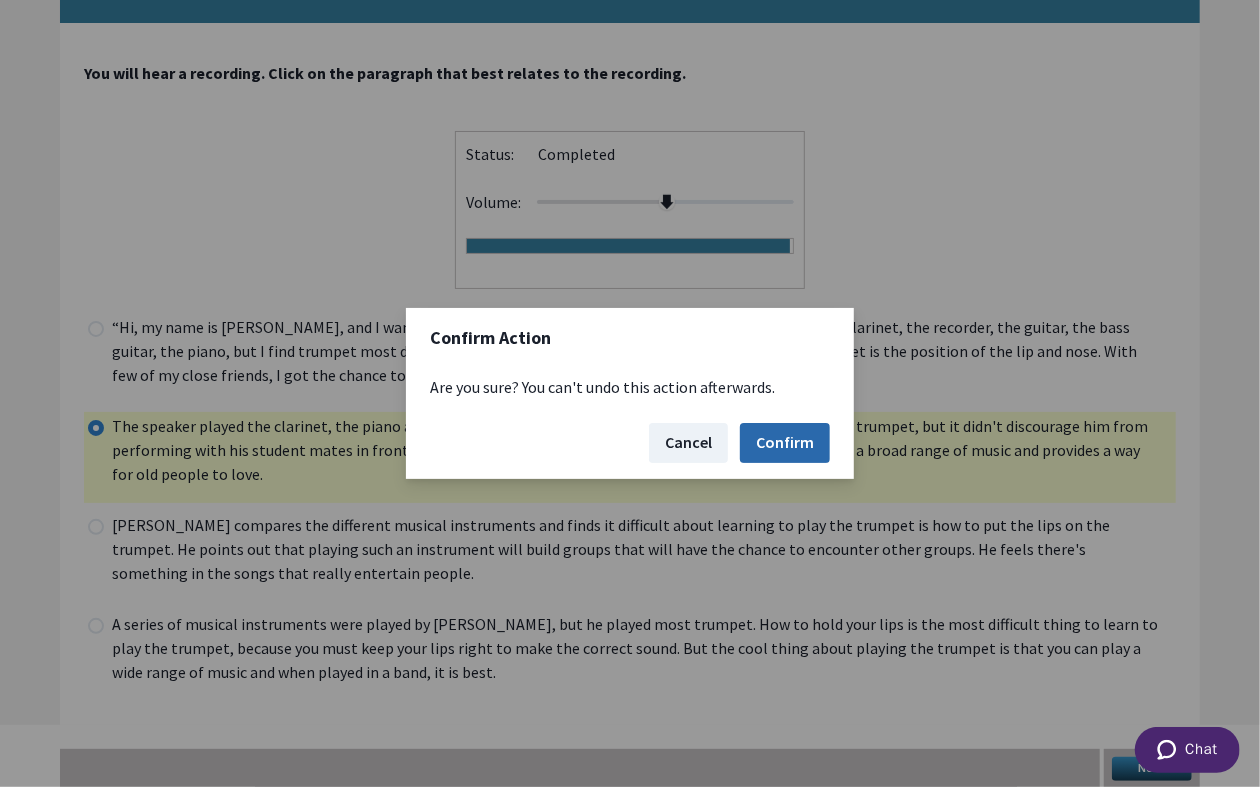 click on "Confirm" at bounding box center [785, 443] 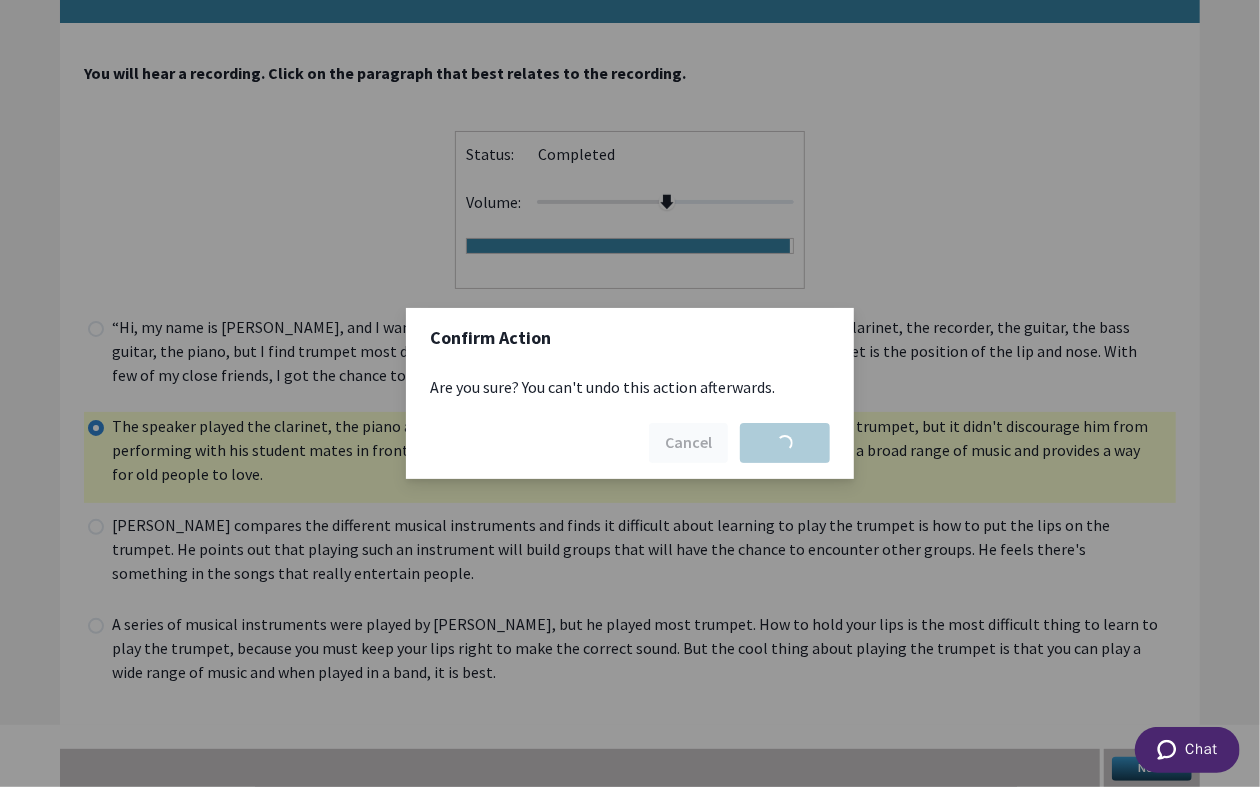 scroll, scrollTop: 0, scrollLeft: 0, axis: both 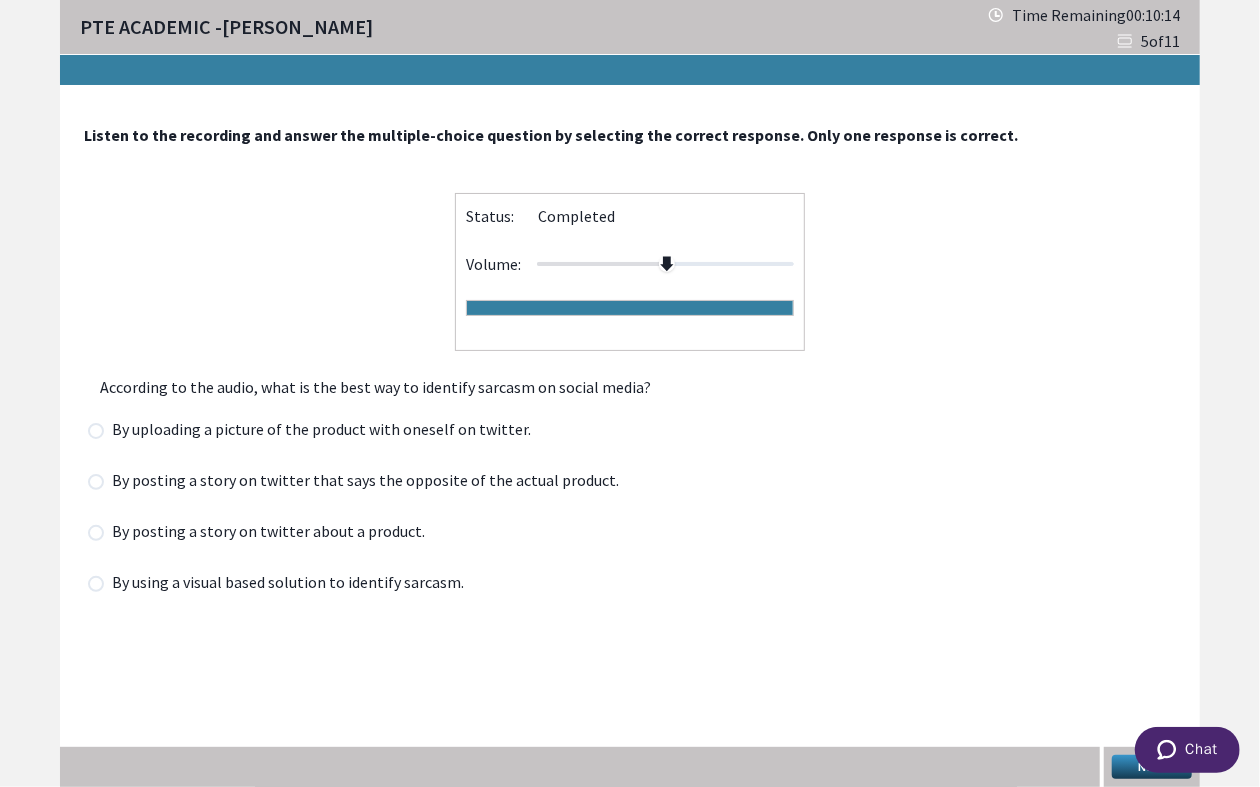 click at bounding box center (96, 584) 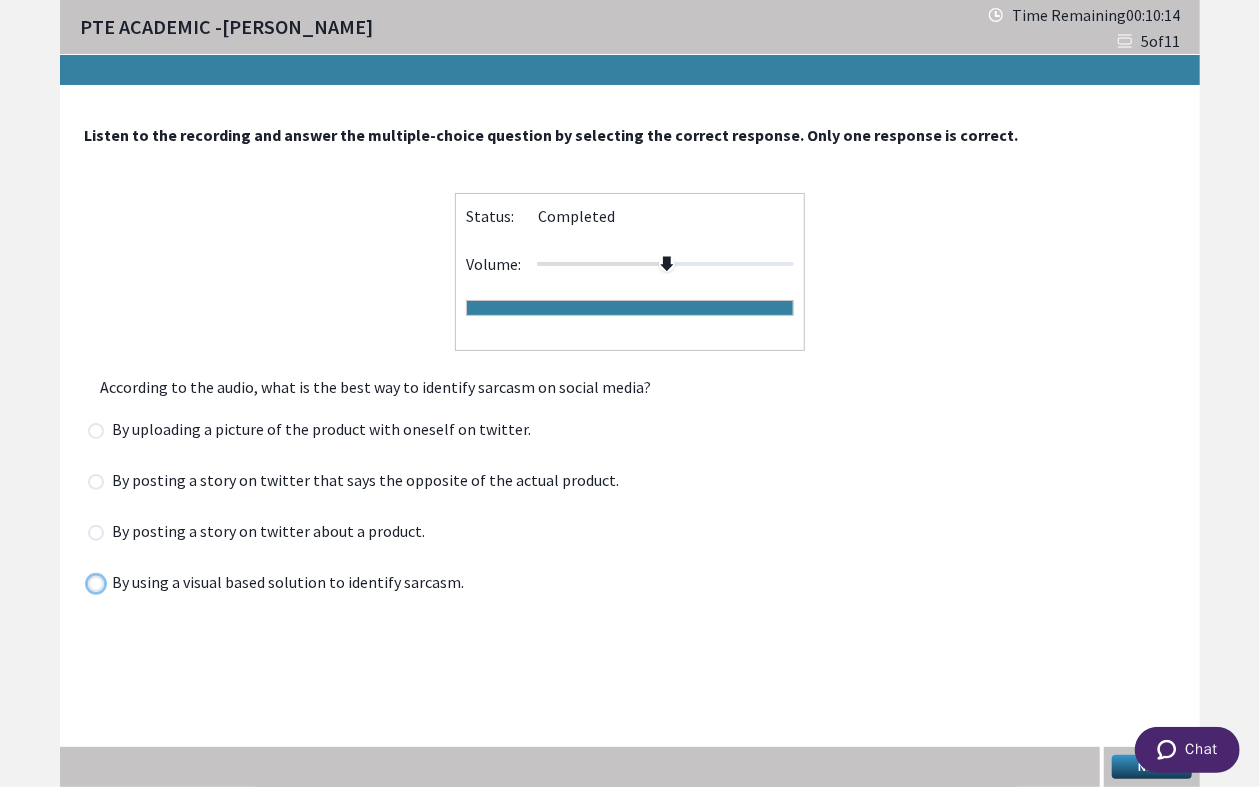 radio on "true" 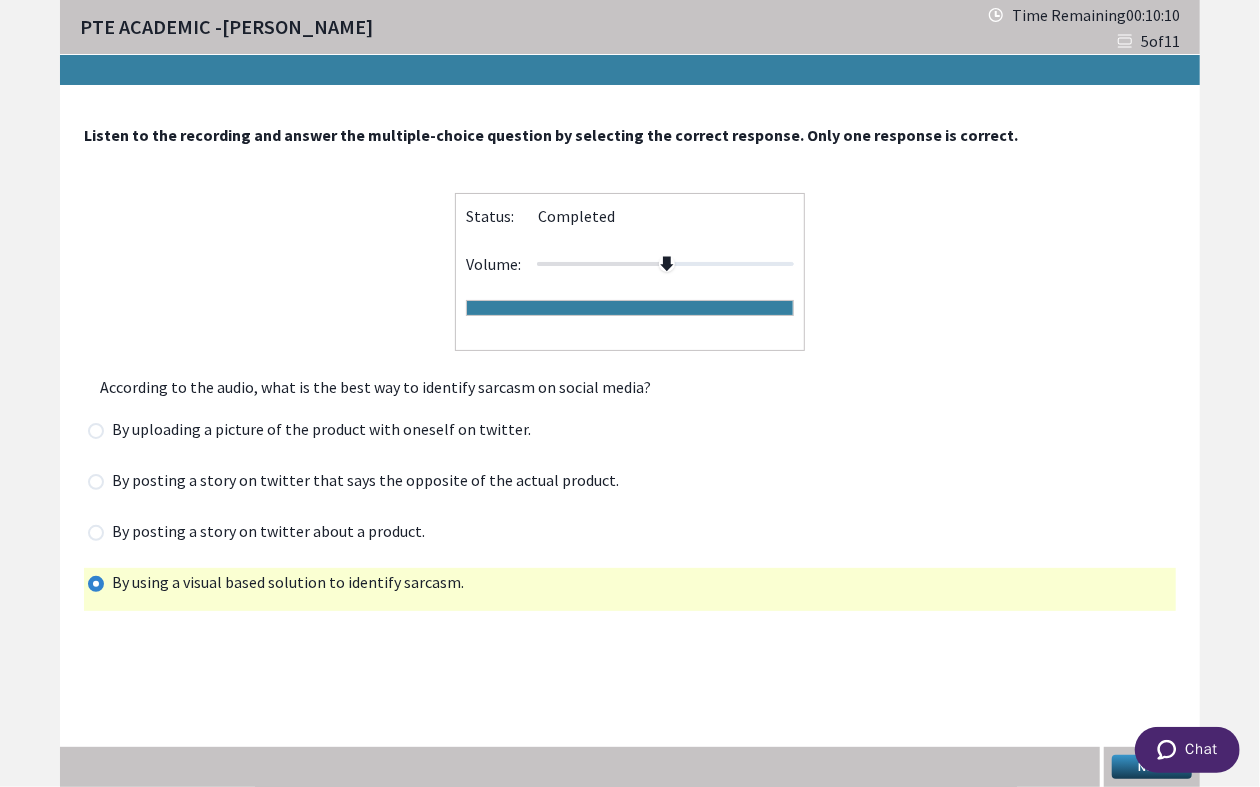 click at bounding box center (96, 482) 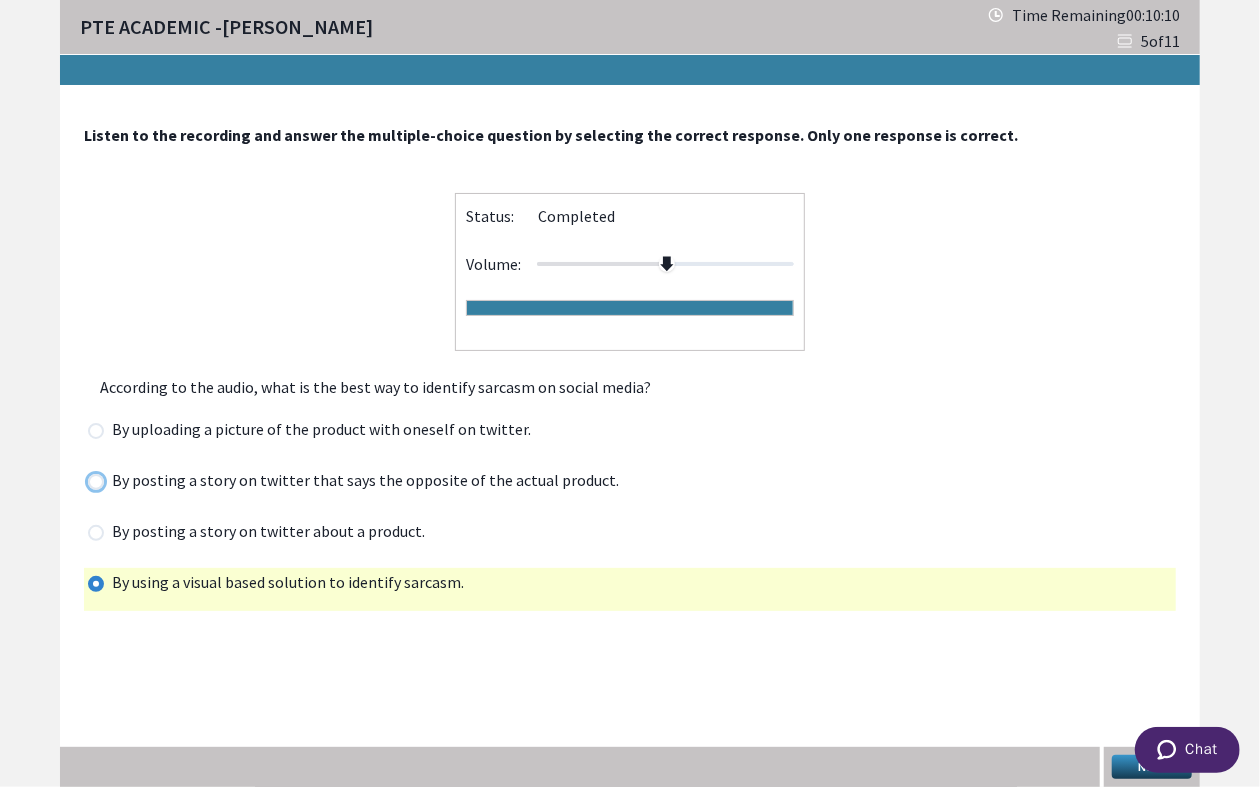 click at bounding box center (87, 481) 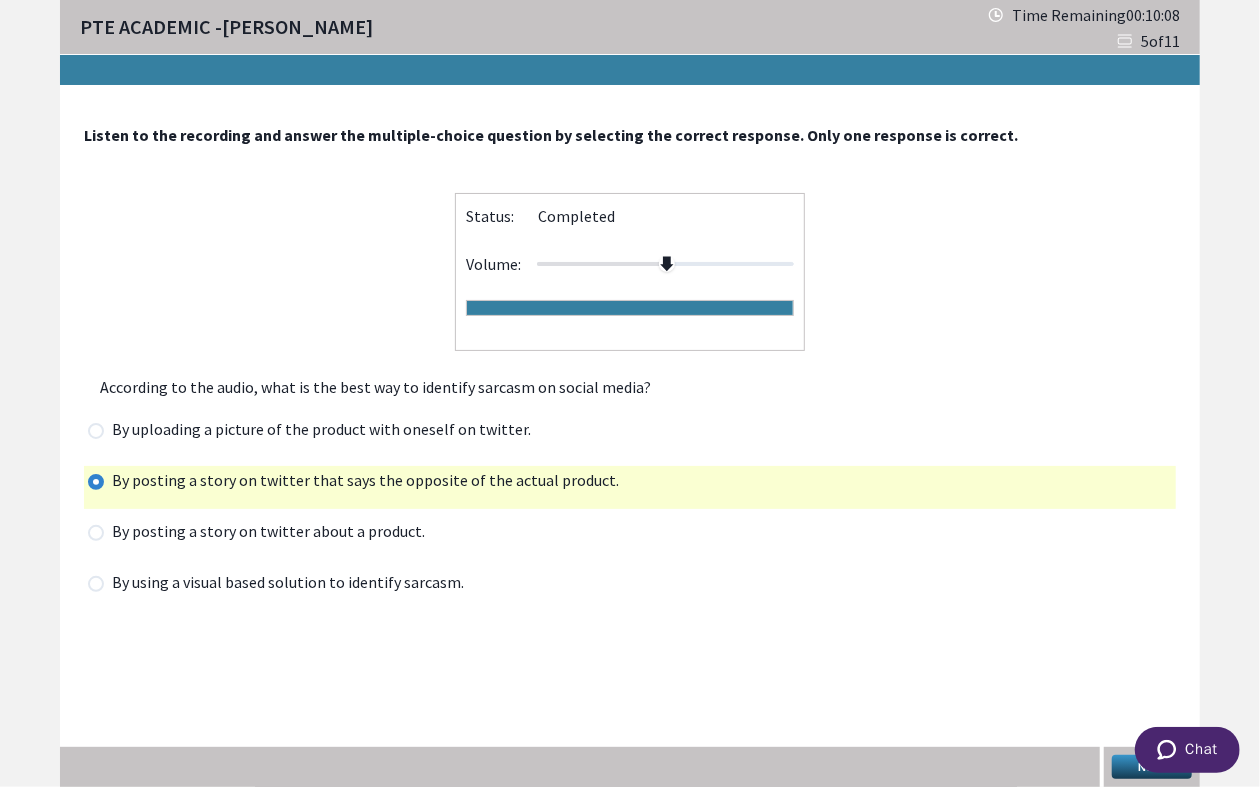 click at bounding box center (96, 584) 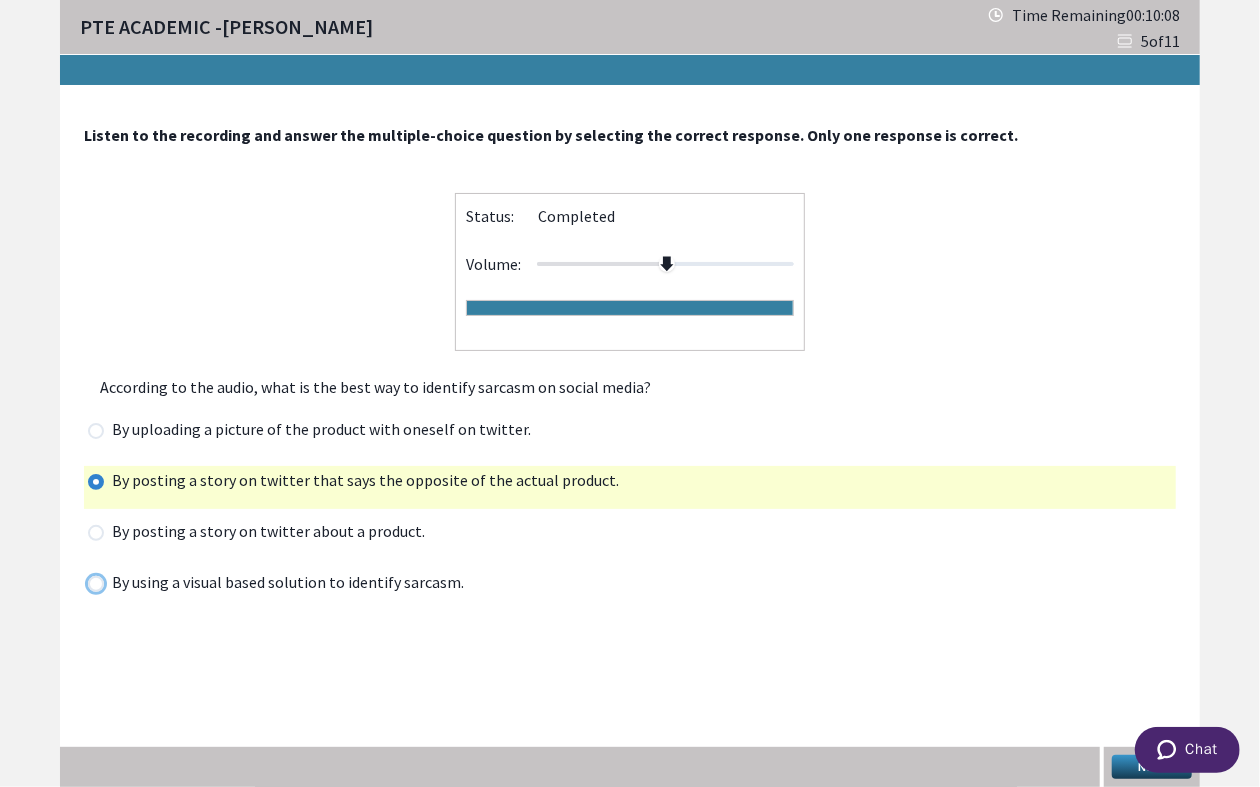 click at bounding box center [87, 583] 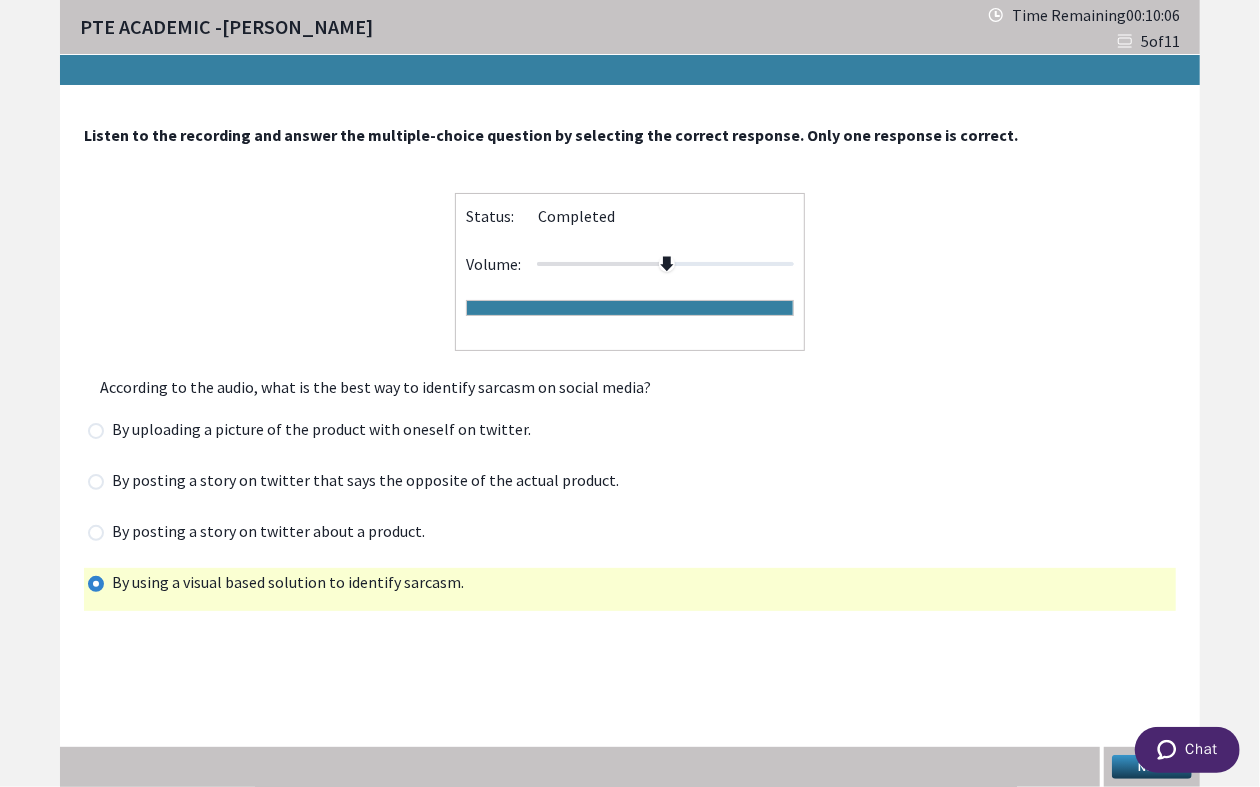 click on "Next" at bounding box center [1152, 767] 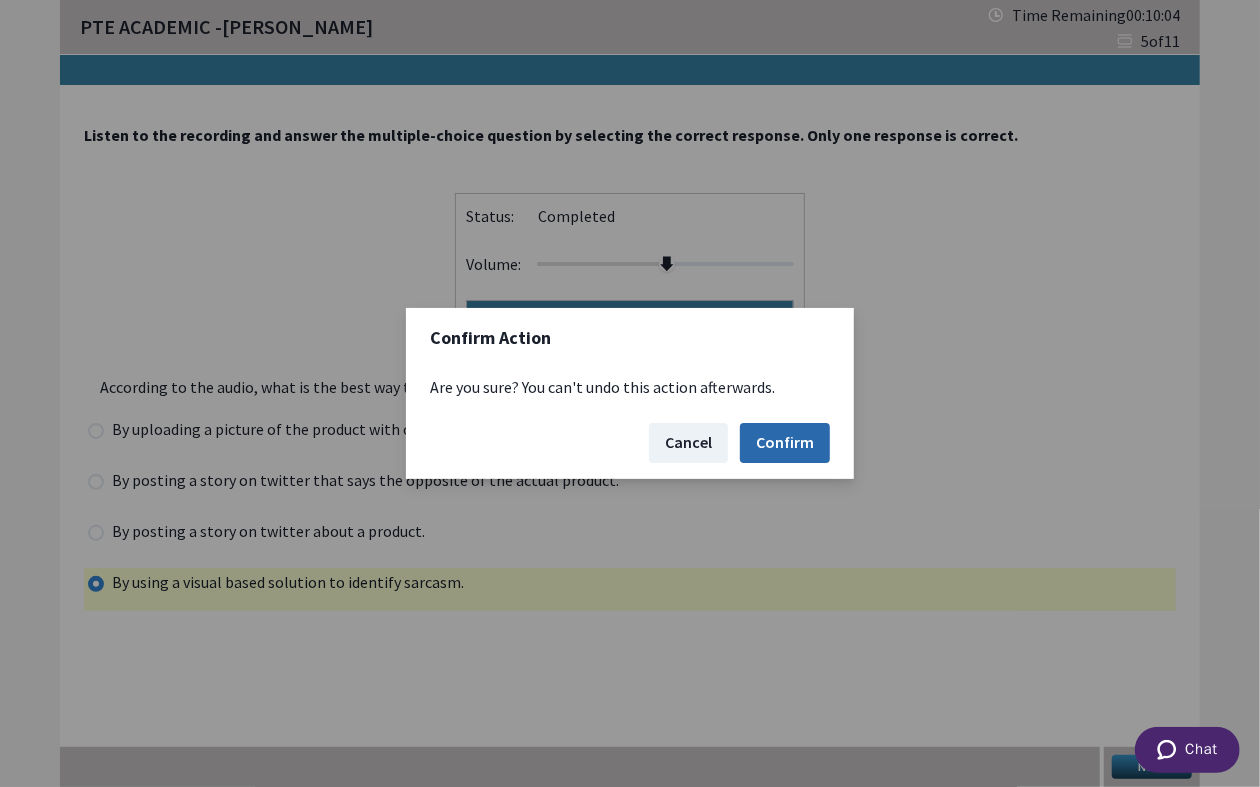 click on "Confirm" at bounding box center [785, 443] 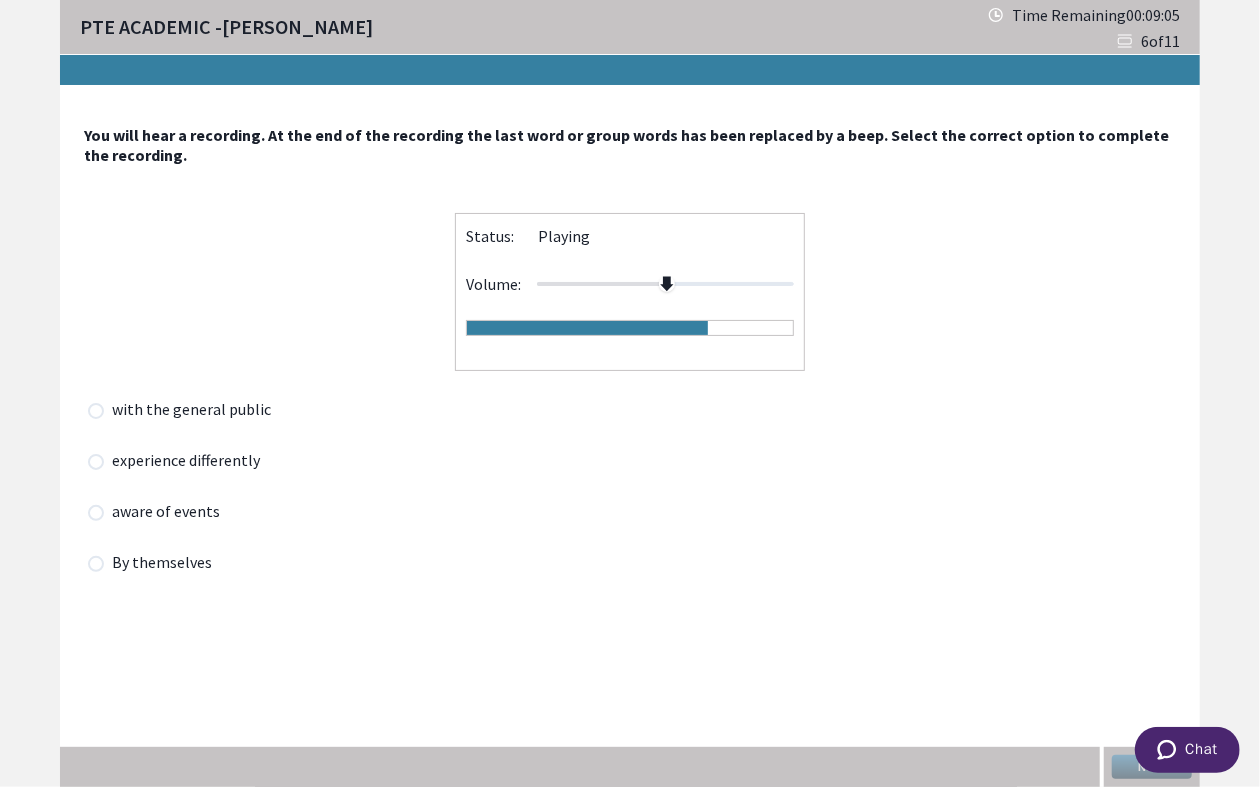 click at bounding box center (96, 462) 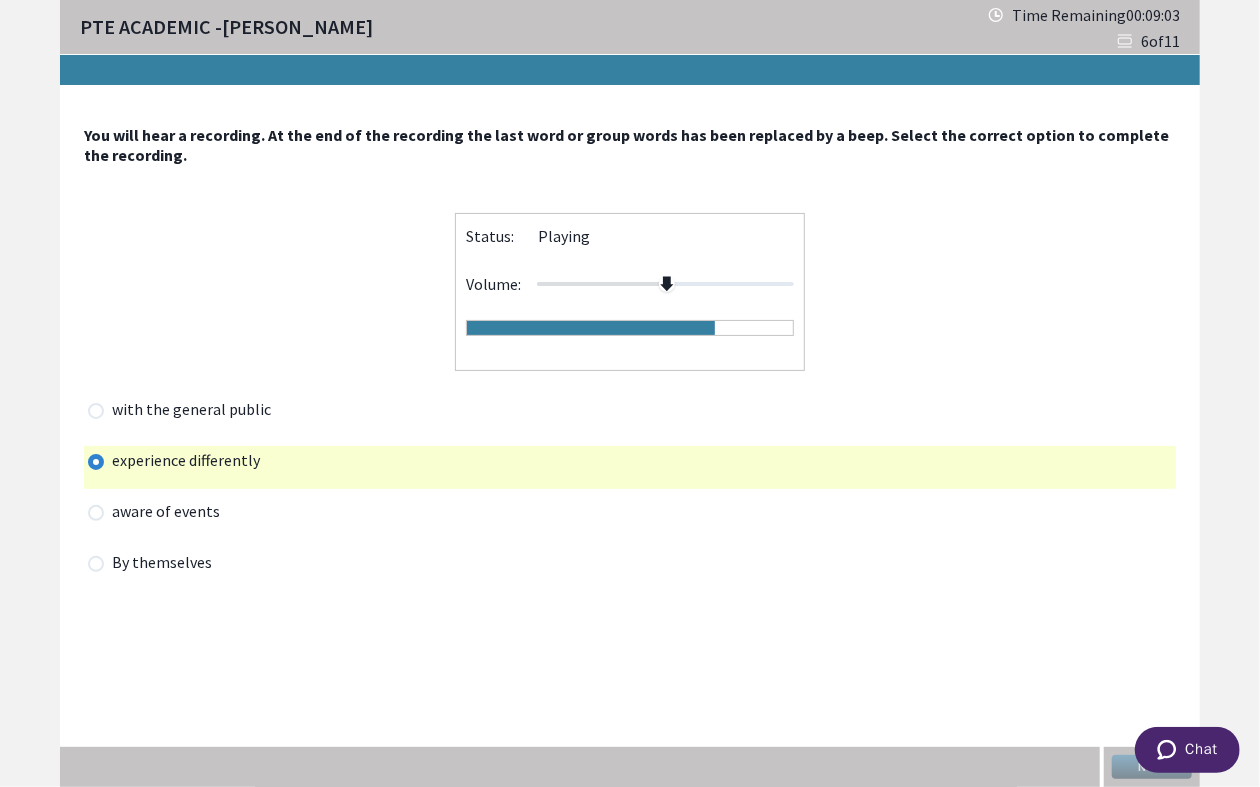 click at bounding box center [96, 411] 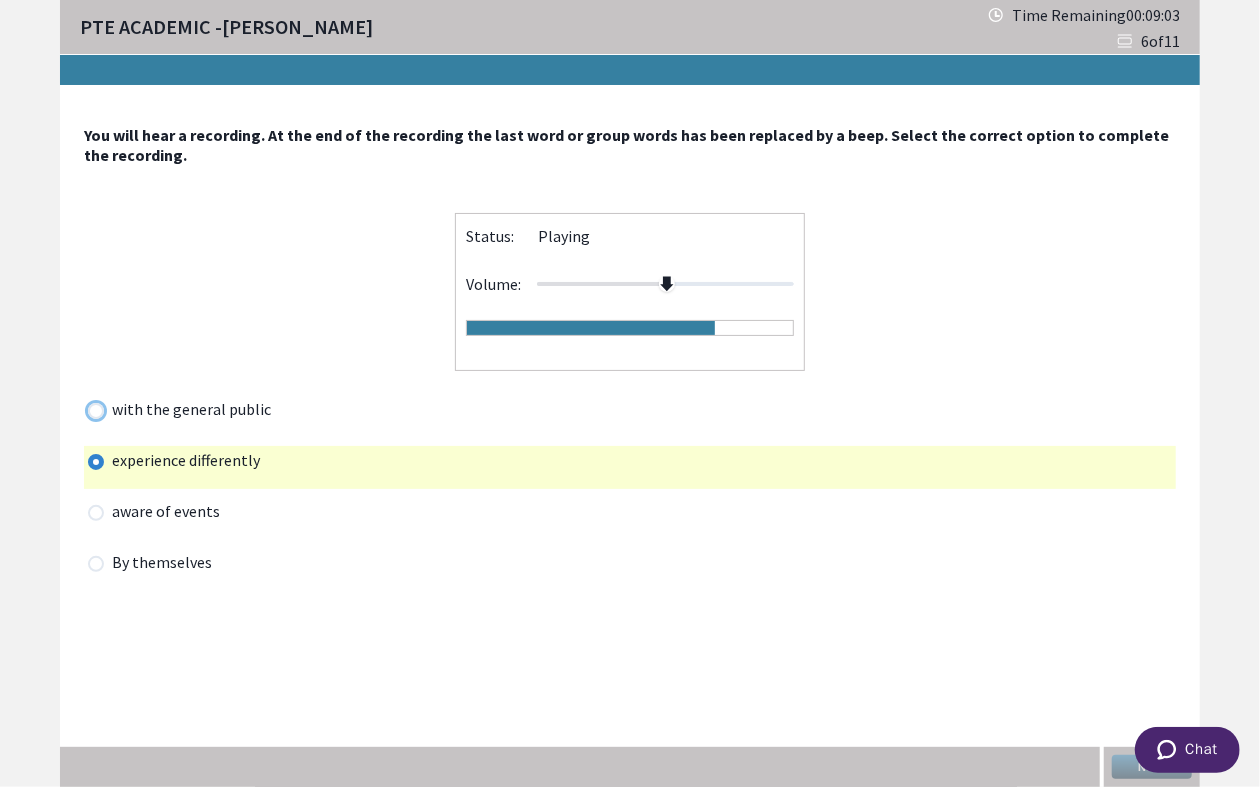 click at bounding box center [87, 410] 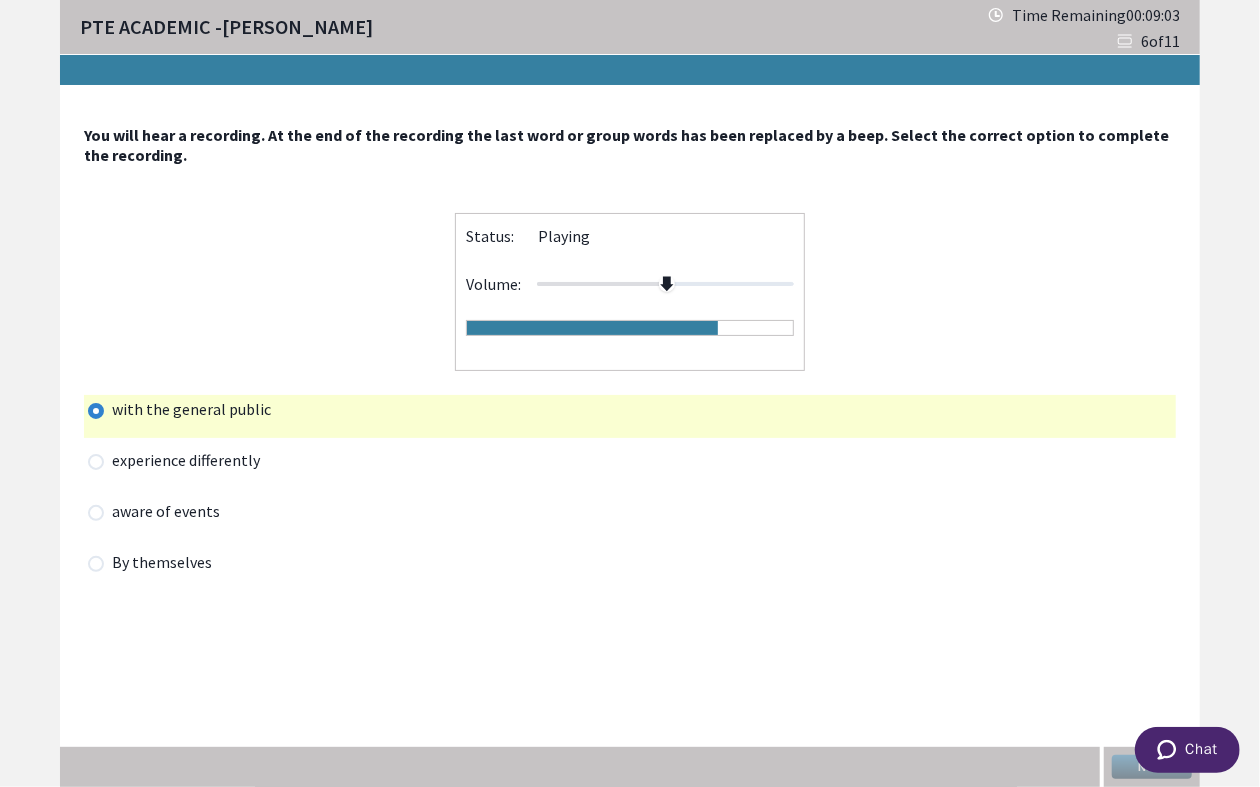 click at bounding box center [96, 462] 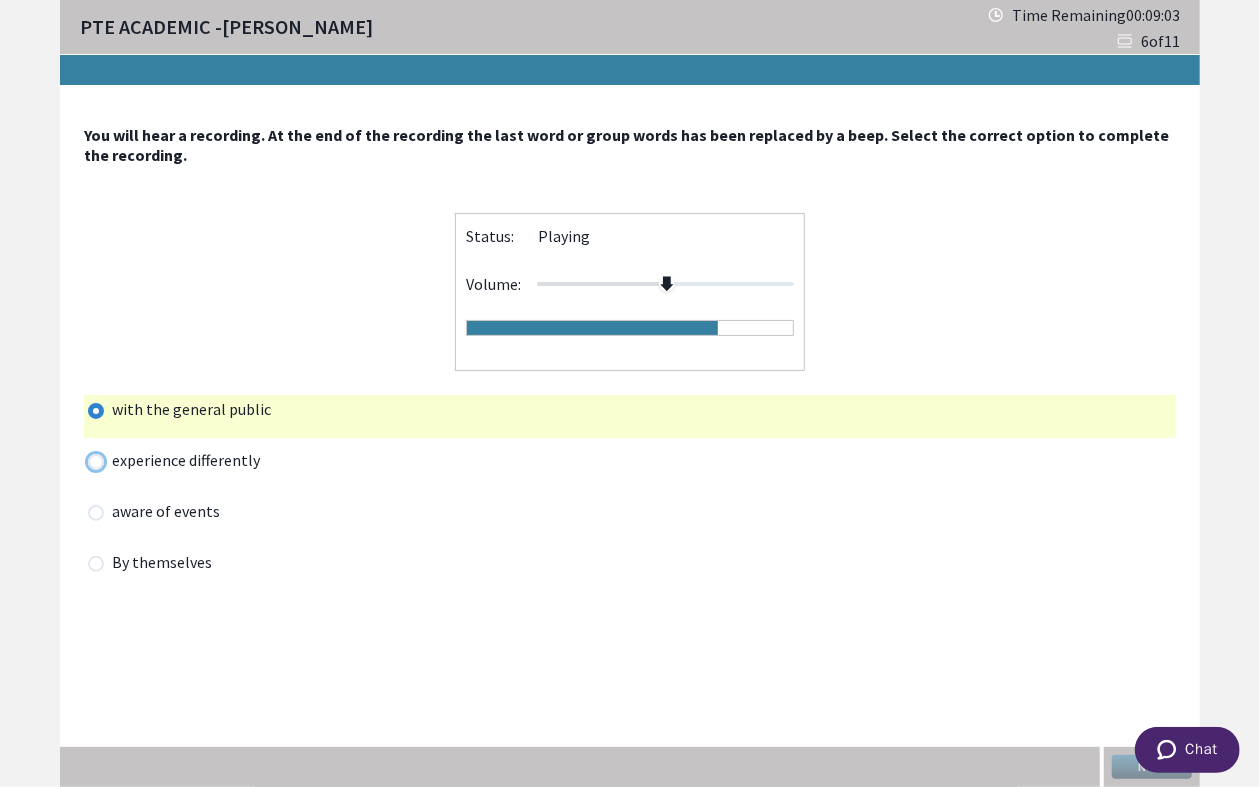 radio on "true" 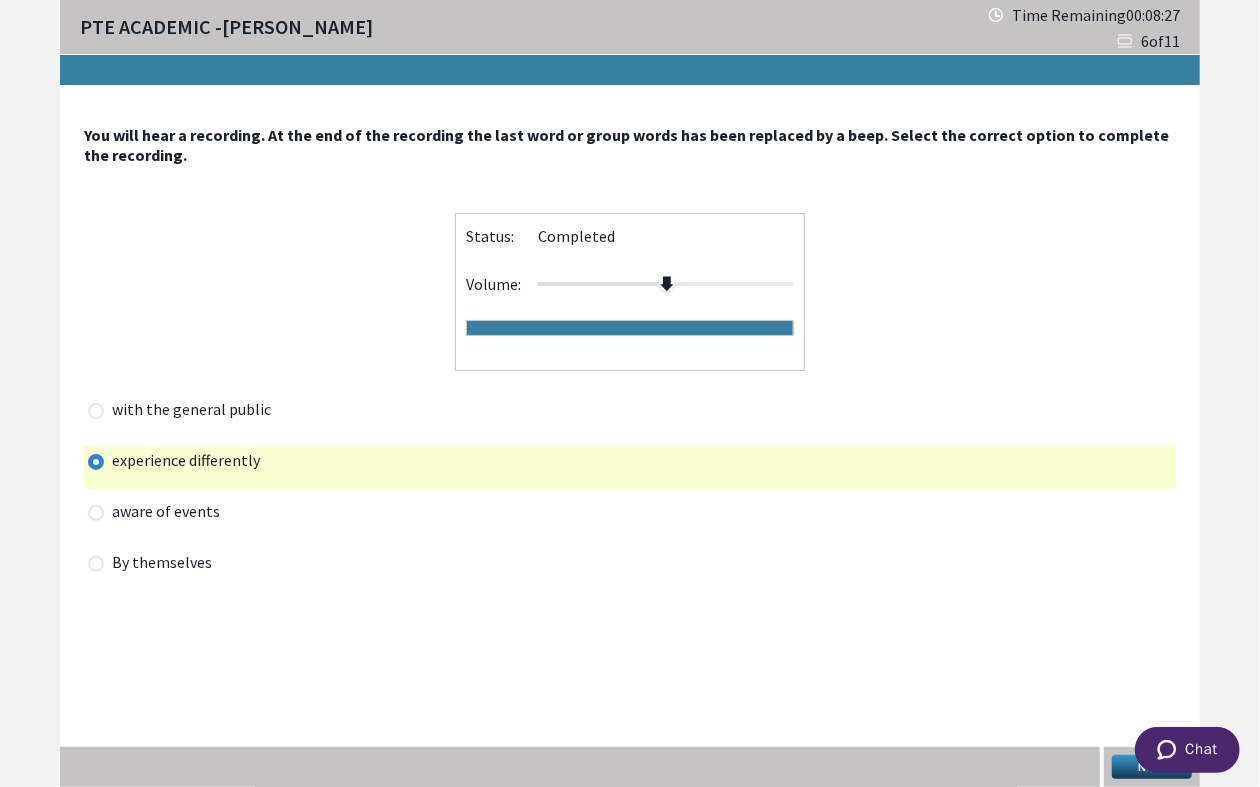 click at bounding box center (96, 411) 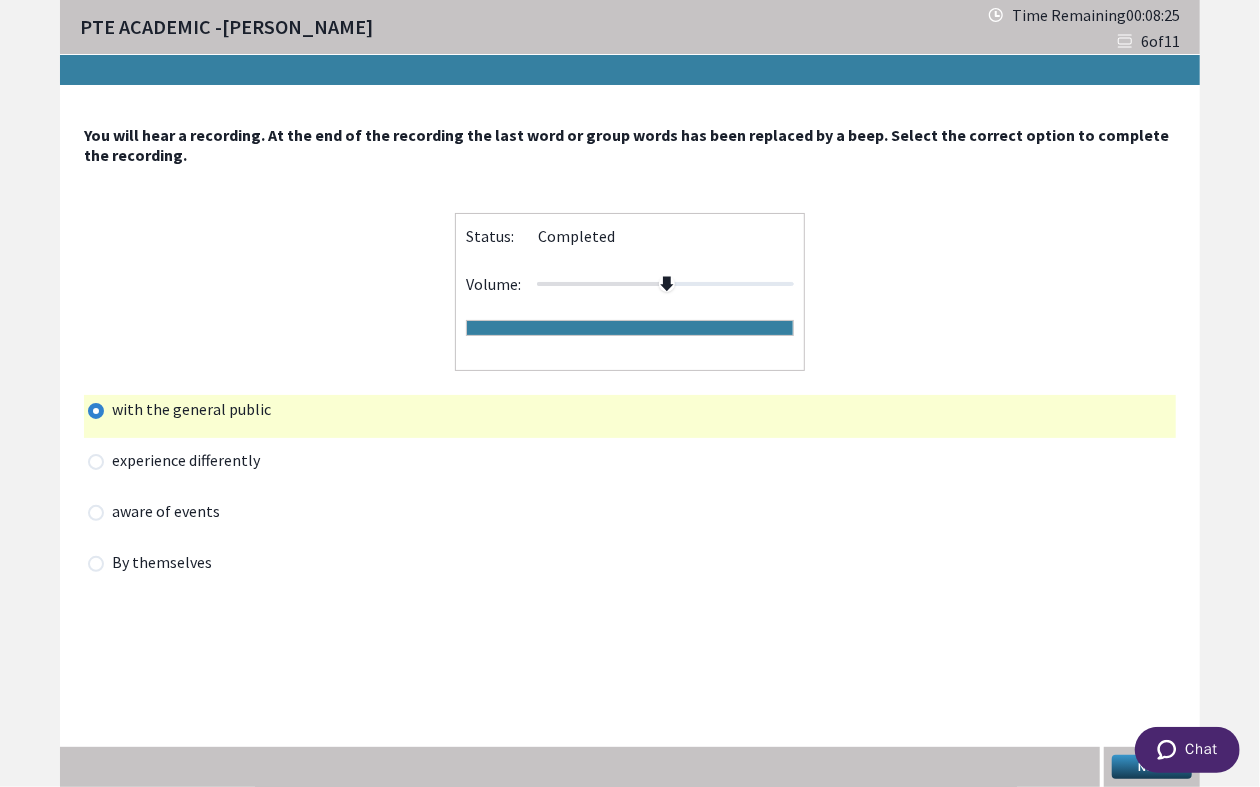 click on "Chat" at bounding box center [1186, 749] 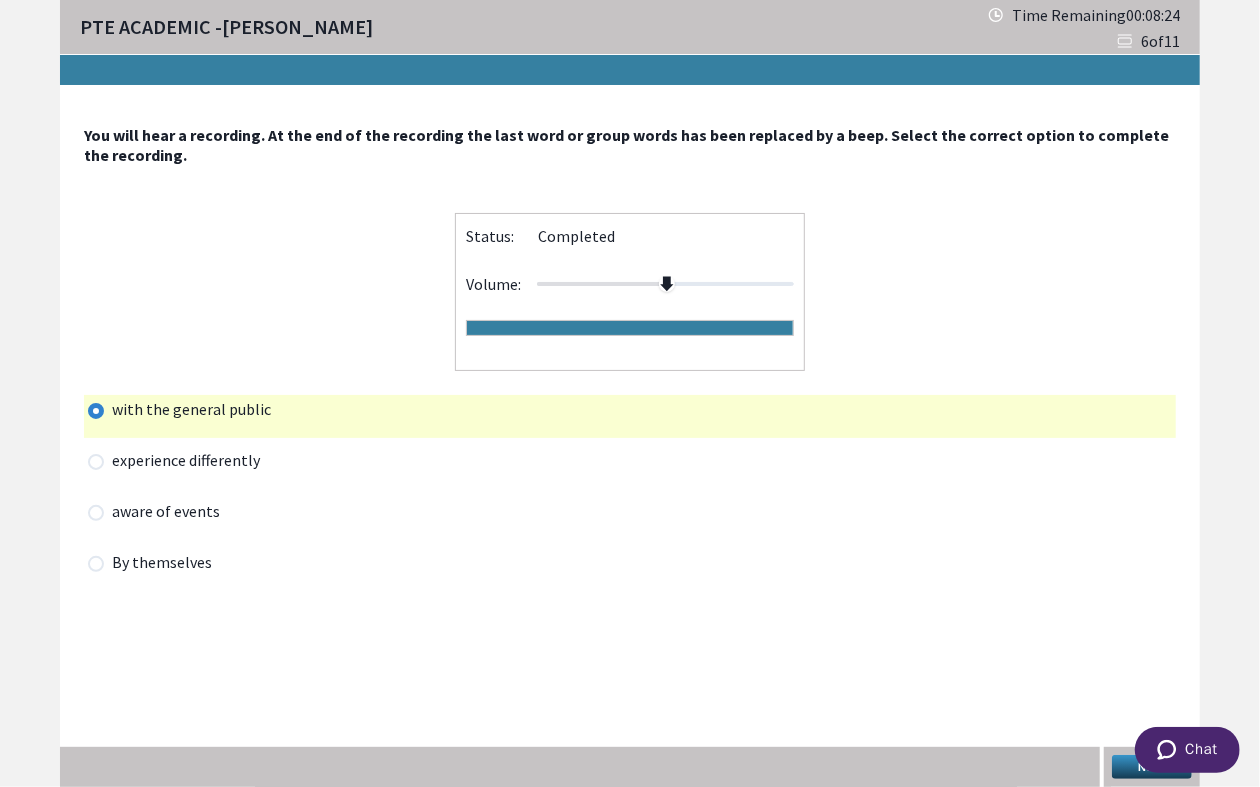 click on "Next" at bounding box center [1152, 767] 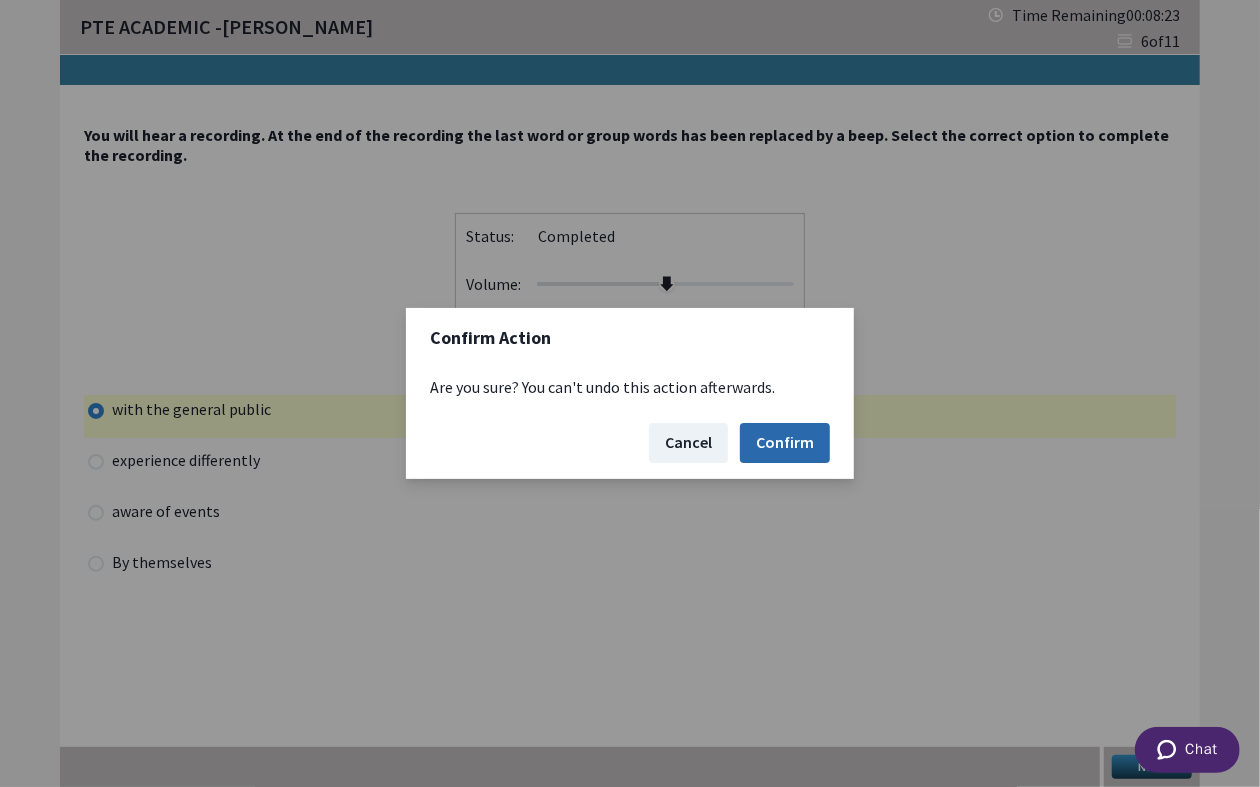 click on "Confirm" at bounding box center [785, 443] 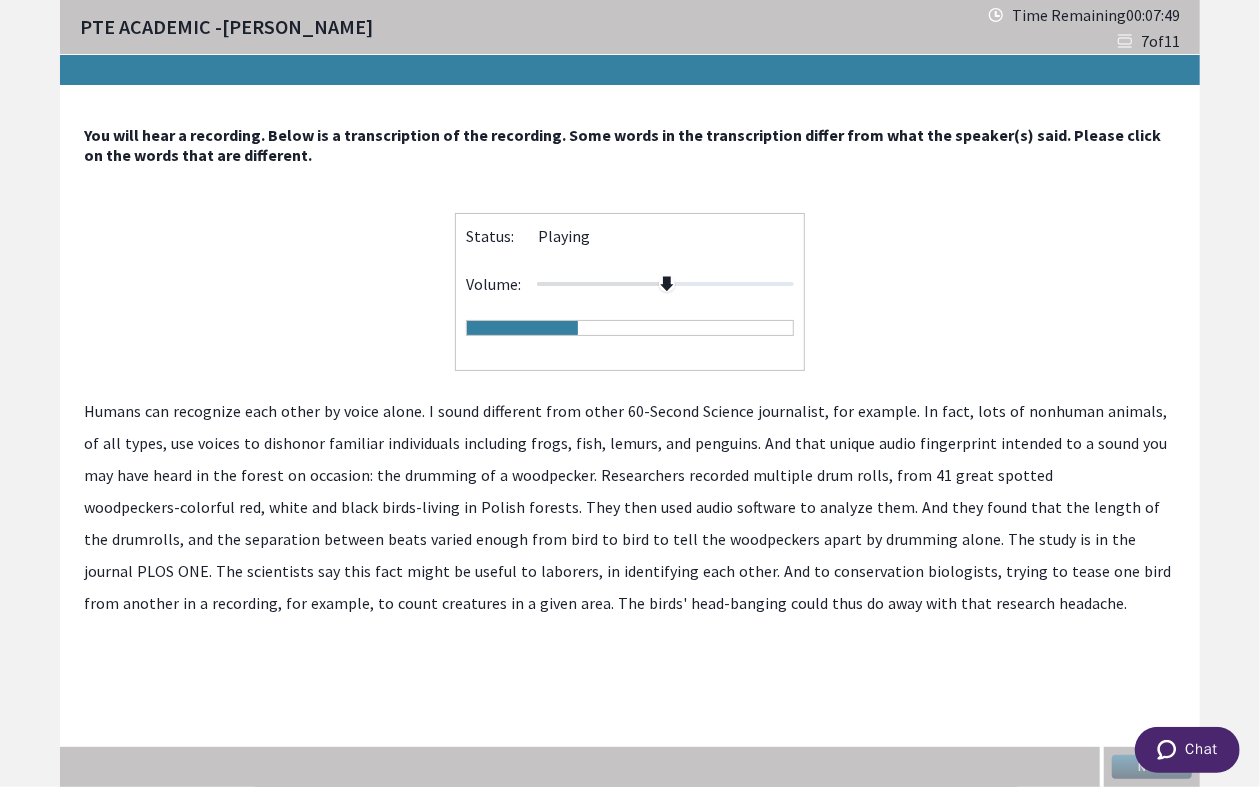 click on "may" 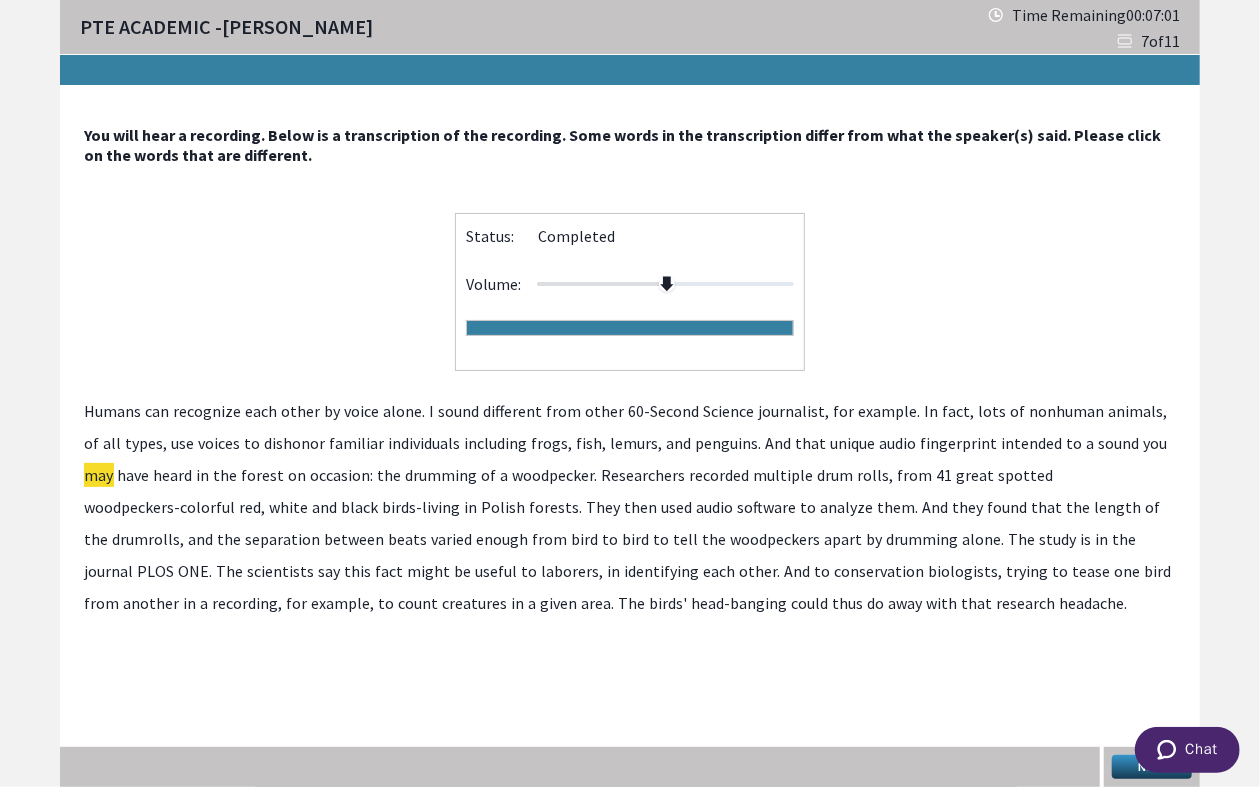 click on "creatures" 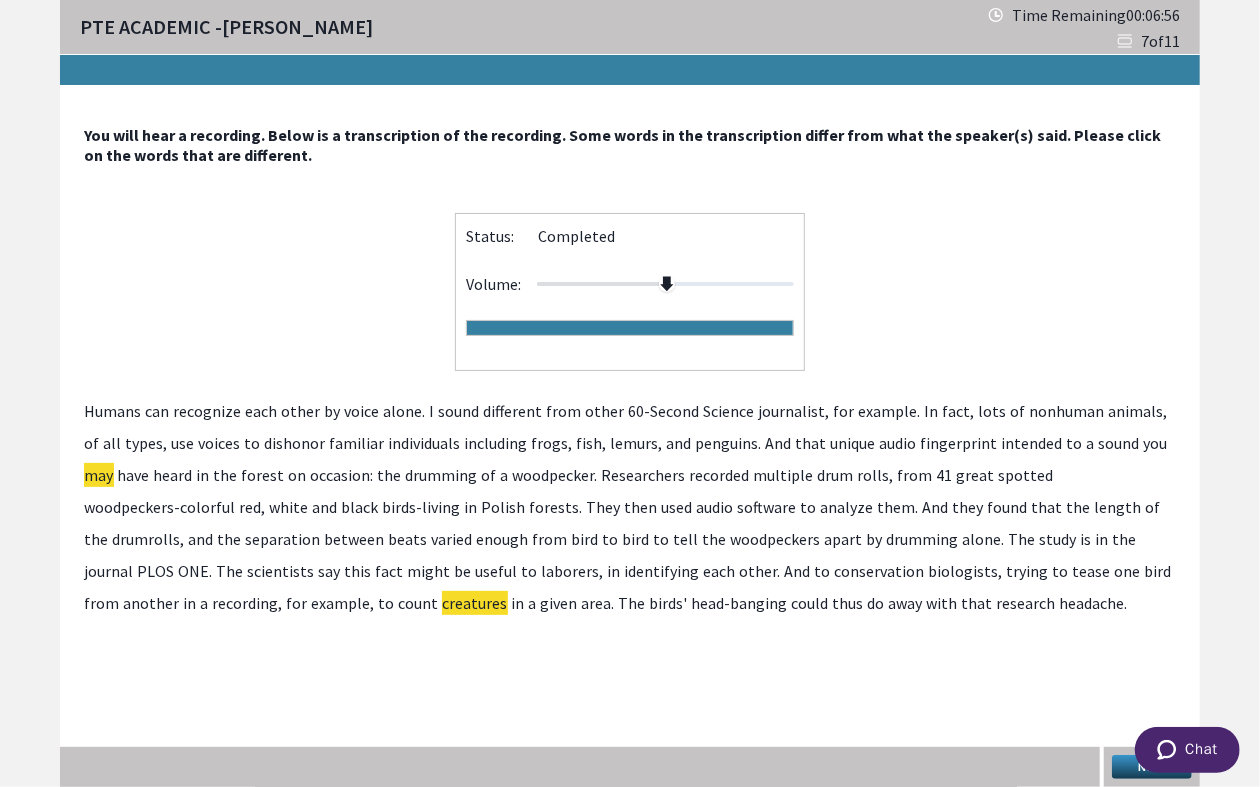 click on "Next" at bounding box center [1152, 767] 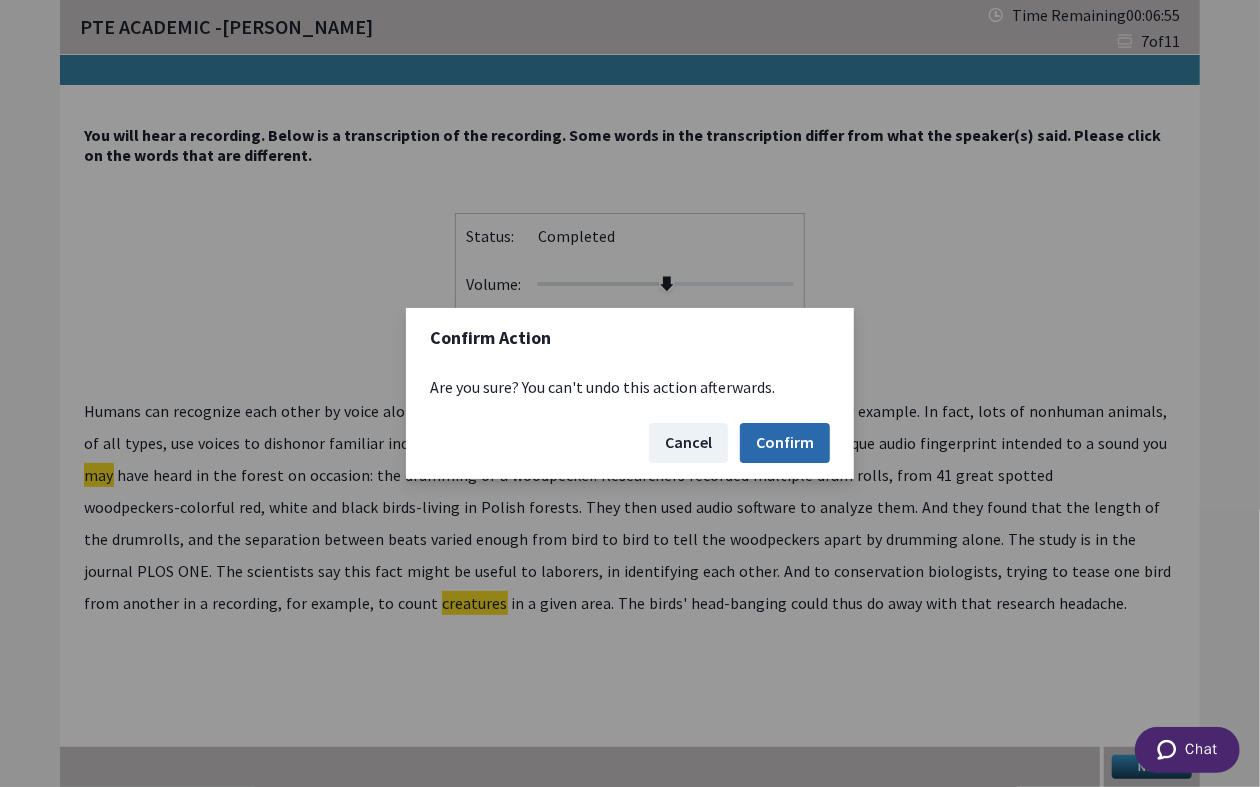 click on "Confirm" at bounding box center (785, 443) 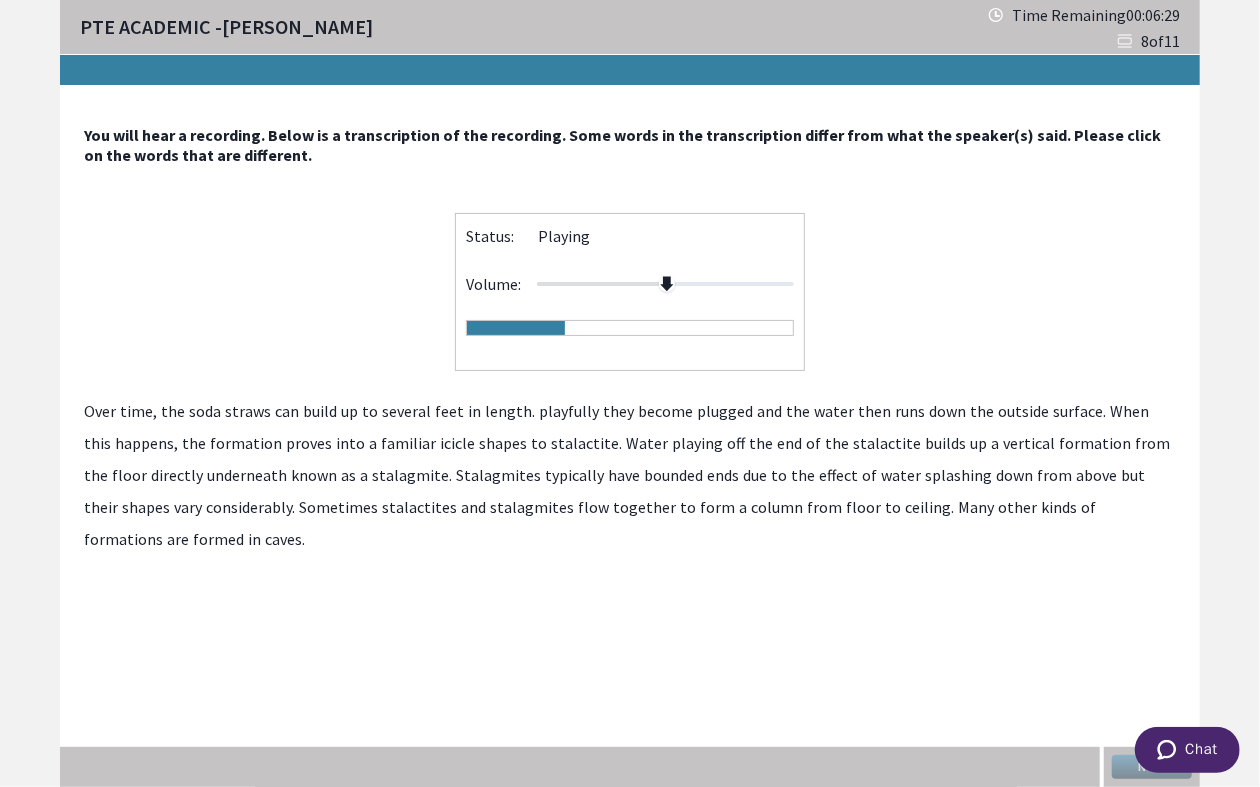 click on "proves" 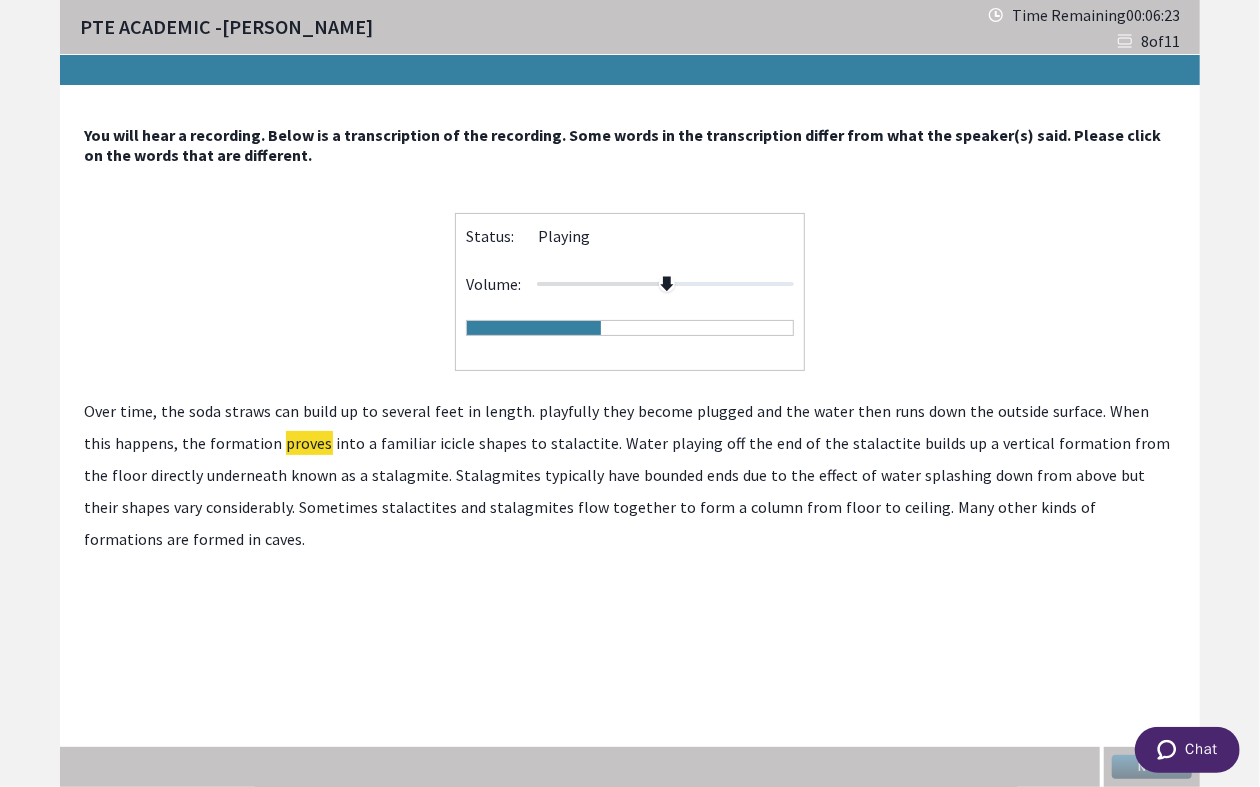 click on "playing" 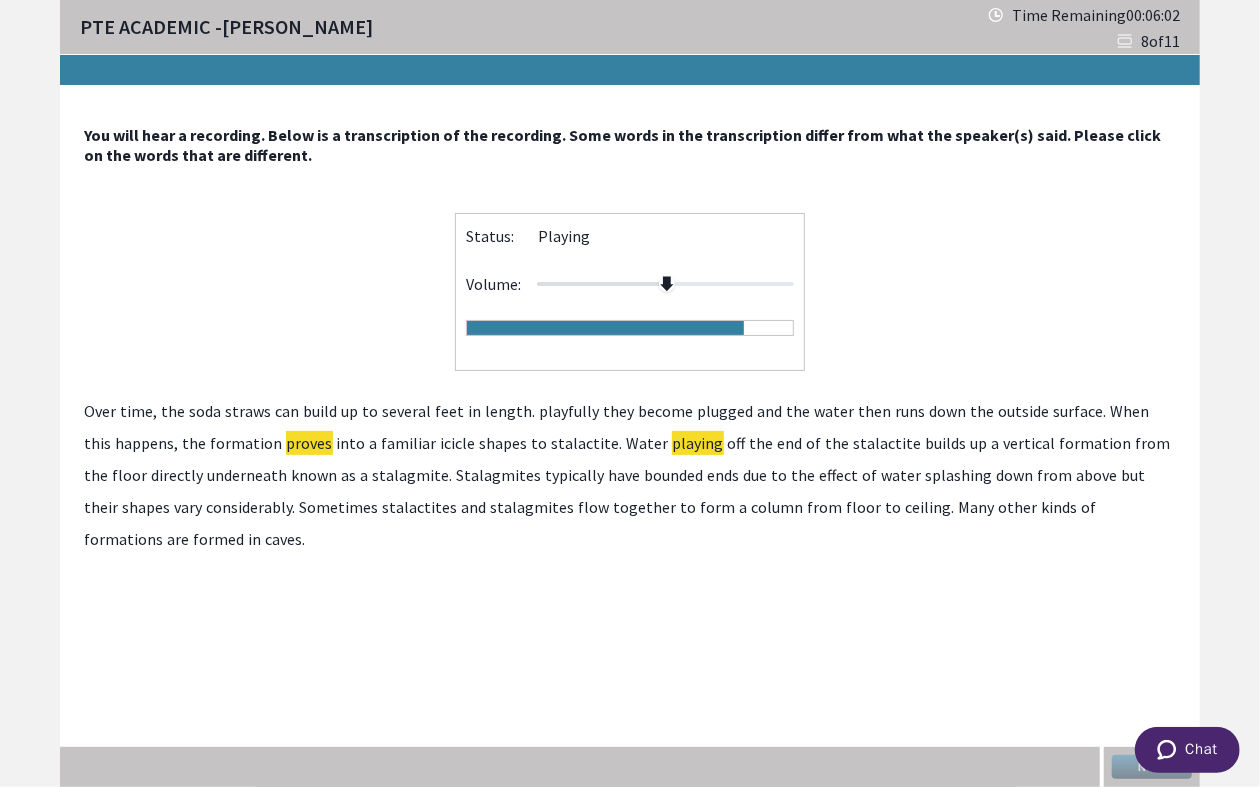 click on "flow" 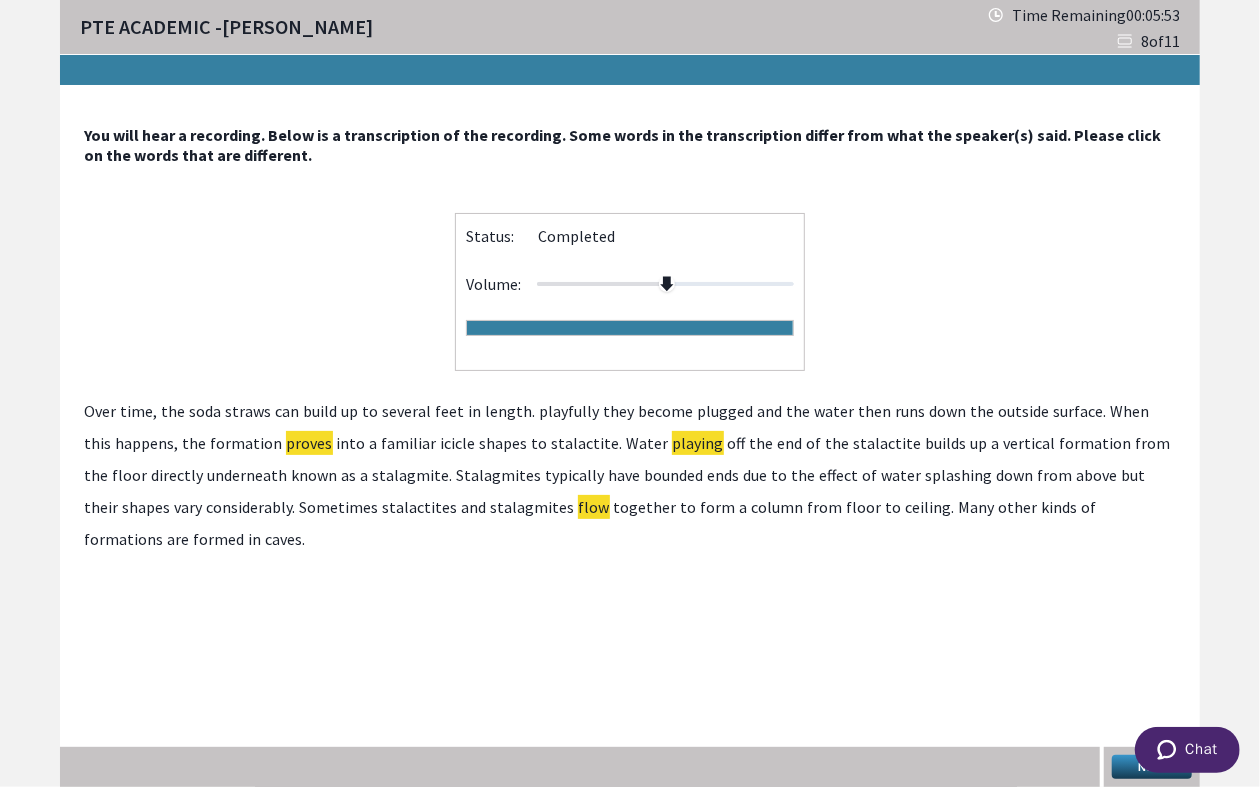 click on "Chat" at bounding box center (1186, 749) 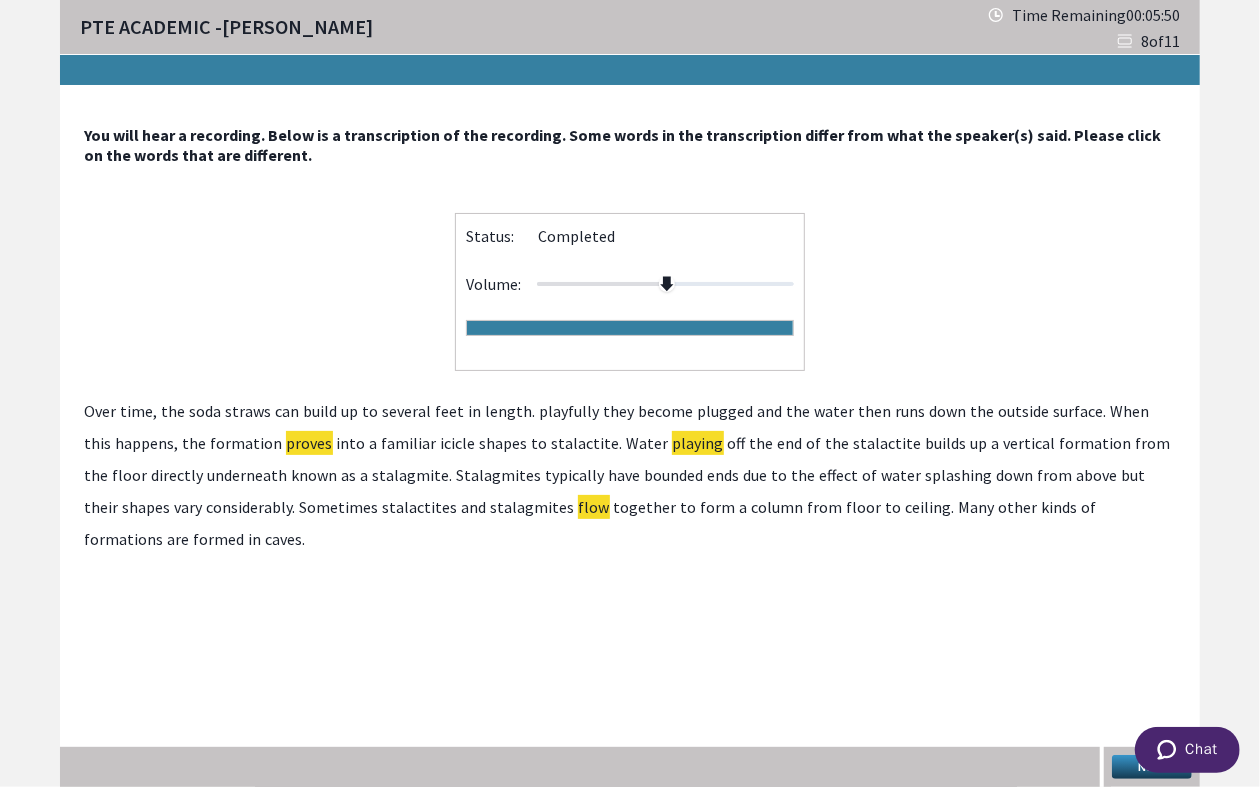 click on "Next" at bounding box center [1152, 767] 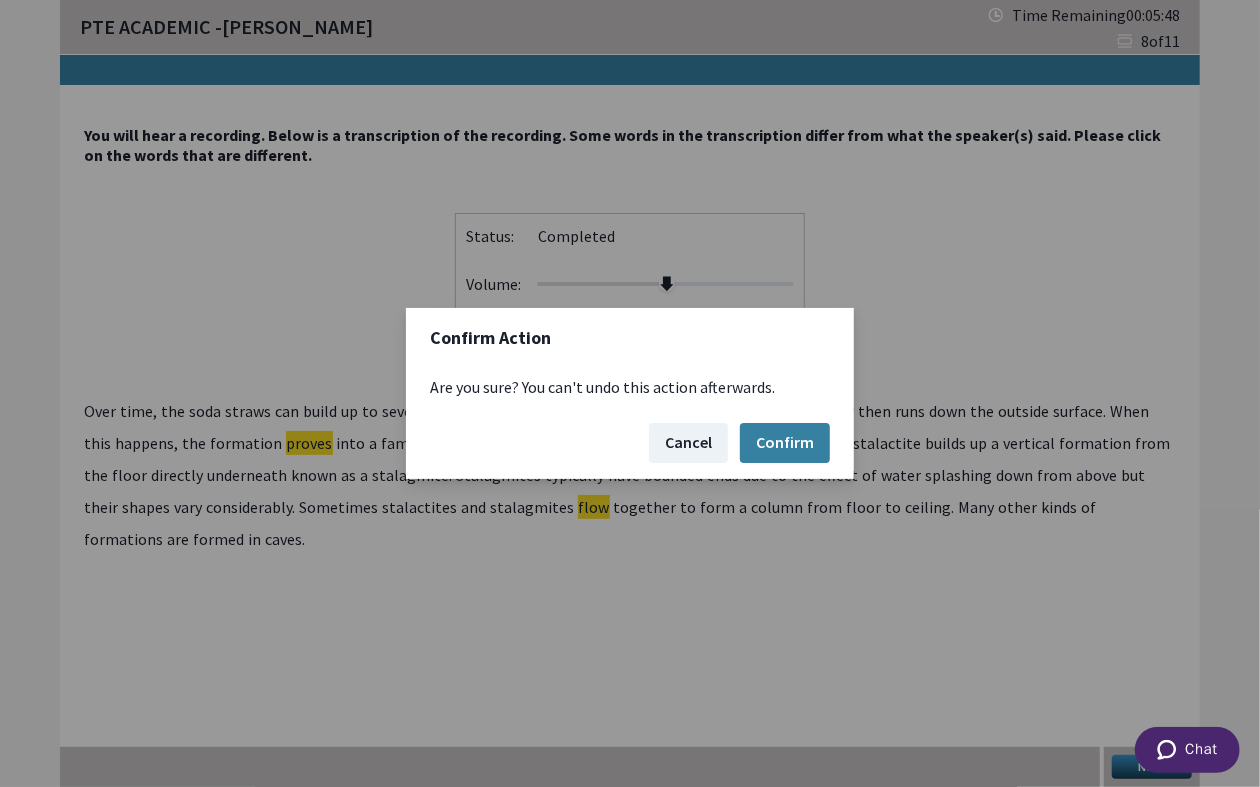 drag, startPoint x: 796, startPoint y: 443, endPoint x: 724, endPoint y: 477, distance: 79.624115 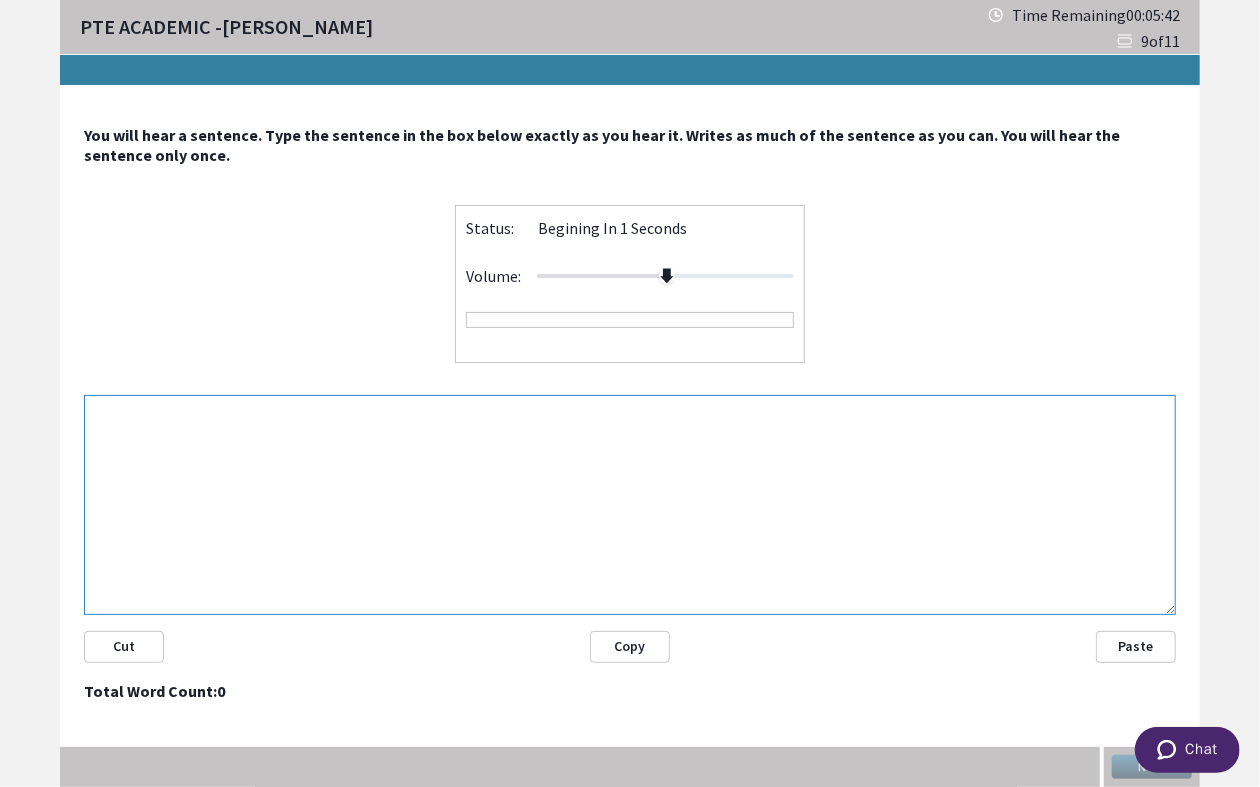 click at bounding box center [630, 505] 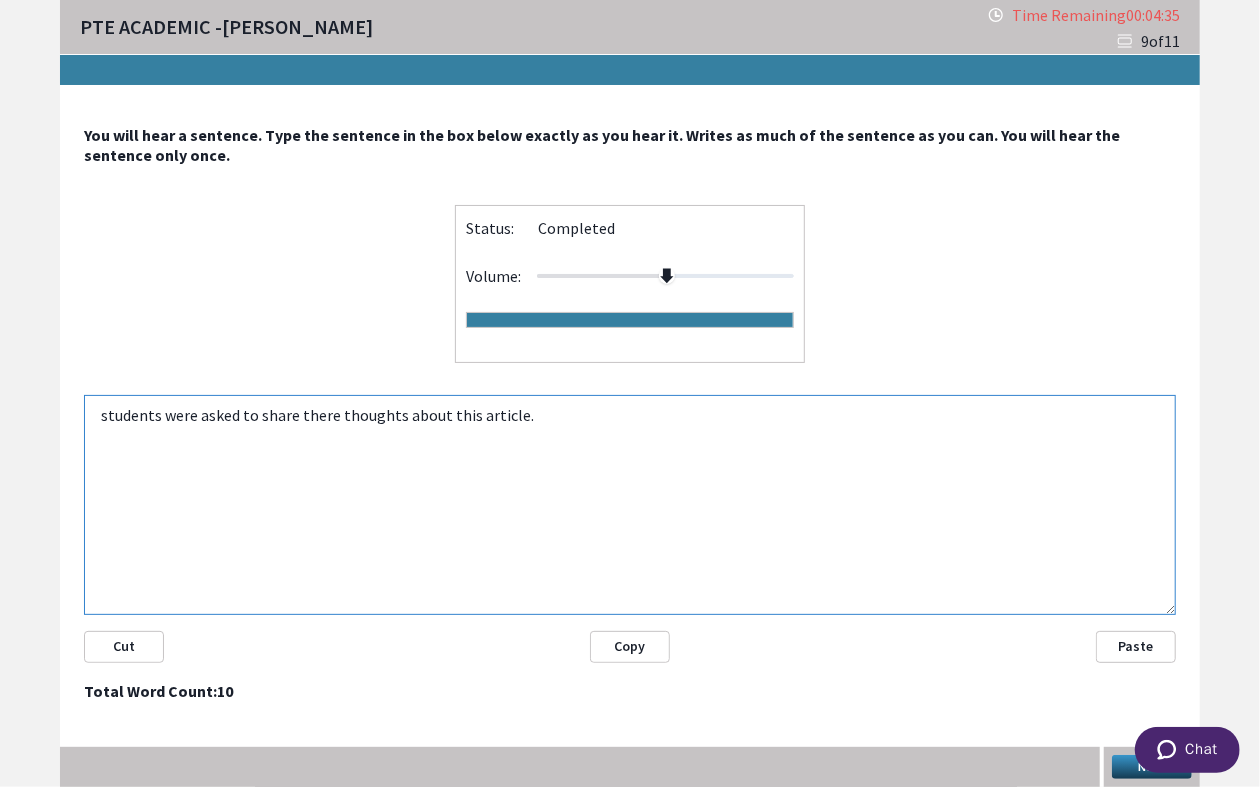 type on "students were asked to share there thoughts about this article." 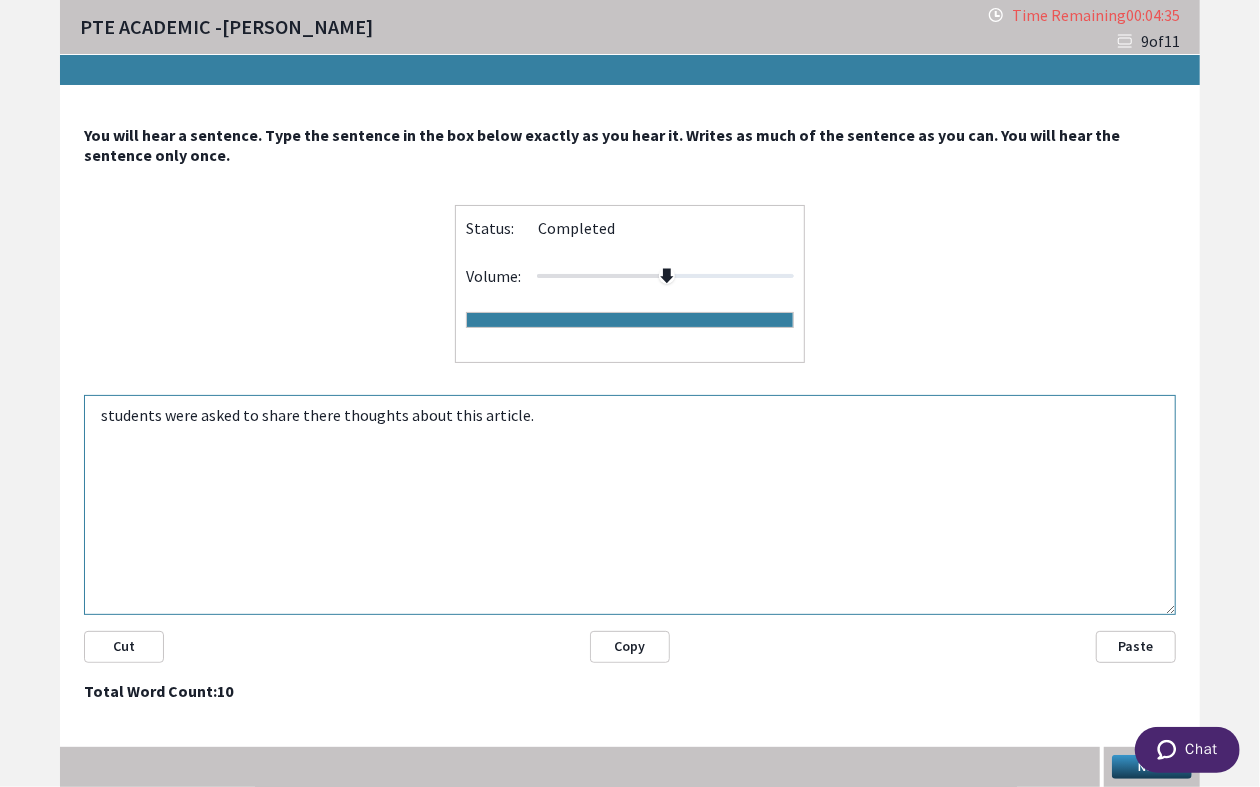 click on "Next" at bounding box center (1152, 767) 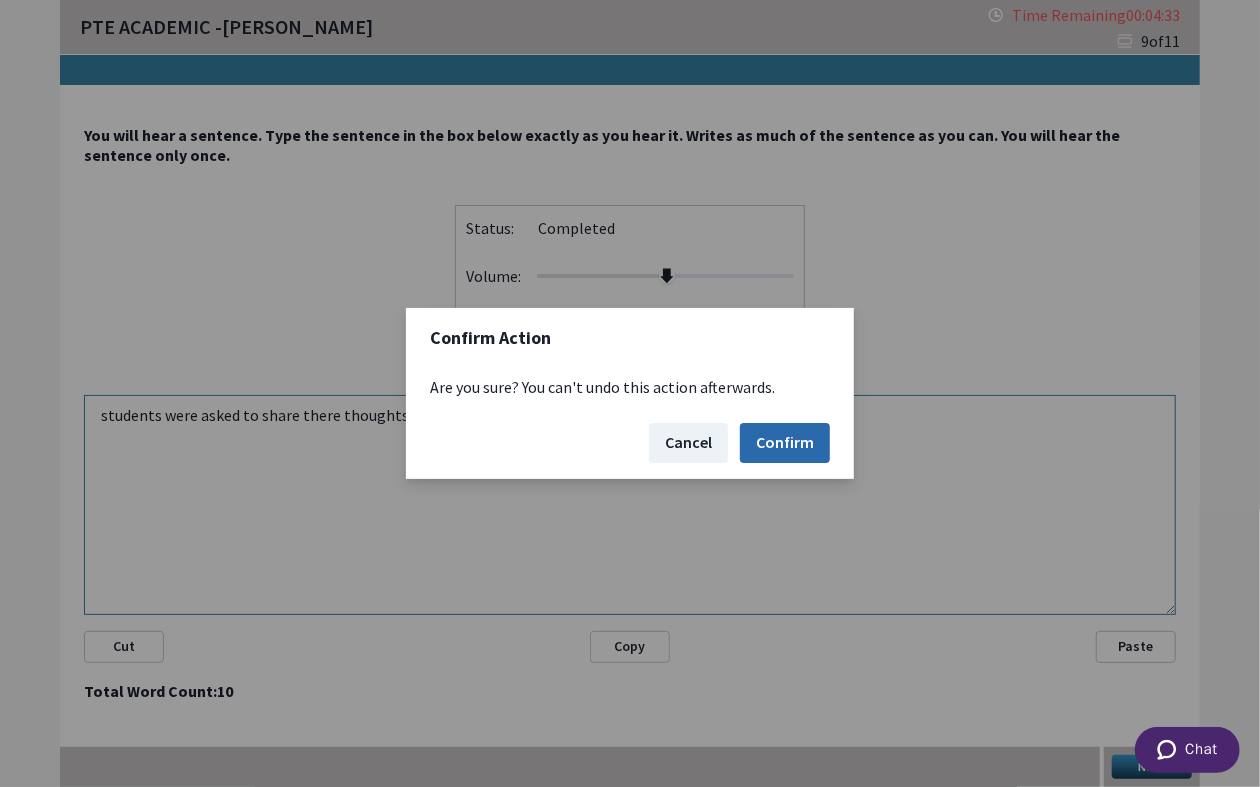 click on "Confirm" at bounding box center [785, 443] 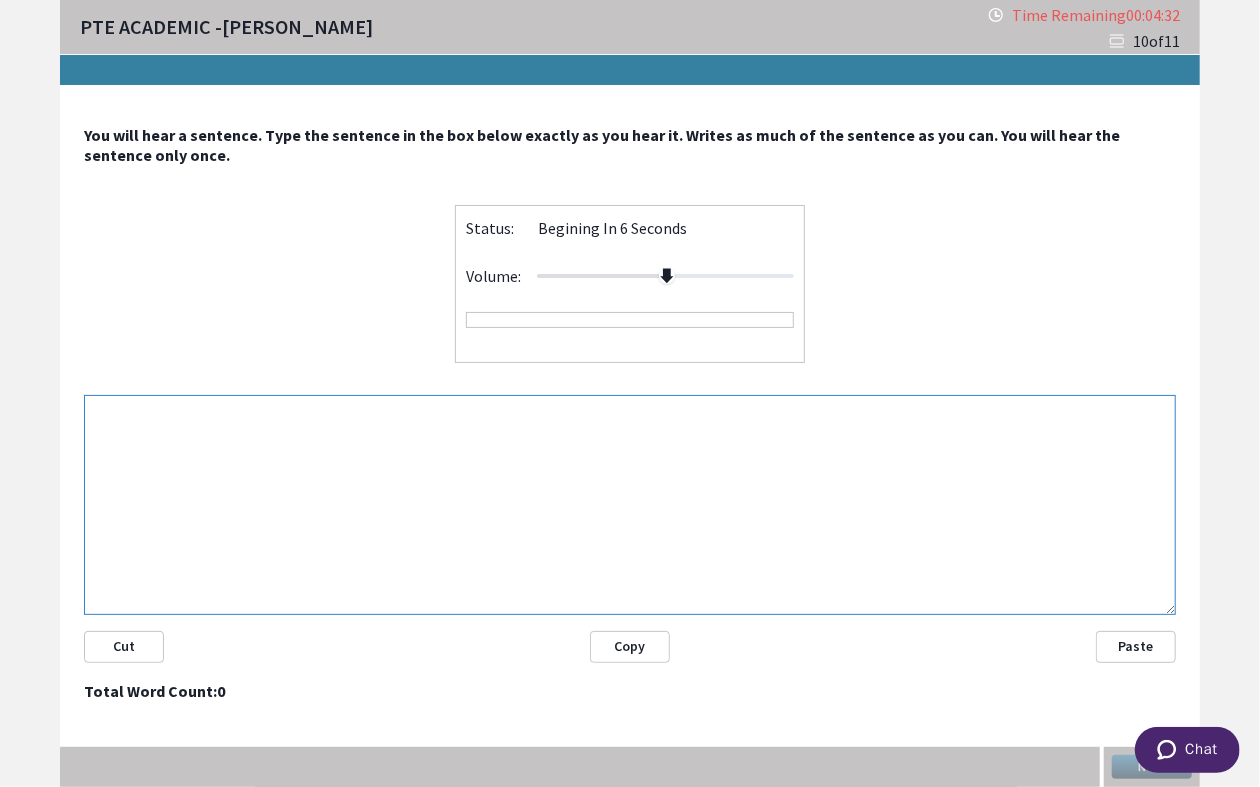 click at bounding box center [630, 505] 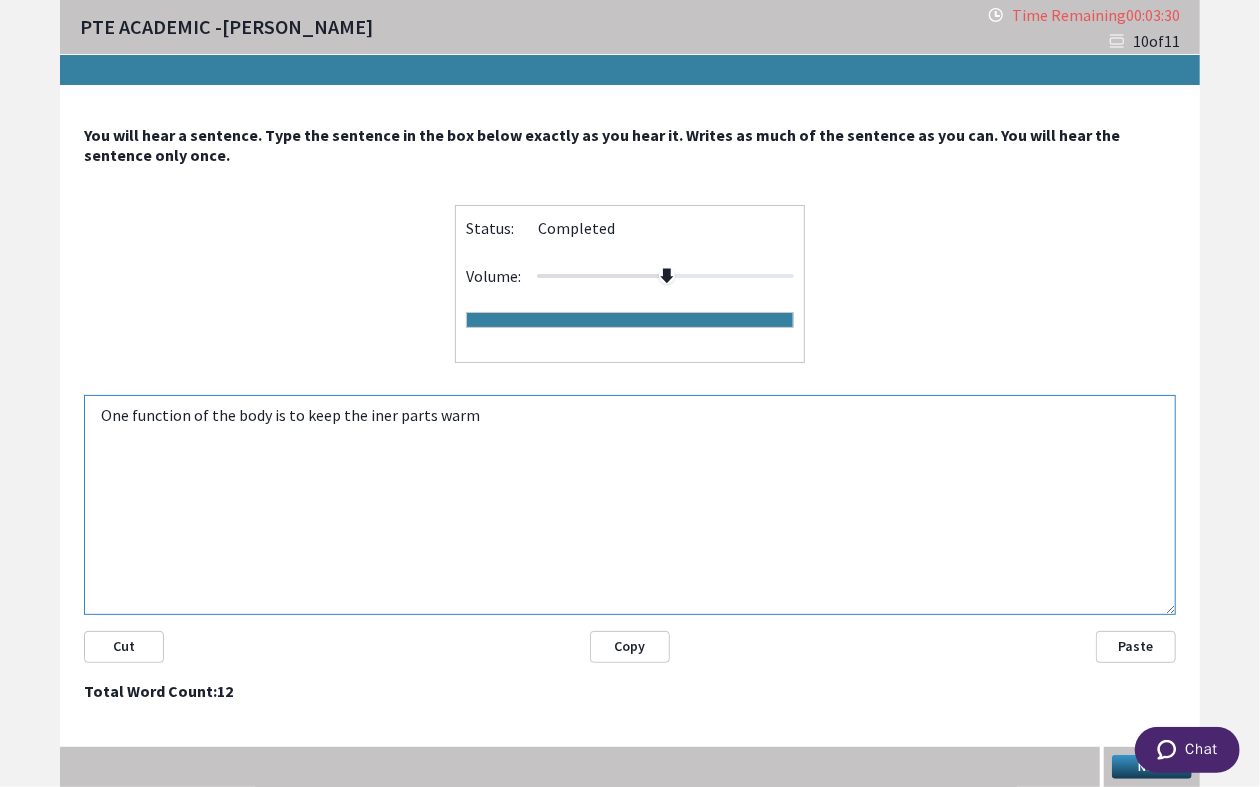 type on "One function of the body is to keep the iner parts warm" 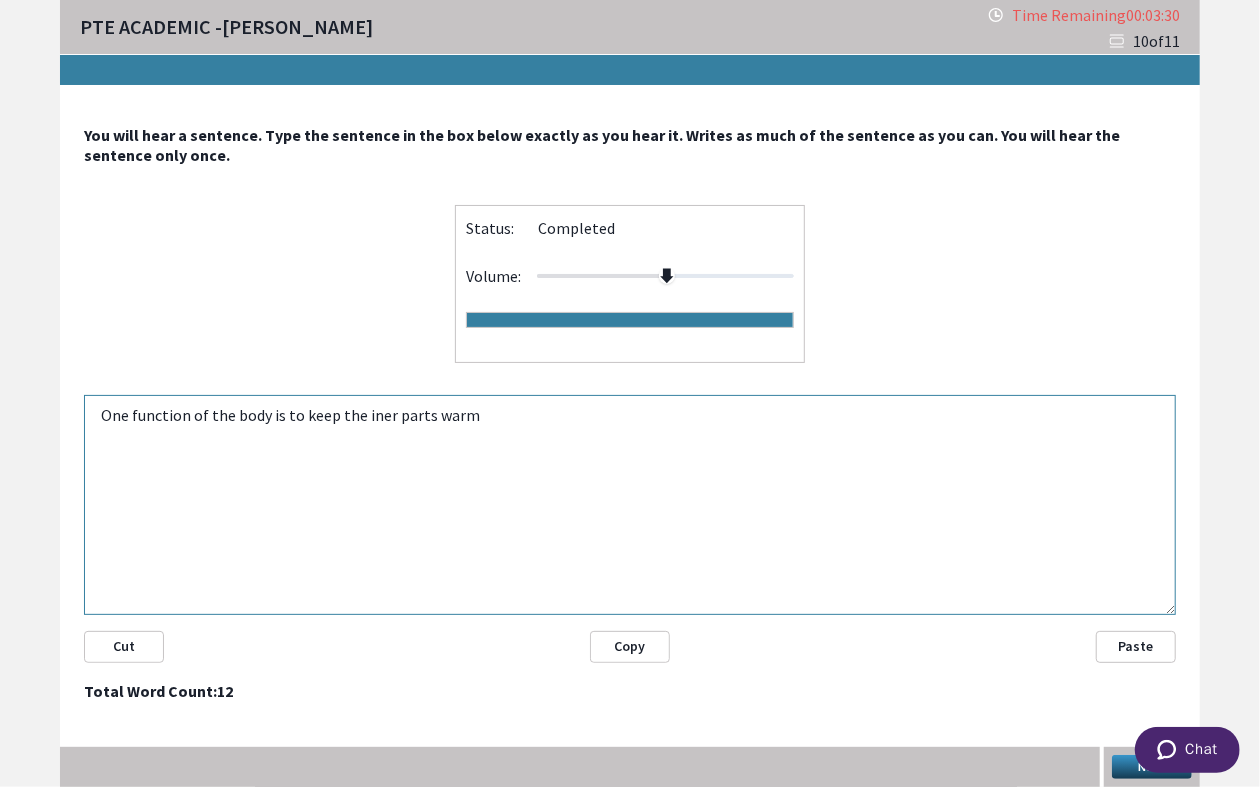 click on "Next" at bounding box center (1152, 767) 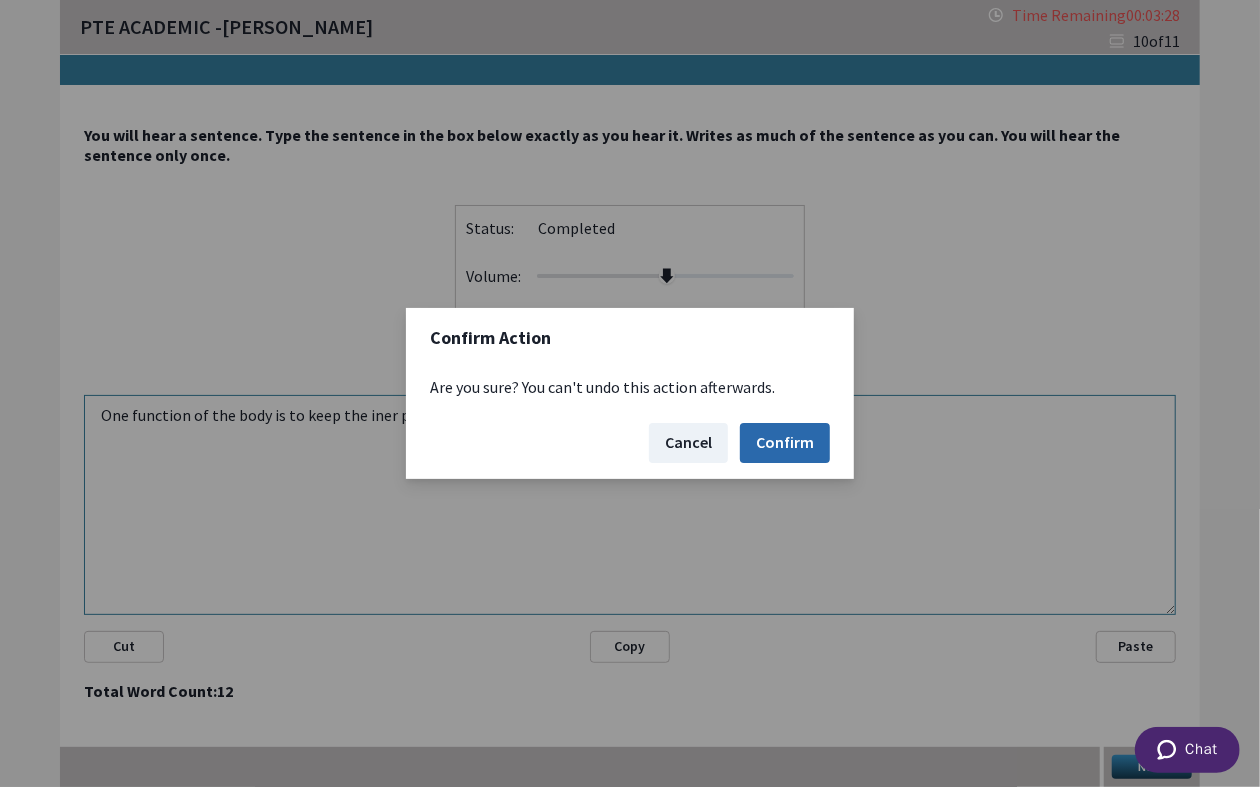 click on "Confirm" at bounding box center (785, 443) 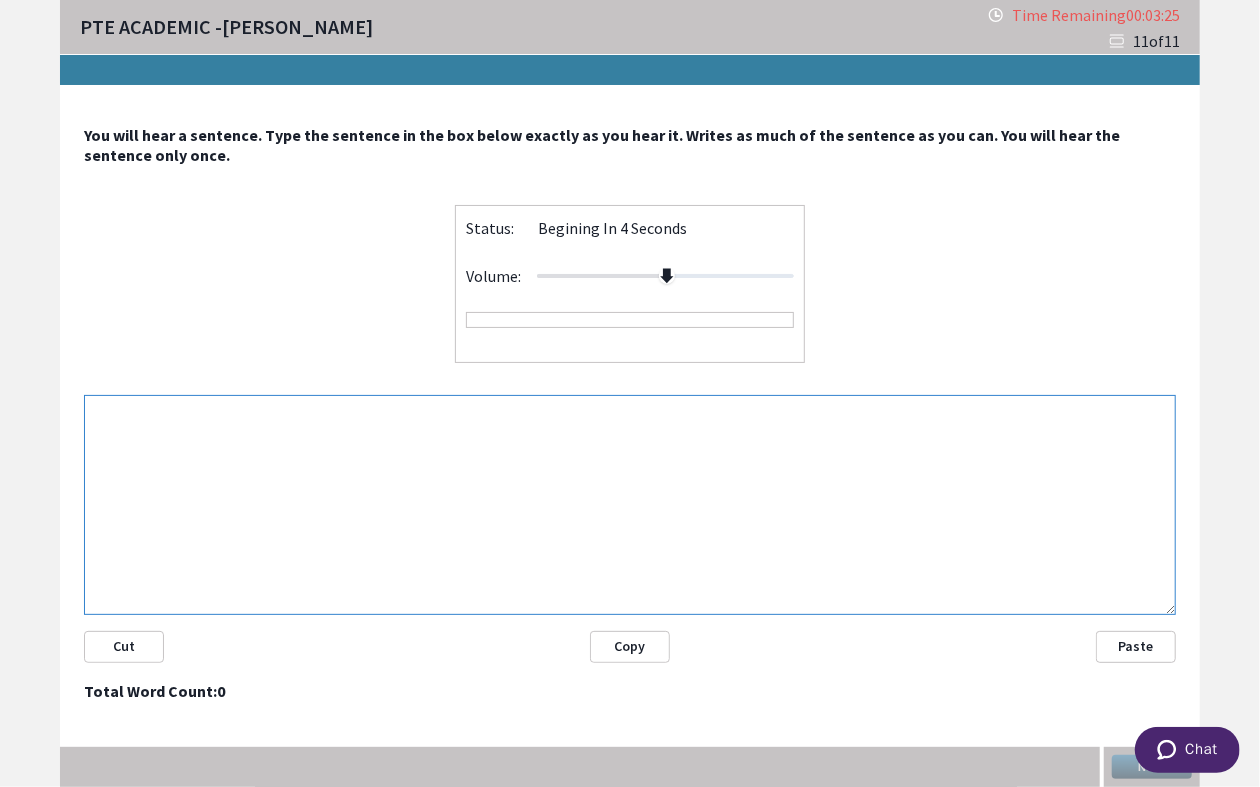 click at bounding box center [630, 505] 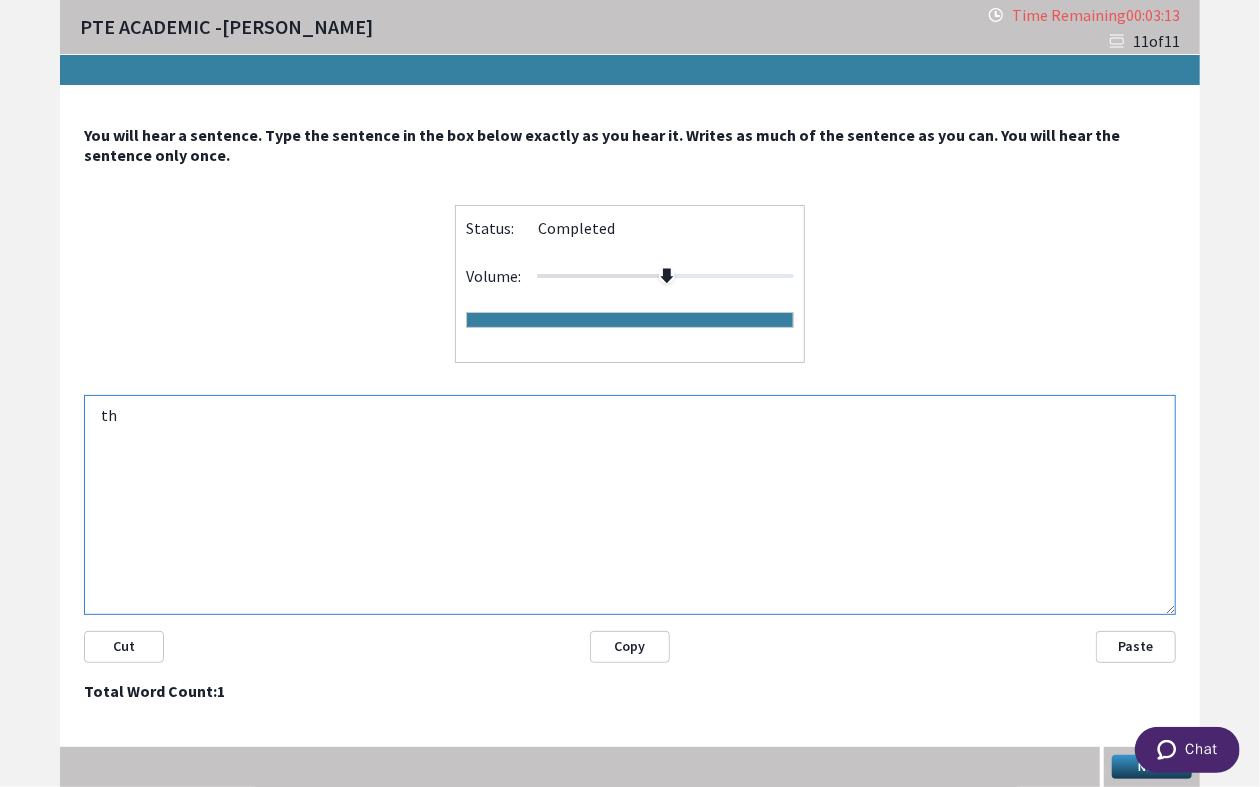 type on "t" 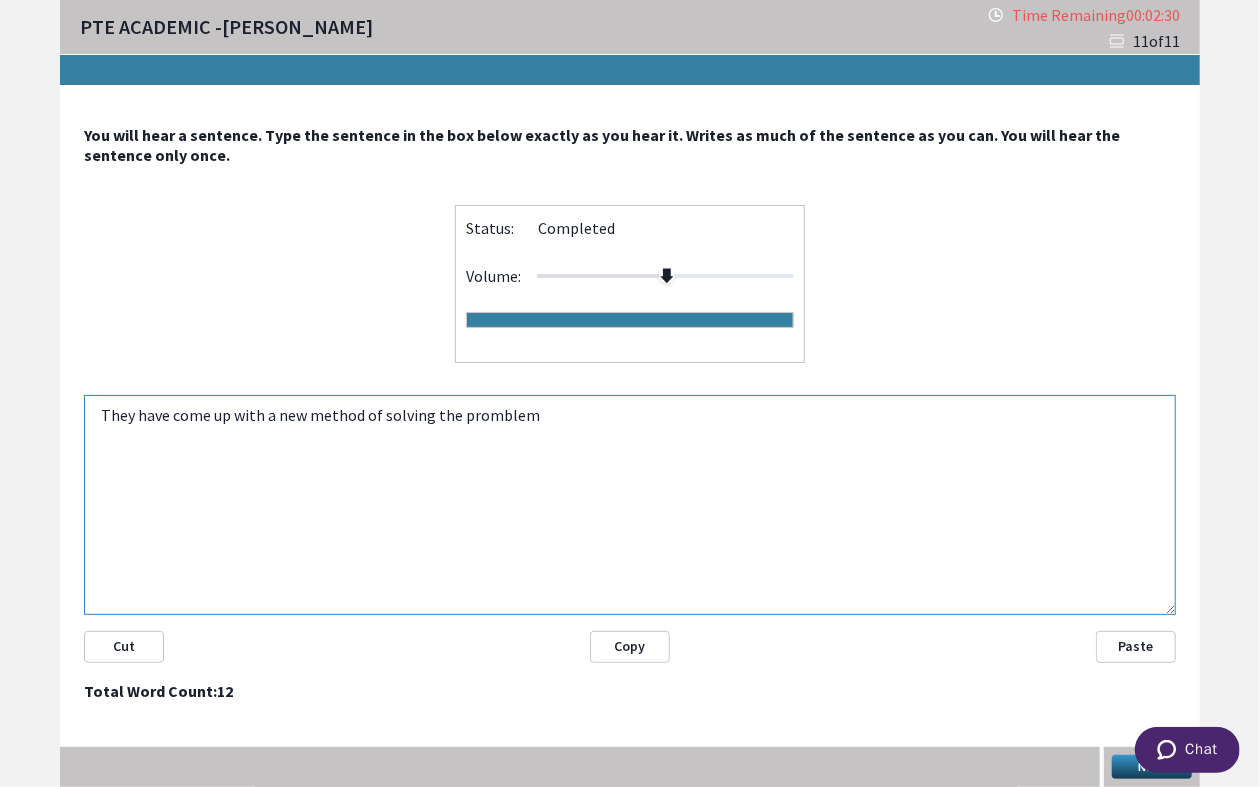 click on "They have come up with a new method of solving the promblem" at bounding box center [630, 505] 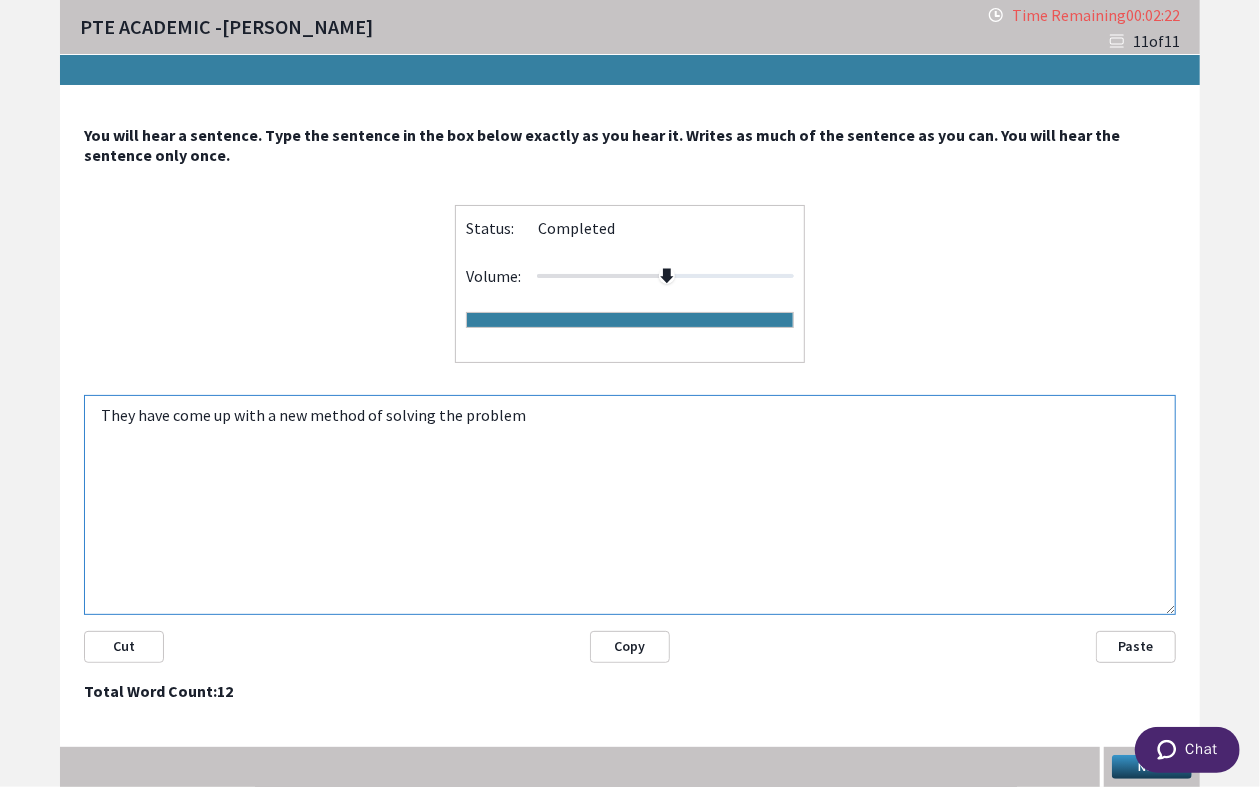 type on "They have come up with a new method of solving the problem" 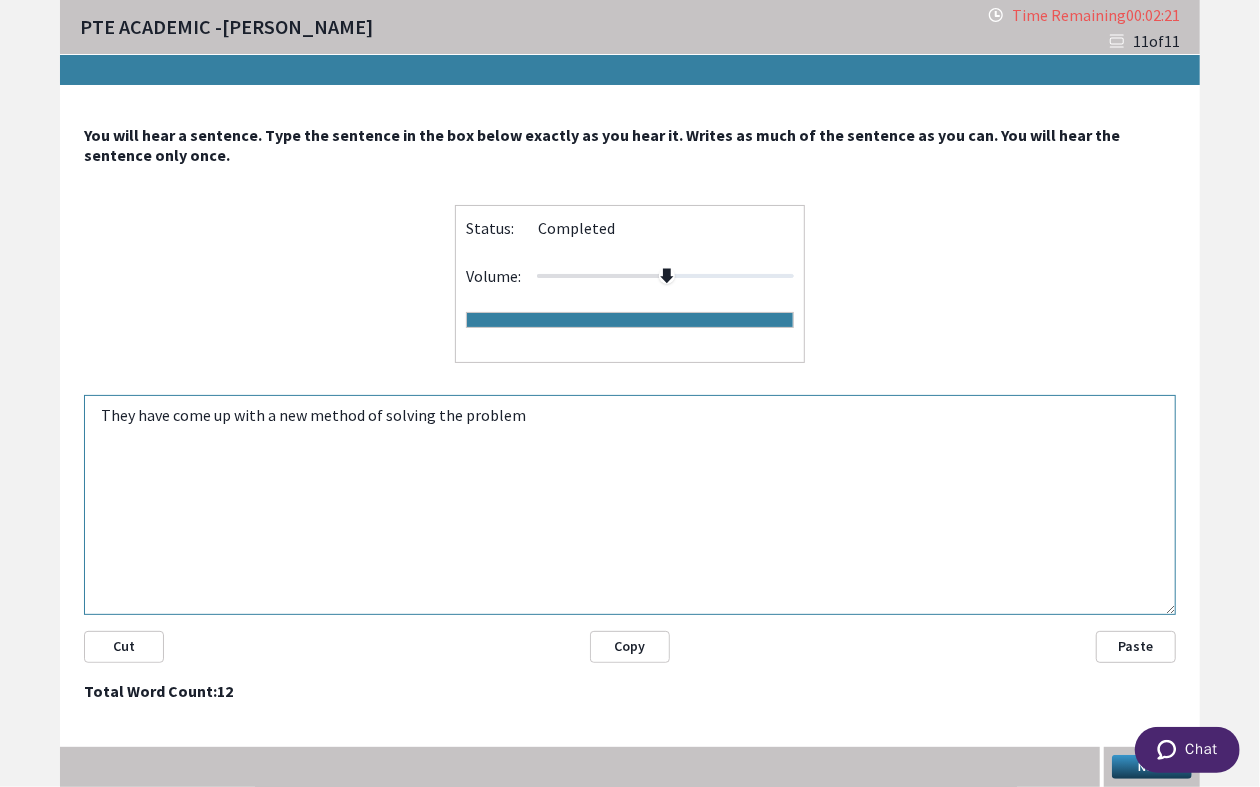 click on "Next" at bounding box center (1152, 767) 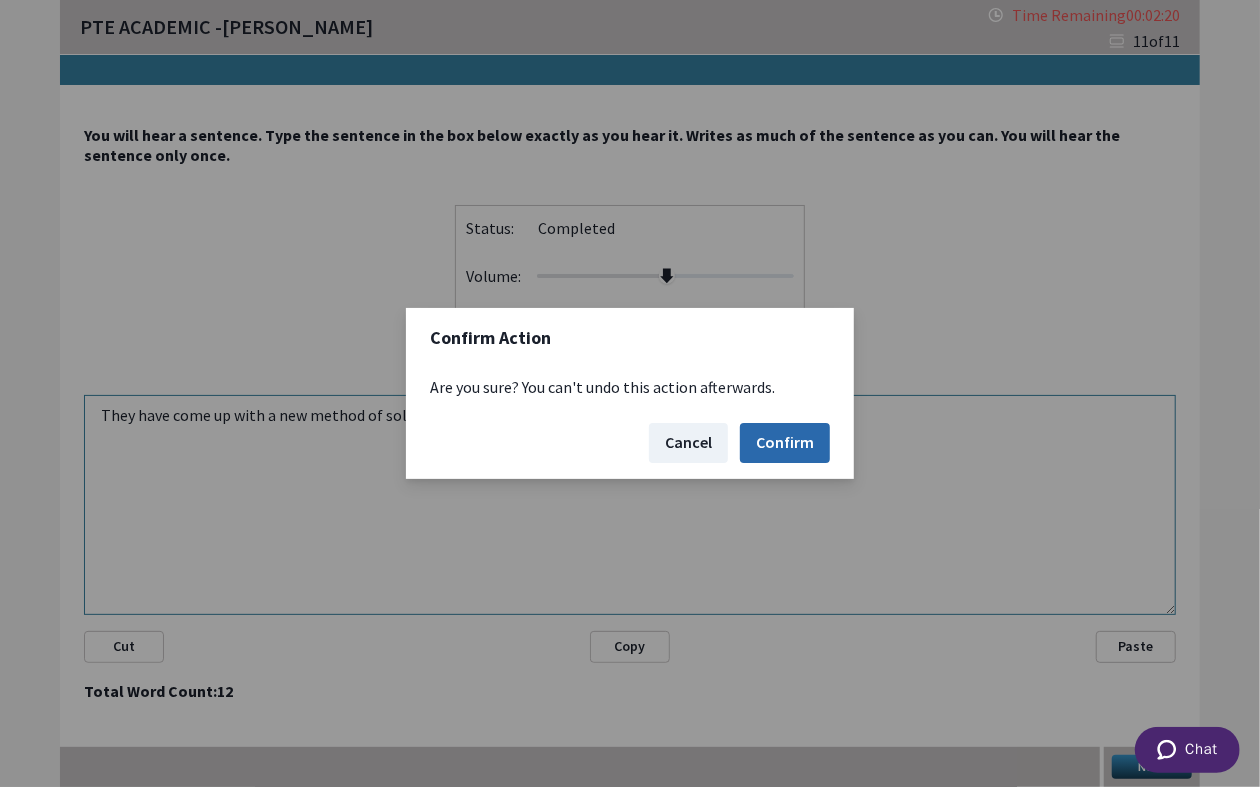 click on "Confirm" at bounding box center [785, 443] 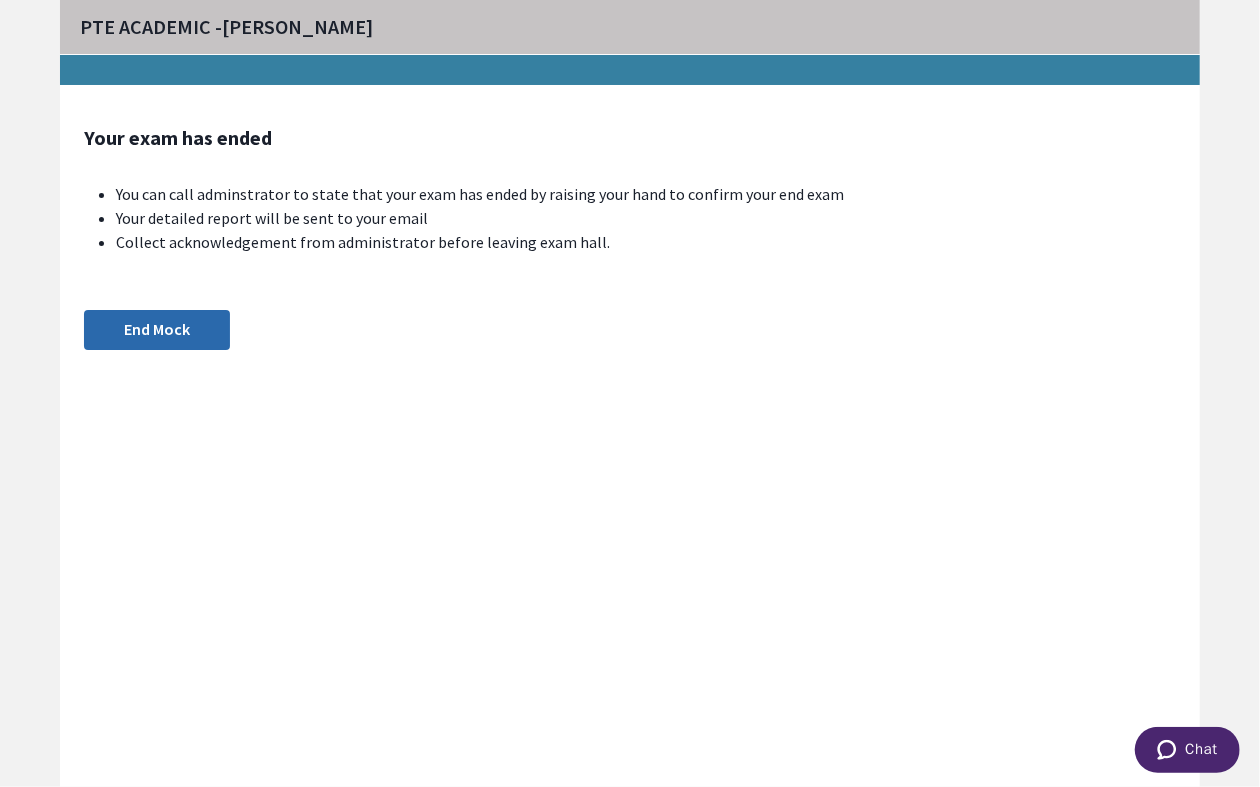 click on "End Mock" at bounding box center (157, 330) 